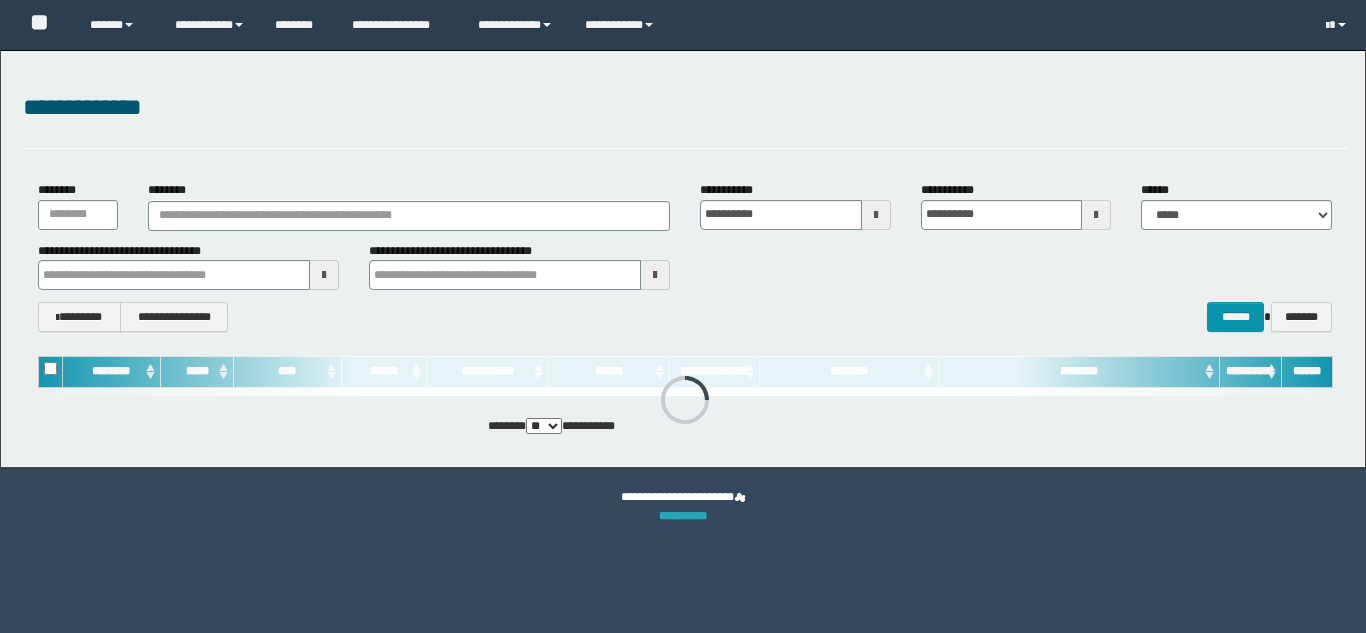 scroll, scrollTop: 0, scrollLeft: 0, axis: both 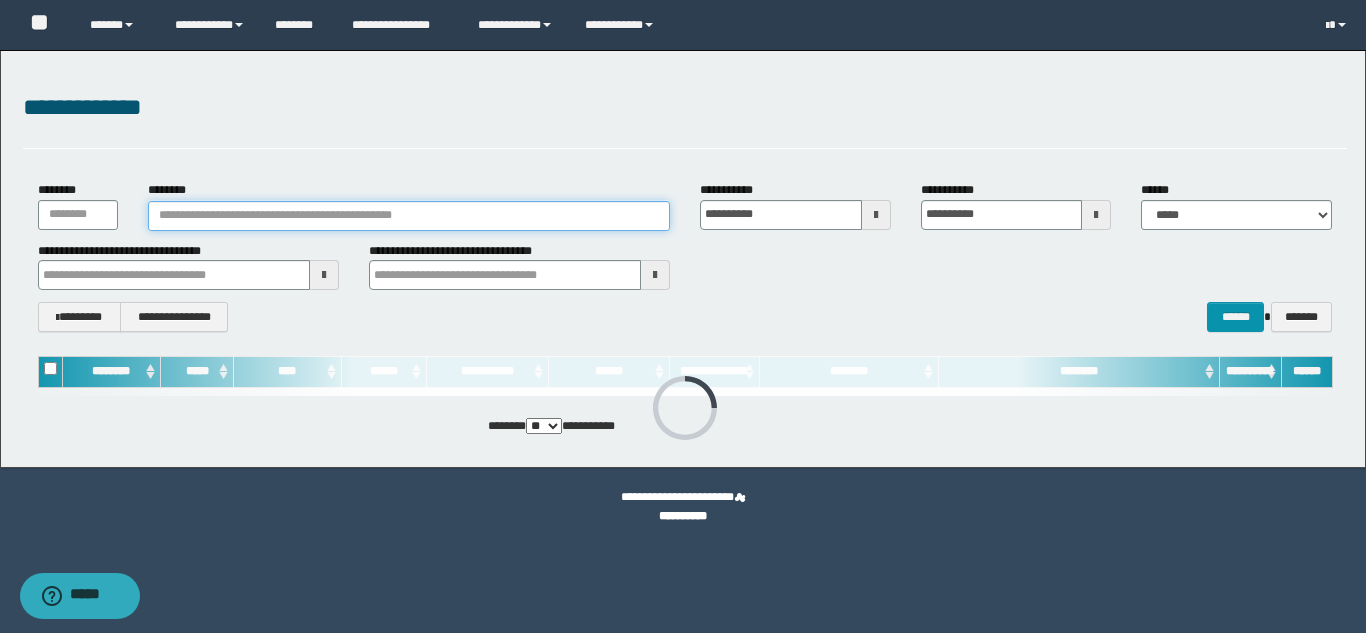 click on "********" at bounding box center [409, 216] 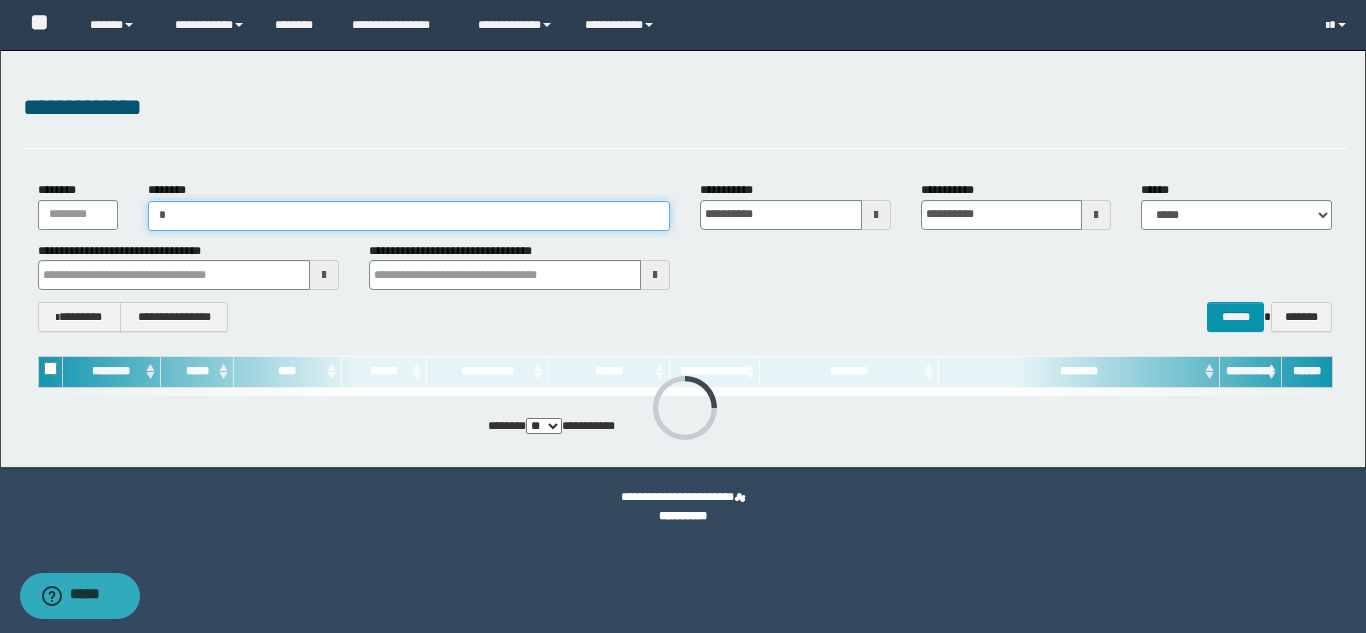 drag, startPoint x: 248, startPoint y: 208, endPoint x: 148, endPoint y: 211, distance: 100.04499 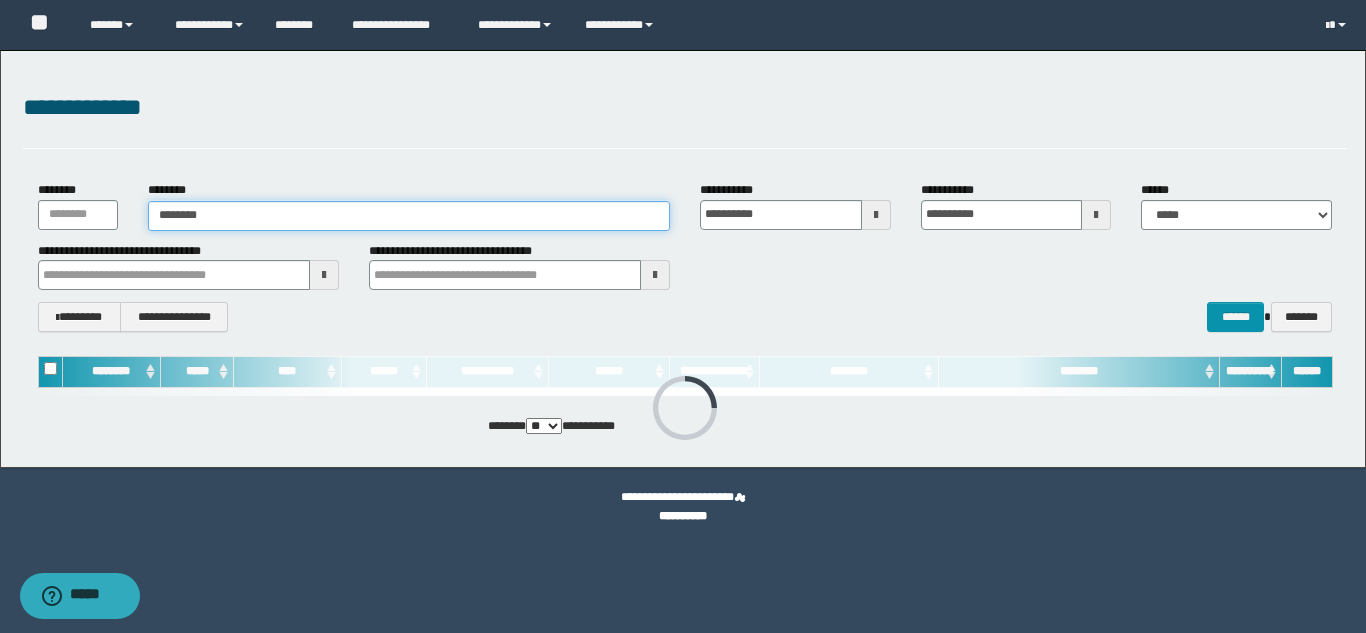 type on "********" 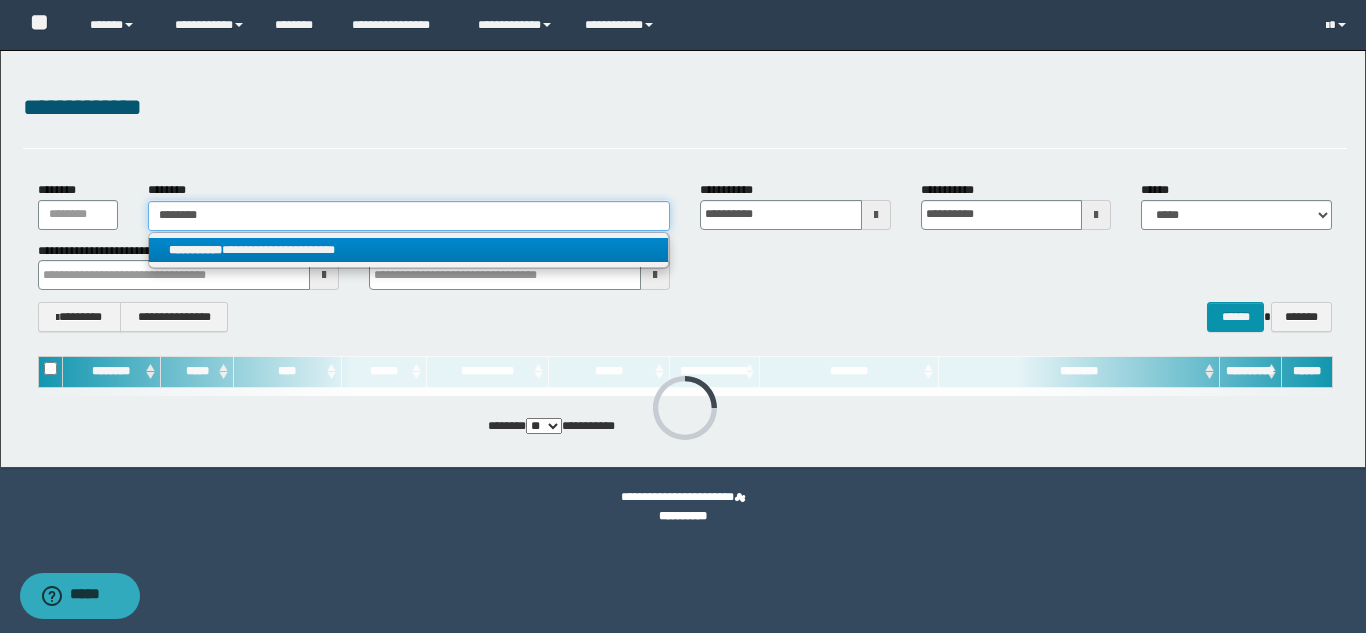 type on "********" 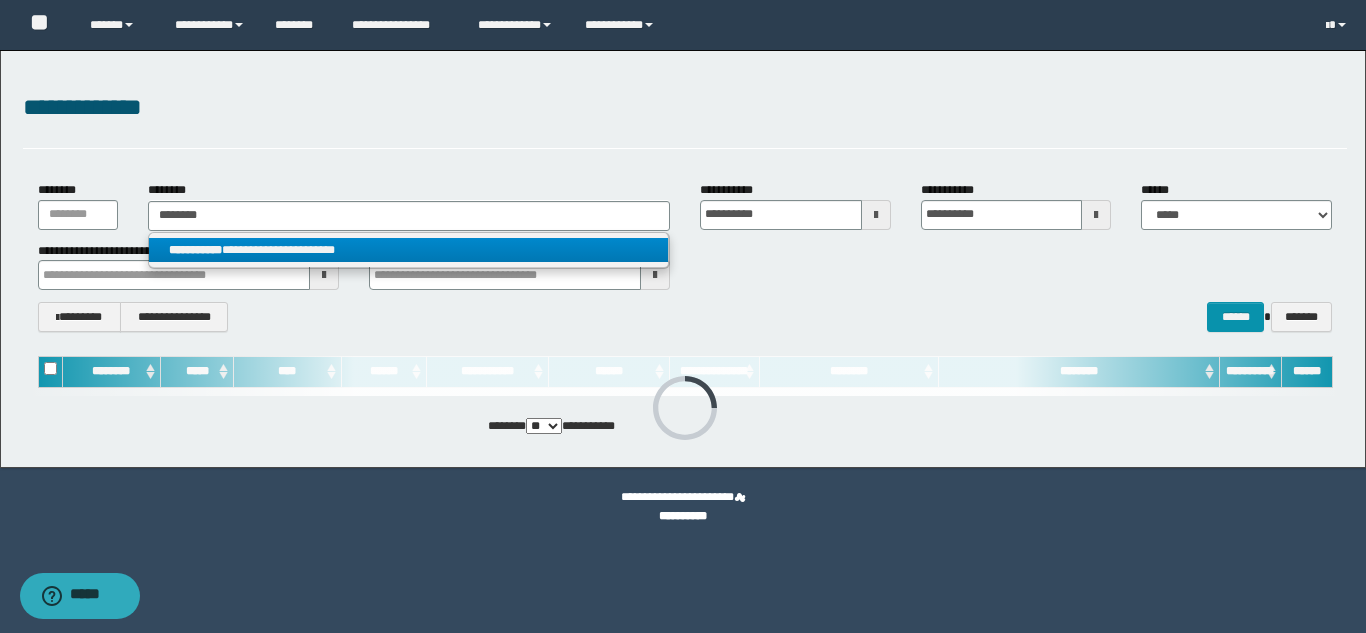 click on "**********" at bounding box center (408, 250) 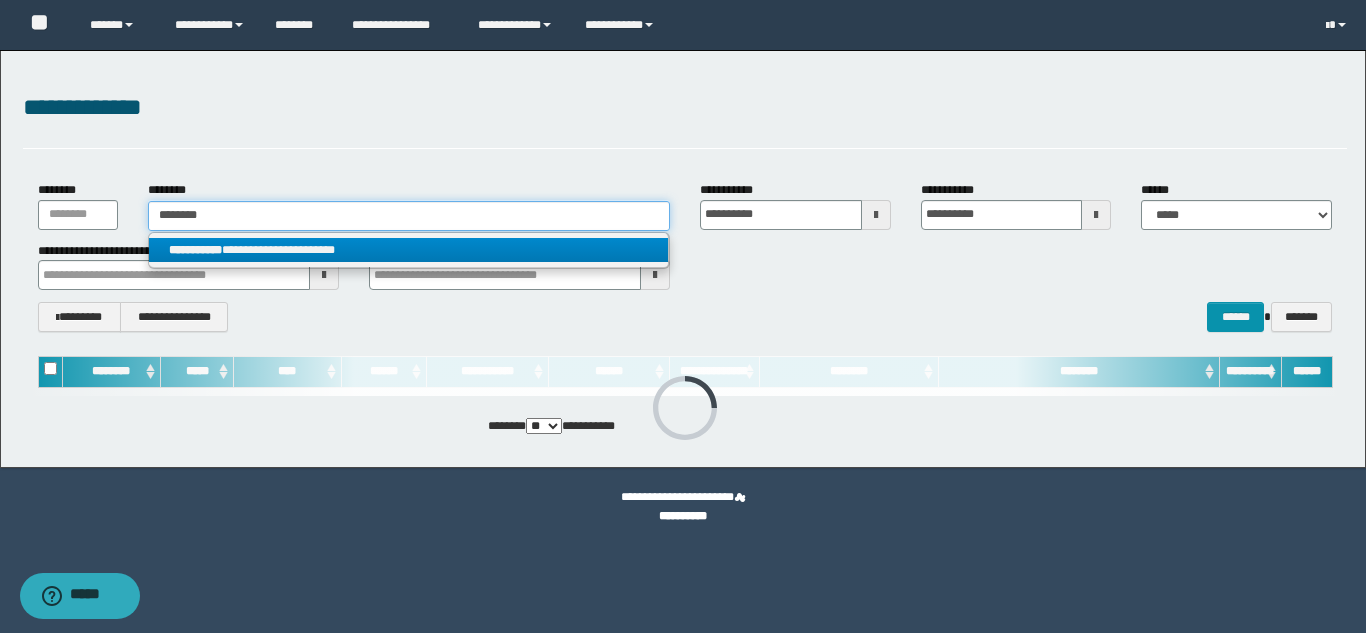 type 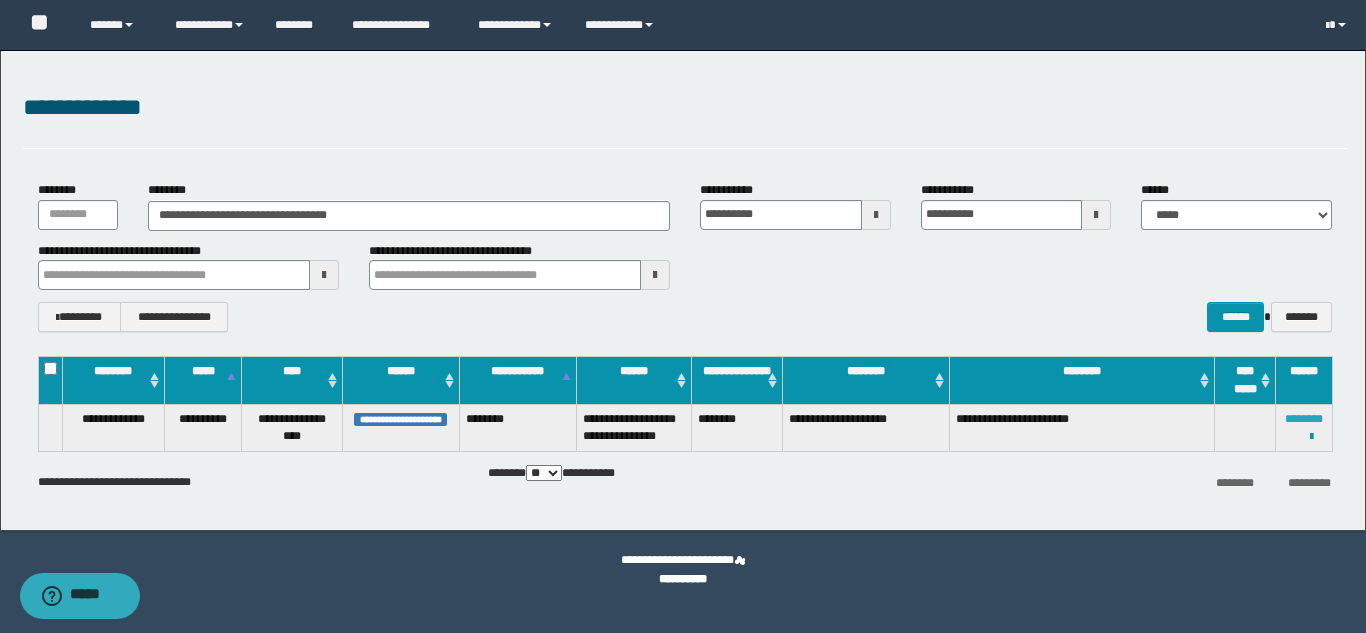 click on "********" at bounding box center (1304, 419) 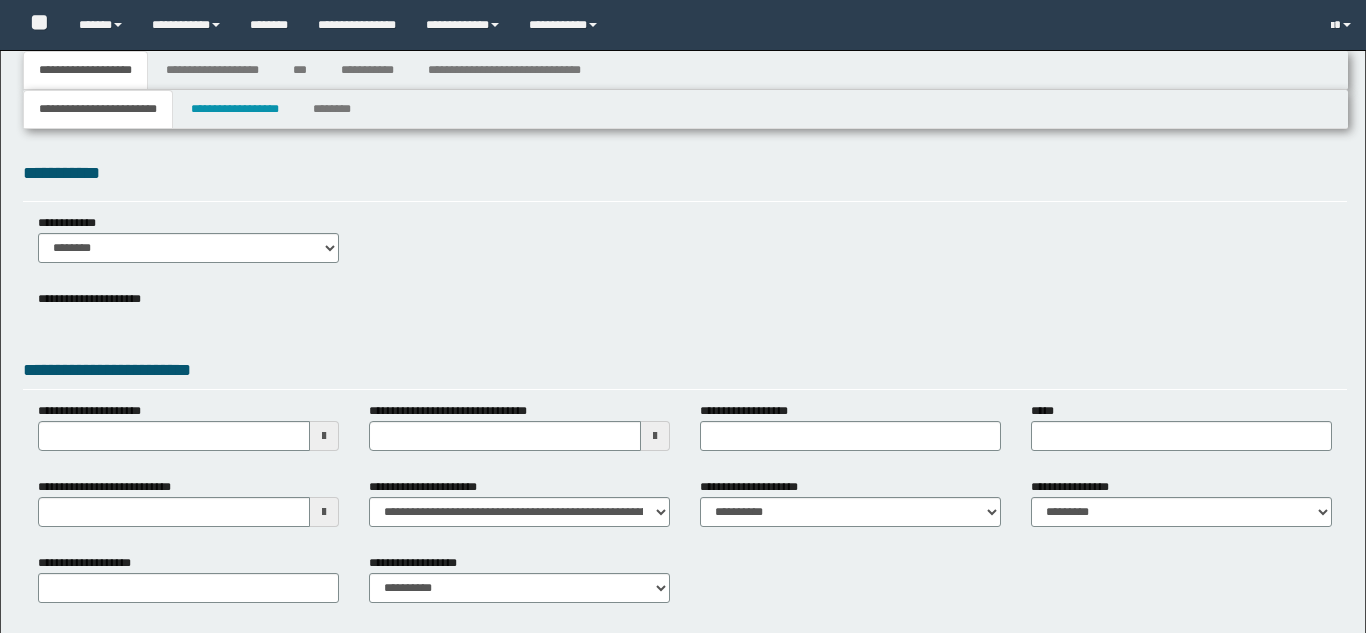 type 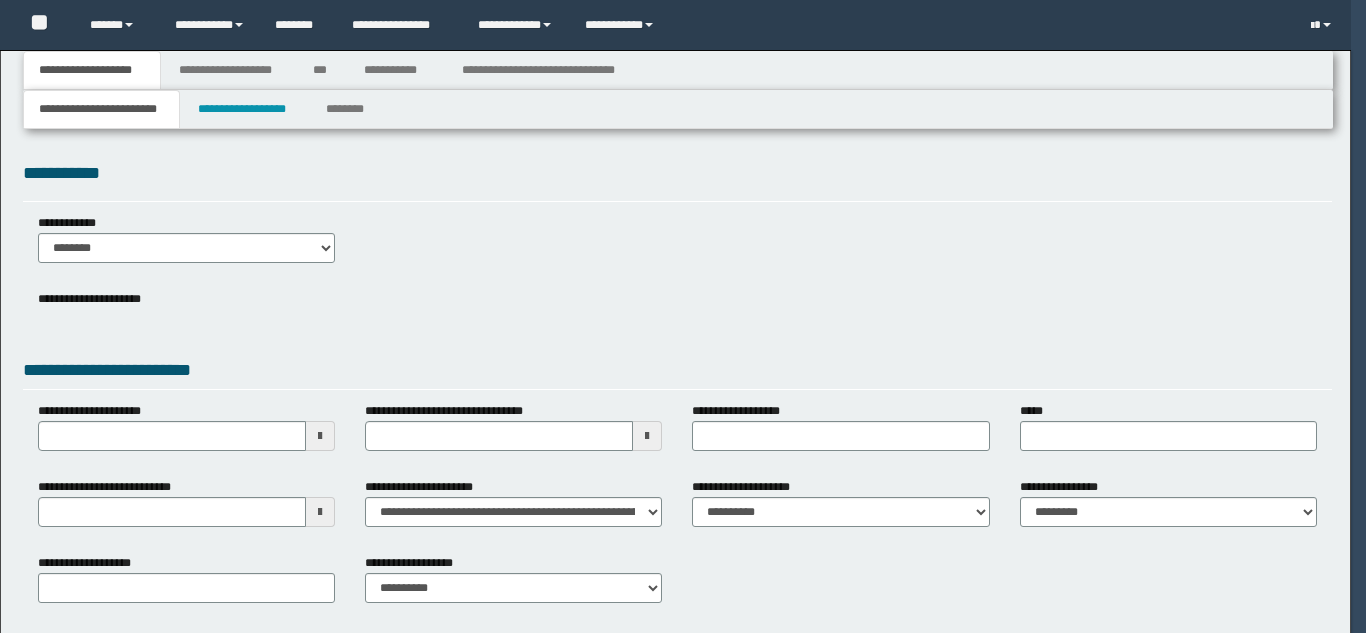 scroll, scrollTop: 0, scrollLeft: 0, axis: both 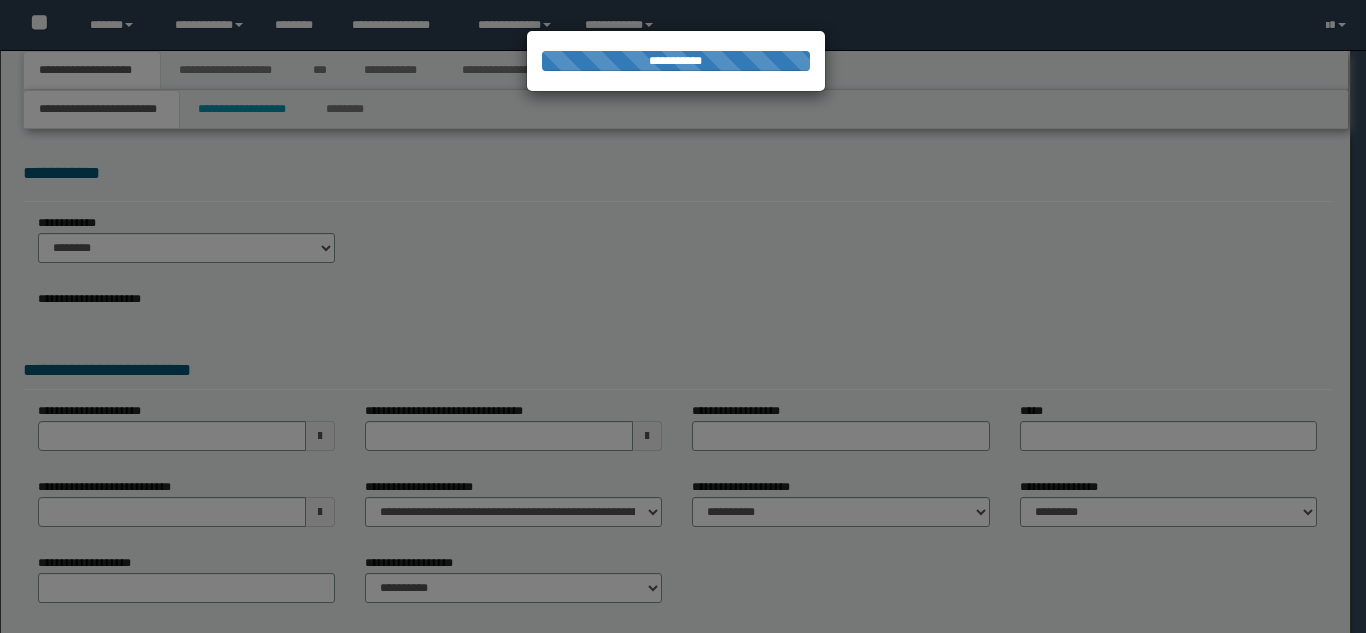 type on "**********" 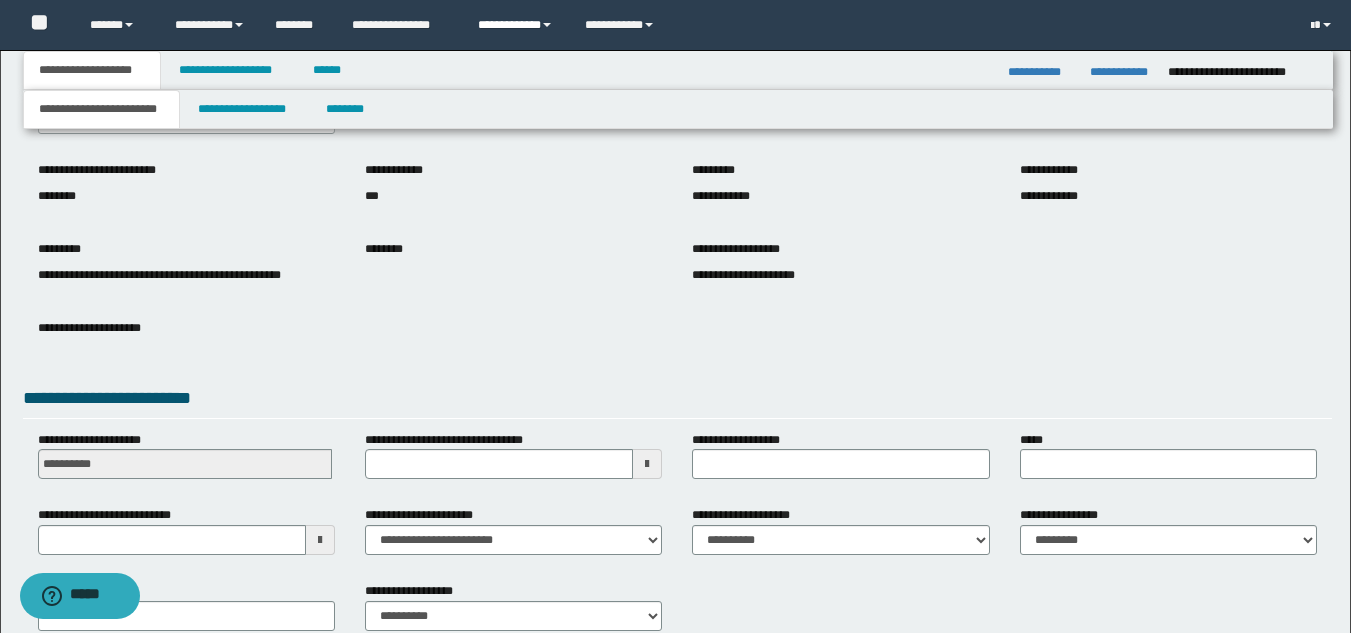 scroll, scrollTop: 251, scrollLeft: 0, axis: vertical 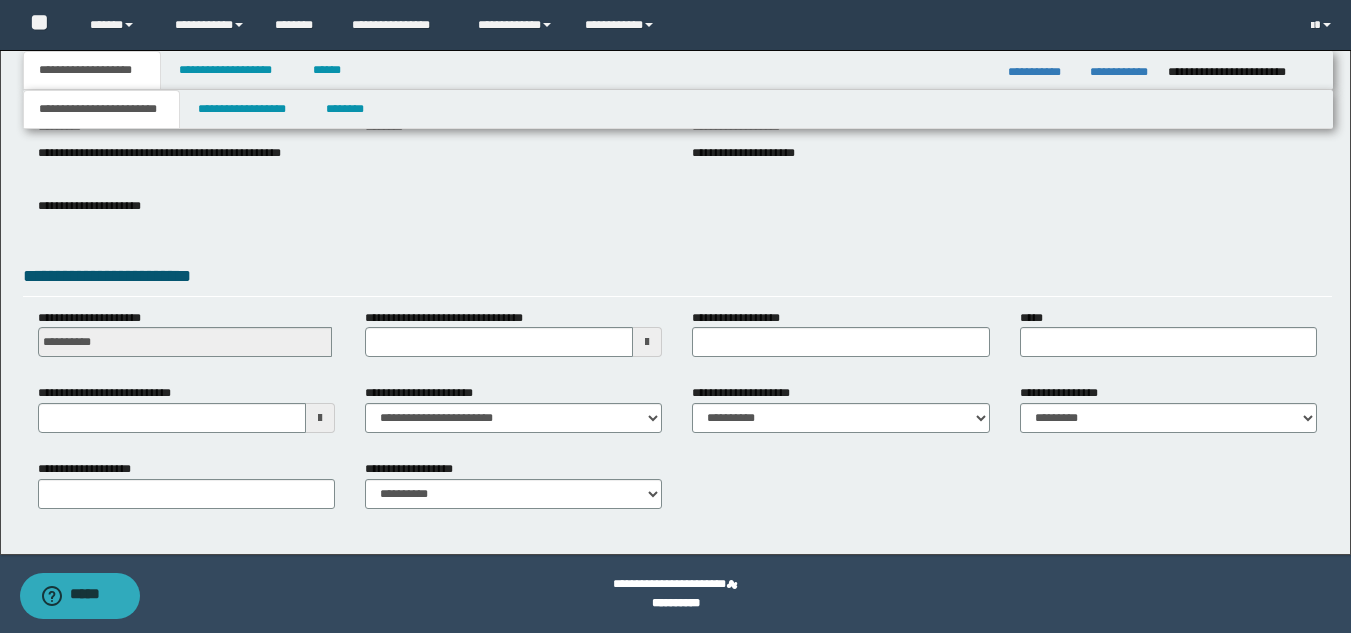 click at bounding box center (320, 418) 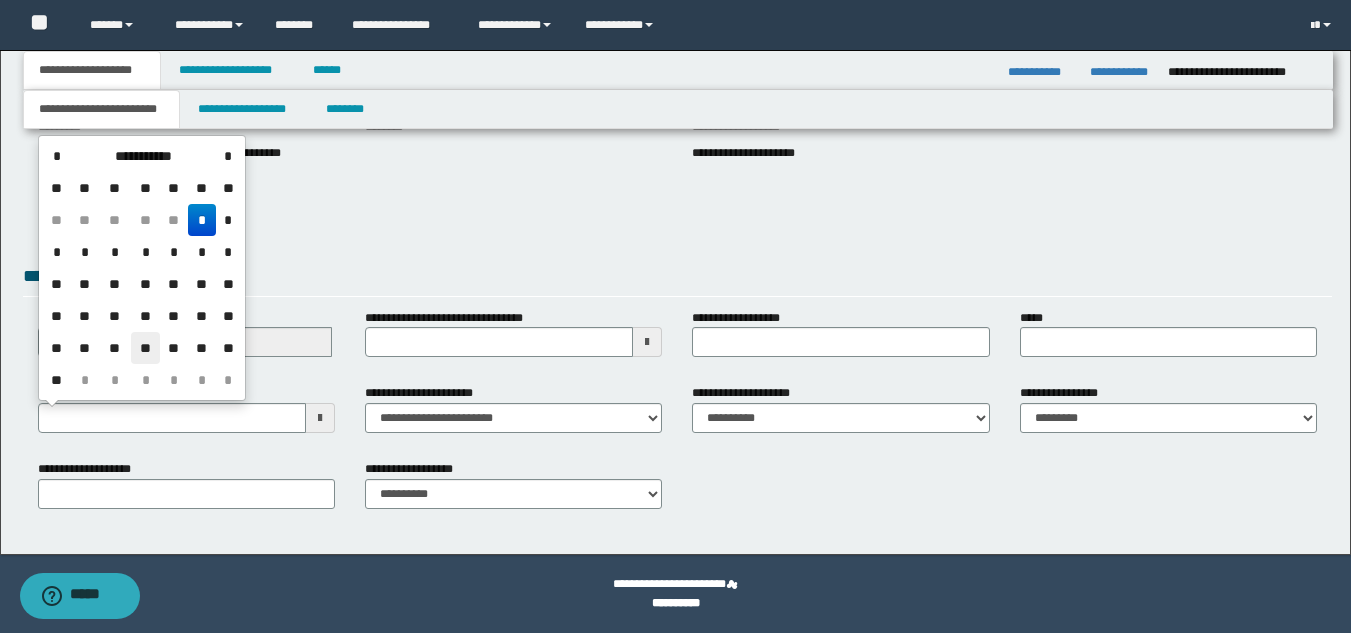 click on "**" at bounding box center [145, 348] 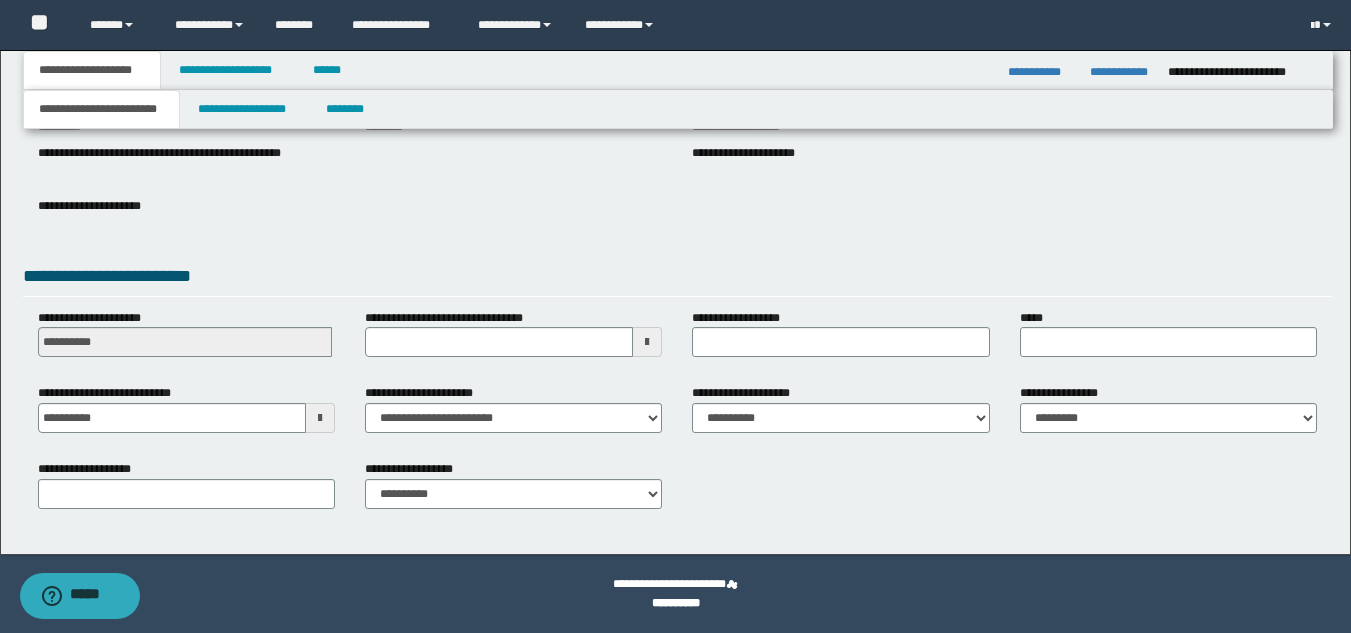 click at bounding box center (320, 418) 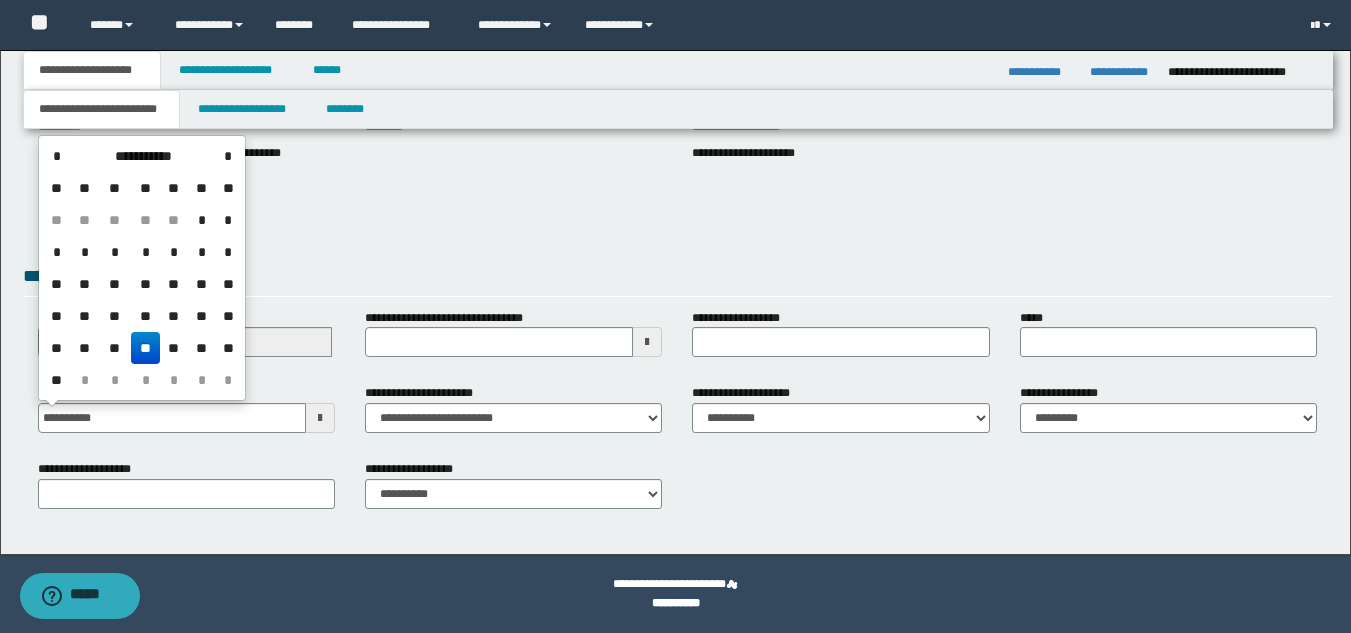 click on "**" at bounding box center (145, 348) 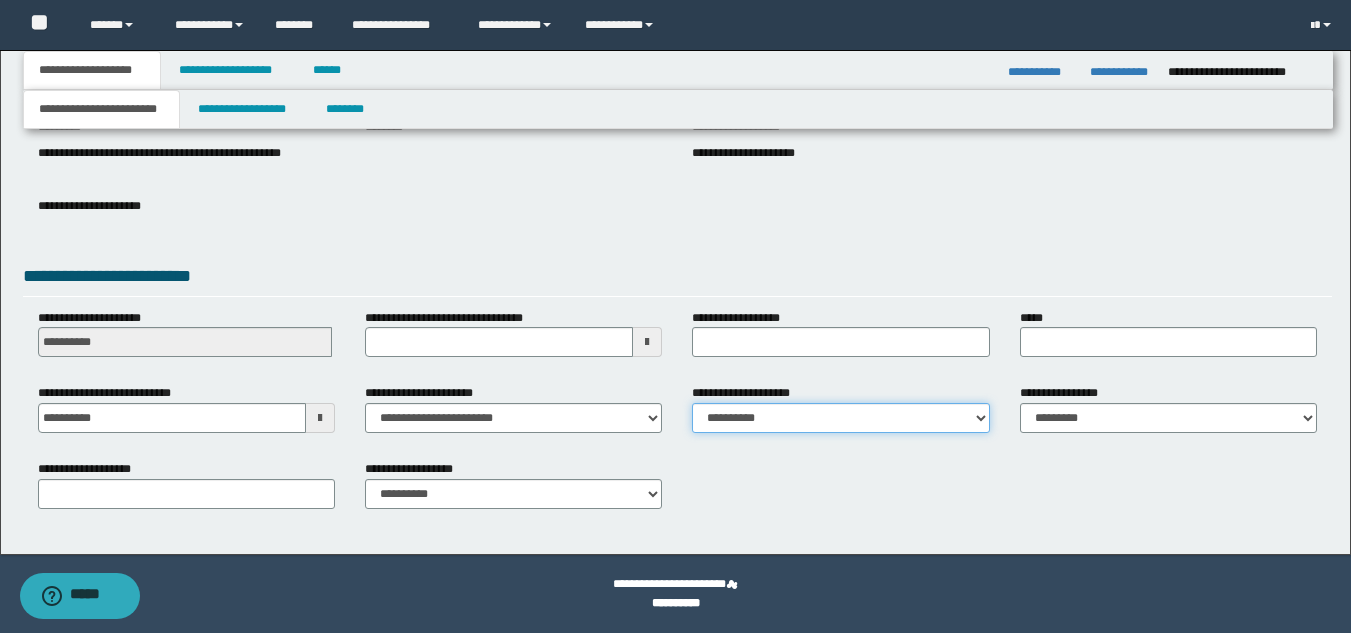 click on "**********" at bounding box center [840, 418] 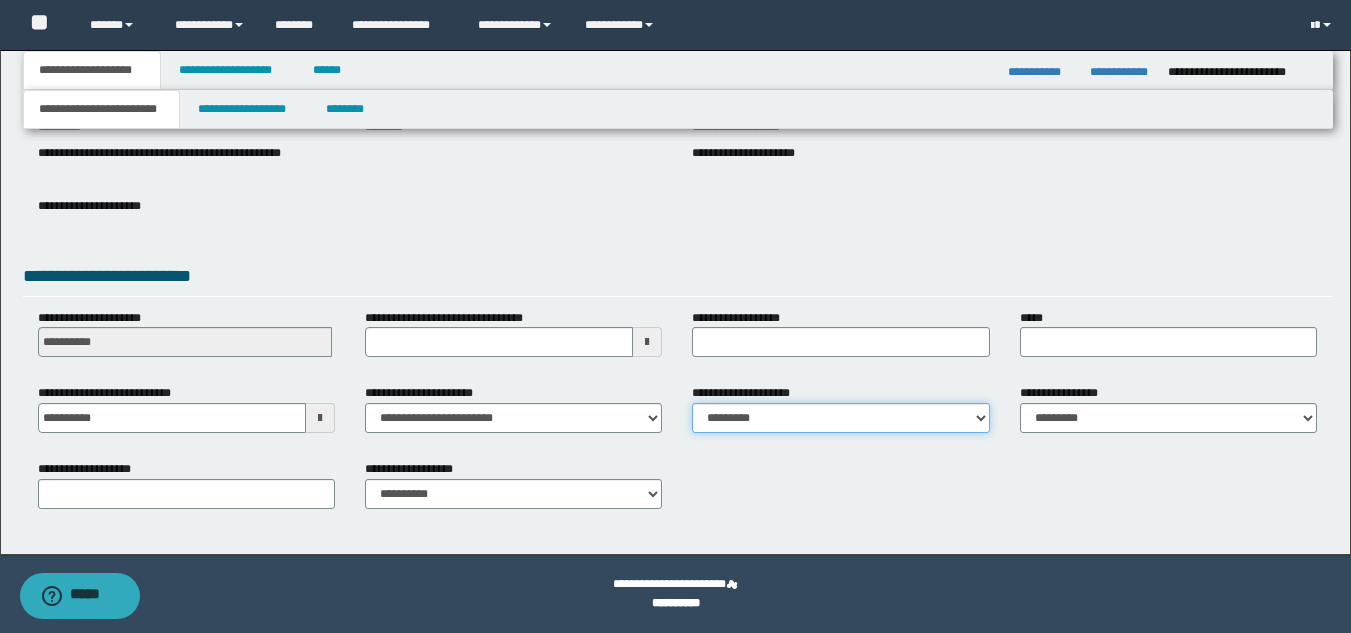 click on "**********" at bounding box center [840, 418] 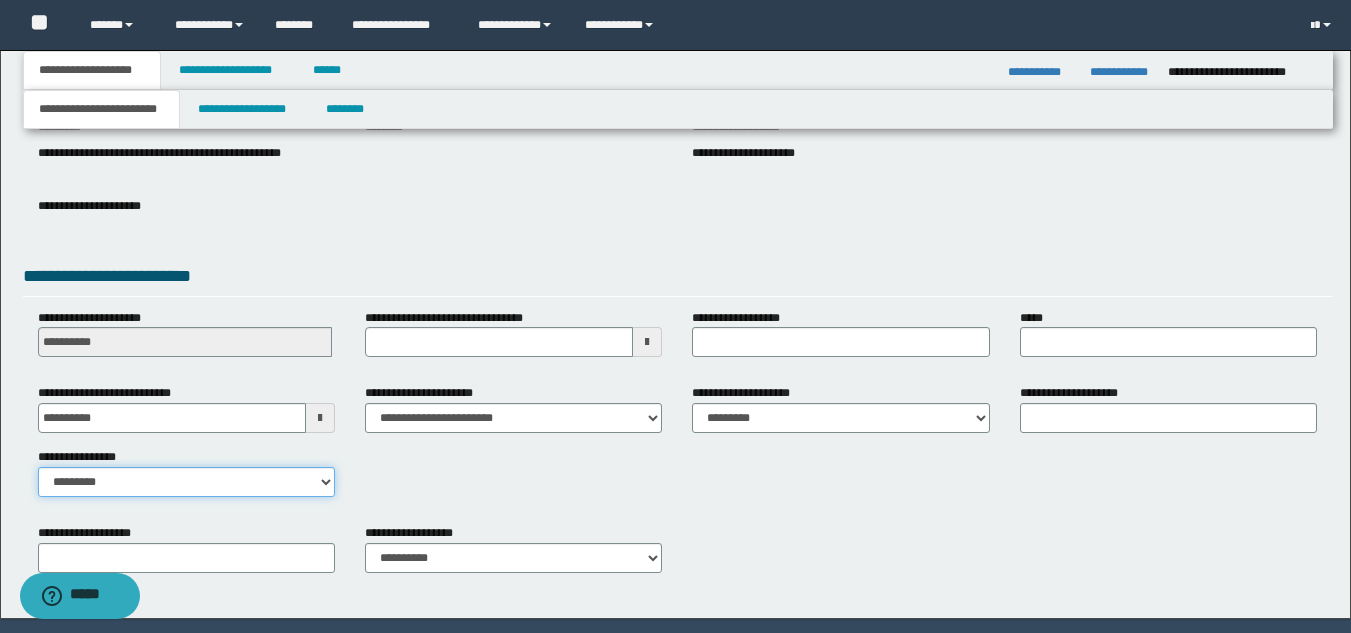 click on "**********" at bounding box center [186, 482] 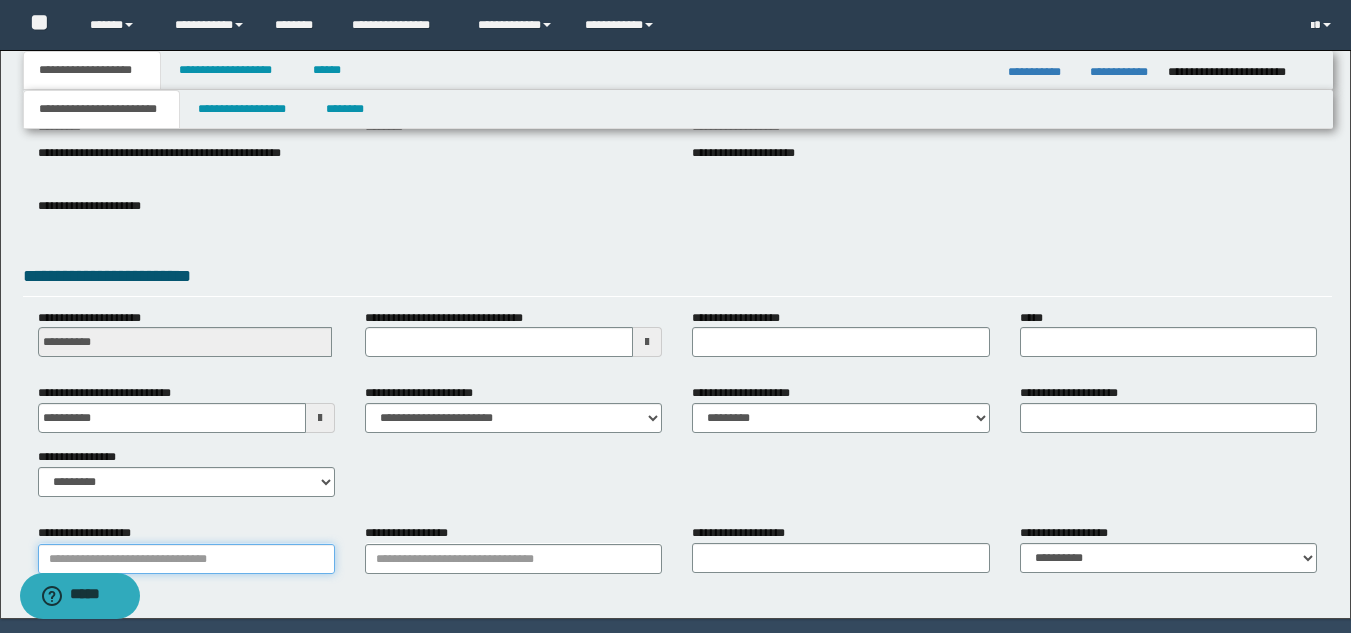 click on "**********" at bounding box center (186, 559) 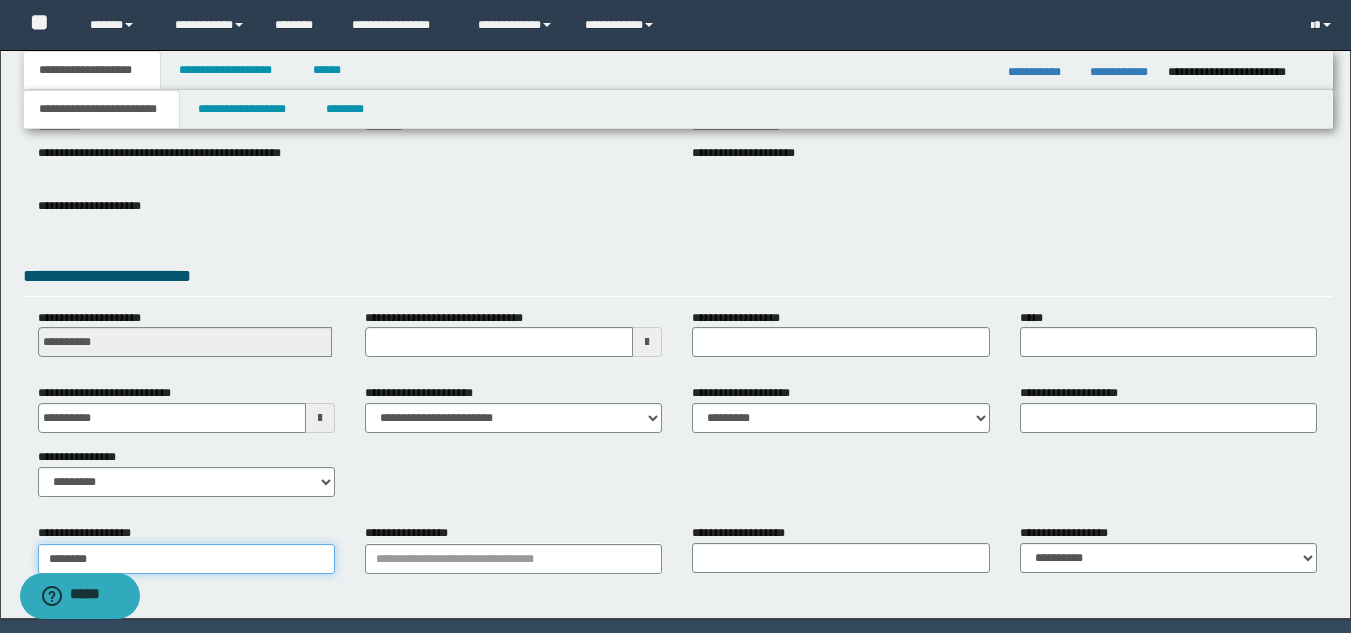type on "*********" 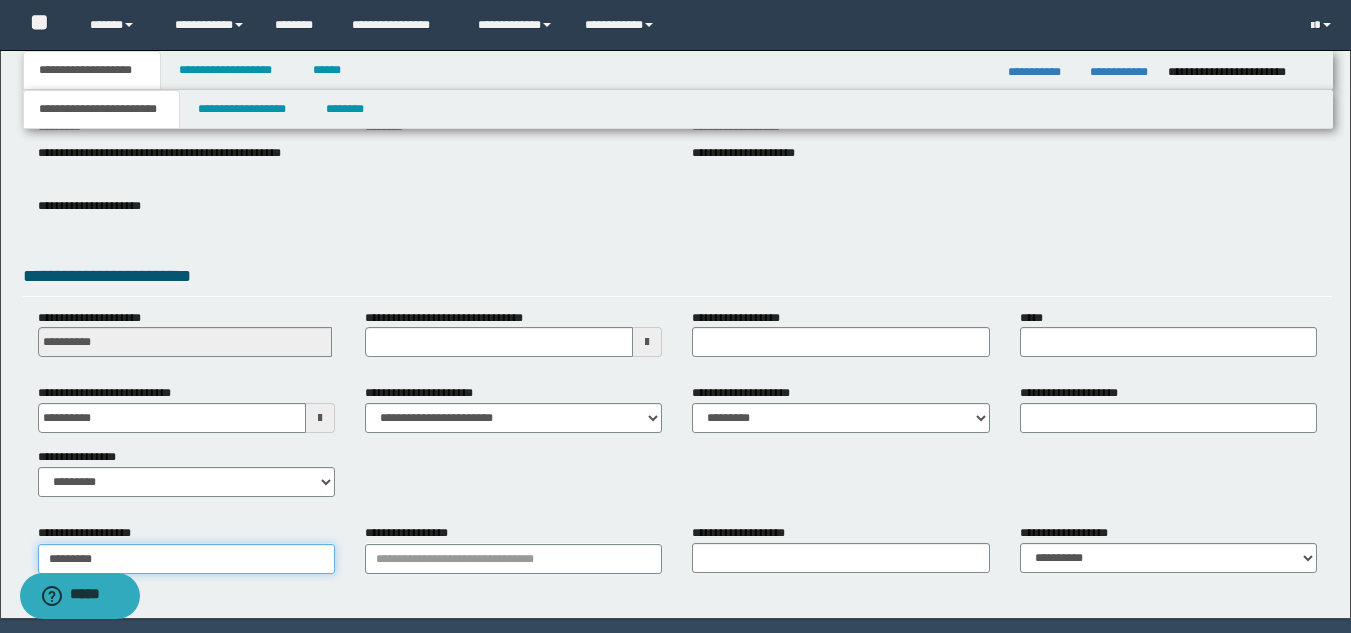 type on "*********" 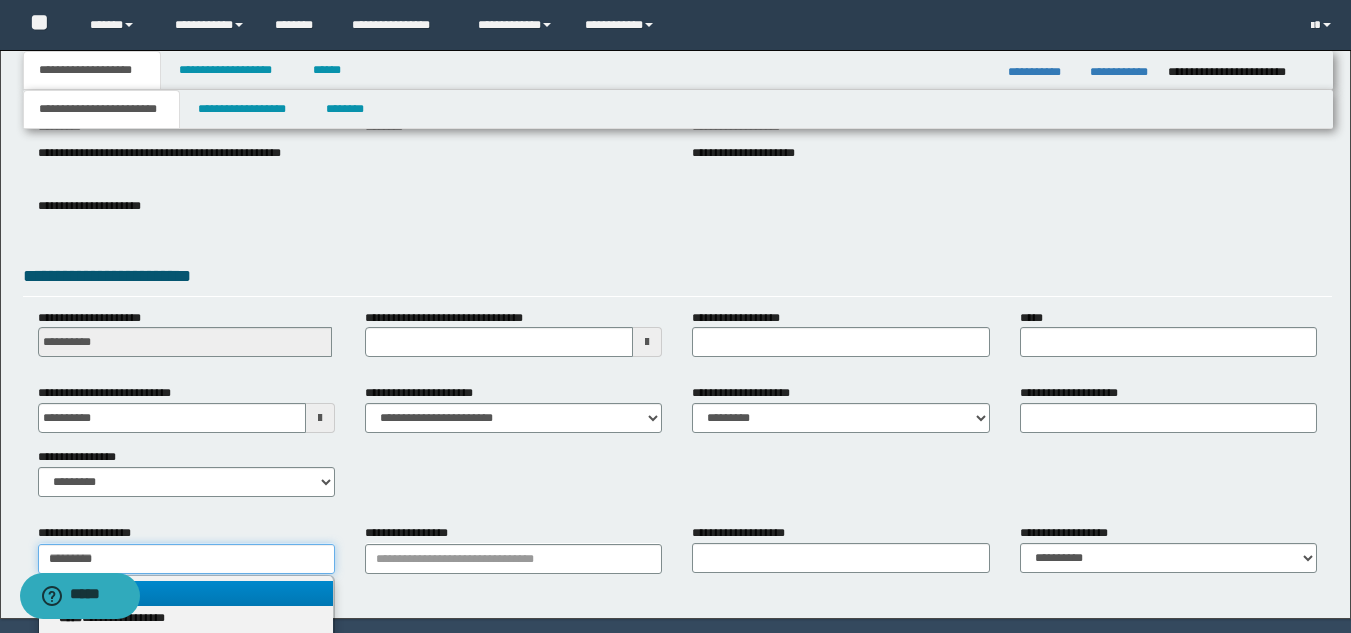 type on "*********" 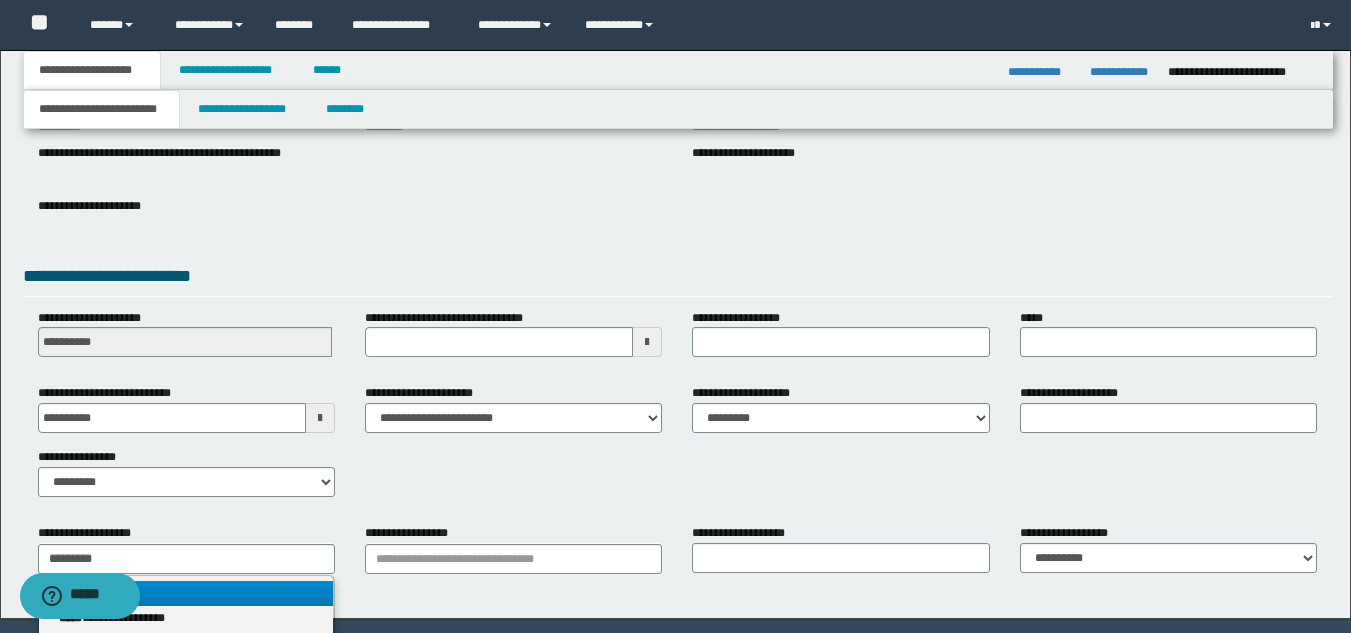 click on "**********" at bounding box center [186, 593] 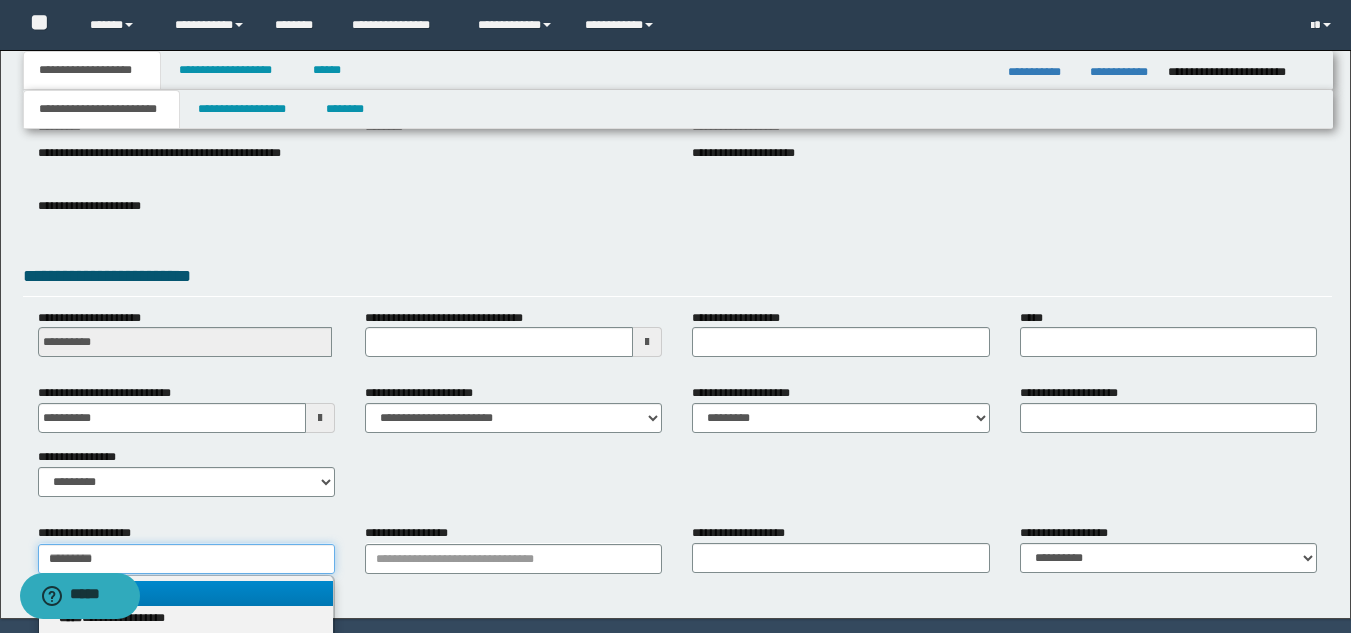 type 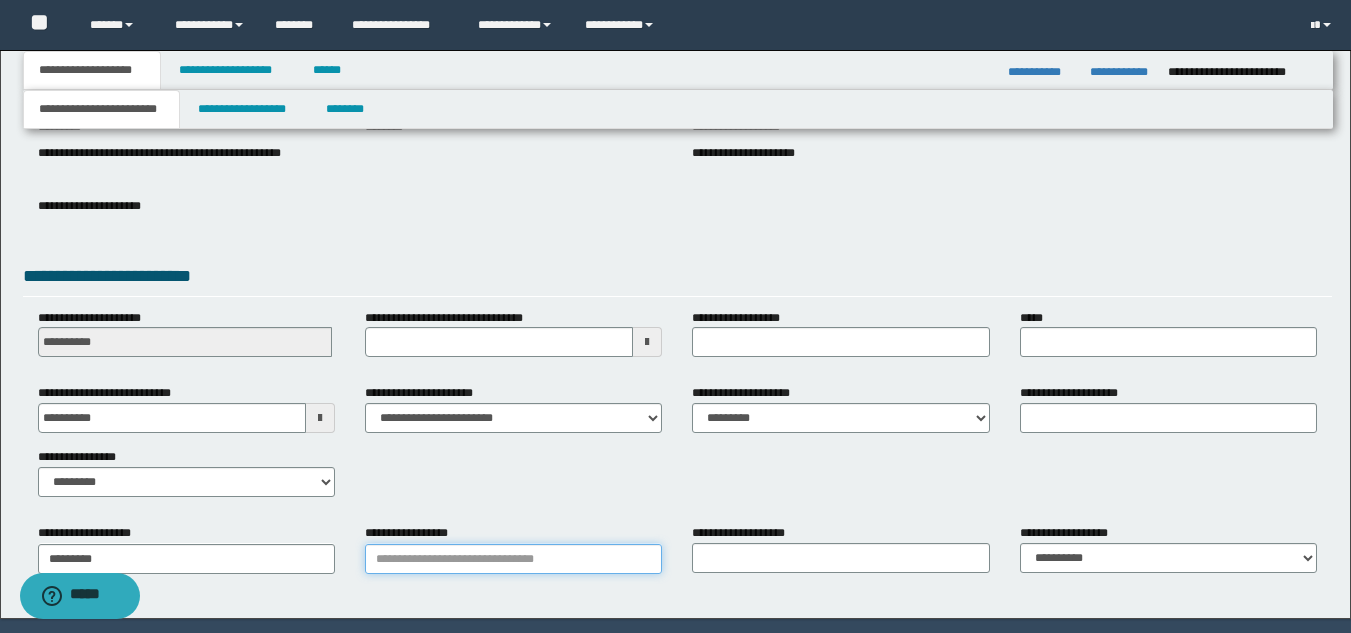 click on "**********" at bounding box center (513, 559) 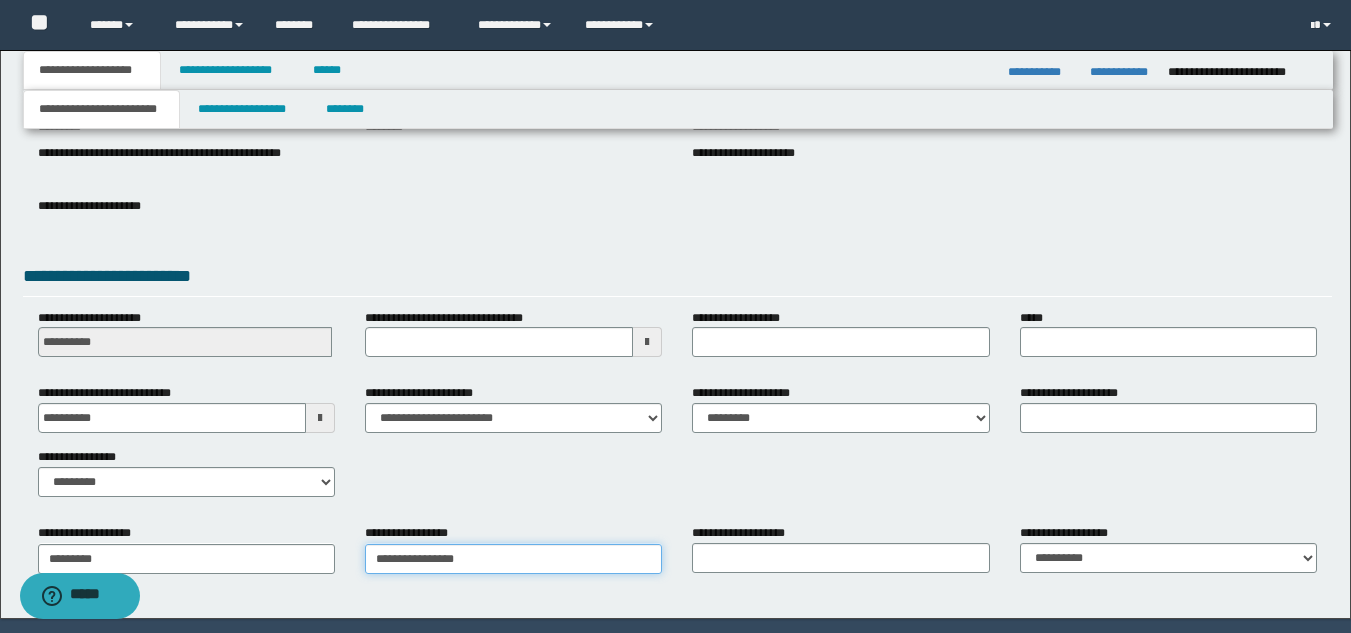 type on "**********" 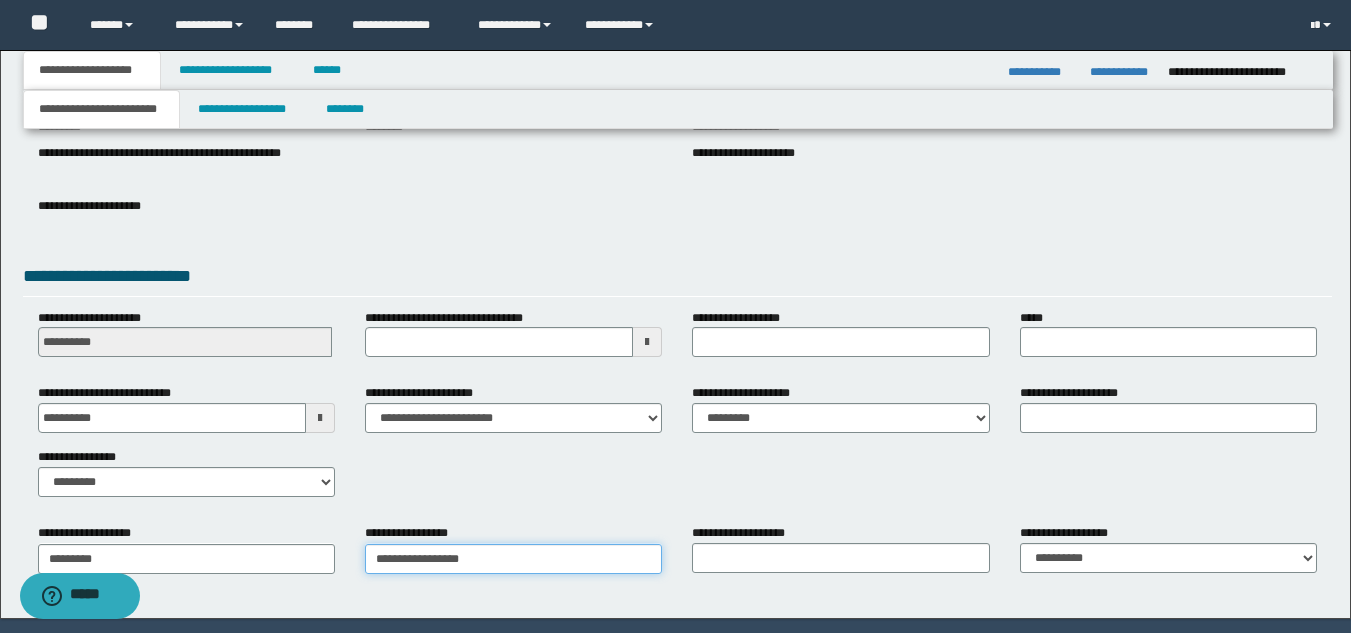 type on "**********" 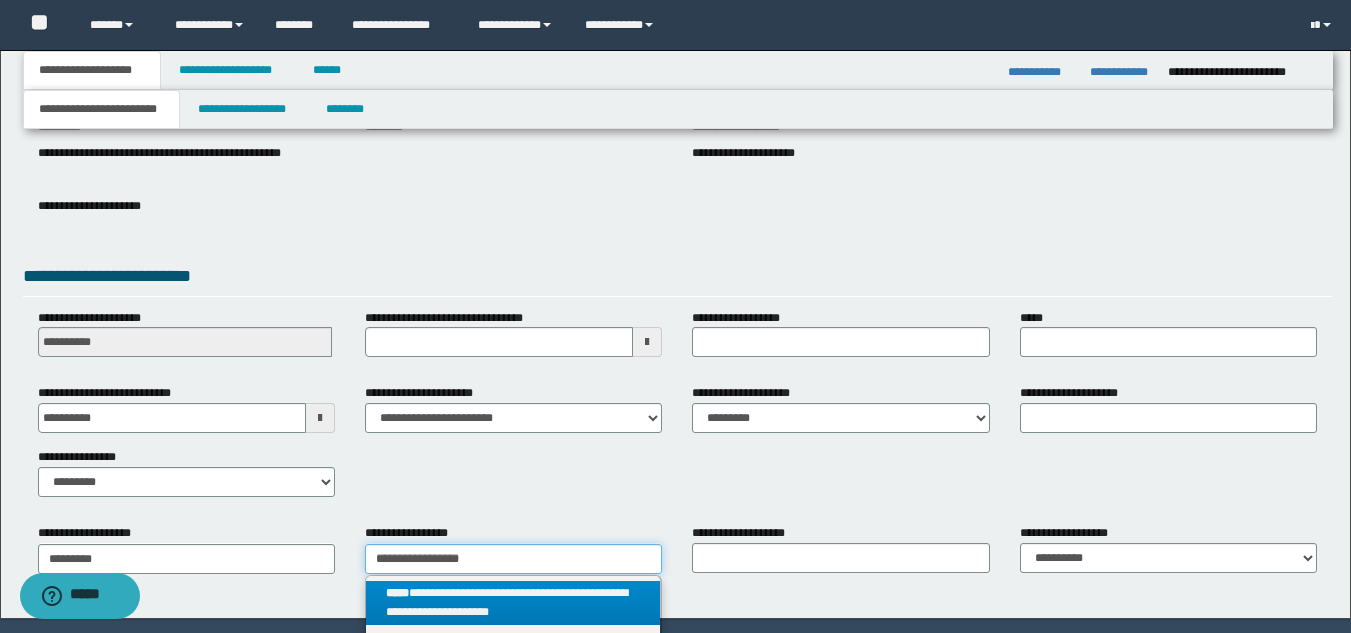 type on "**********" 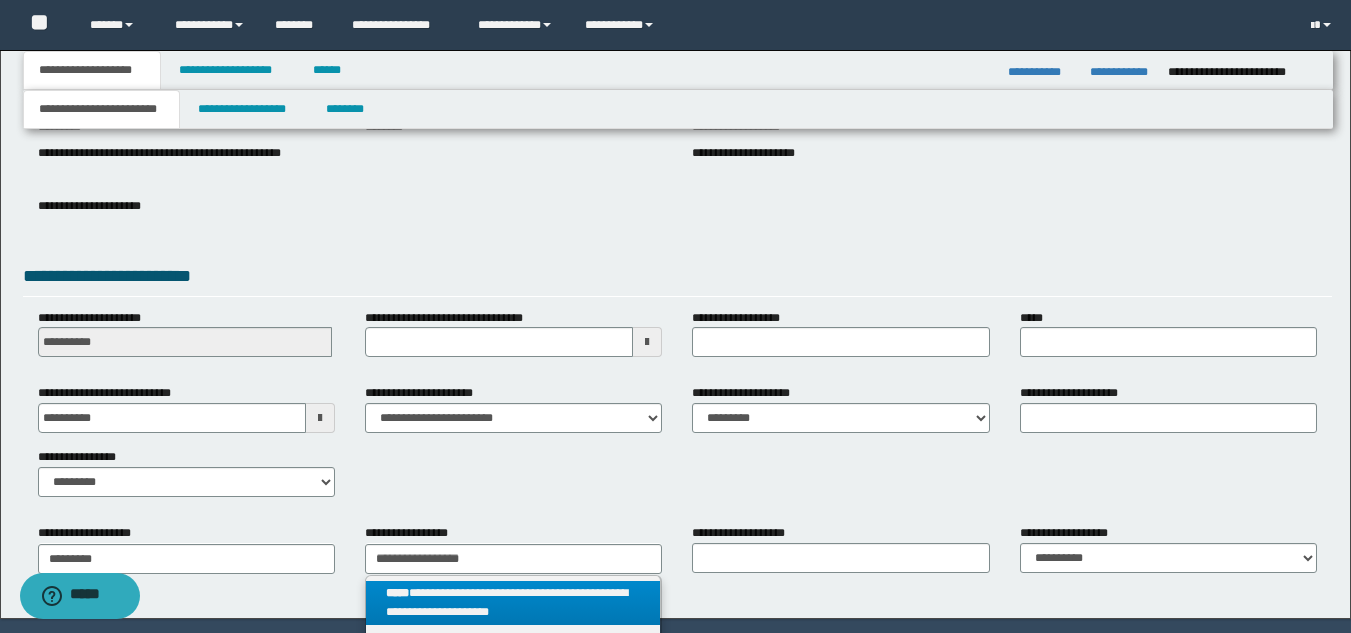 click on "**********" at bounding box center [513, 603] 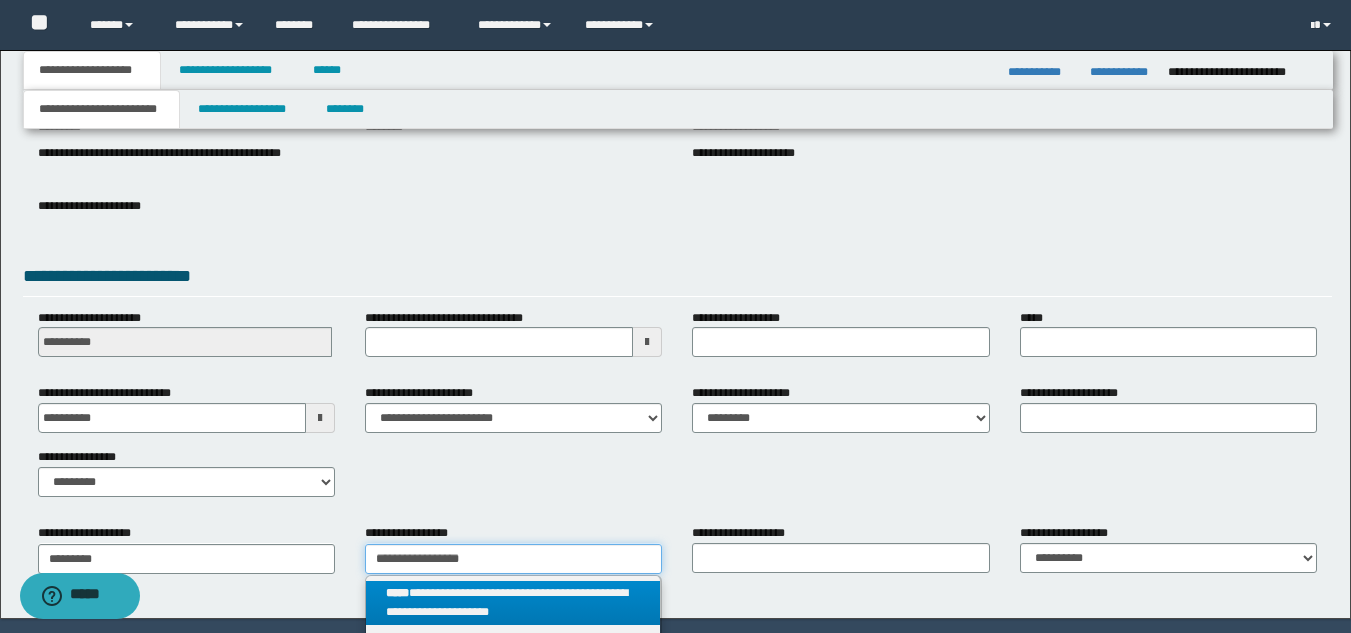 type 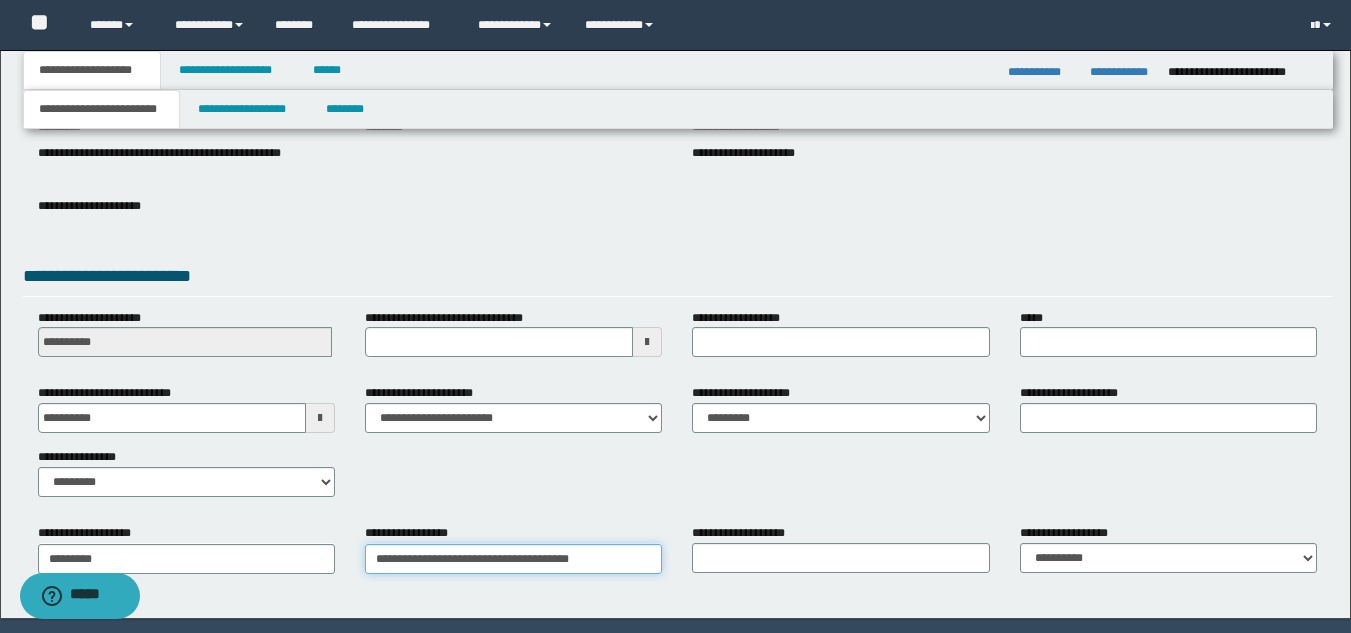 type on "**********" 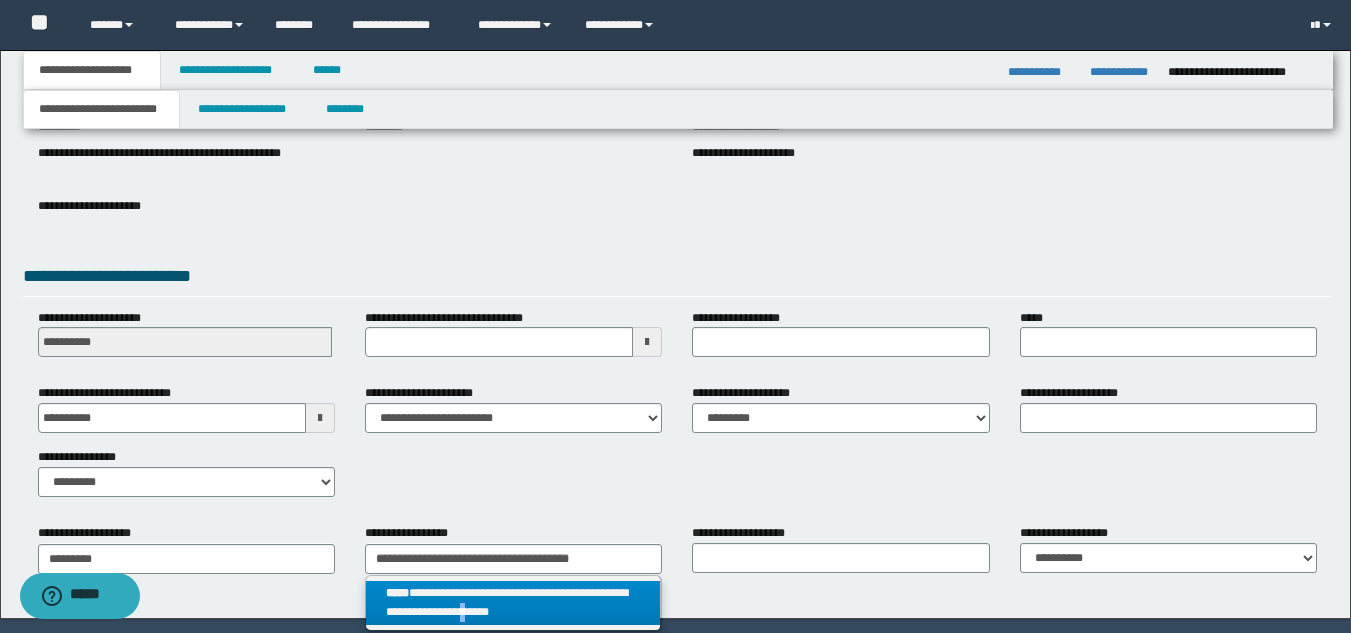 click on "**********" at bounding box center (513, 603) 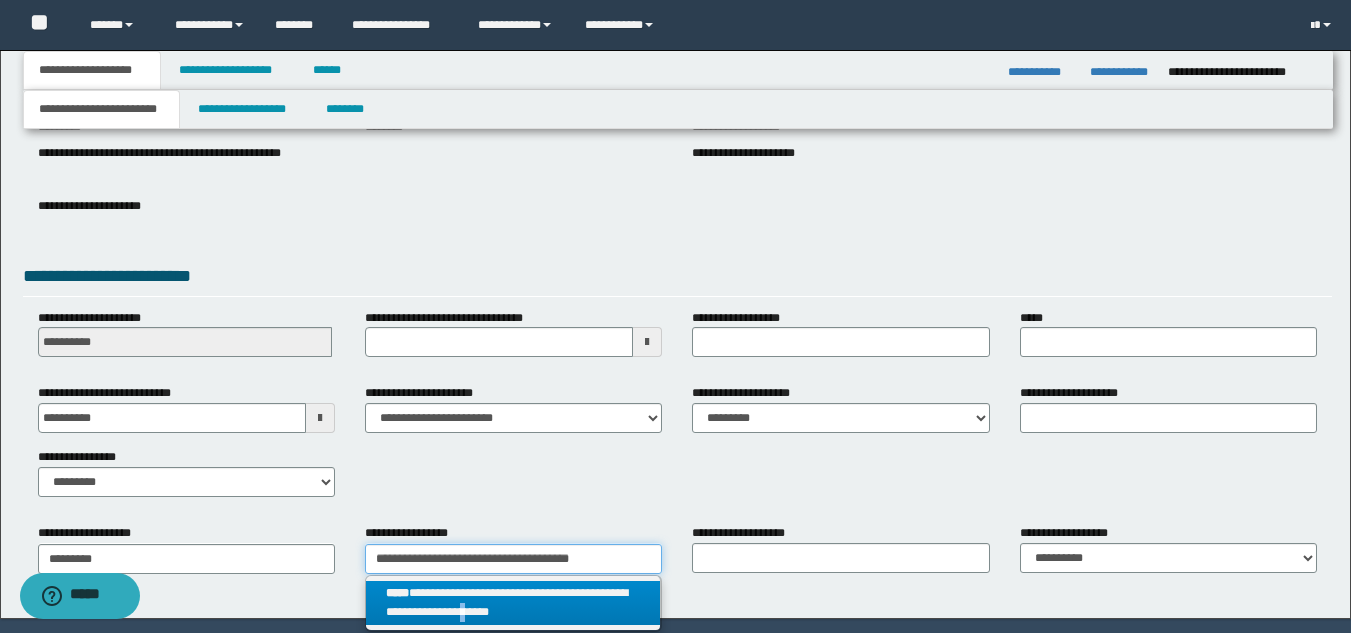 type 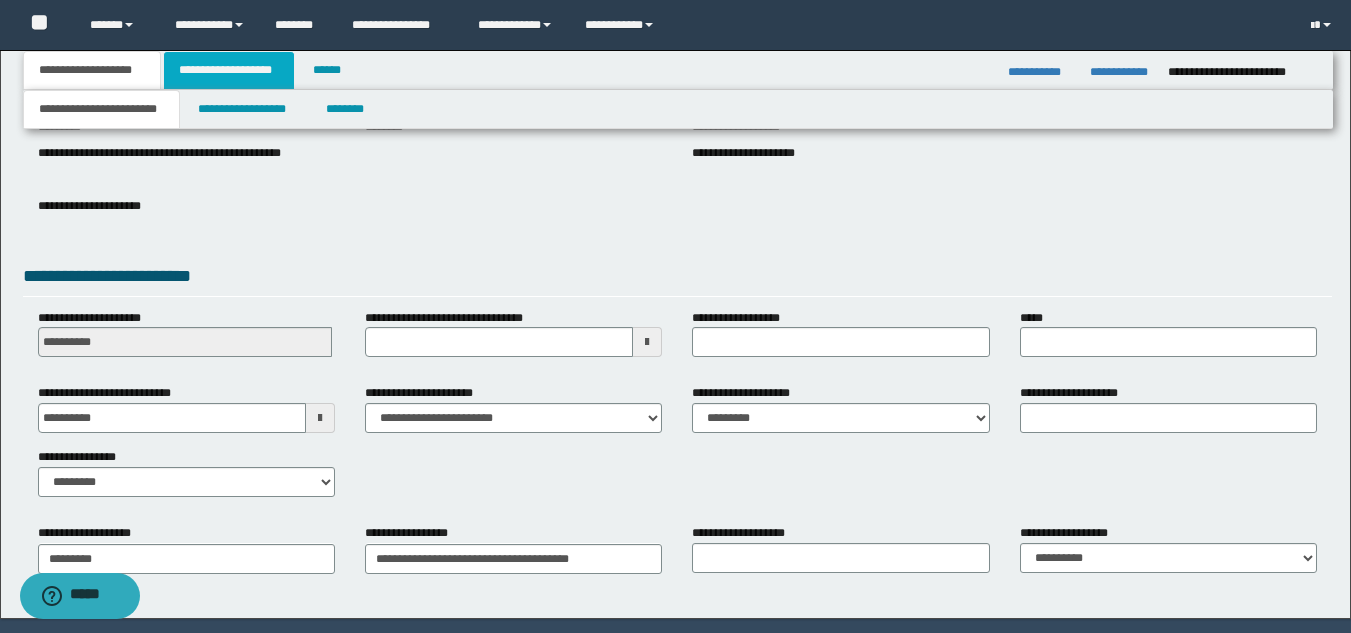 click on "**********" at bounding box center [229, 70] 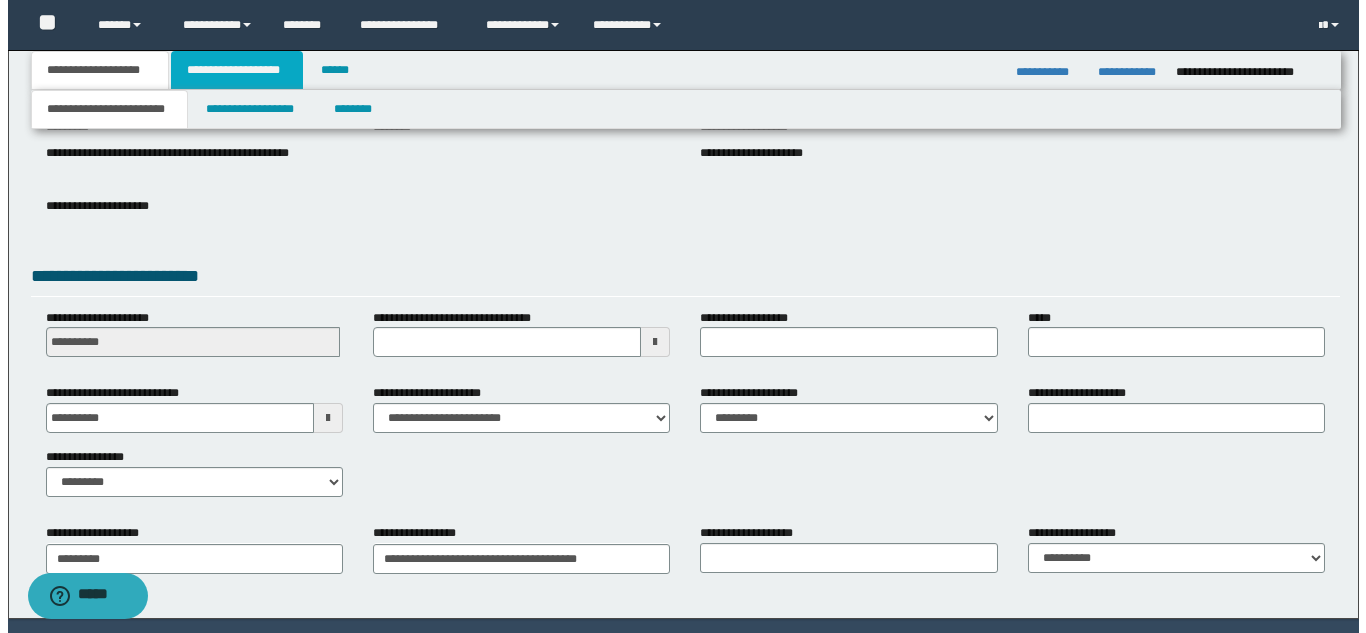 scroll, scrollTop: 0, scrollLeft: 0, axis: both 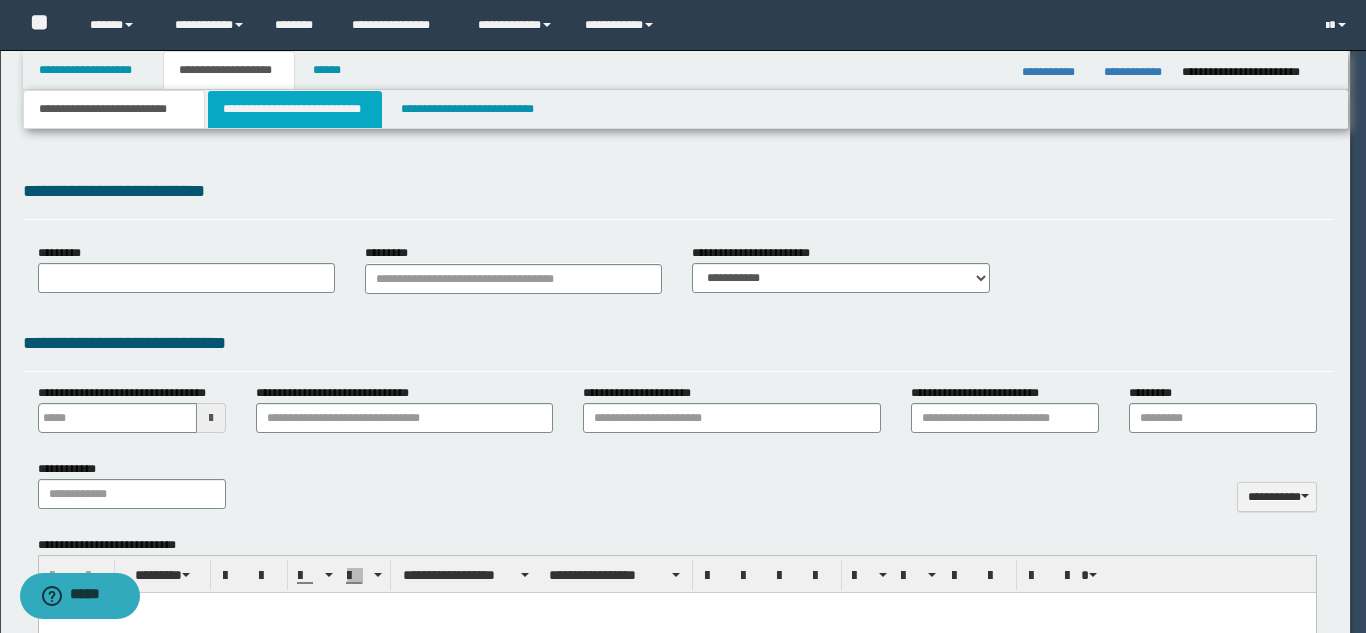 type 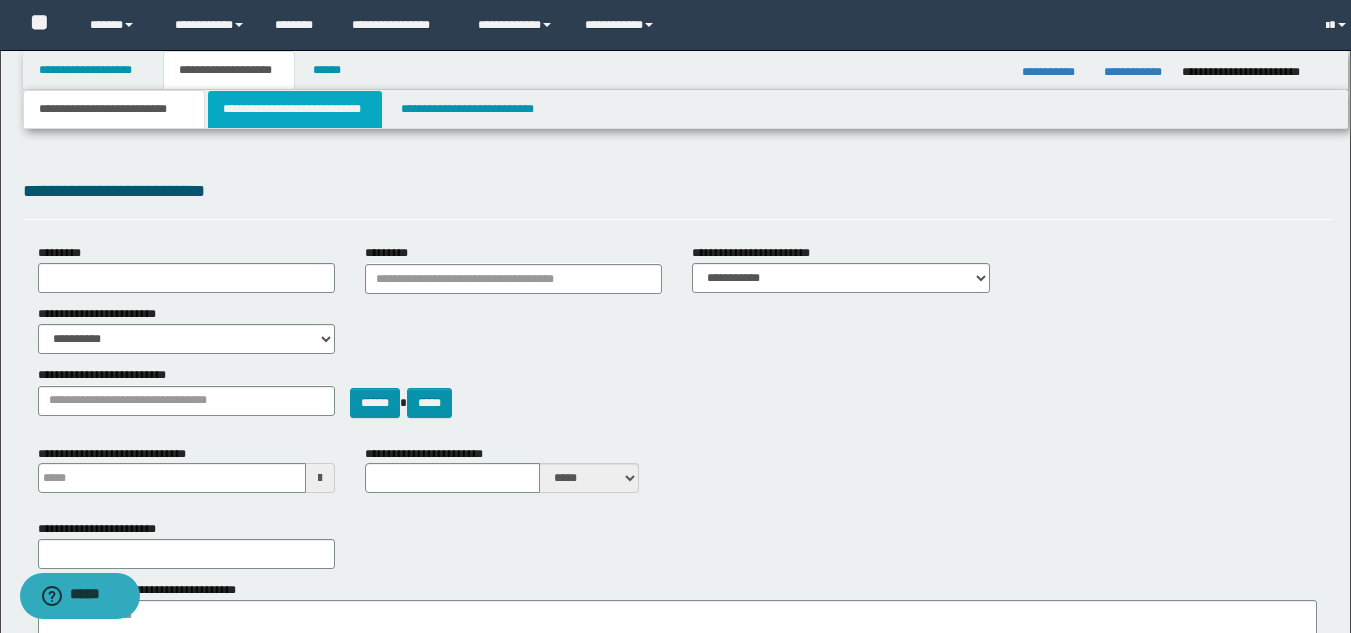 click on "**********" at bounding box center (295, 109) 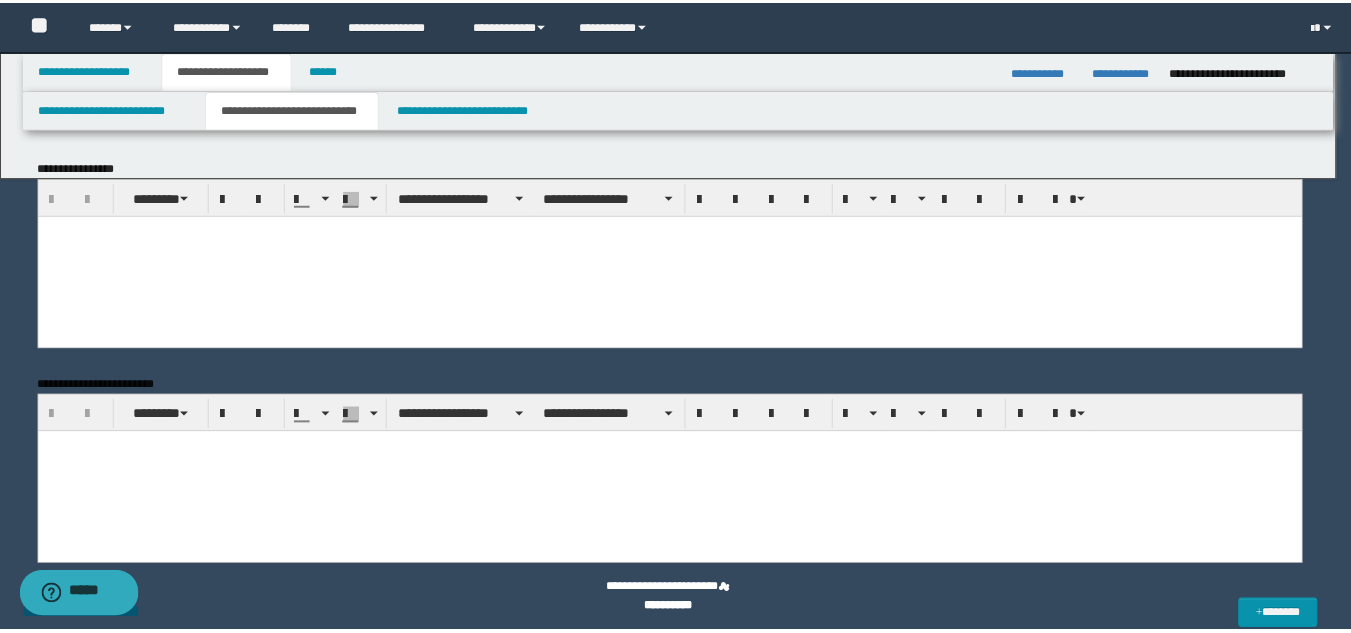 scroll, scrollTop: 0, scrollLeft: 0, axis: both 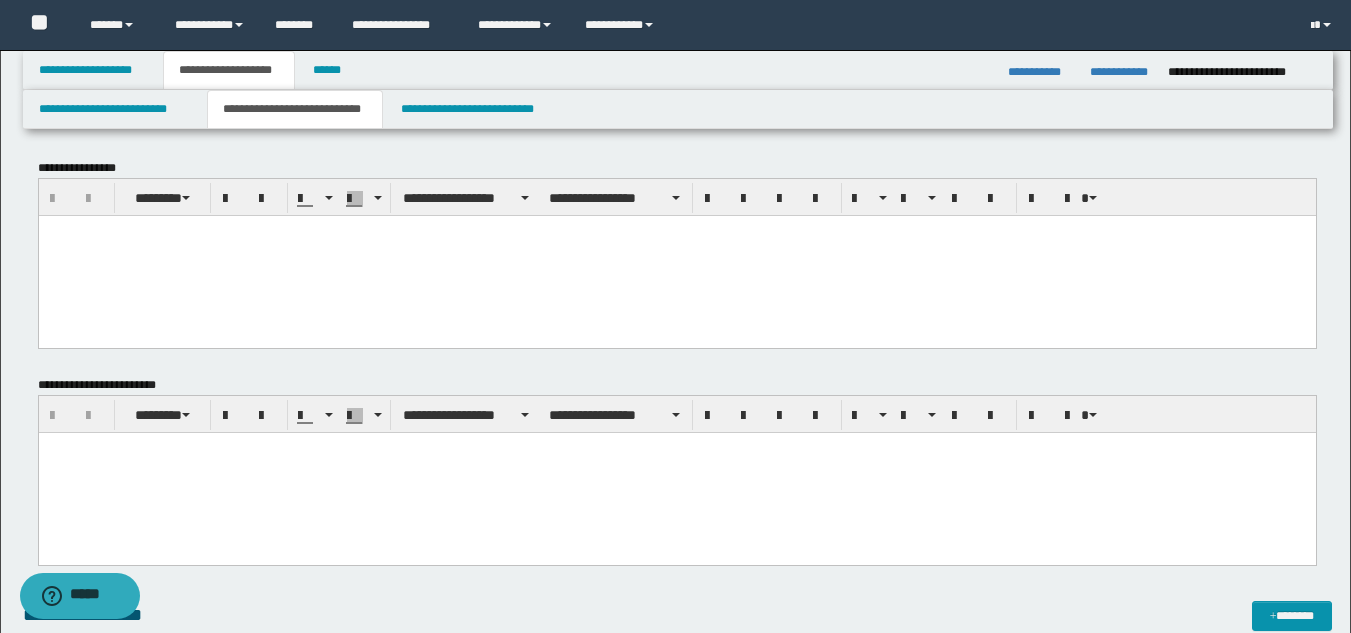 click at bounding box center [676, 255] 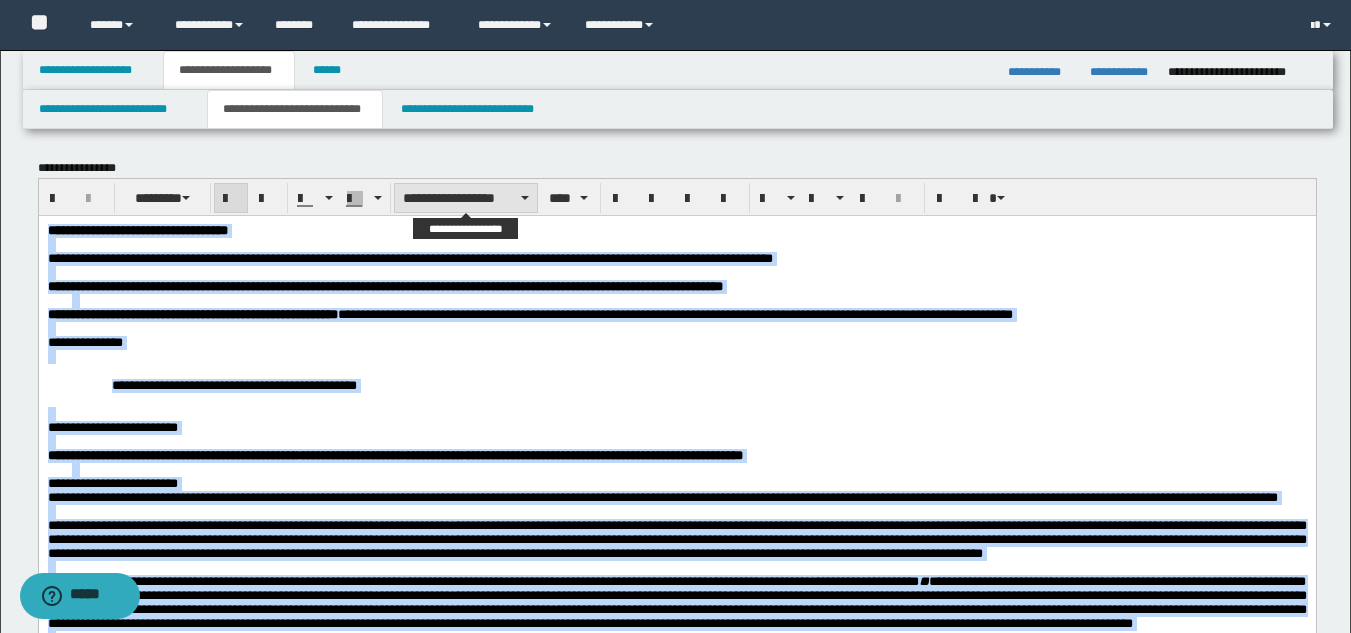 click on "**********" at bounding box center (466, 198) 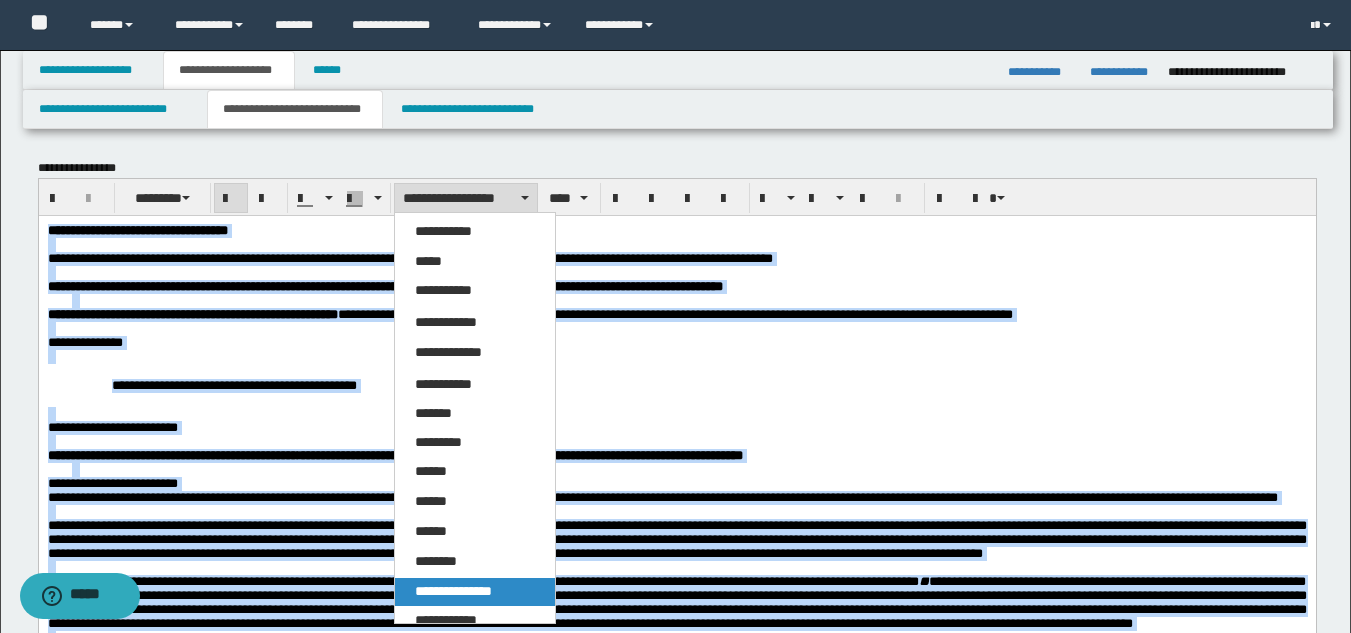 click on "**********" at bounding box center (453, 591) 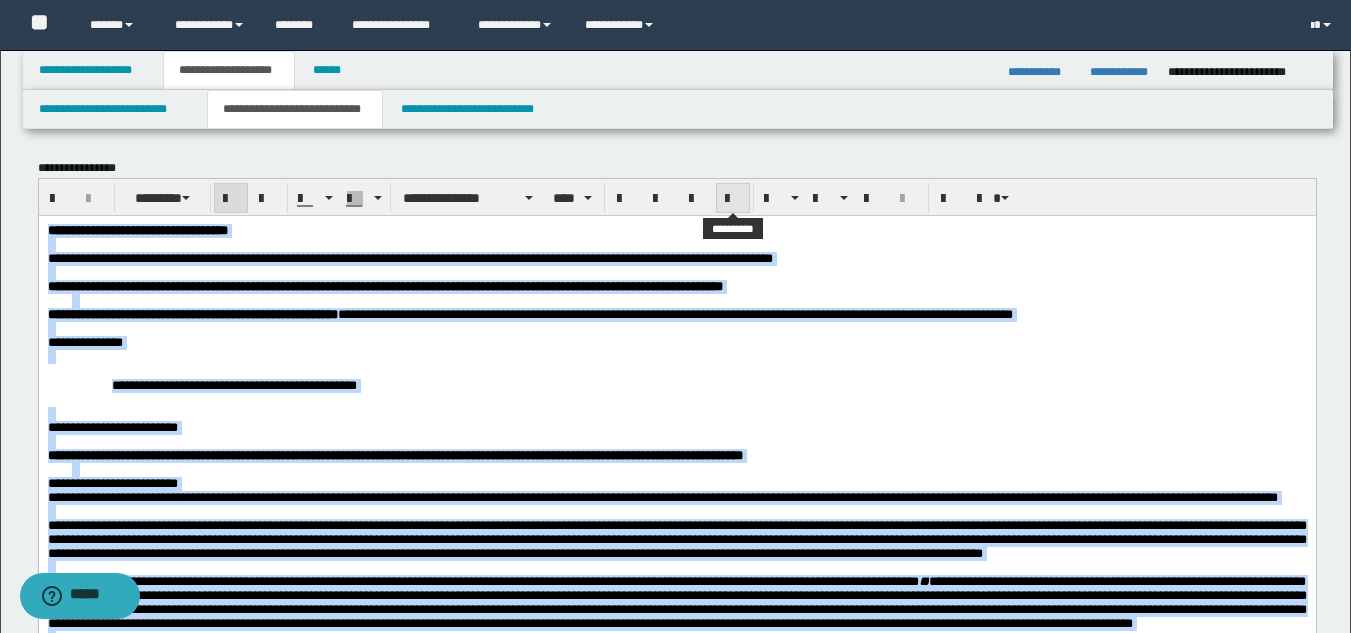 click at bounding box center [733, 199] 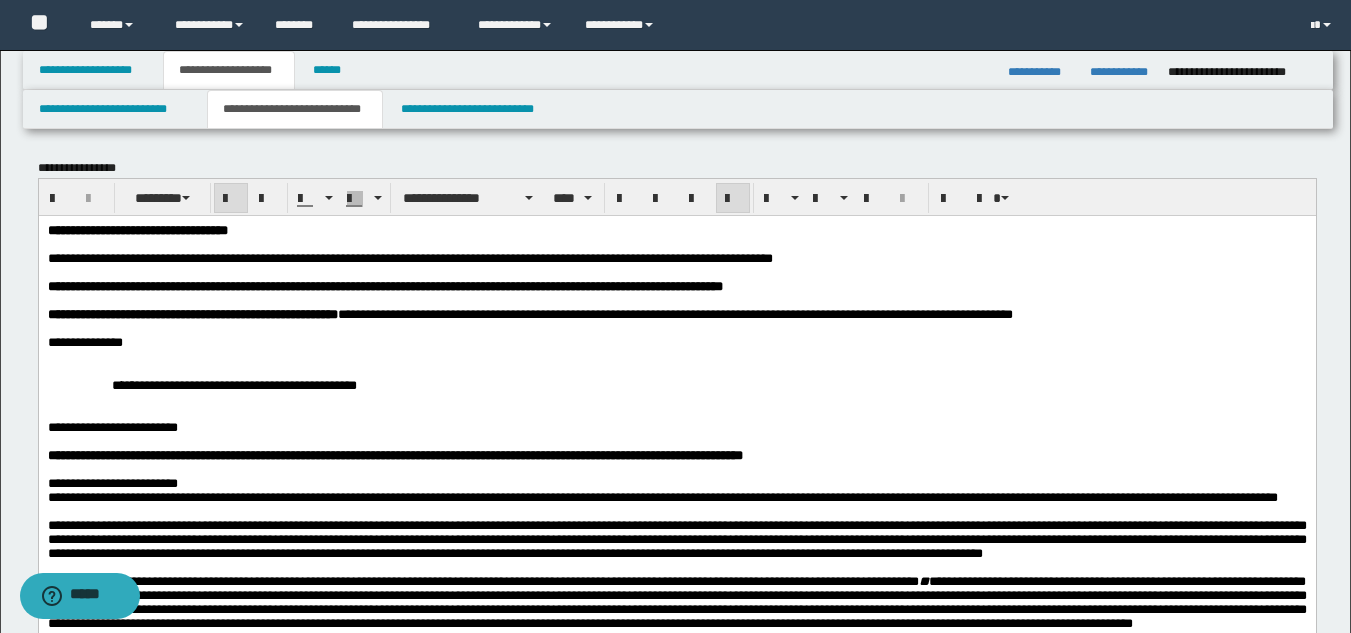 click on "**********" at bounding box center [676, 755] 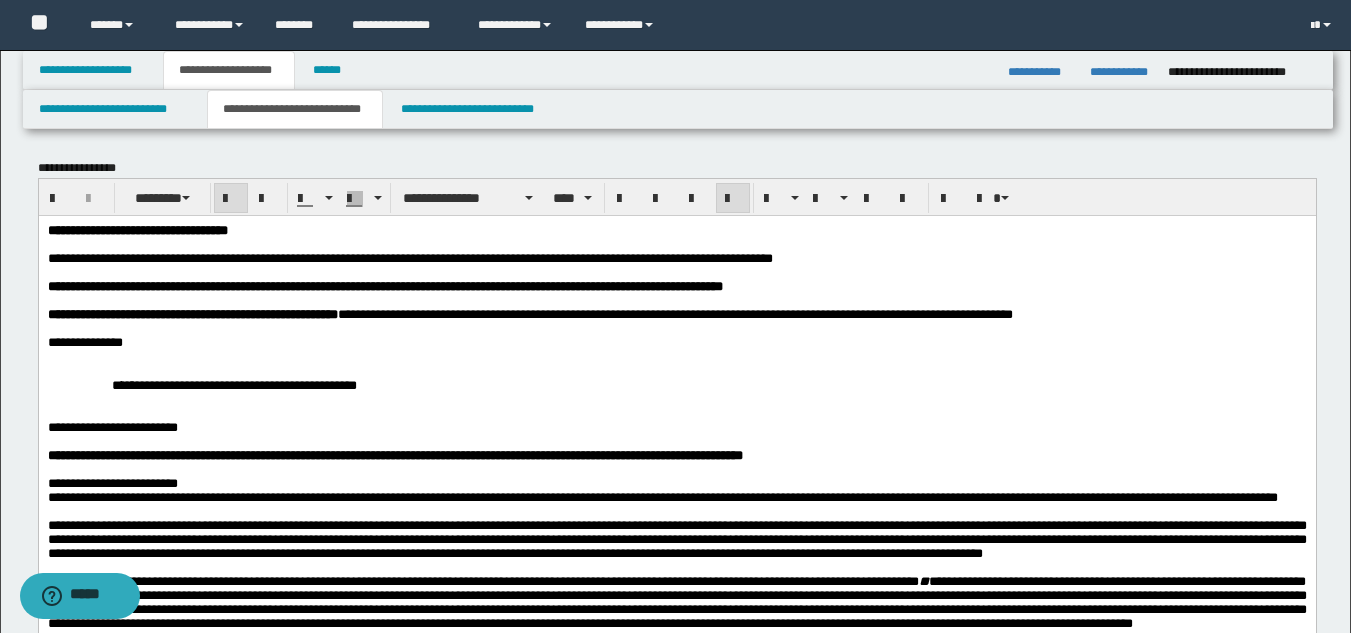 click on "**********" at bounding box center (137, 229) 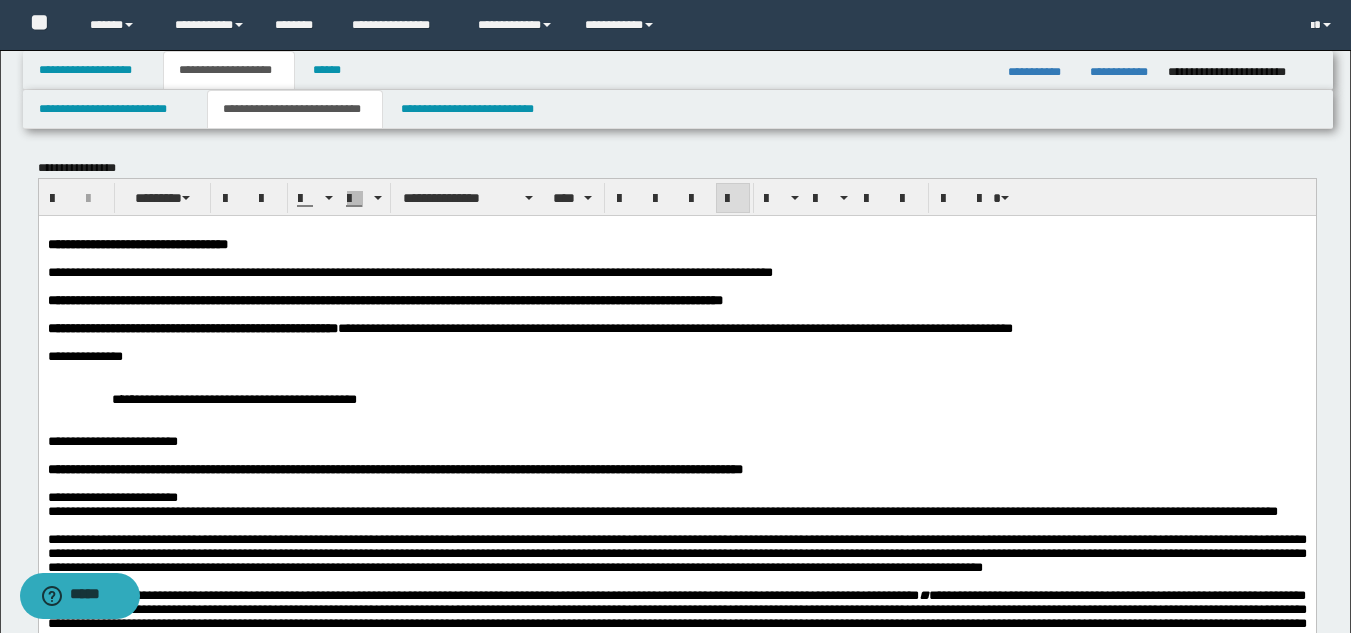click on "**********" at bounding box center (409, 271) 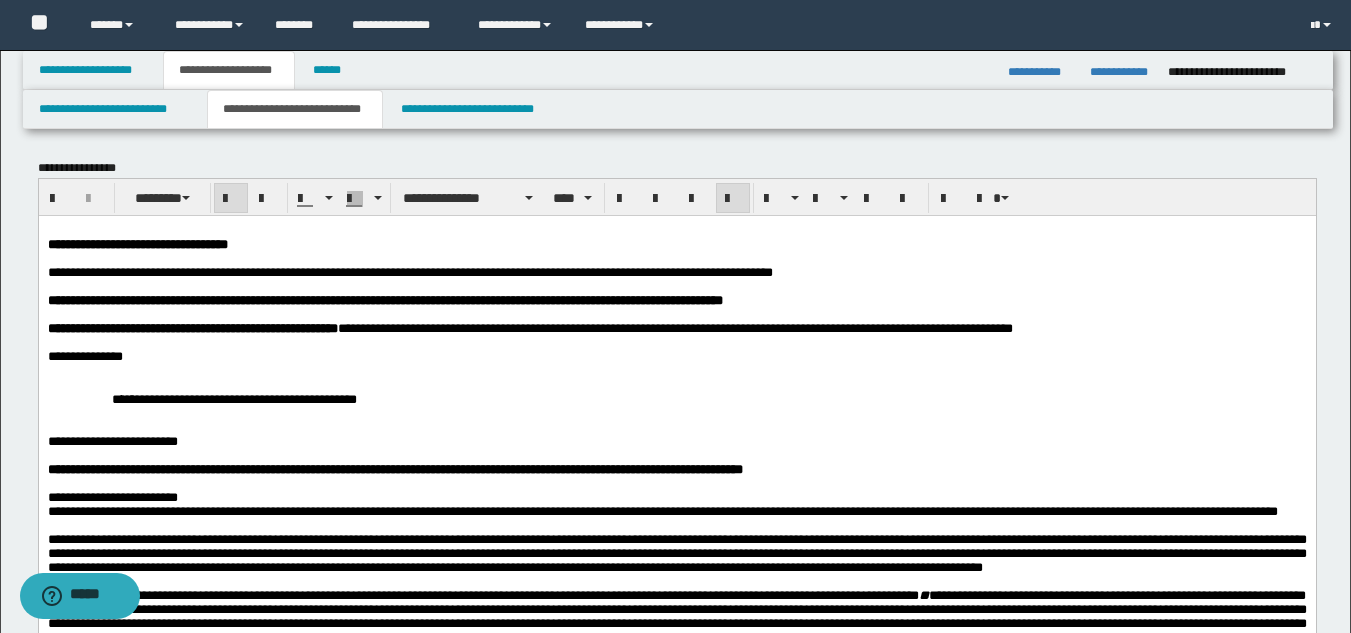 click on "**********" at bounding box center (384, 299) 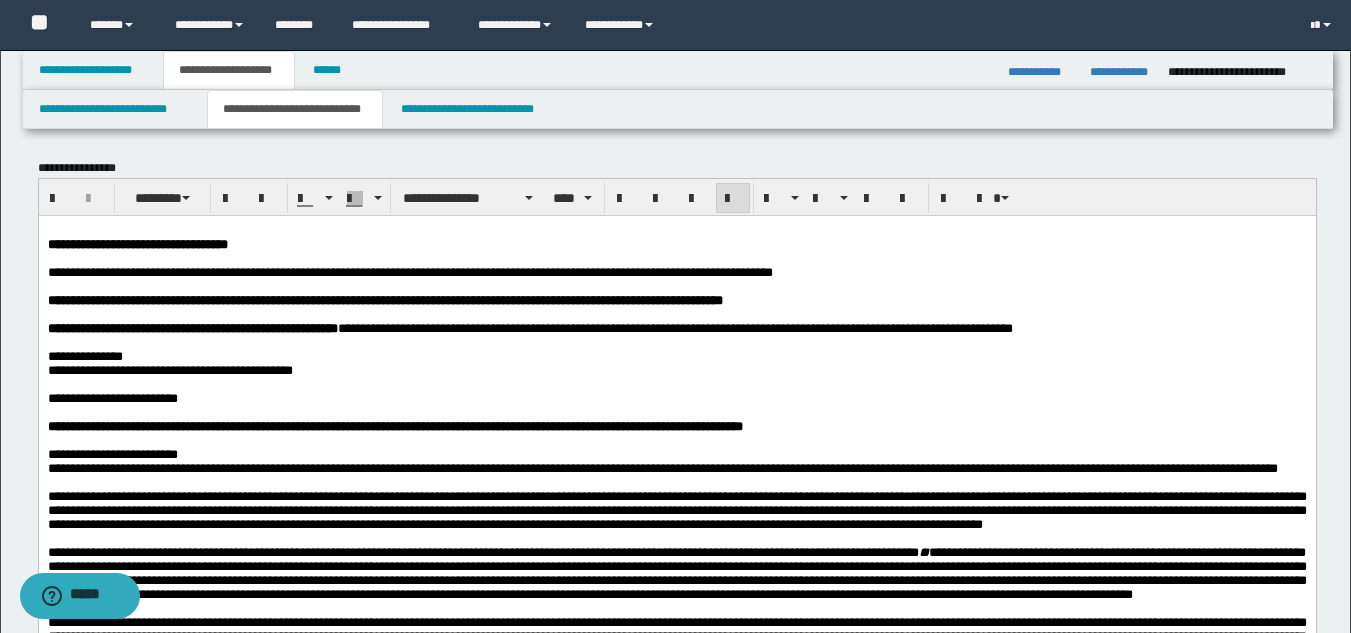 click on "**********" at bounding box center (112, 397) 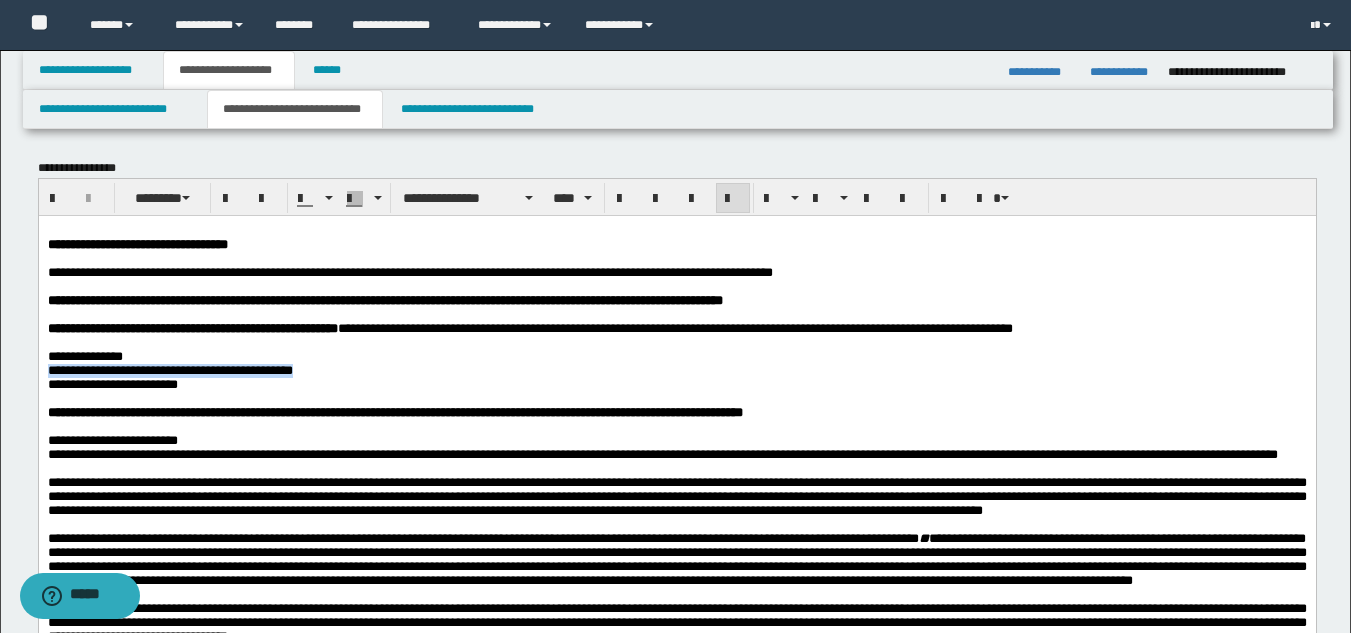 drag, startPoint x: 422, startPoint y: 392, endPoint x: 55, endPoint y: 605, distance: 424.33243 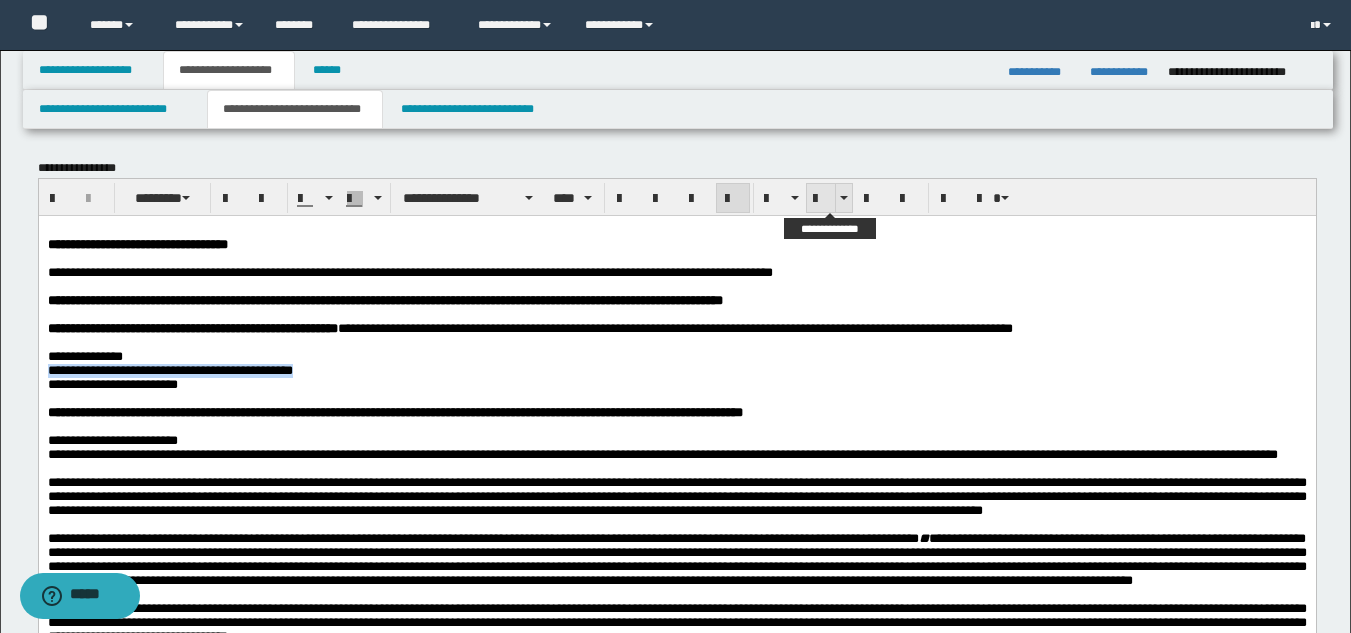 click at bounding box center (821, 199) 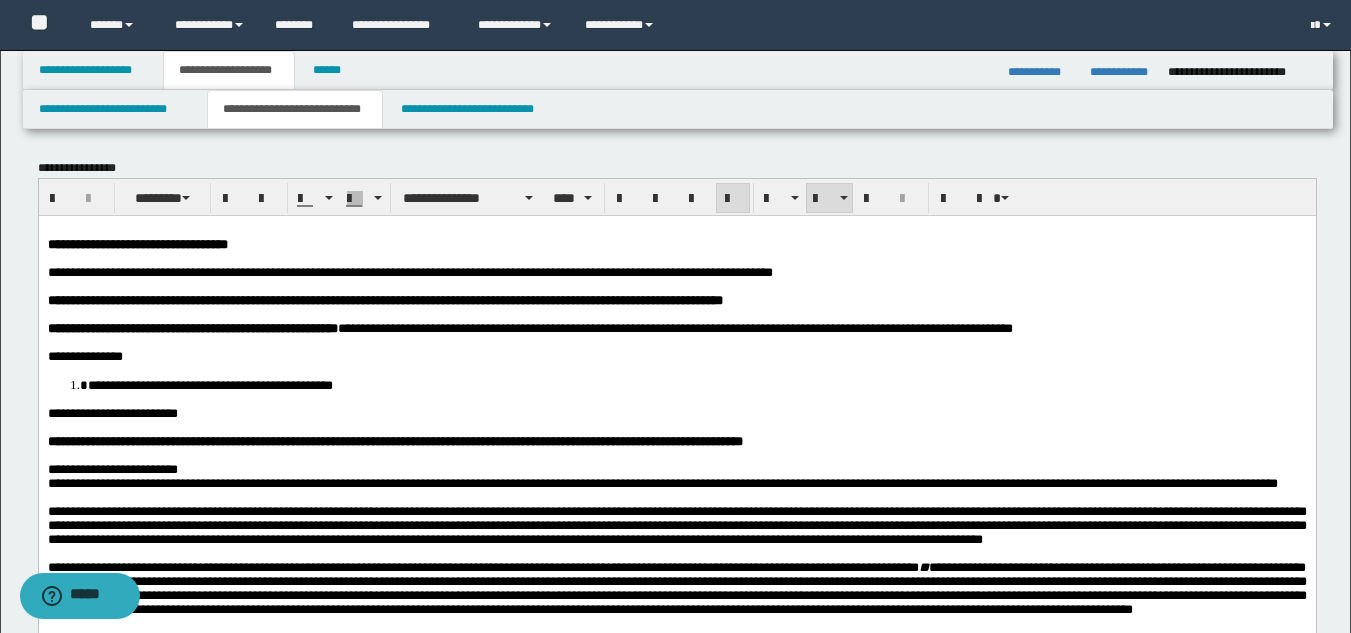 click on "**********" at bounding box center (112, 412) 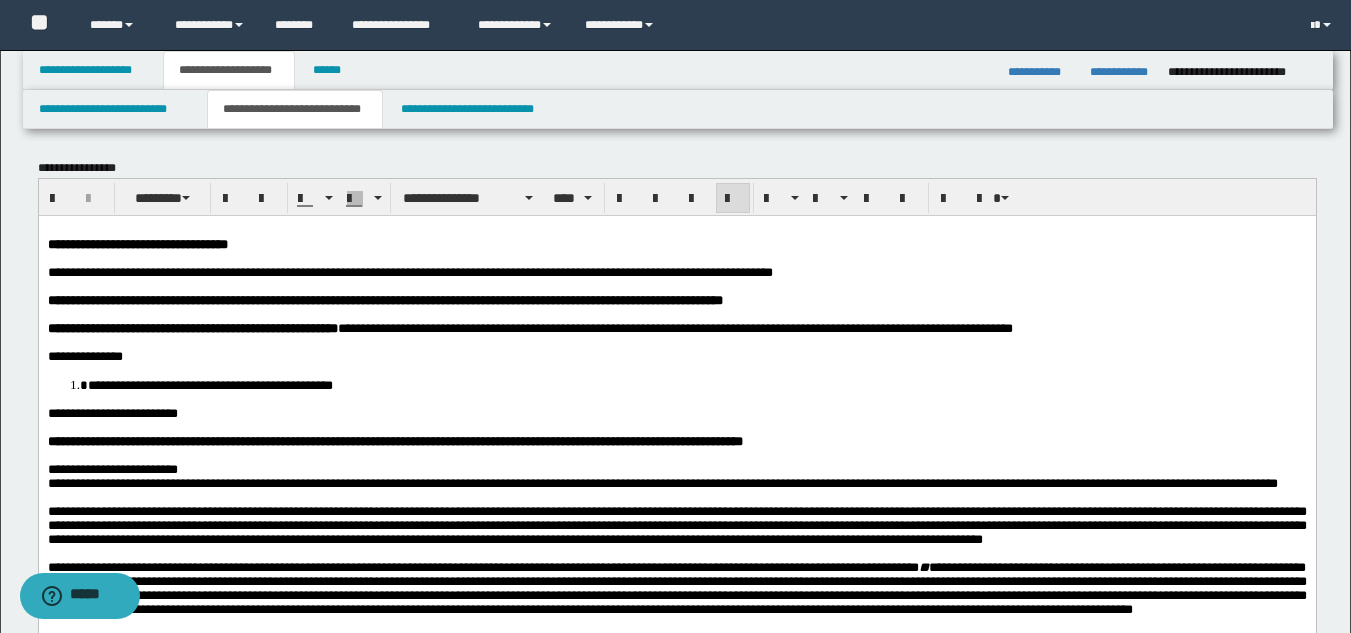 click on "**********" at bounding box center (172, 440) 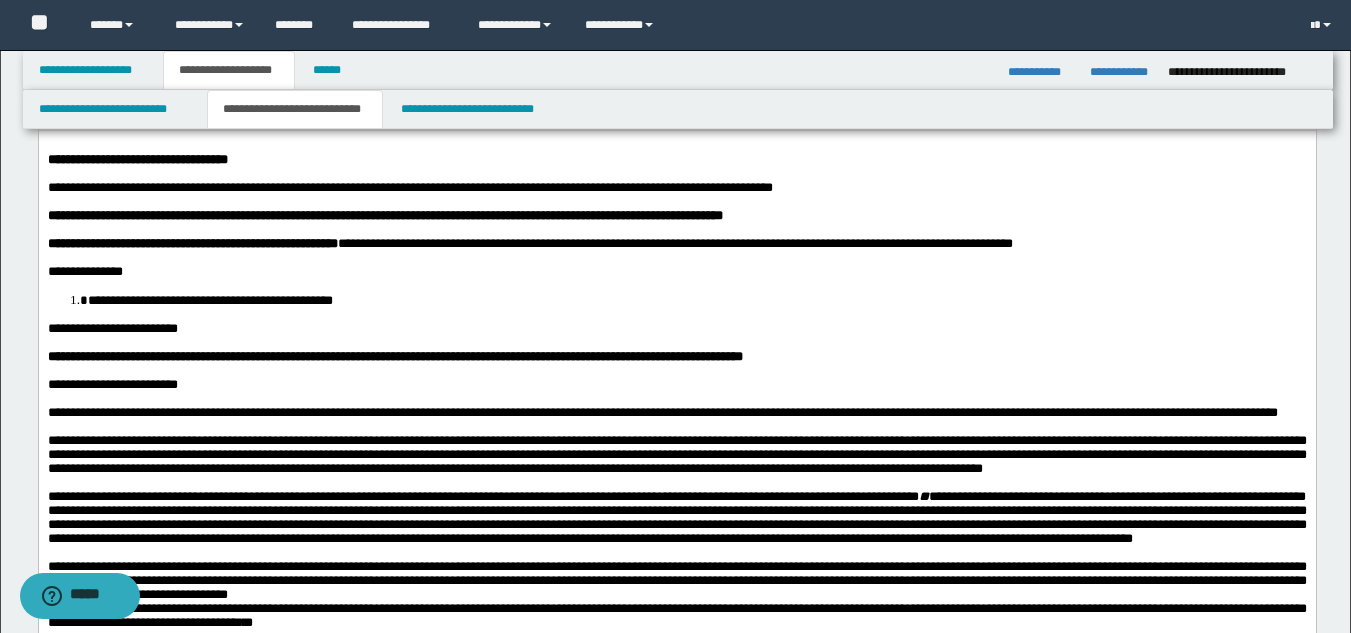 scroll, scrollTop: 200, scrollLeft: 0, axis: vertical 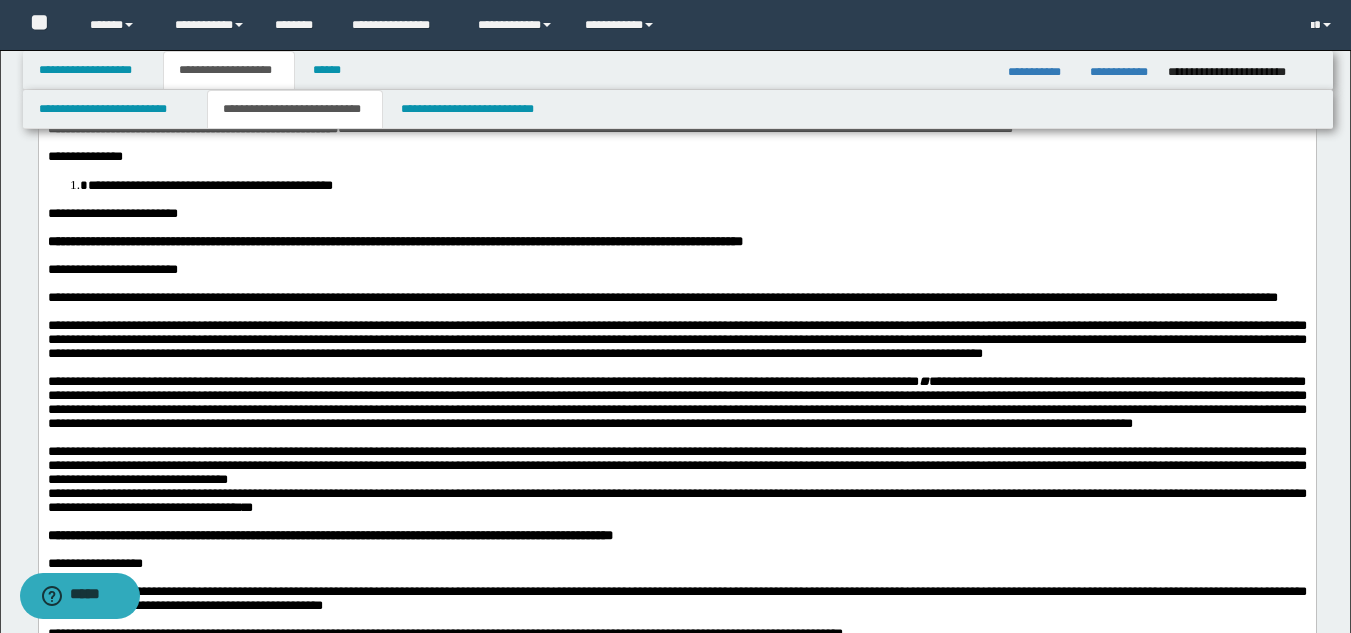 click at bounding box center (676, 367) 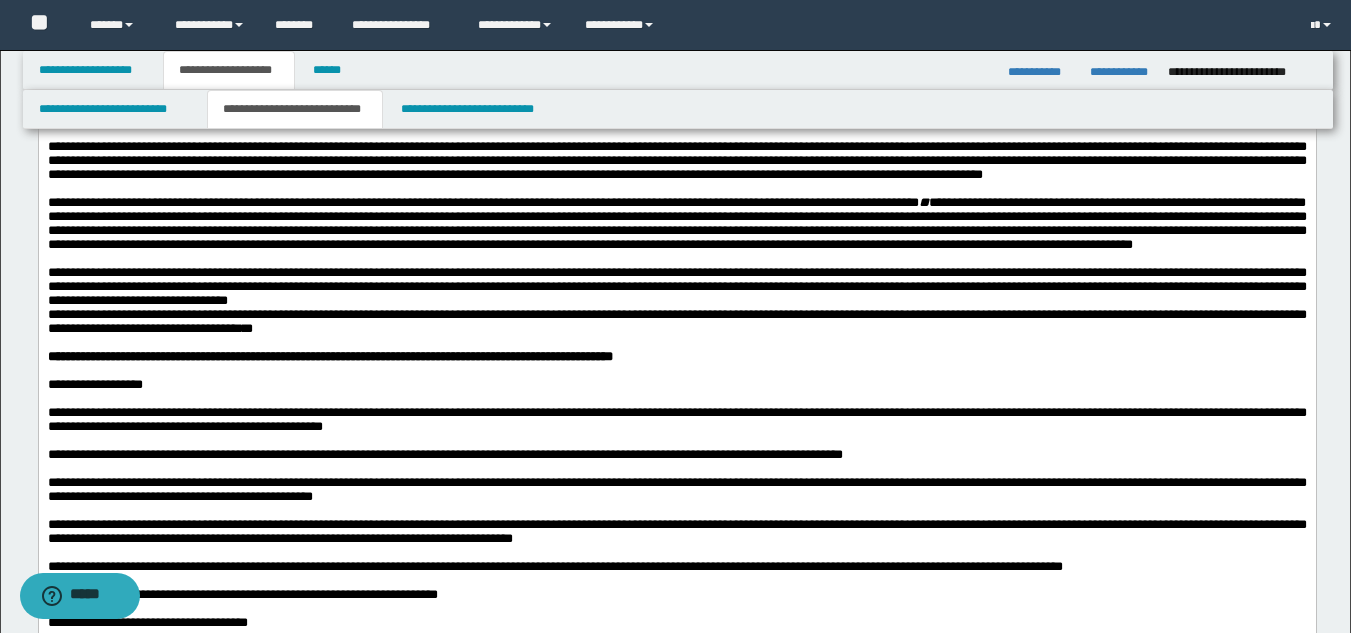 scroll, scrollTop: 400, scrollLeft: 0, axis: vertical 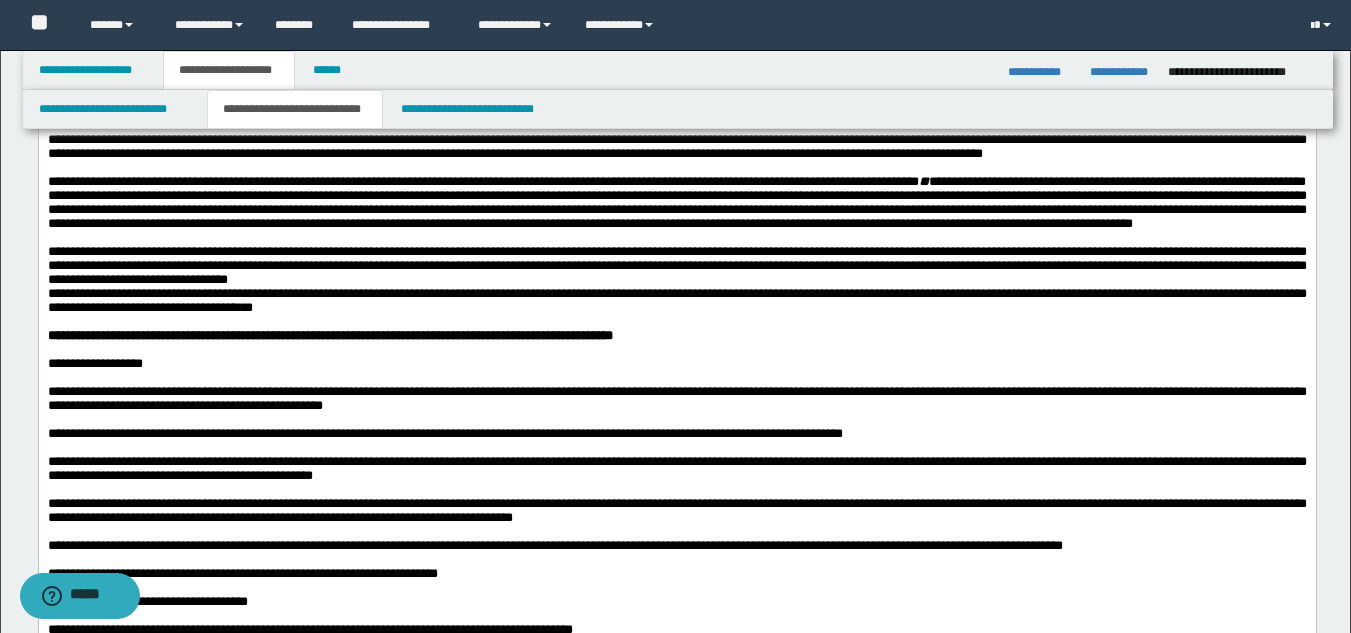 click on "**********" at bounding box center (676, 300) 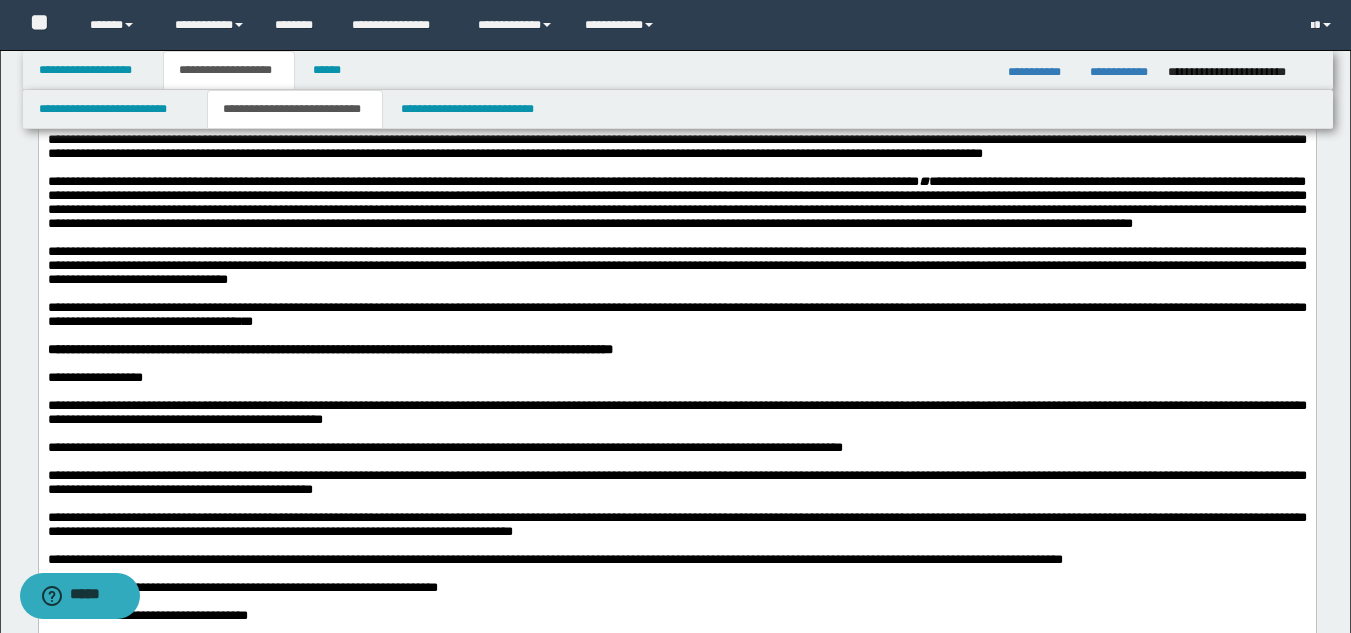 click on "**********" at bounding box center [676, 266] 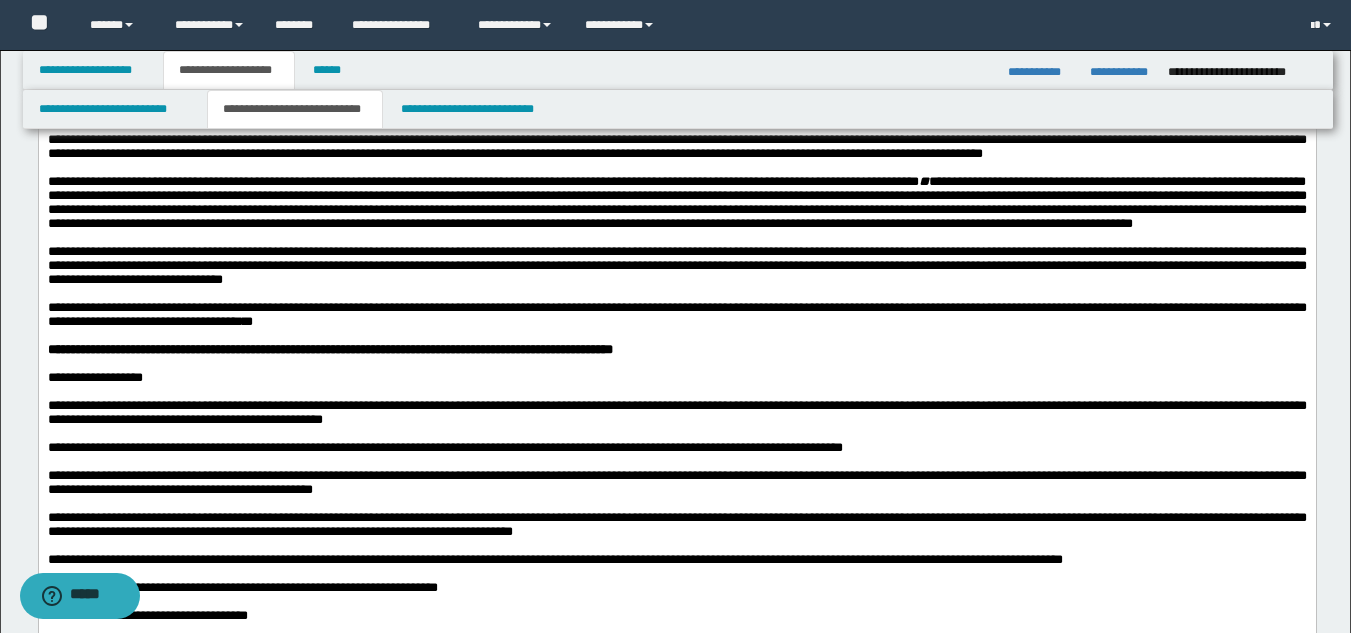 click on "**********" at bounding box center [676, 363] 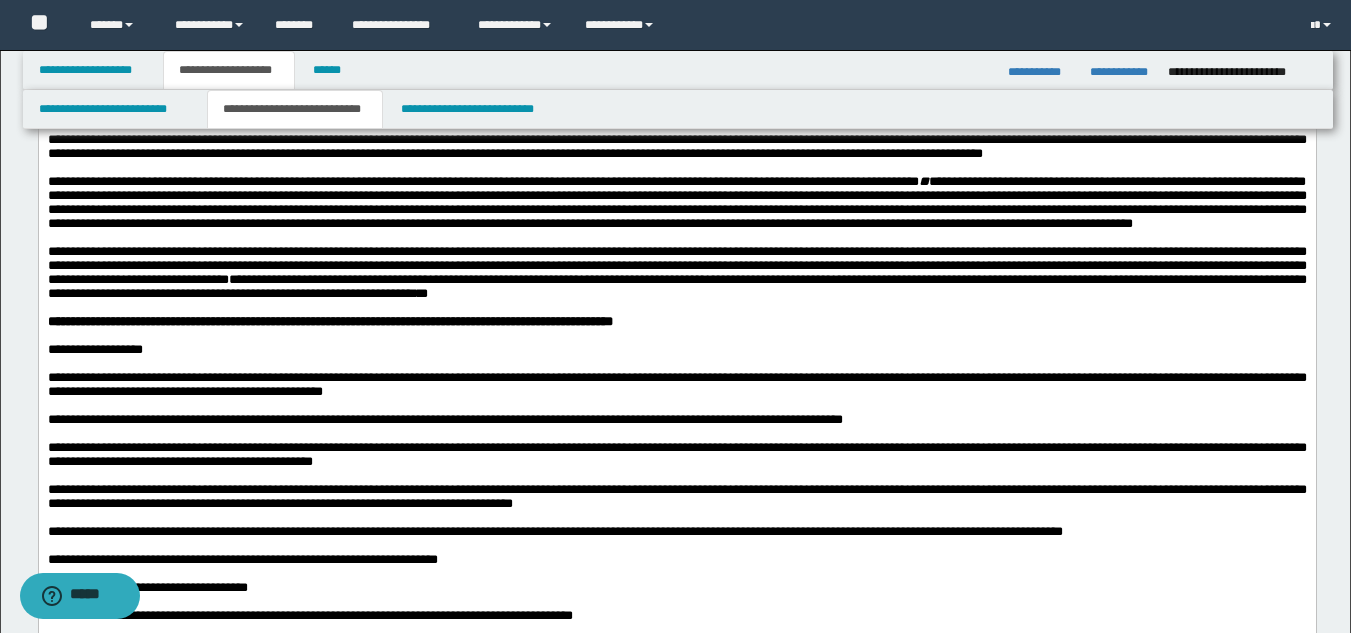 click at bounding box center (676, 308) 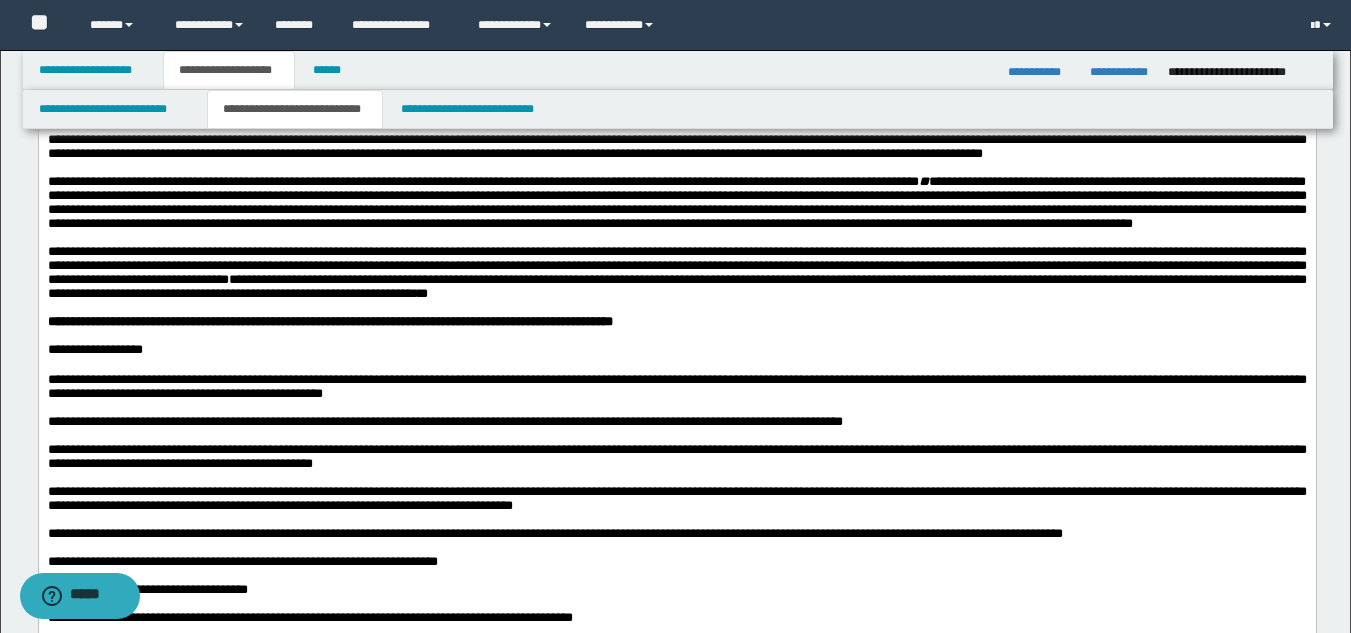click on "**********" at bounding box center (676, 386) 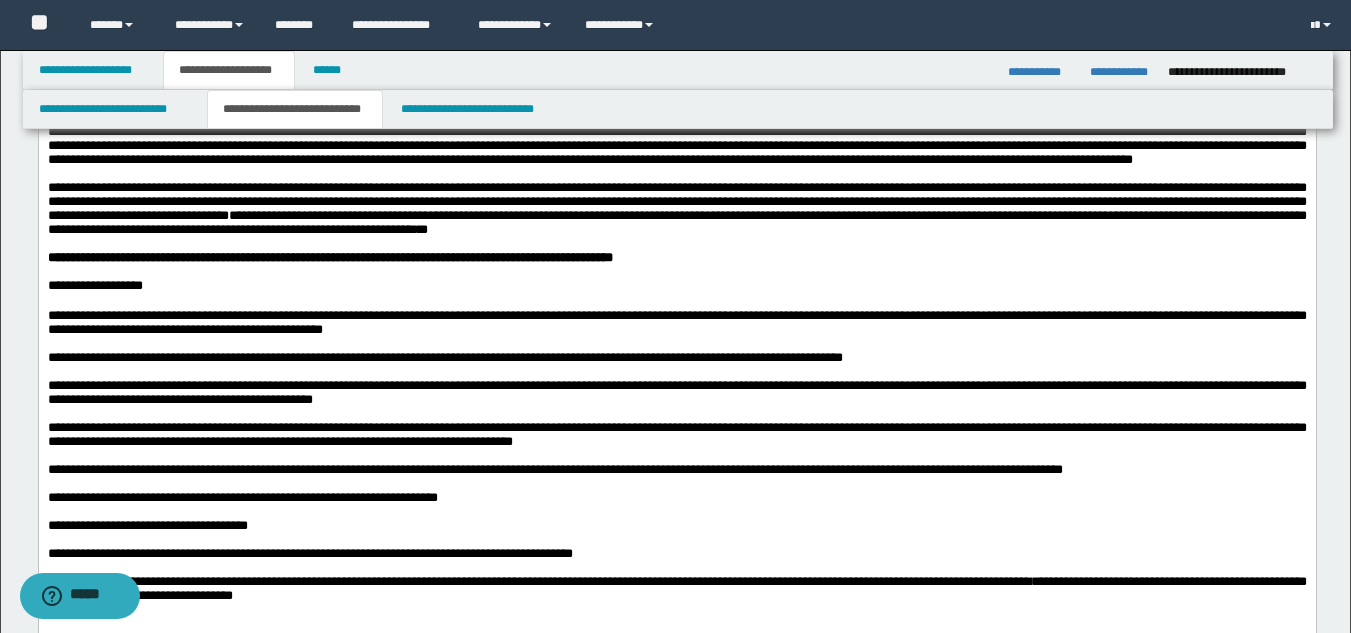 scroll, scrollTop: 500, scrollLeft: 0, axis: vertical 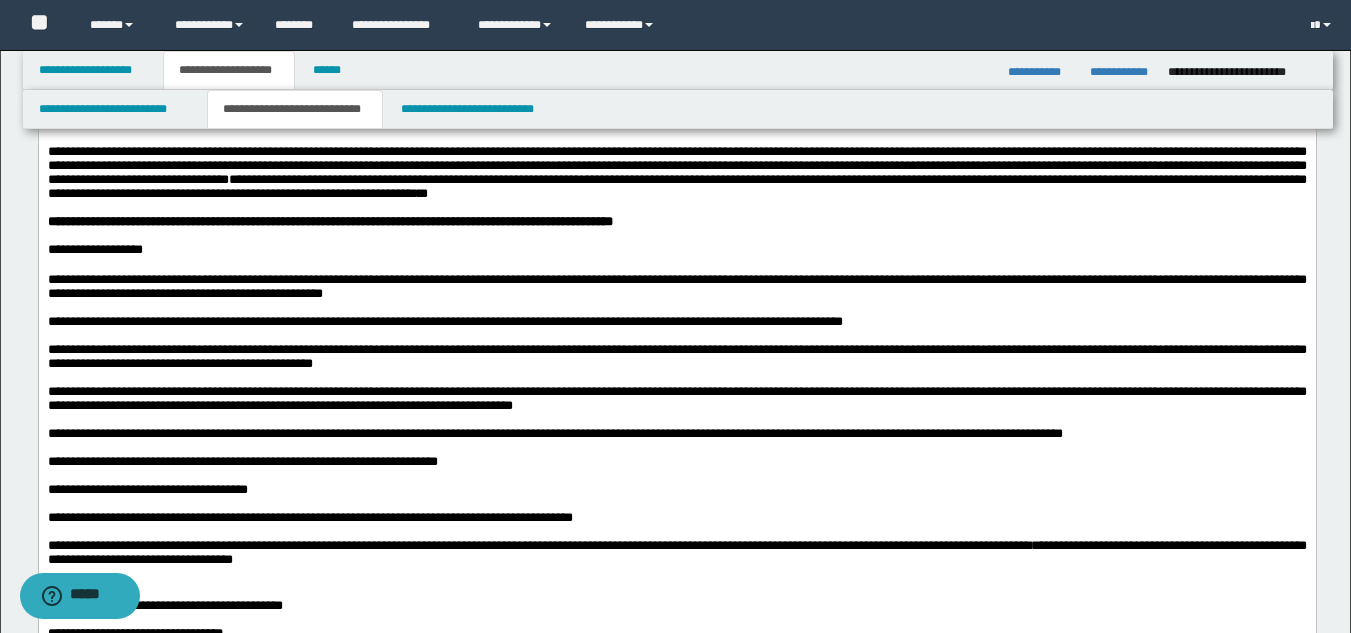 click on "**********" at bounding box center [444, 321] 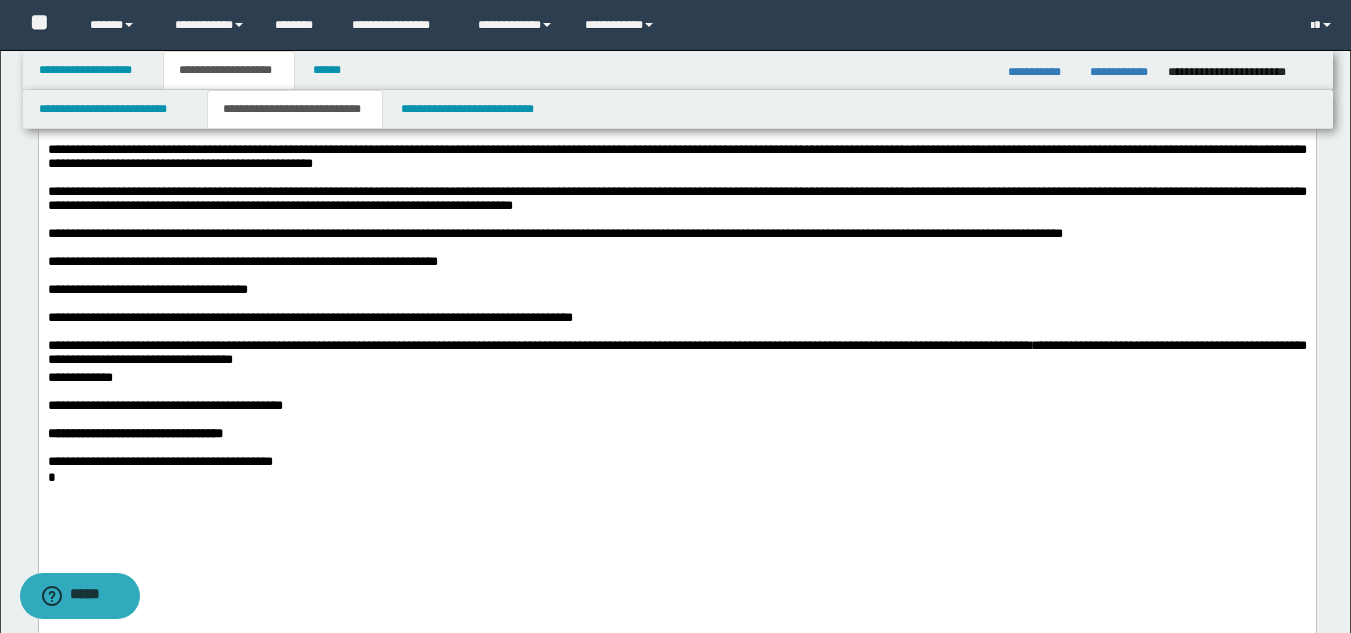 click at bounding box center (676, 332) 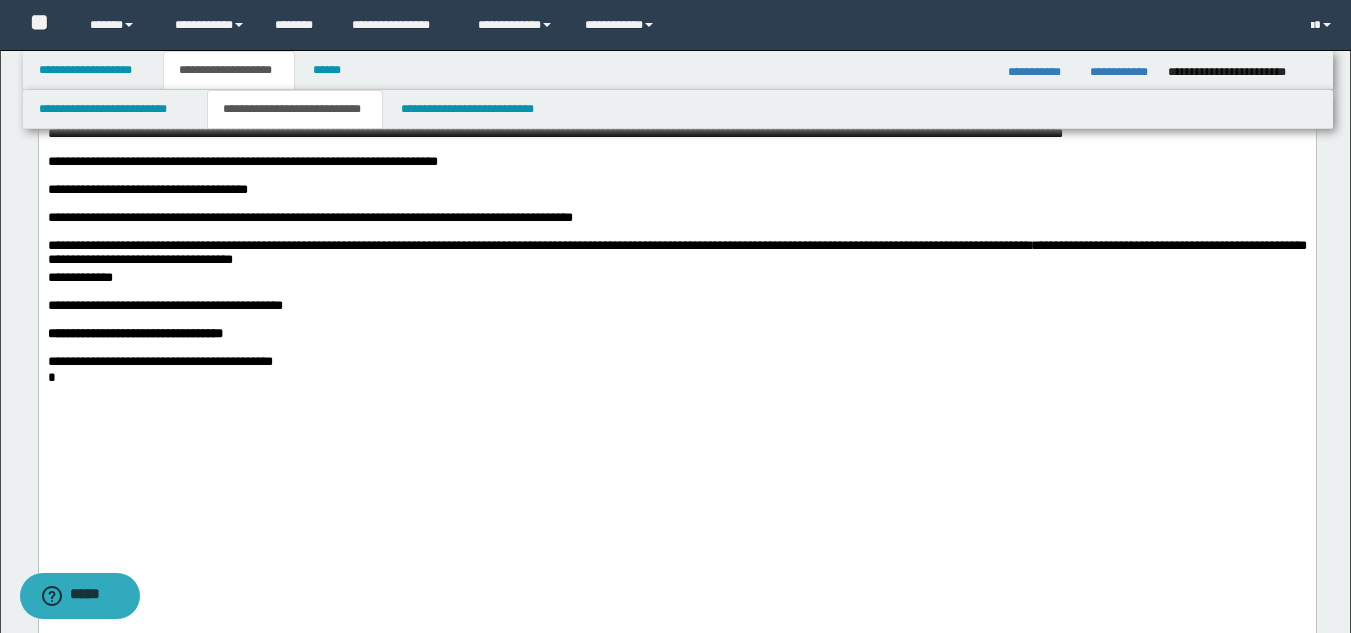 click at bounding box center [676, 320] 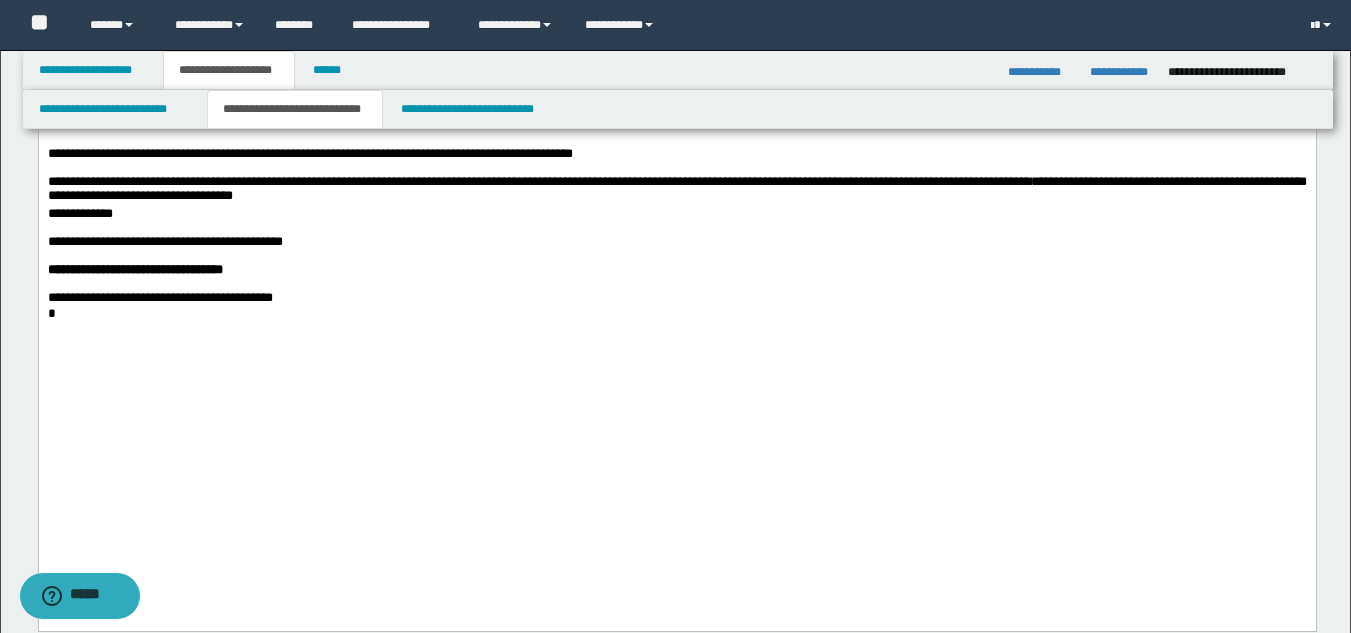 scroll, scrollTop: 900, scrollLeft: 0, axis: vertical 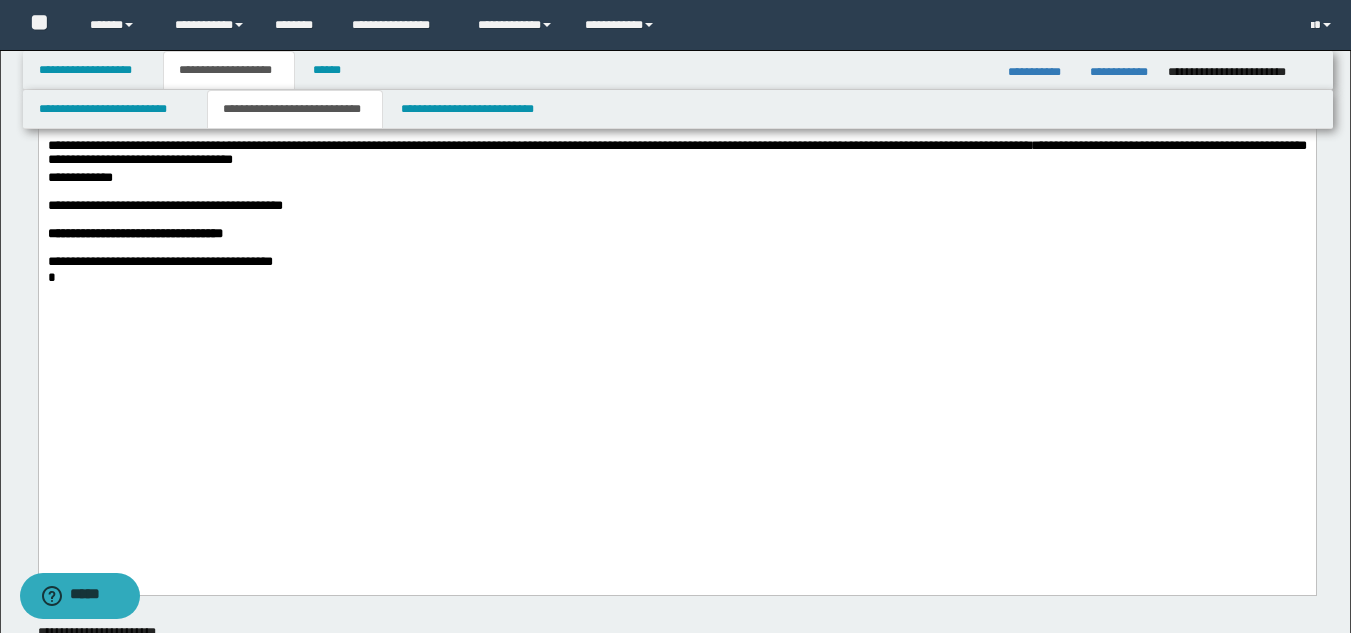 click at bounding box center [676, 306] 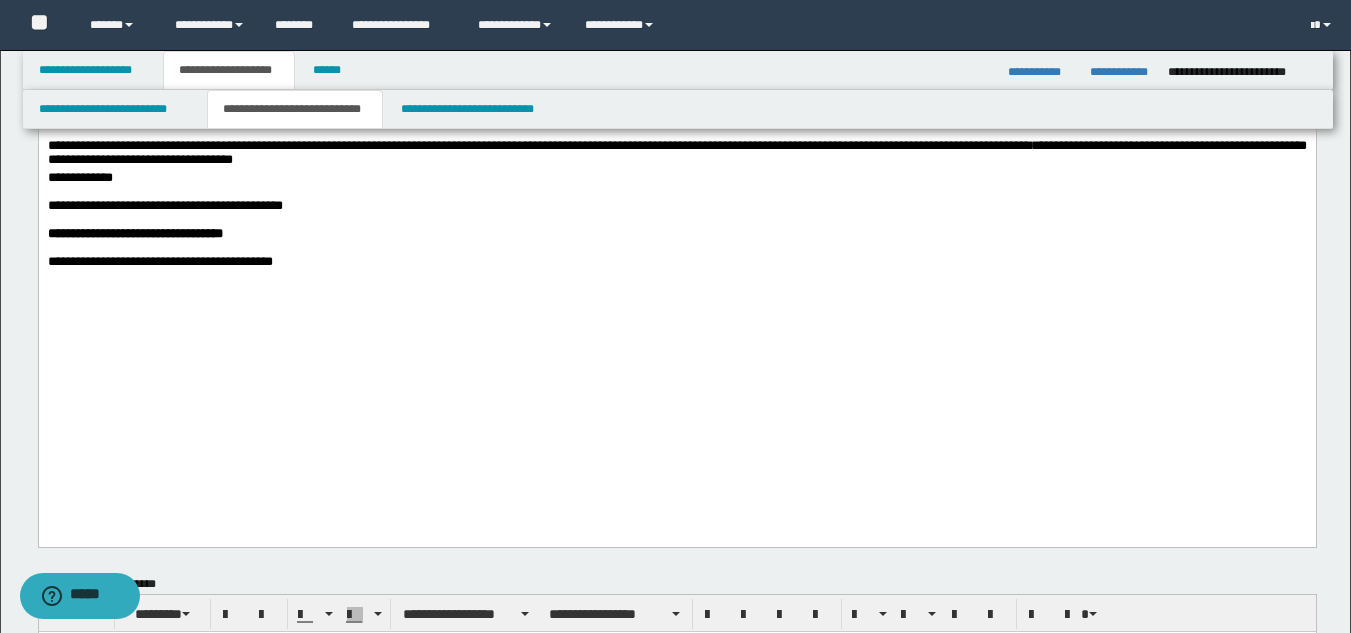 click on "**********" at bounding box center (676, -171) 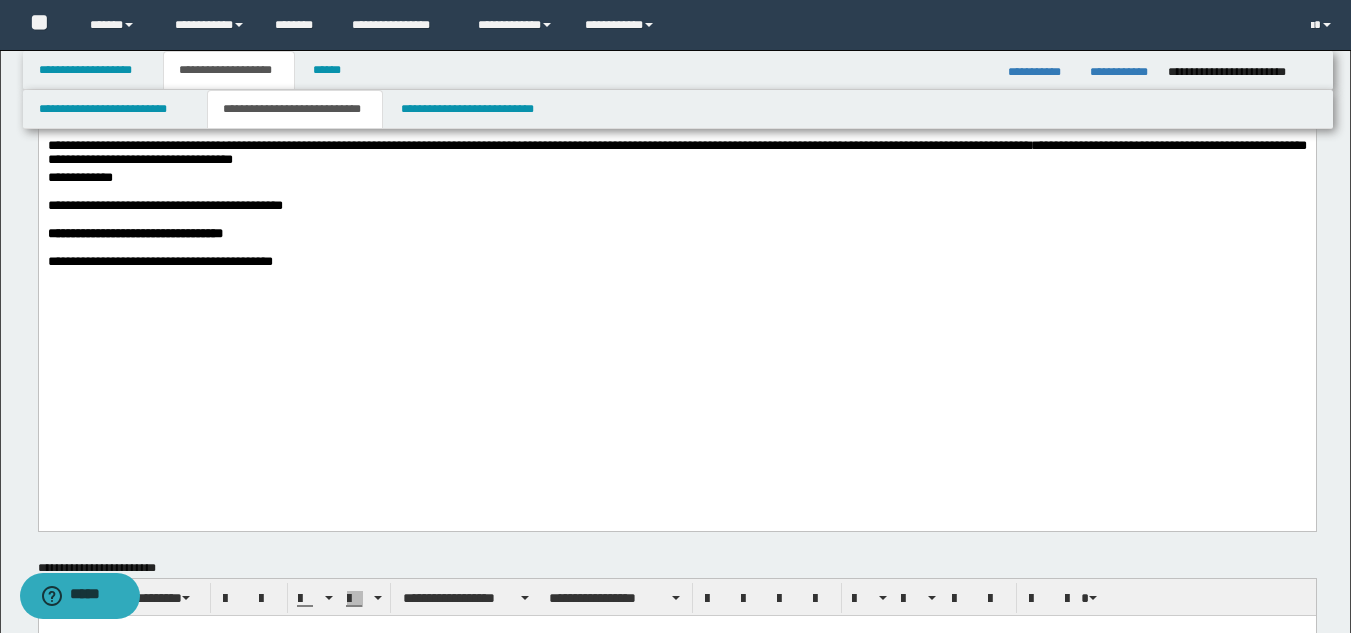 click on "**********" at bounding box center [676, -178] 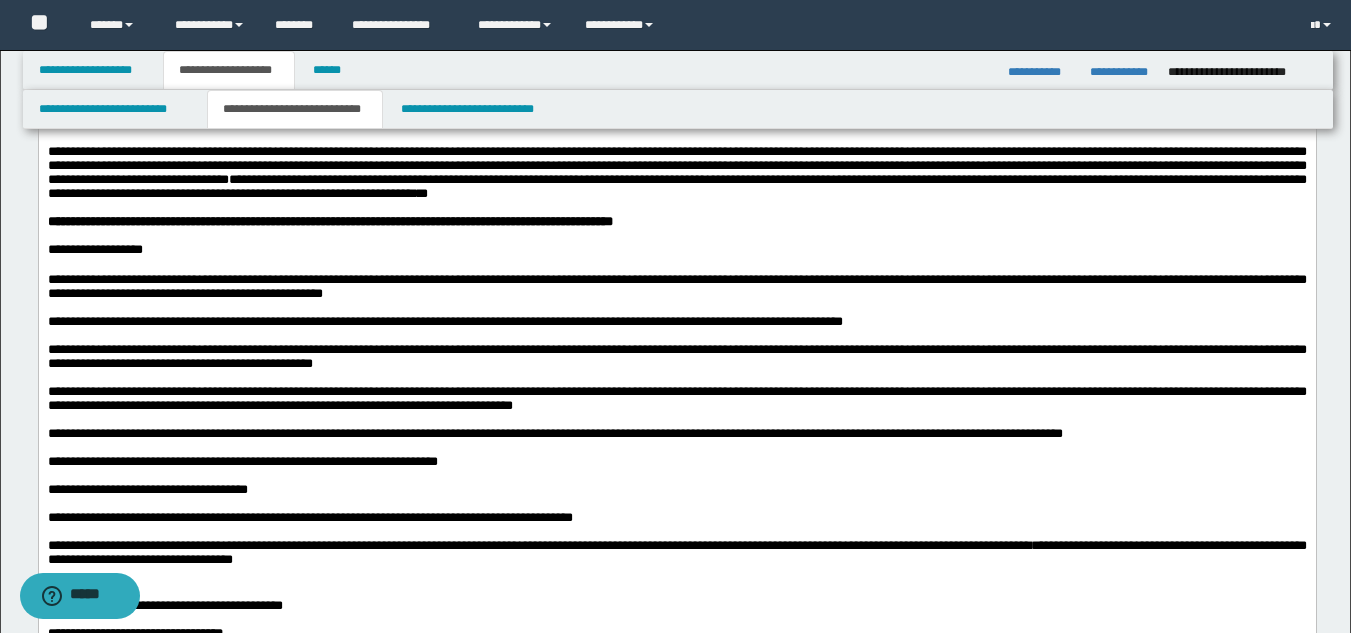 scroll, scrollTop: 400, scrollLeft: 0, axis: vertical 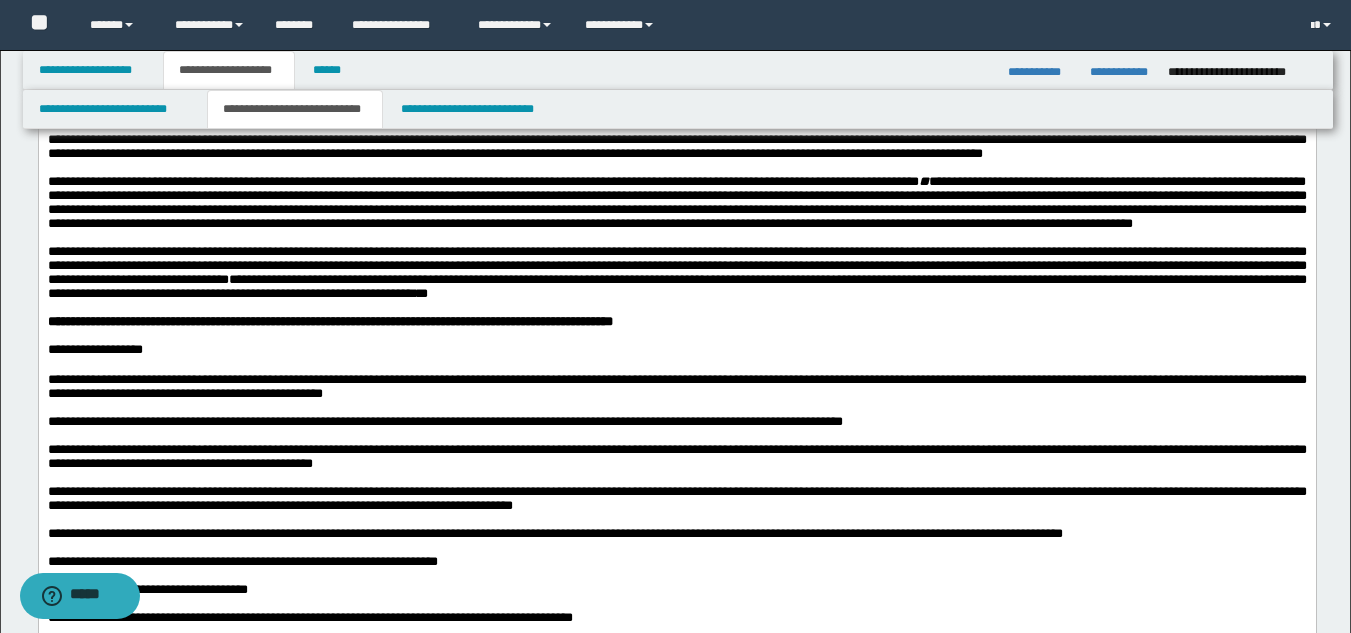 click on "**********" at bounding box center (676, 386) 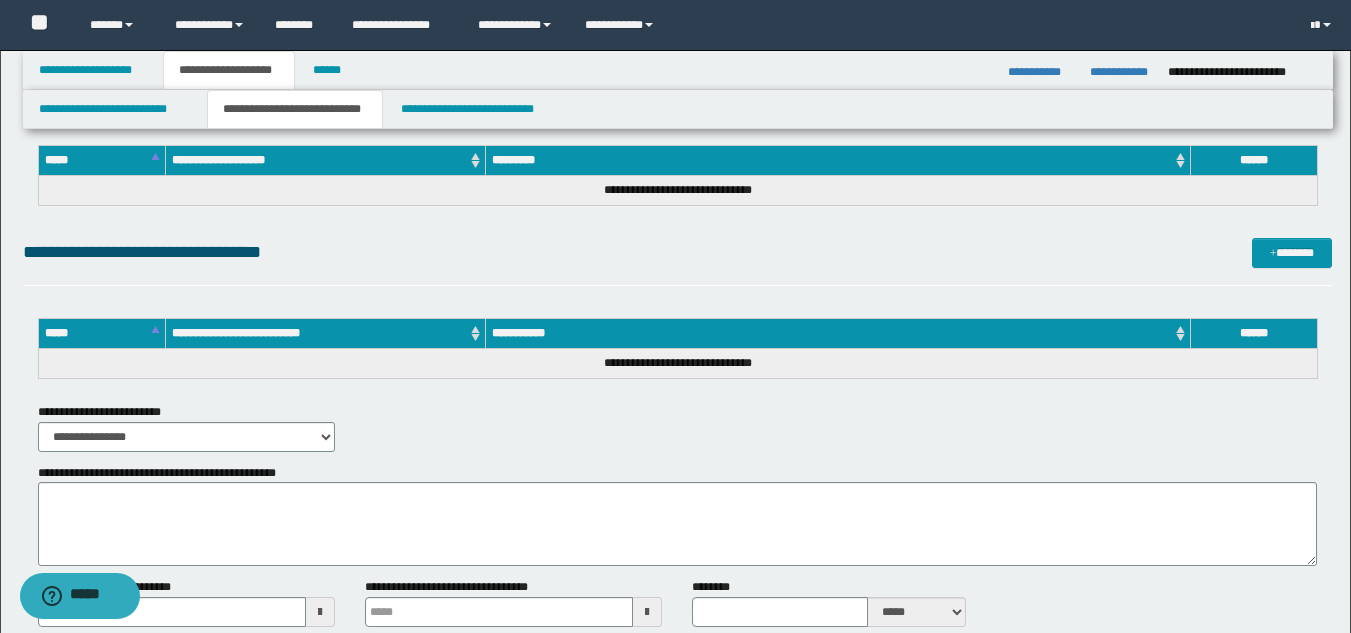 scroll, scrollTop: 2129, scrollLeft: 0, axis: vertical 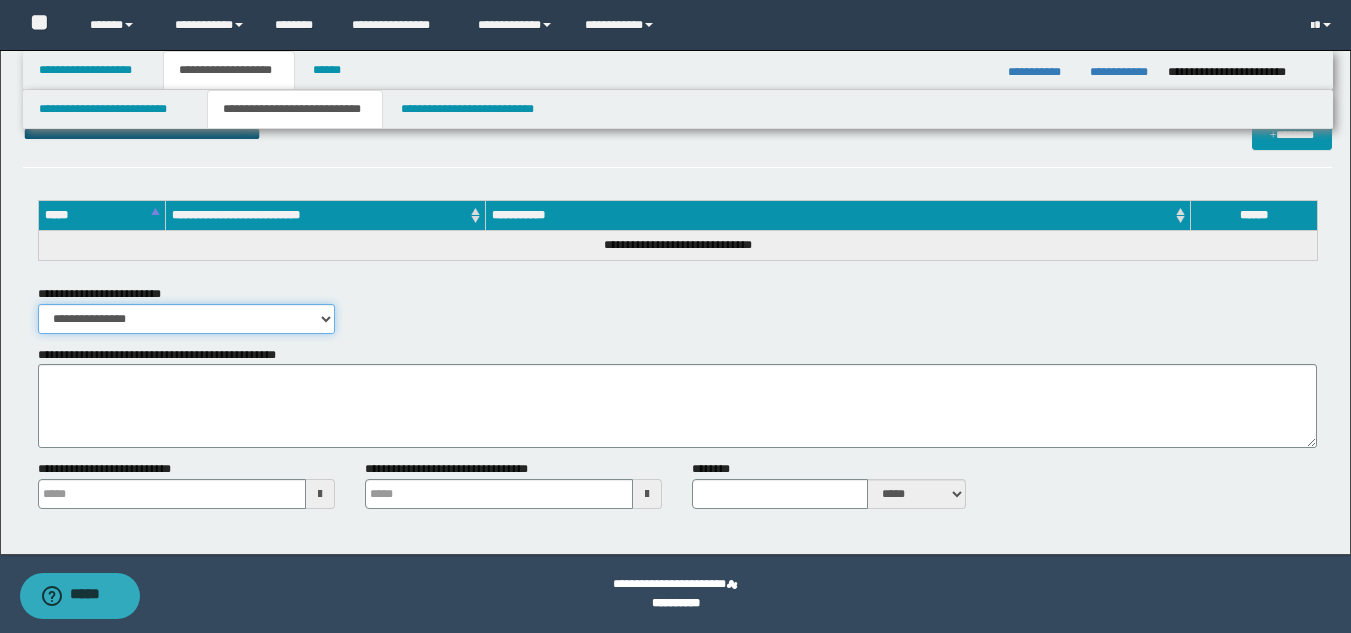 drag, startPoint x: 124, startPoint y: 322, endPoint x: 126, endPoint y: 333, distance: 11.18034 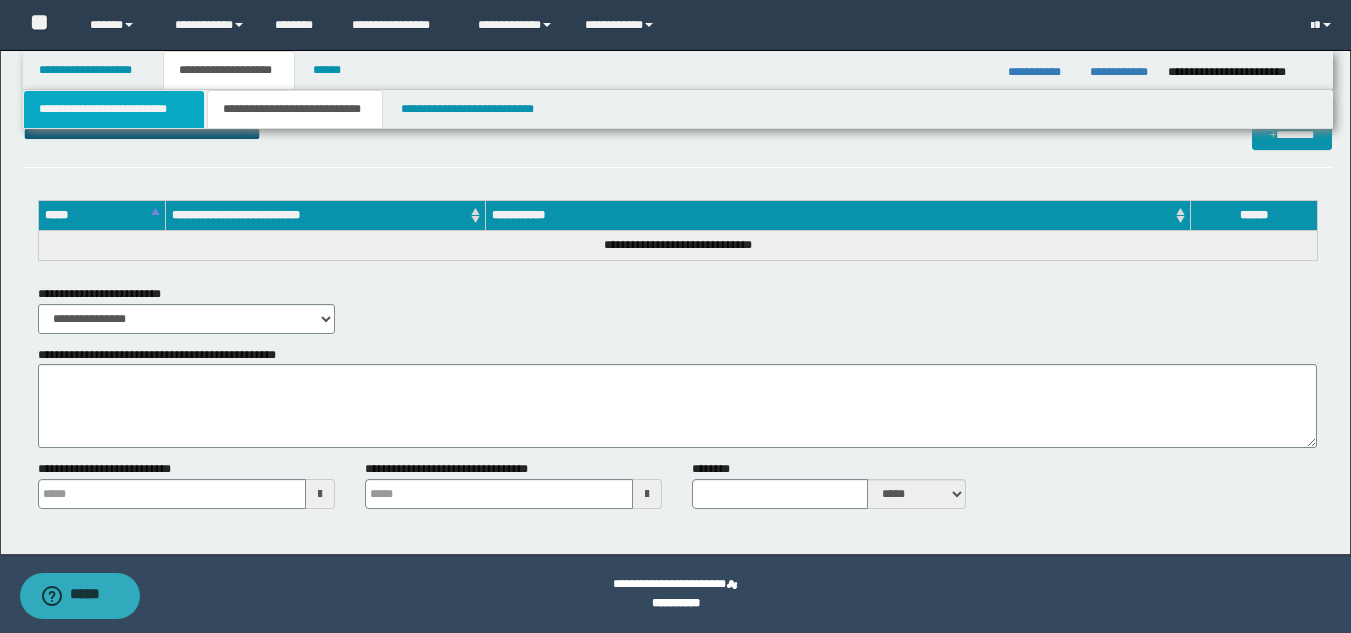 click on "**********" at bounding box center [114, 109] 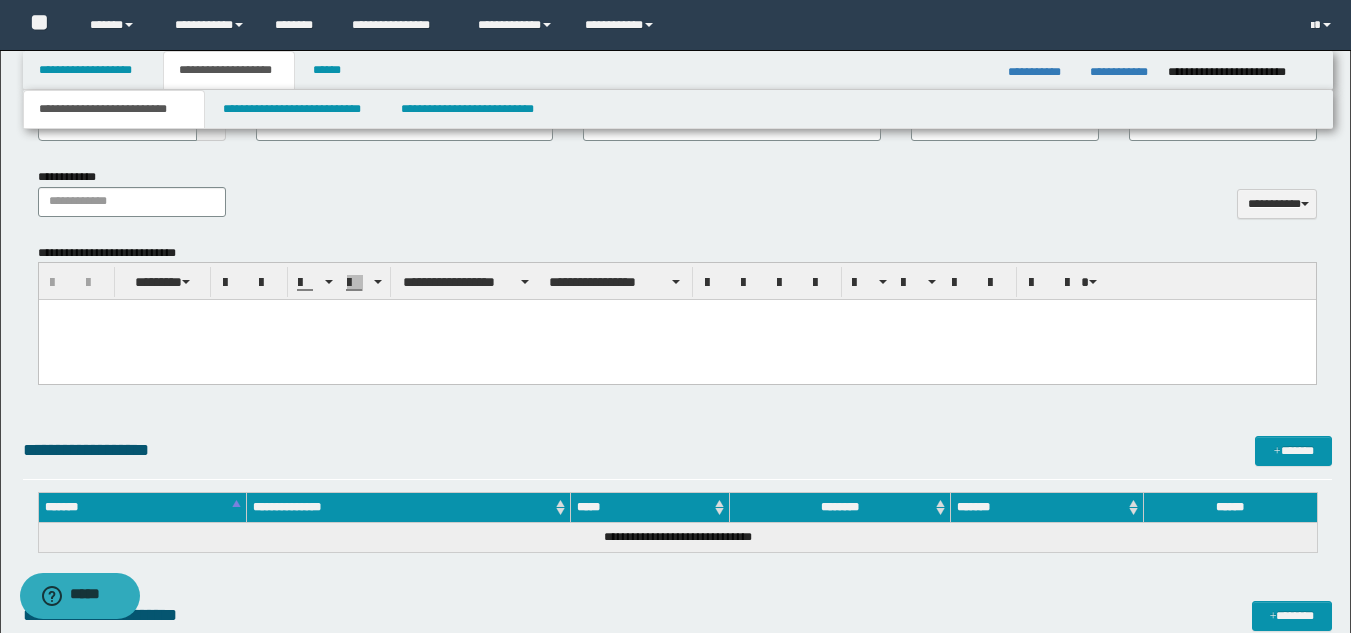 scroll, scrollTop: 803, scrollLeft: 0, axis: vertical 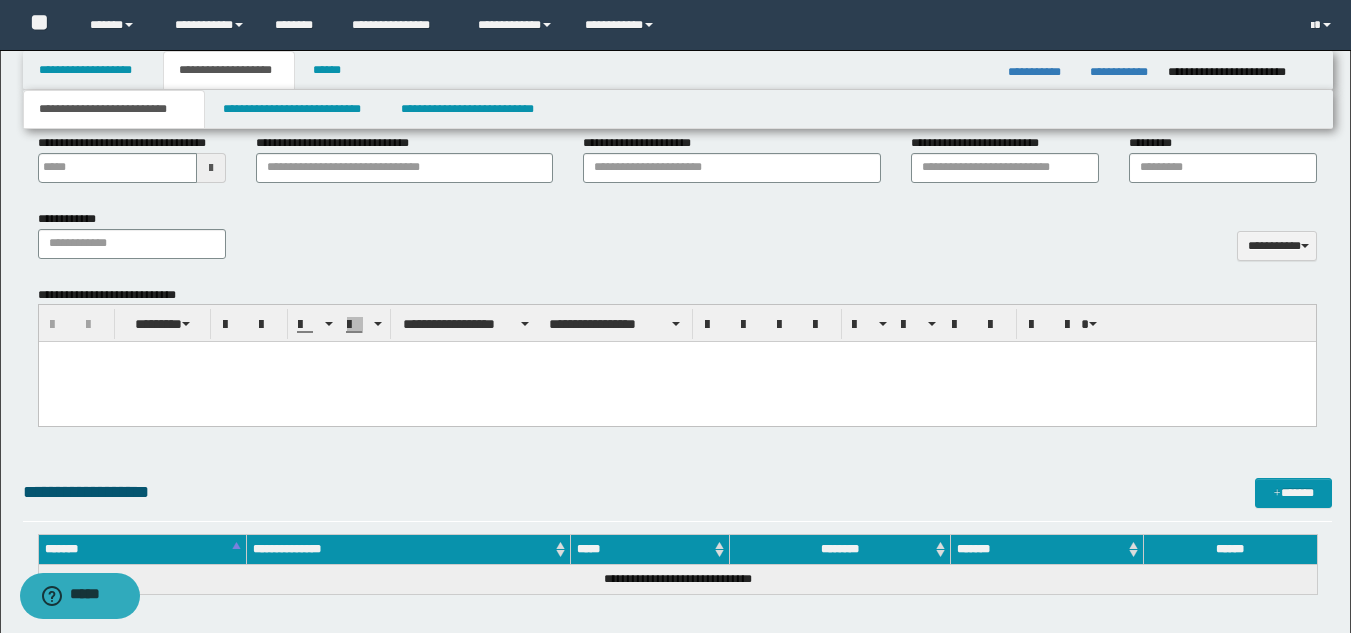 click at bounding box center (676, 382) 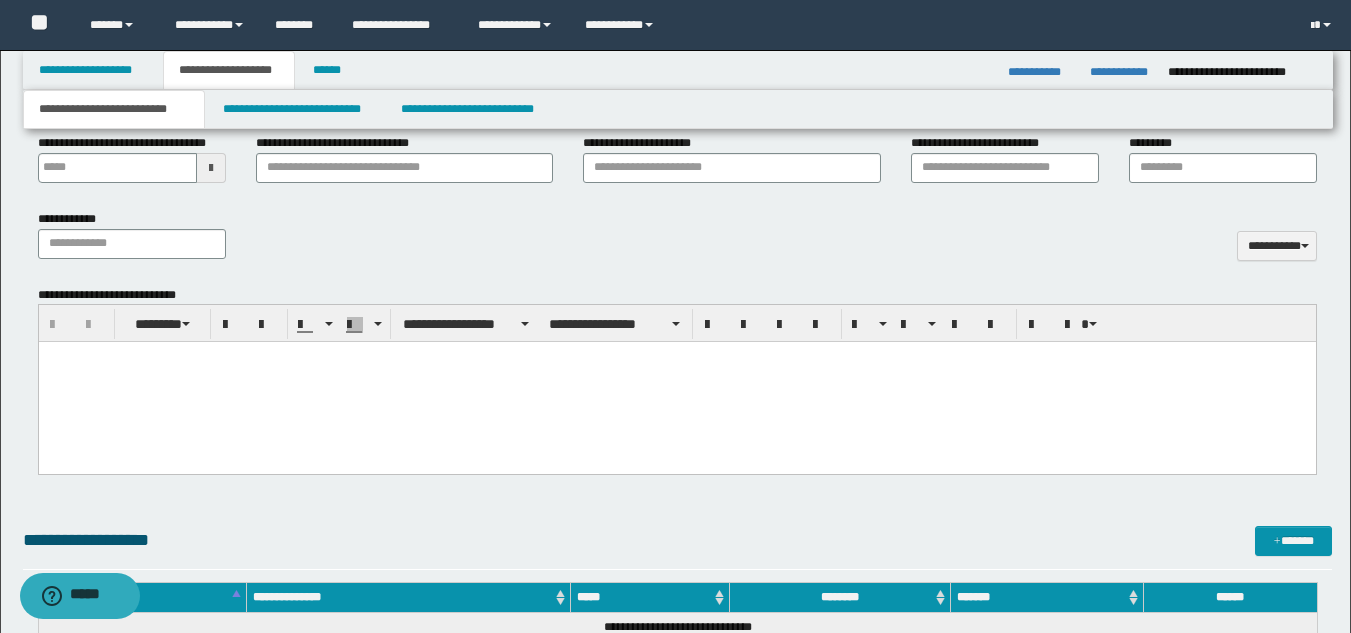 paste 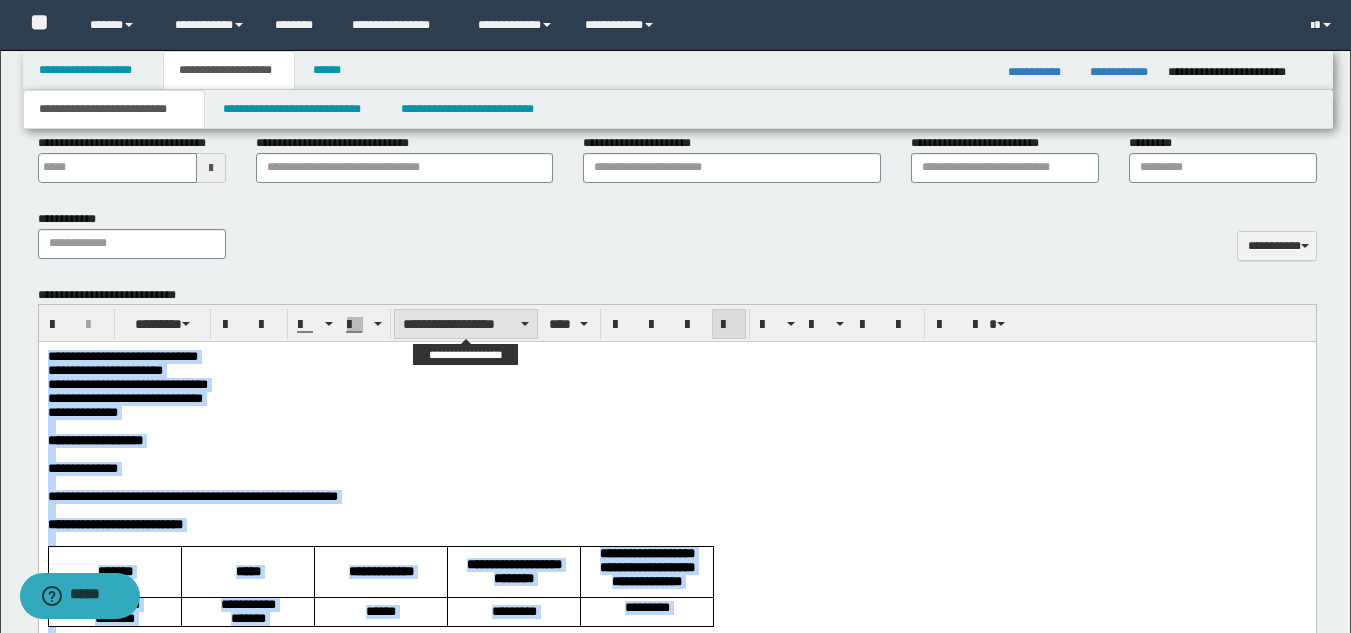 click on "**********" at bounding box center [466, 324] 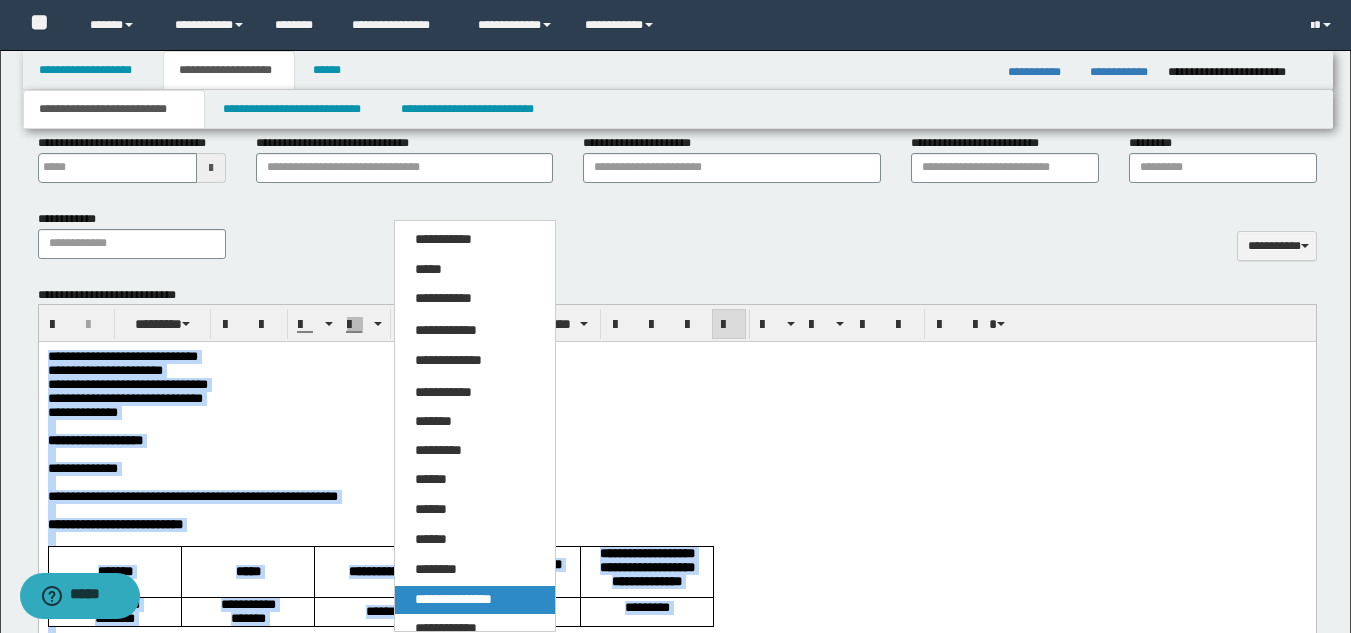 click on "**********" at bounding box center [453, 599] 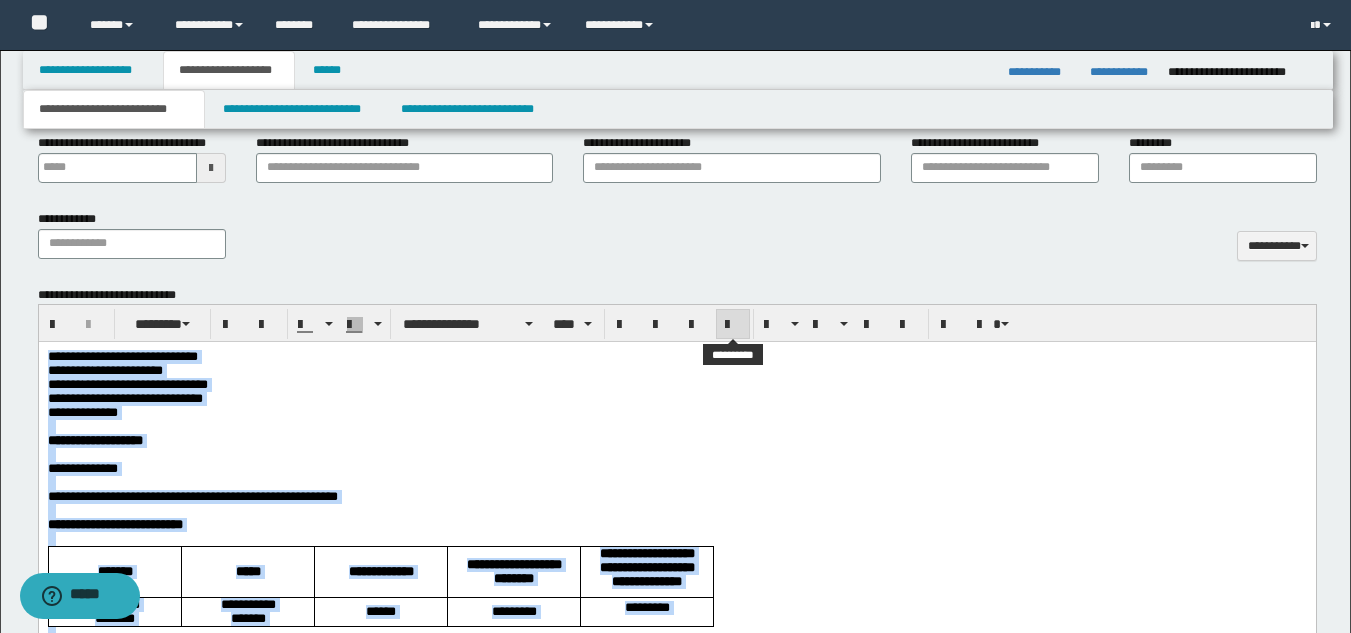 click at bounding box center (733, 325) 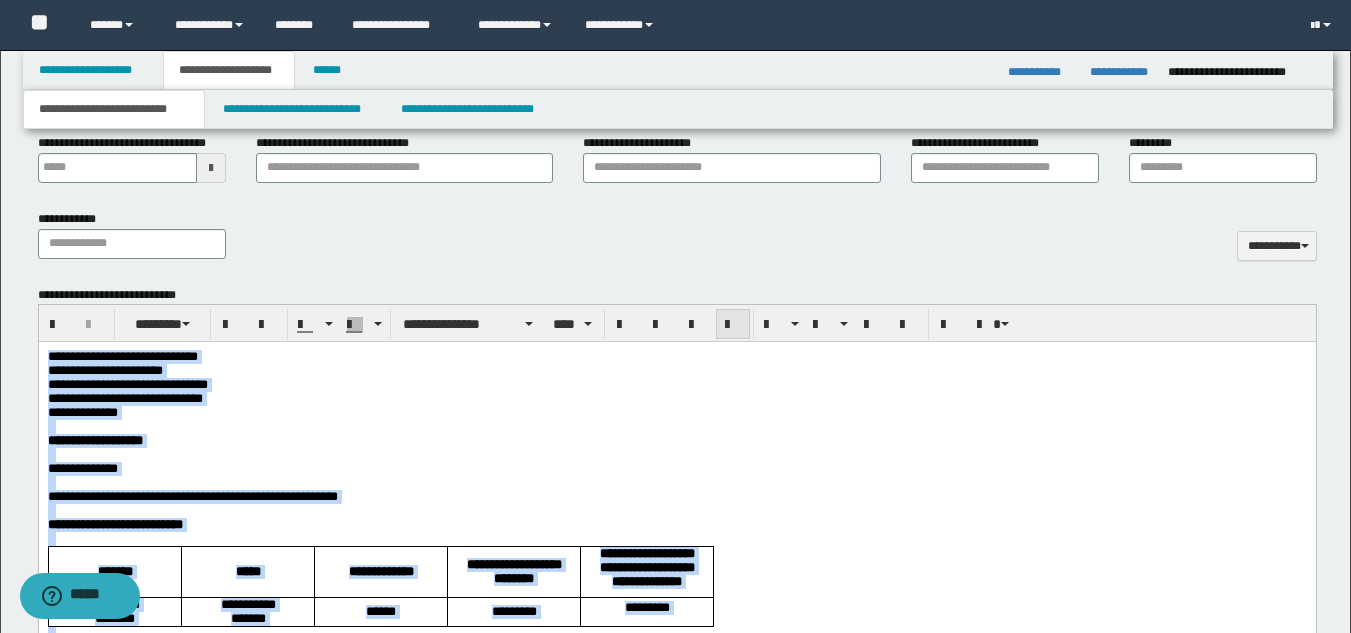 drag, startPoint x: 731, startPoint y: 325, endPoint x: 695, endPoint y: 7, distance: 320.03125 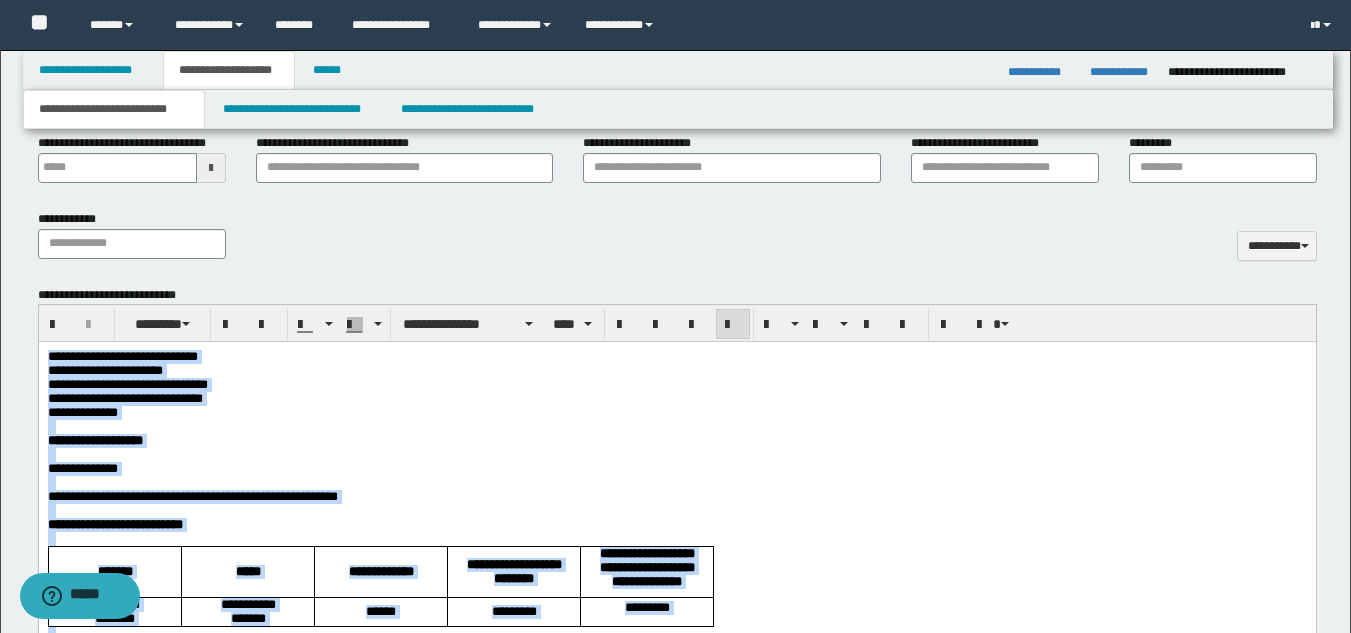 click on "**********" at bounding box center (676, 371) 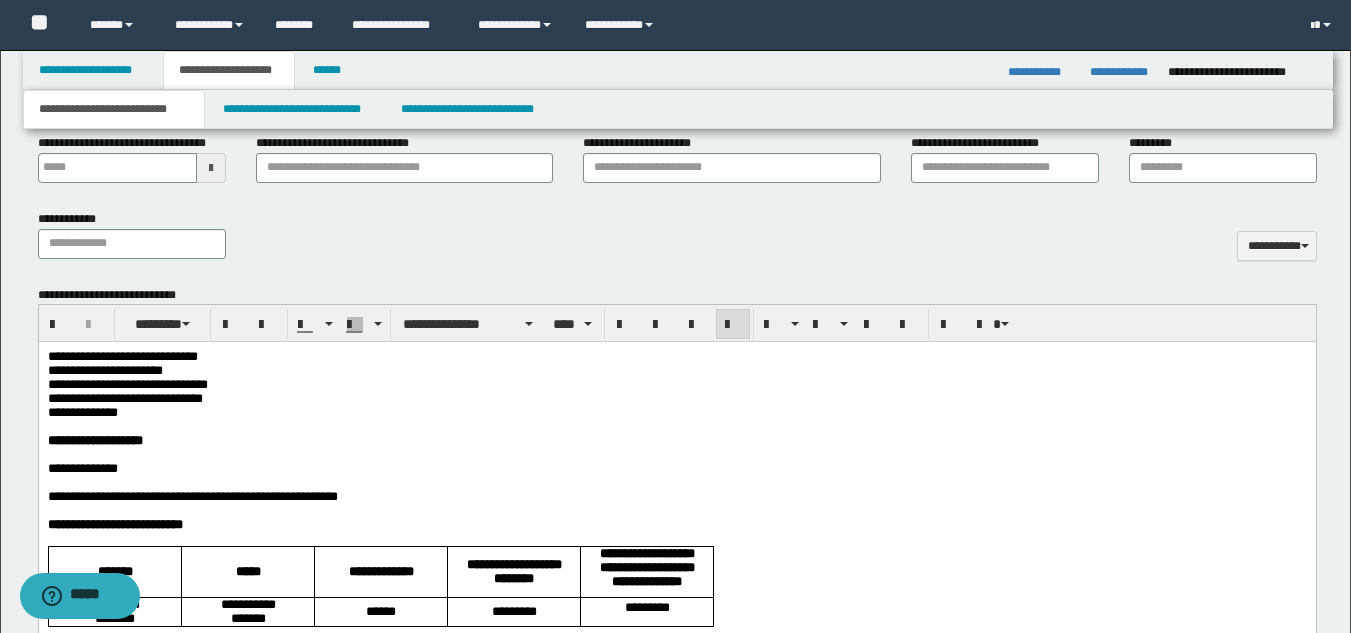 drag, startPoint x: 83, startPoint y: 377, endPoint x: 39, endPoint y: 370, distance: 44.553337 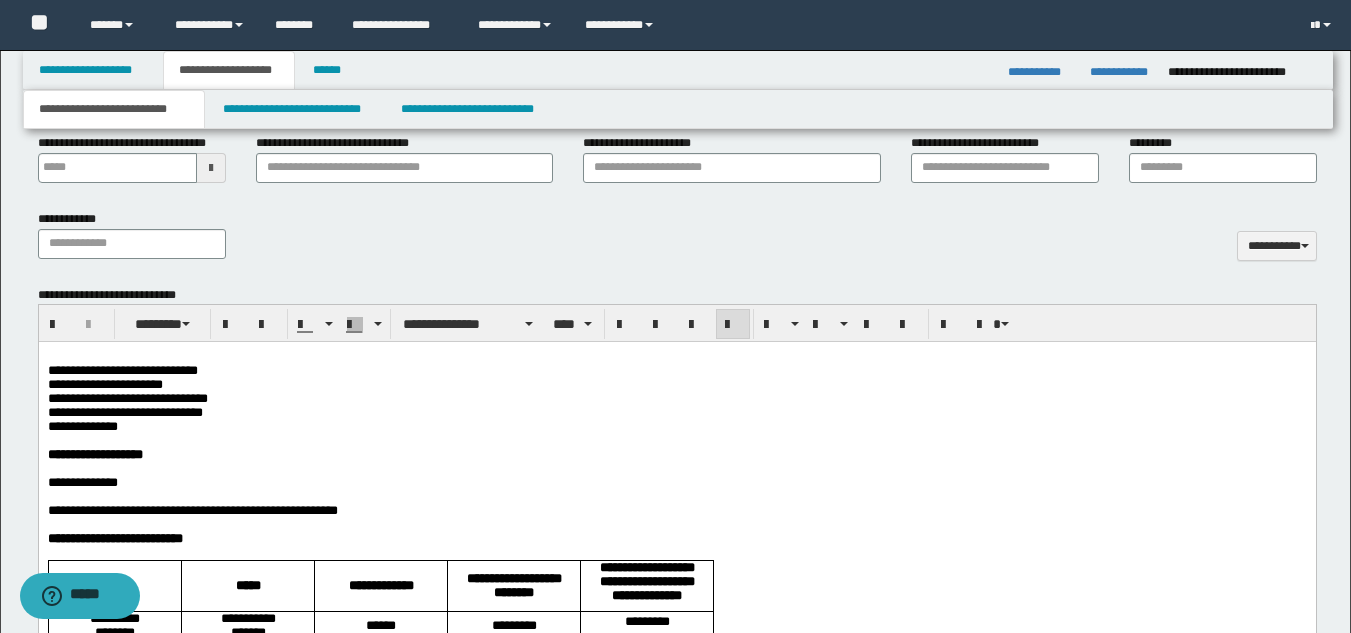 click on "**********" at bounding box center (124, 412) 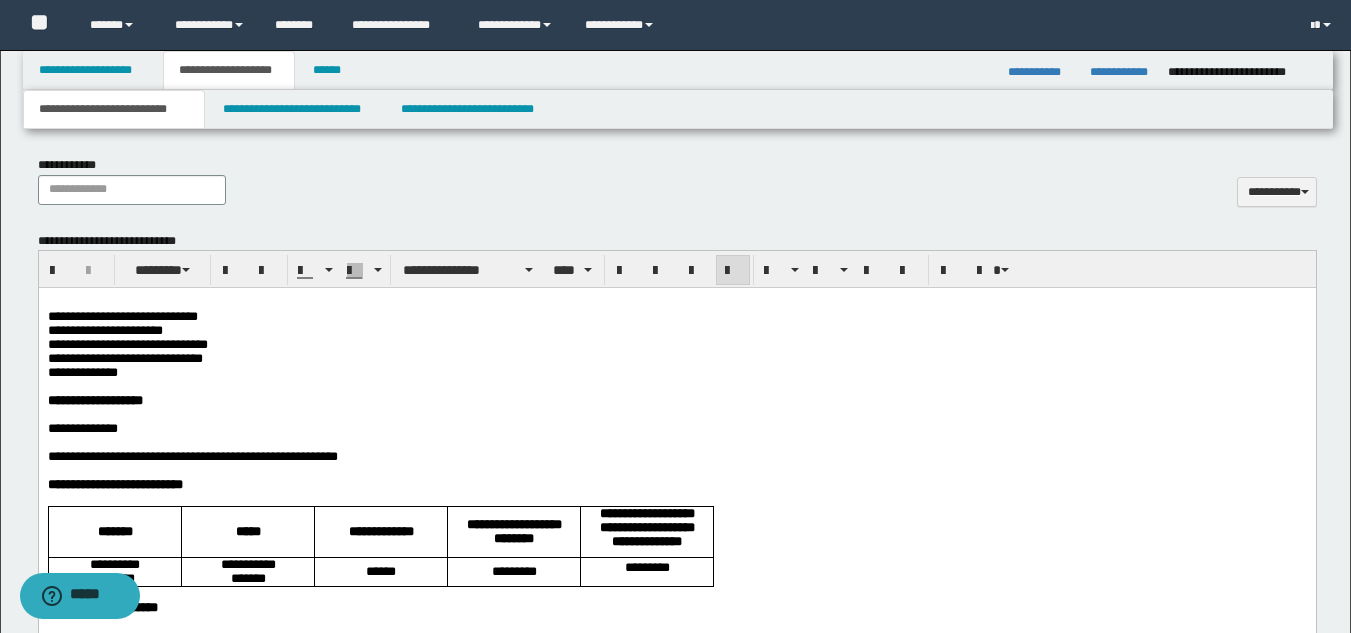 scroll, scrollTop: 903, scrollLeft: 0, axis: vertical 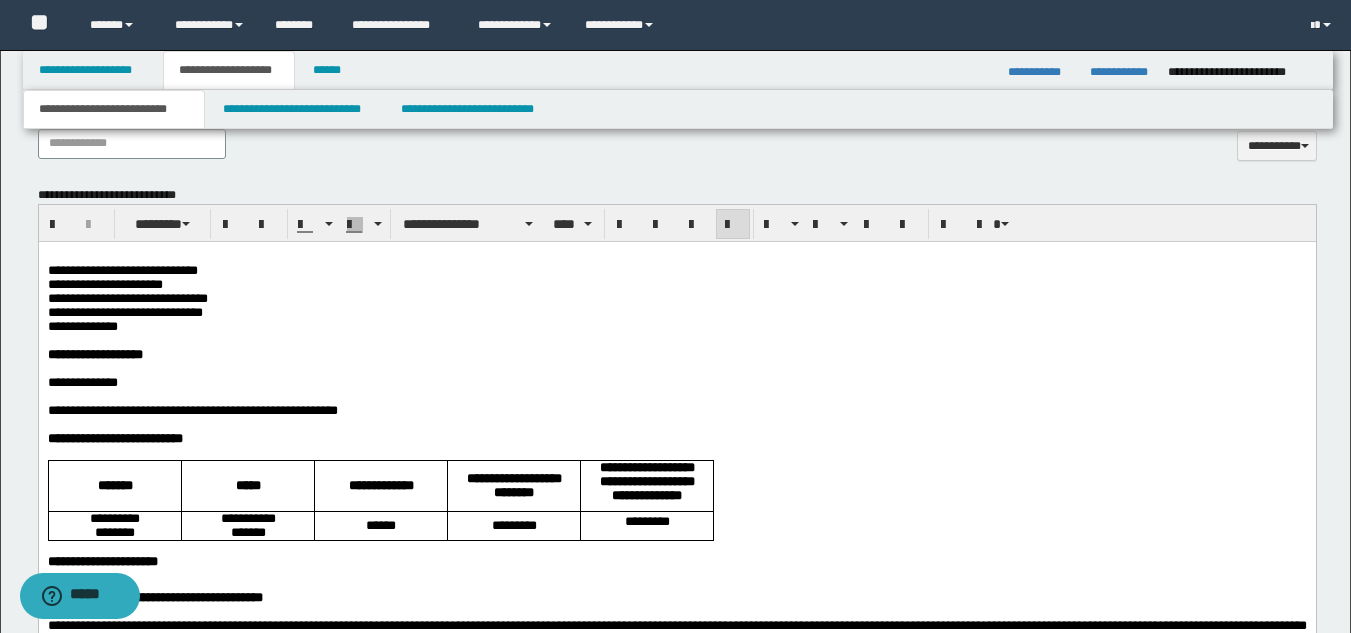 click on "**********" at bounding box center [676, 1187] 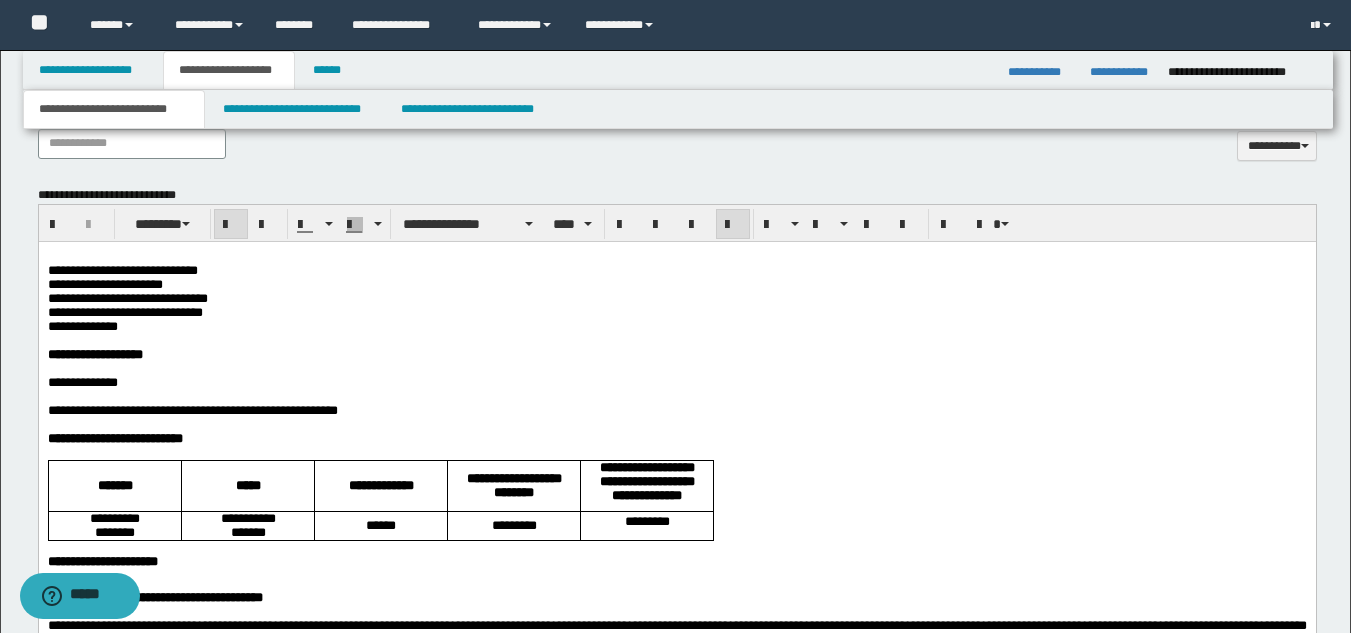 click on "**********" at bounding box center [94, 354] 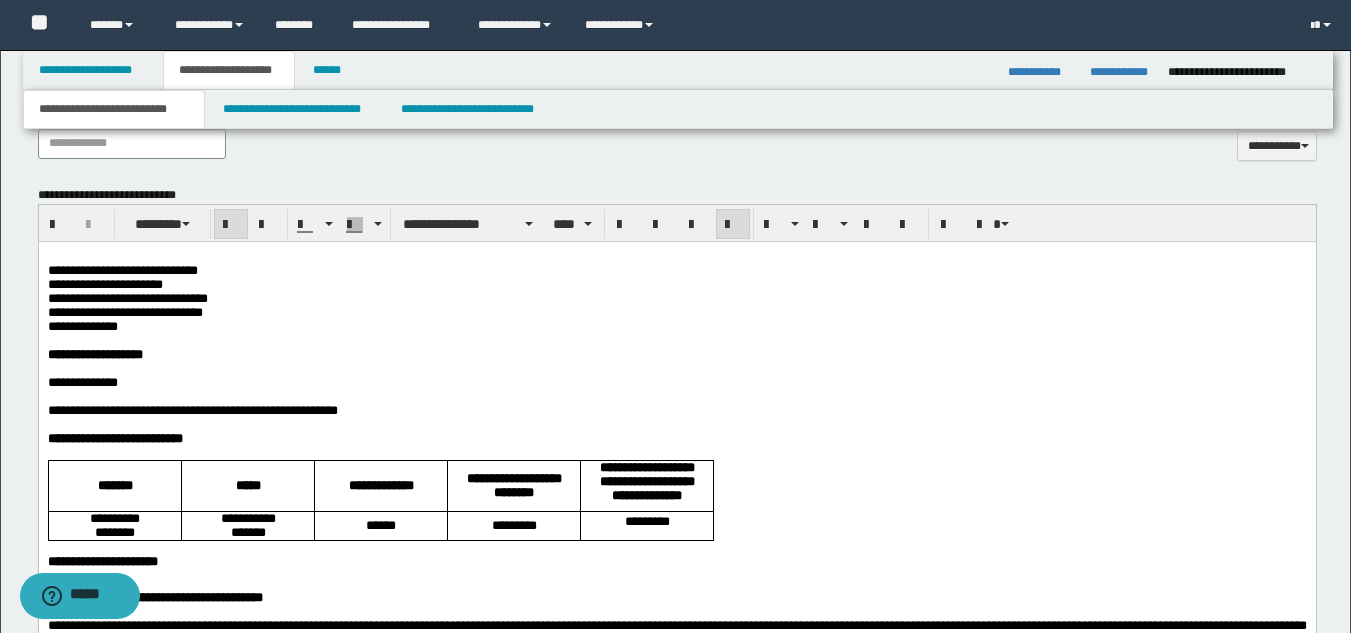 click on "**********" at bounding box center [82, 382] 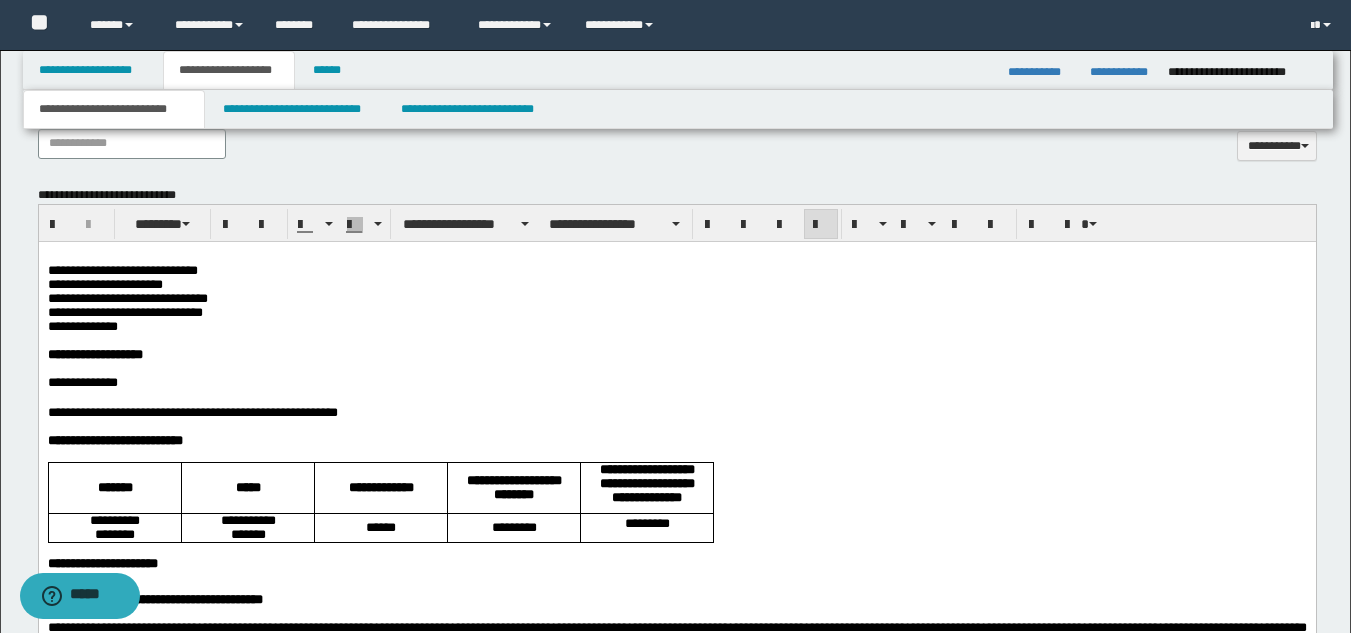 drag, startPoint x: 80, startPoint y: 428, endPoint x: 127, endPoint y: 435, distance: 47.518417 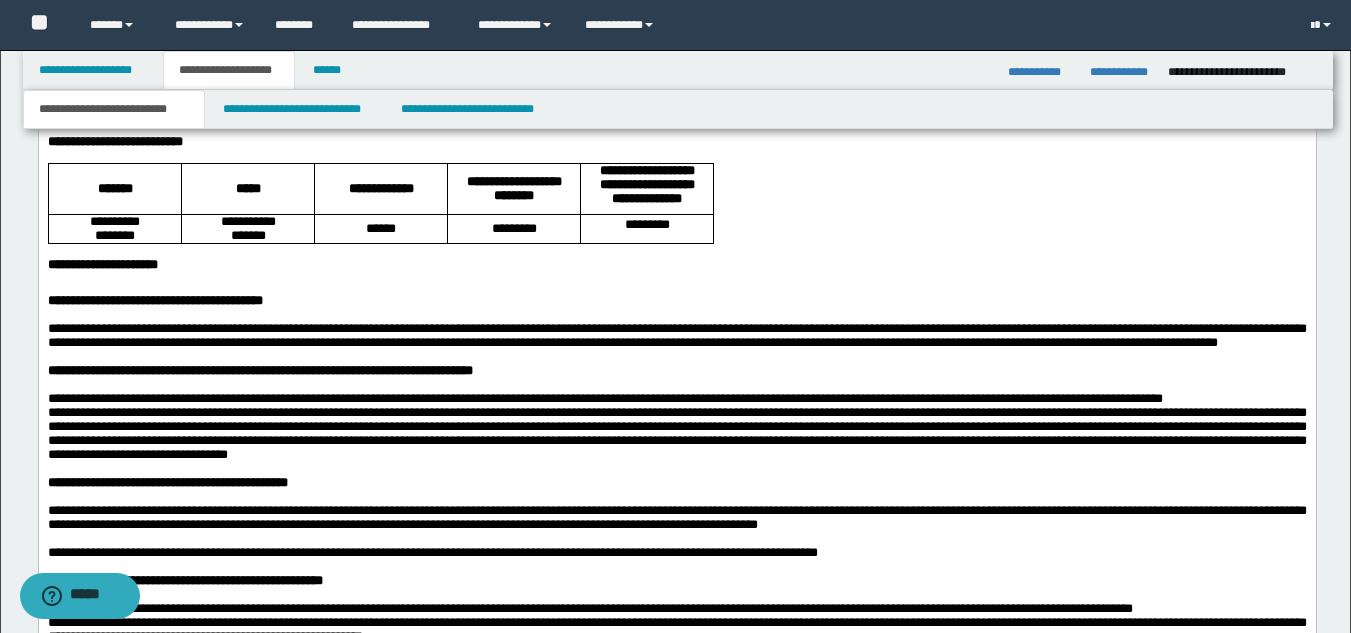 scroll, scrollTop: 1203, scrollLeft: 0, axis: vertical 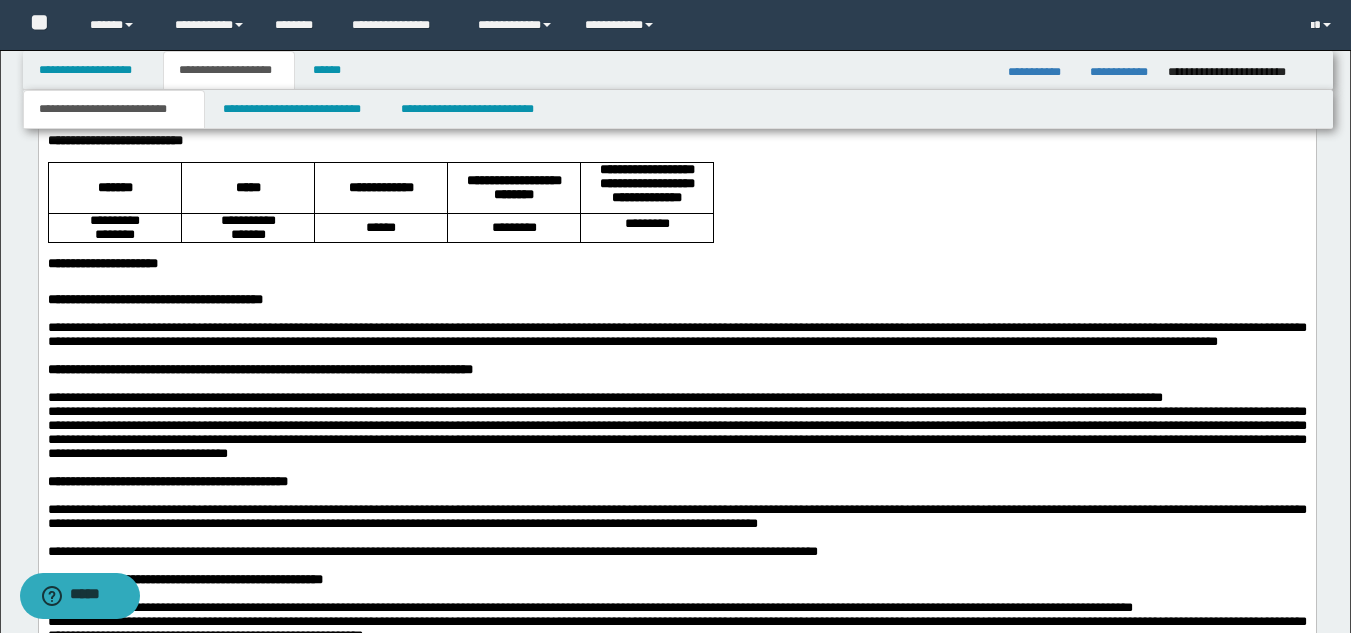 click on "**********" at bounding box center (676, 335) 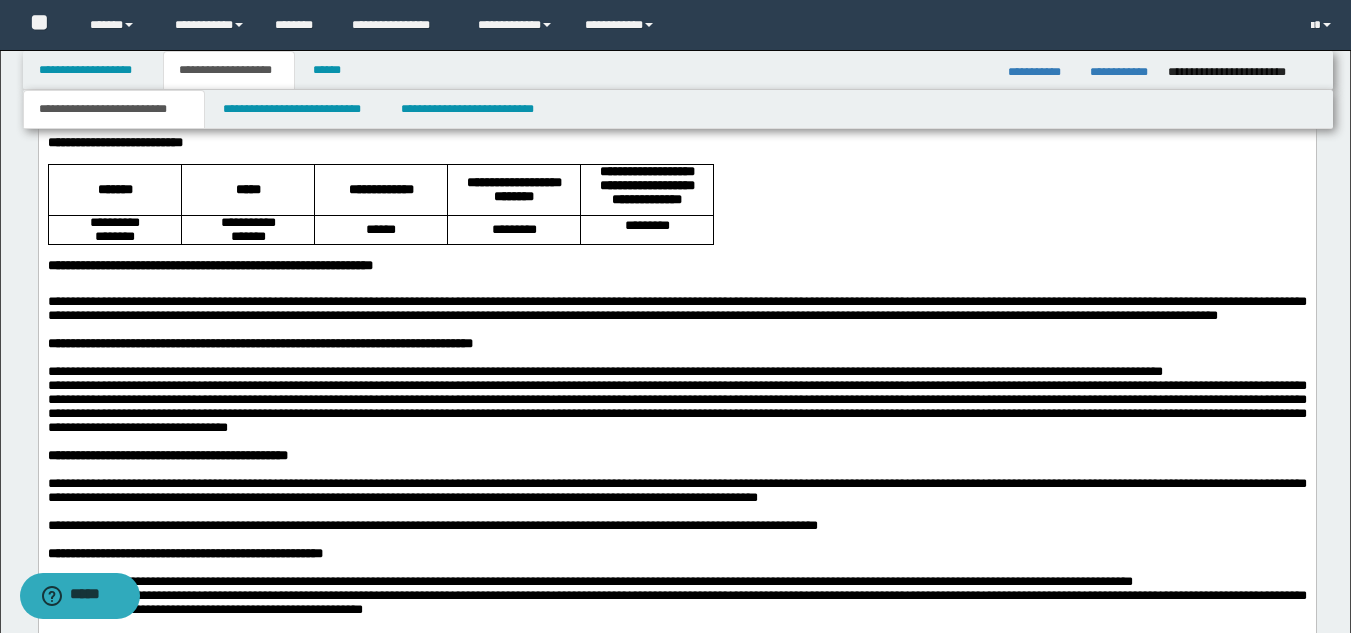scroll, scrollTop: 1203, scrollLeft: 0, axis: vertical 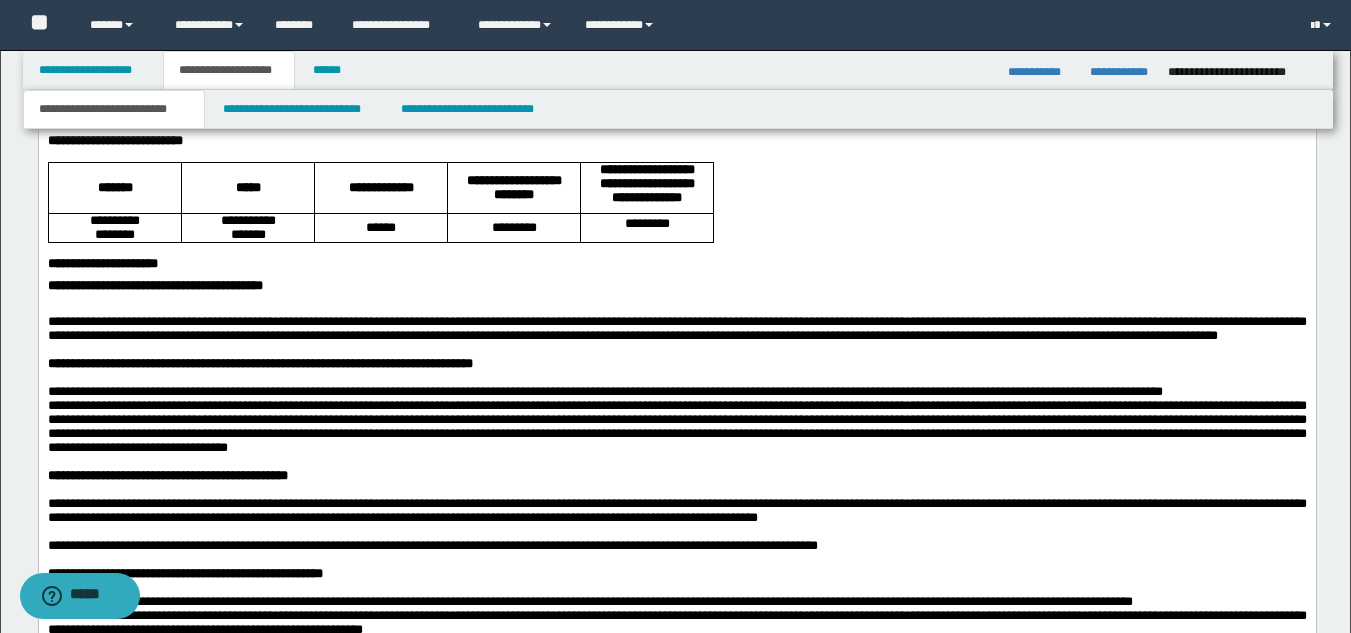 click on "**********" at bounding box center [102, 264] 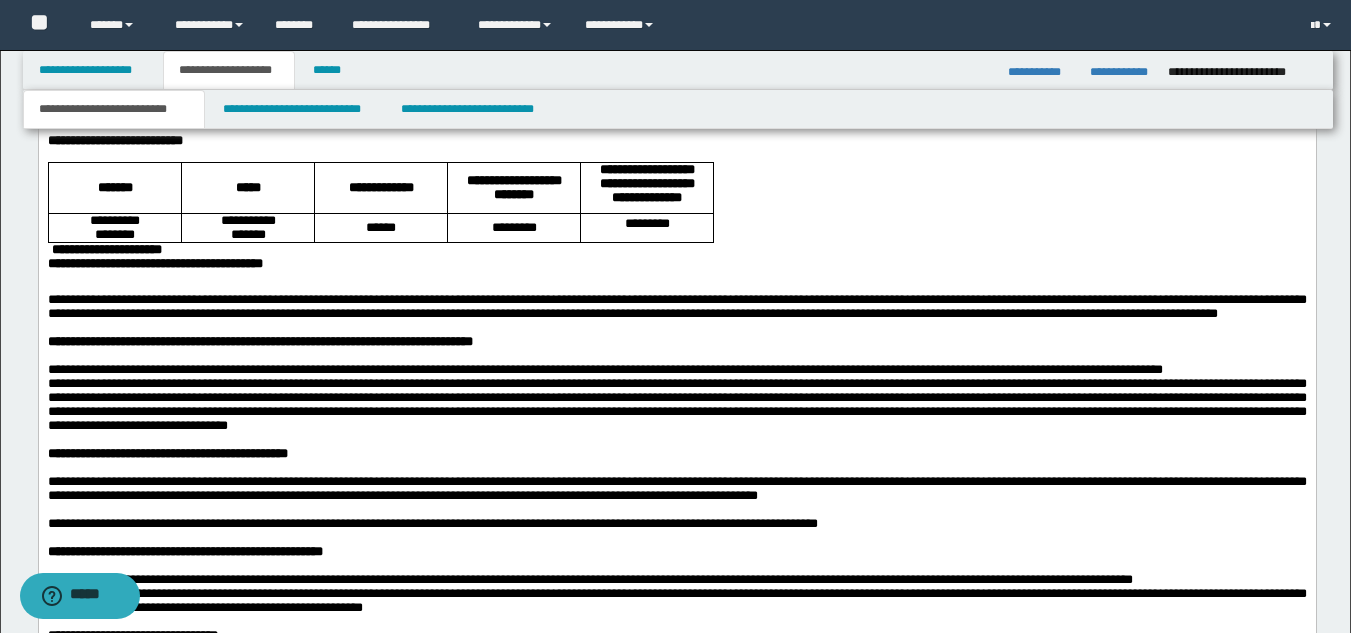 click on "**********" at bounding box center (676, 265) 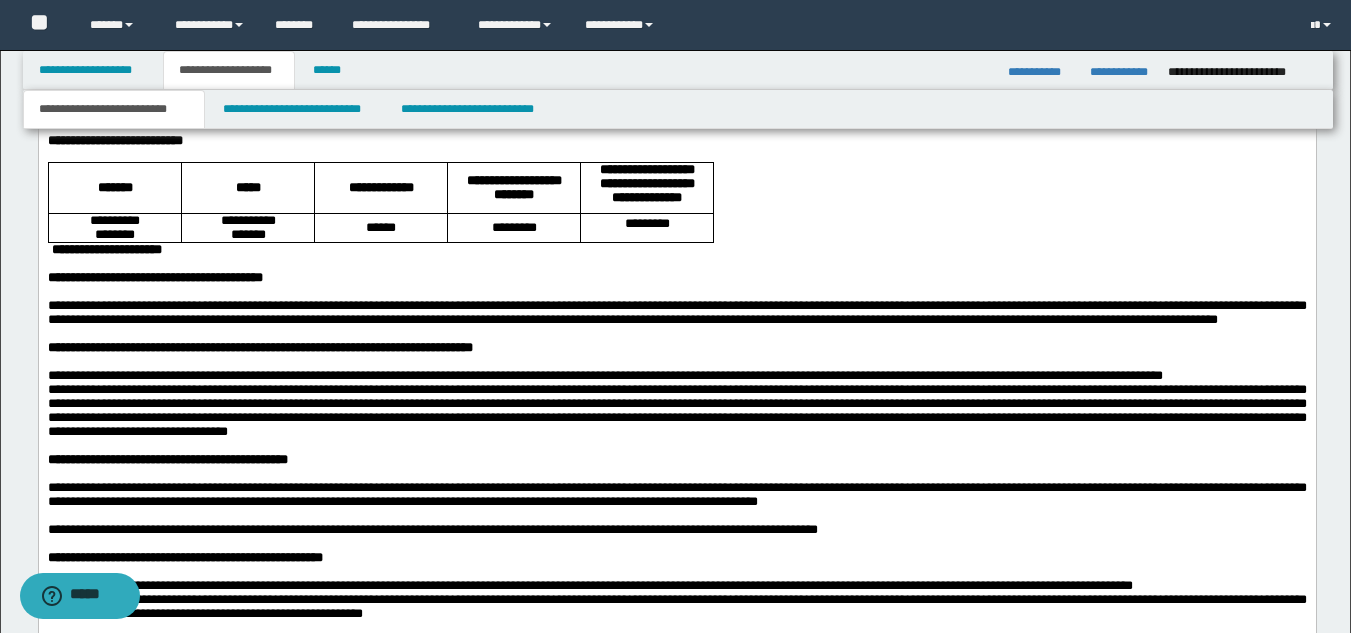 click on "**********" at bounding box center [106, 250] 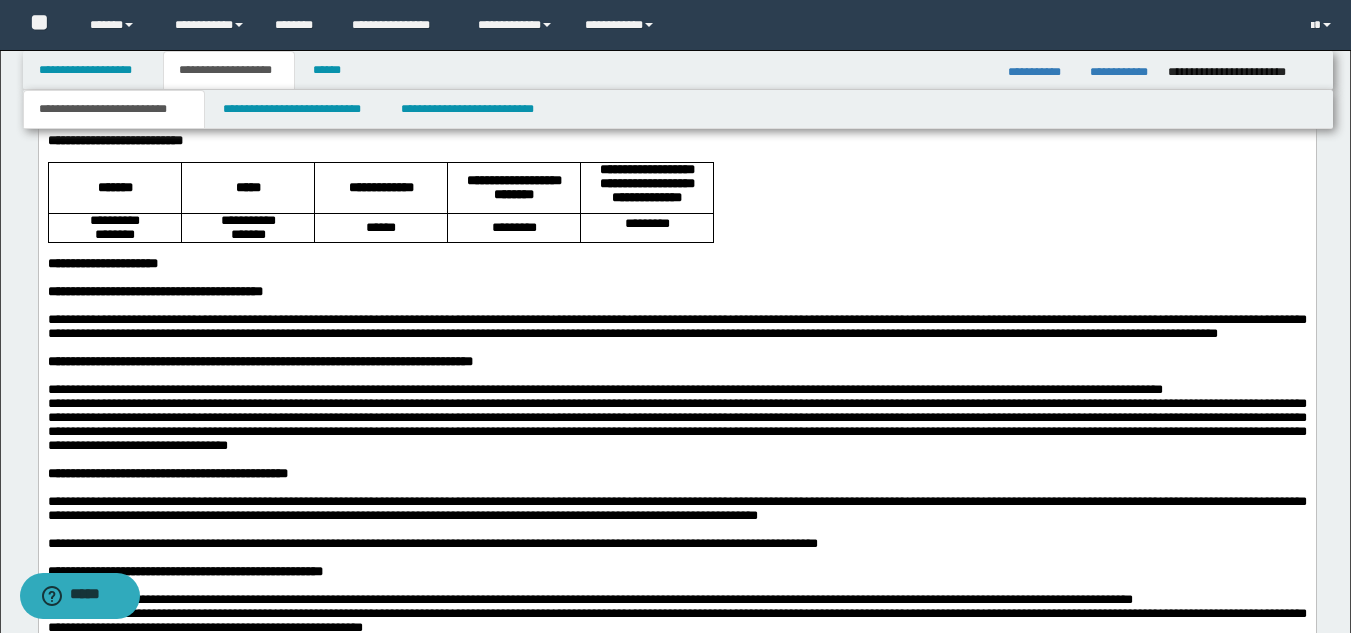 click at bounding box center [676, 307] 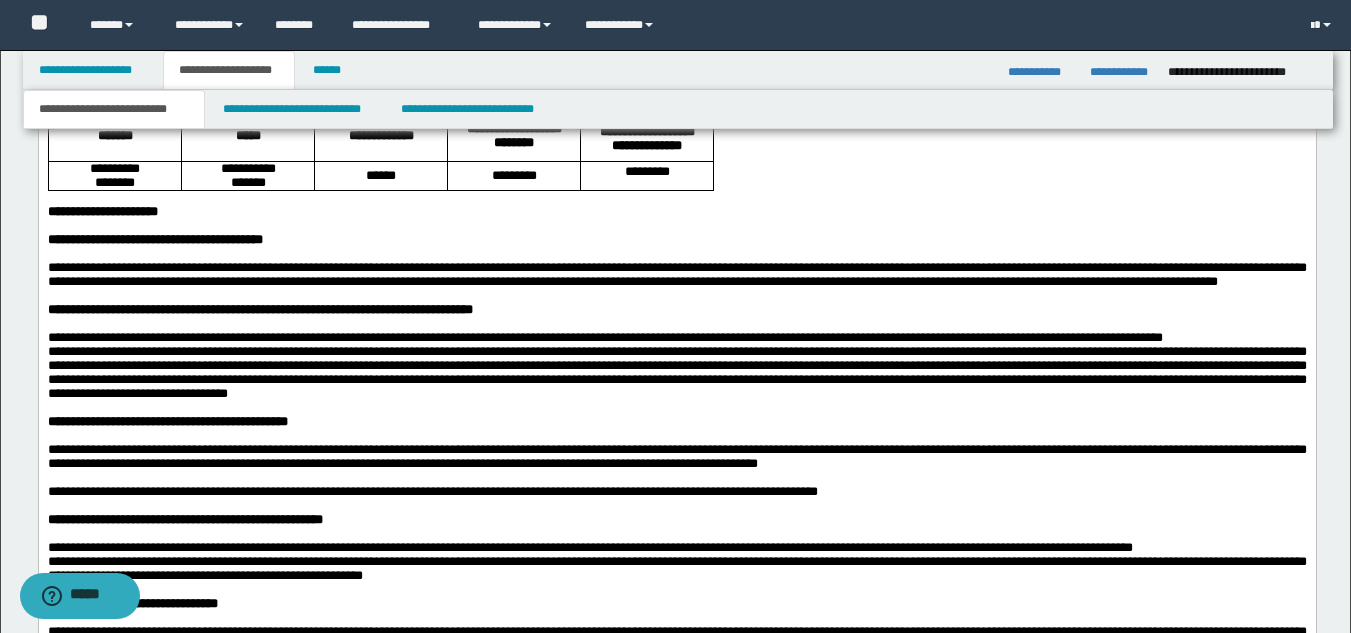 scroll, scrollTop: 1303, scrollLeft: 0, axis: vertical 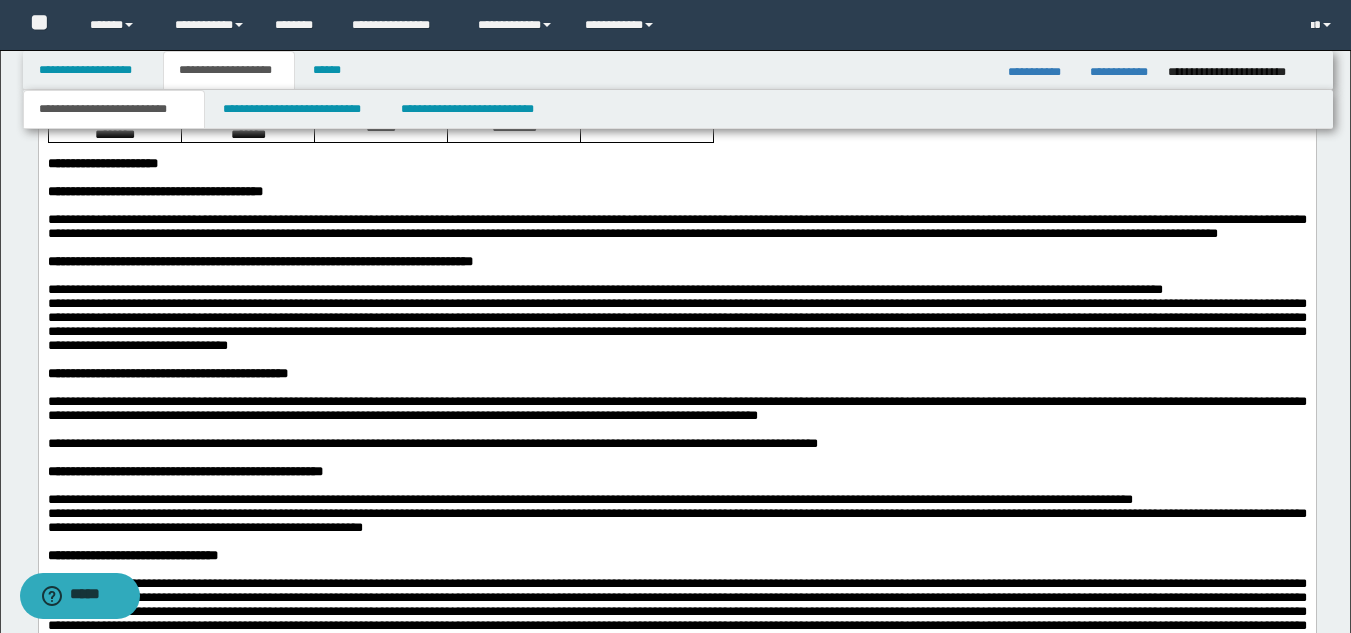 click on "**********" at bounding box center [604, 290] 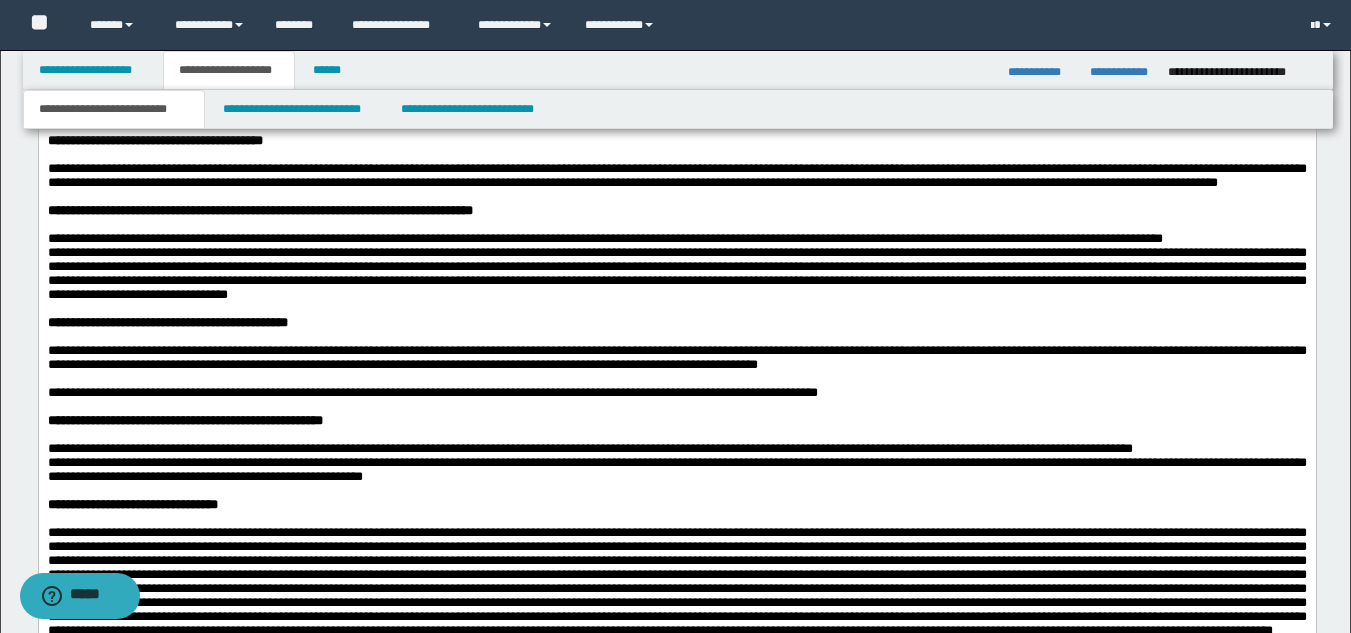 scroll, scrollTop: 1403, scrollLeft: 0, axis: vertical 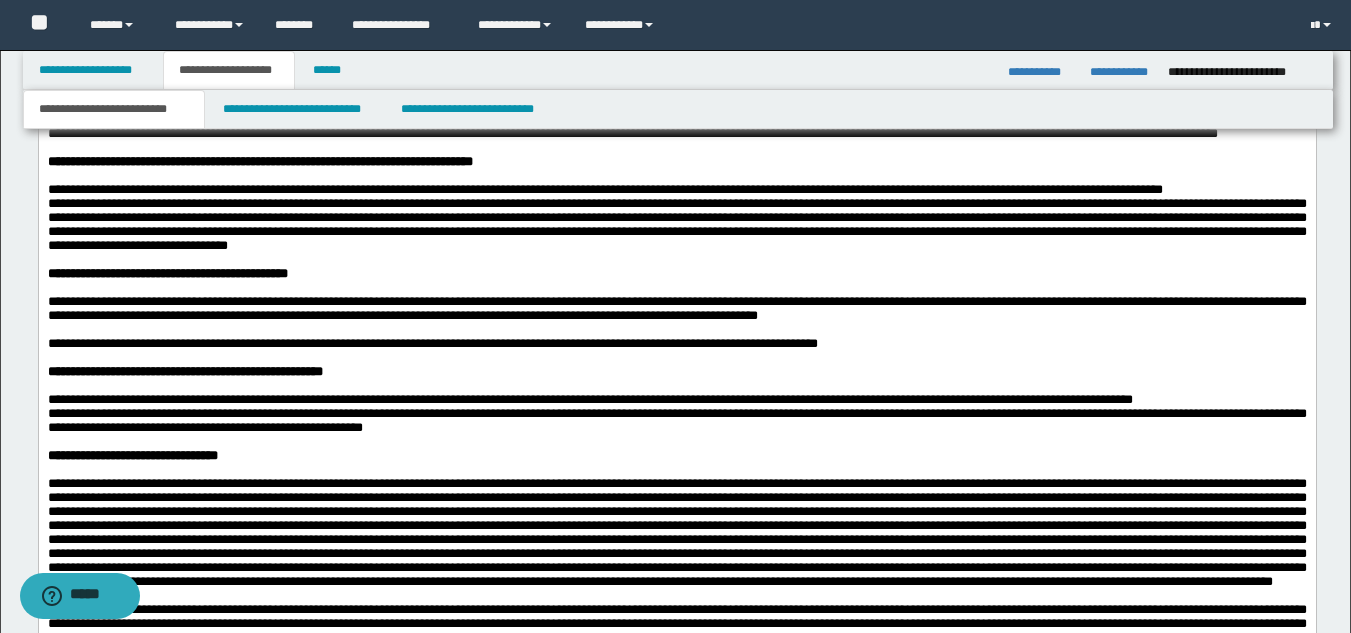 click on "**********" at bounding box center (676, 225) 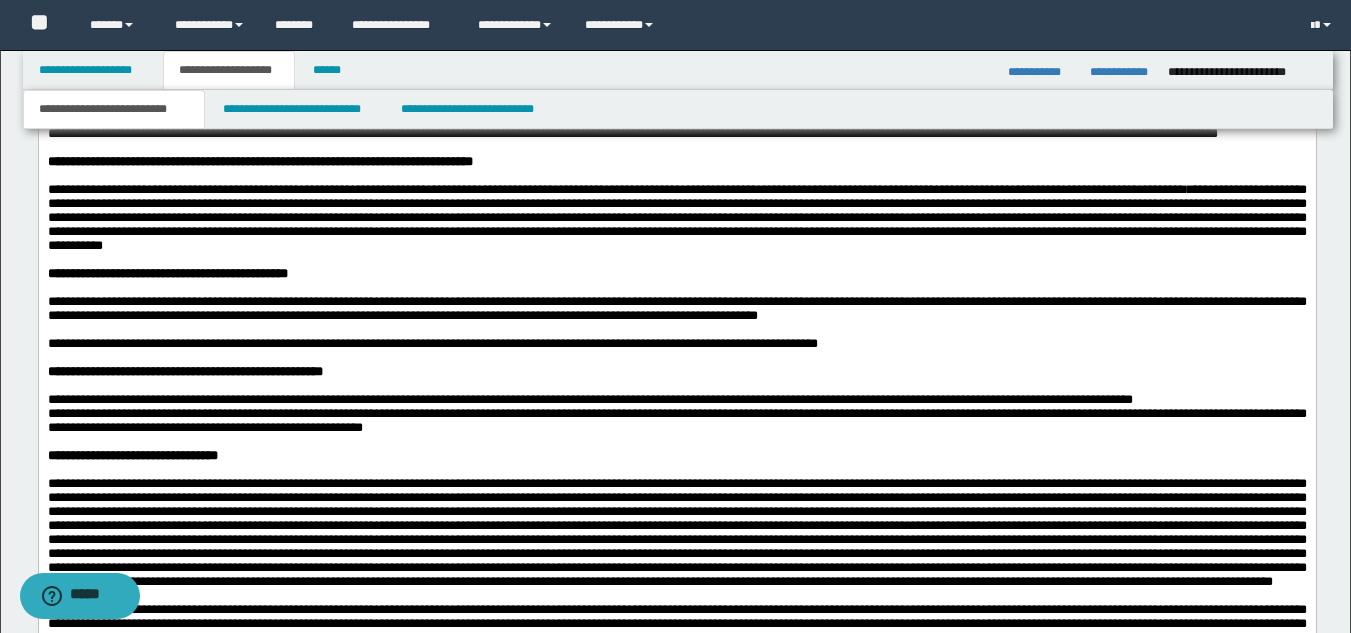 click on "**********" at bounding box center [676, 218] 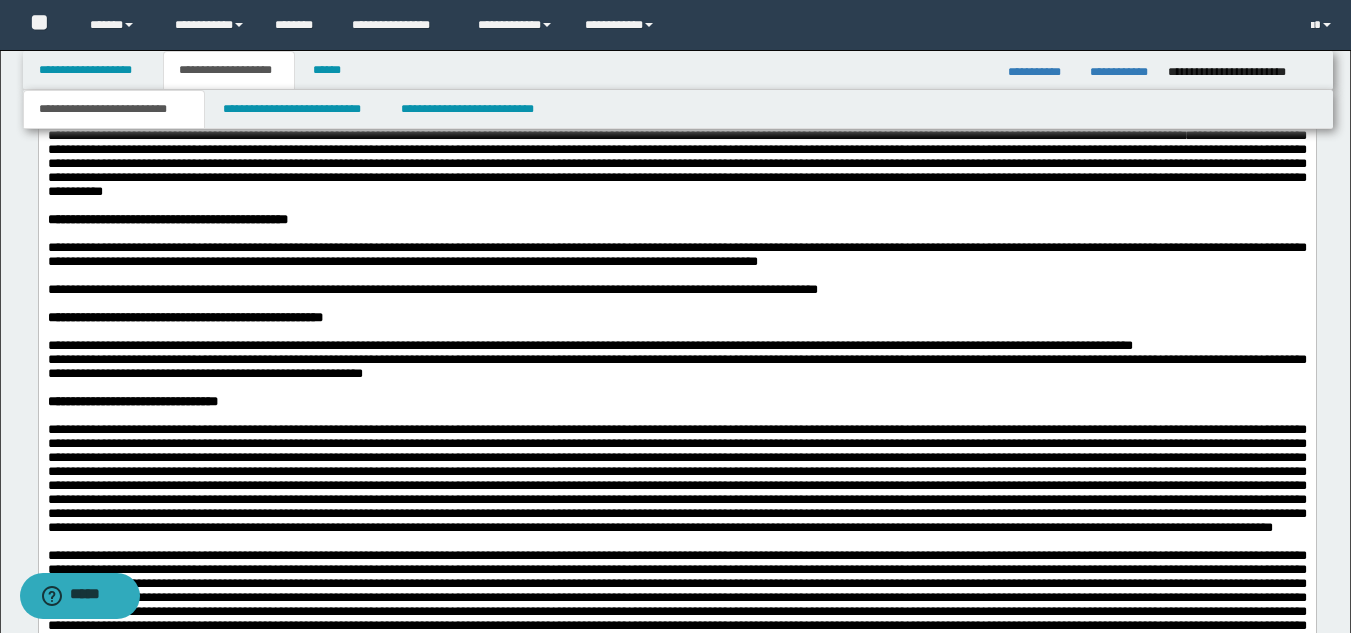 scroll, scrollTop: 1503, scrollLeft: 0, axis: vertical 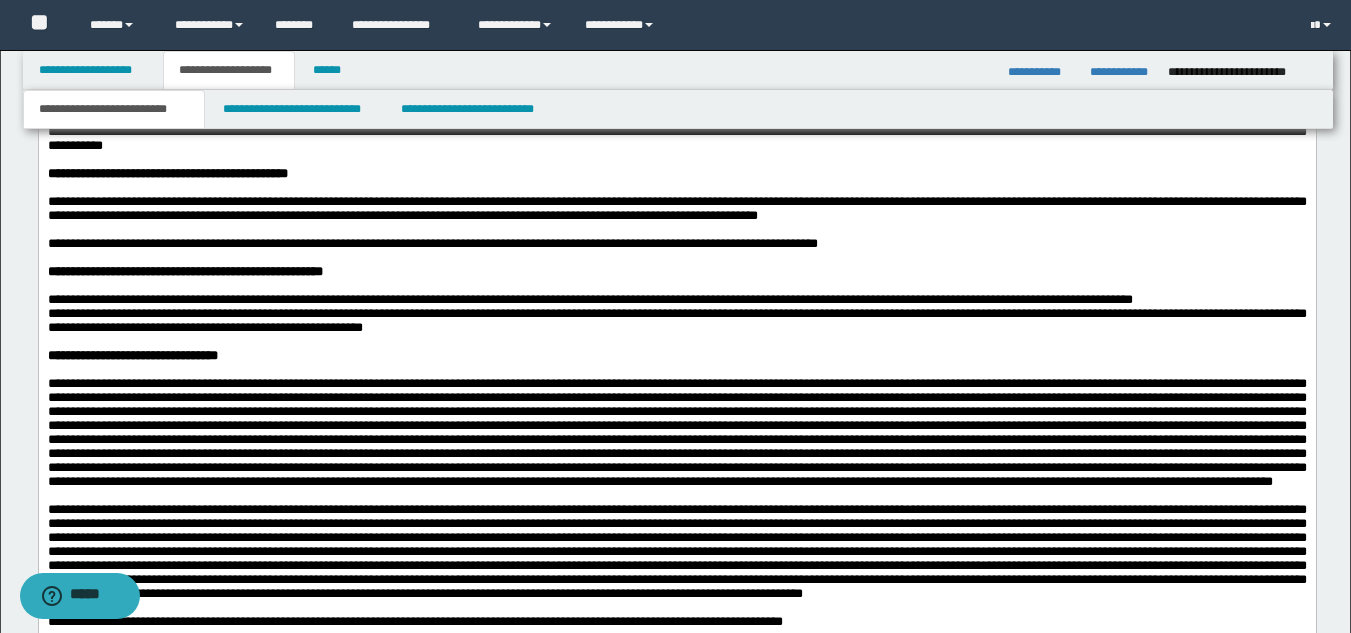 click at bounding box center [676, 231] 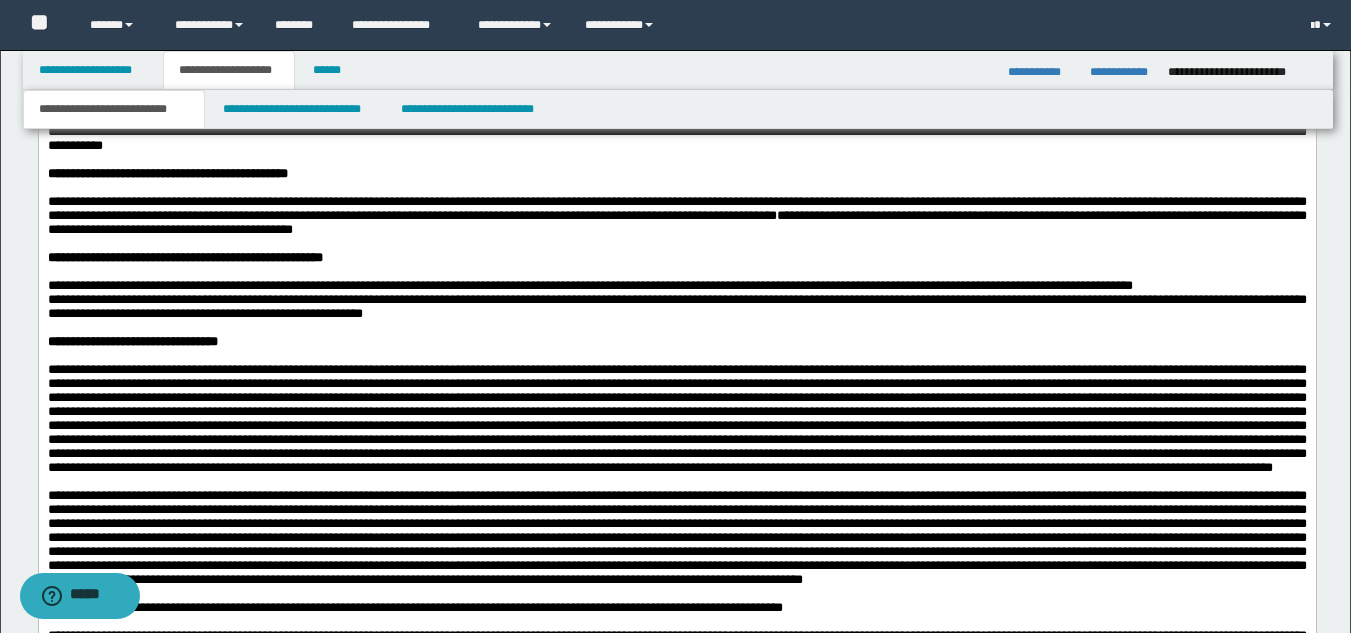 click on "**********" at bounding box center (676, 259) 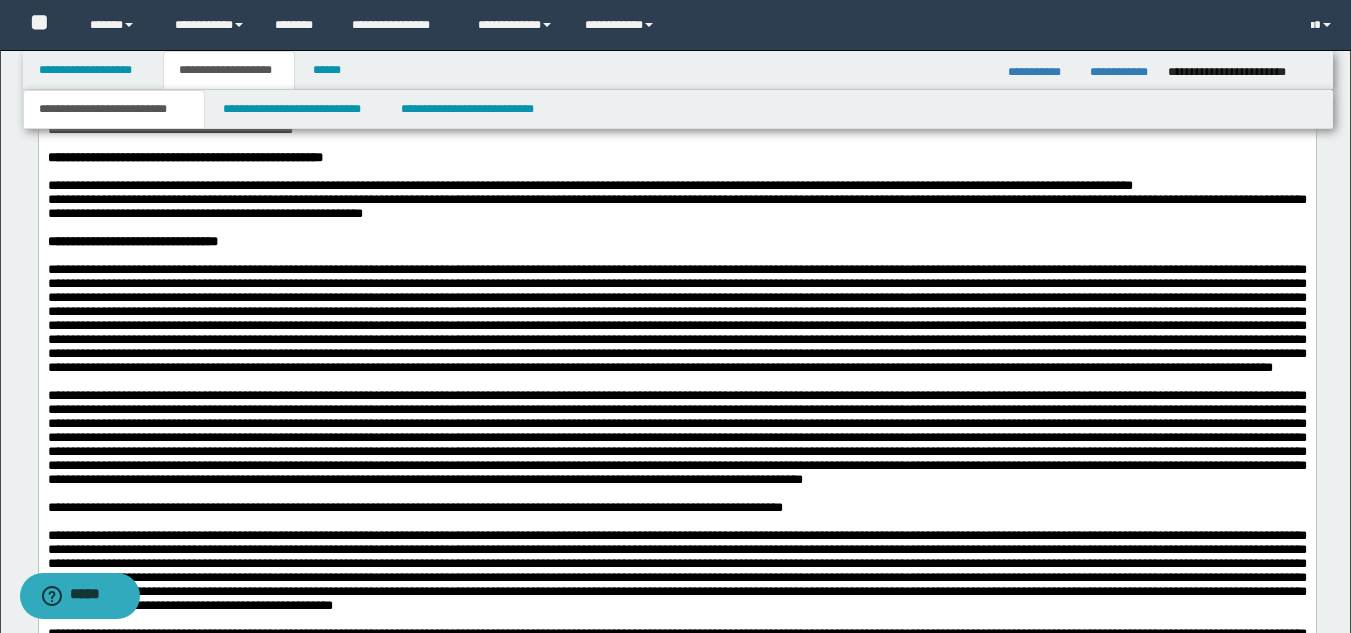 click at bounding box center [676, 319] 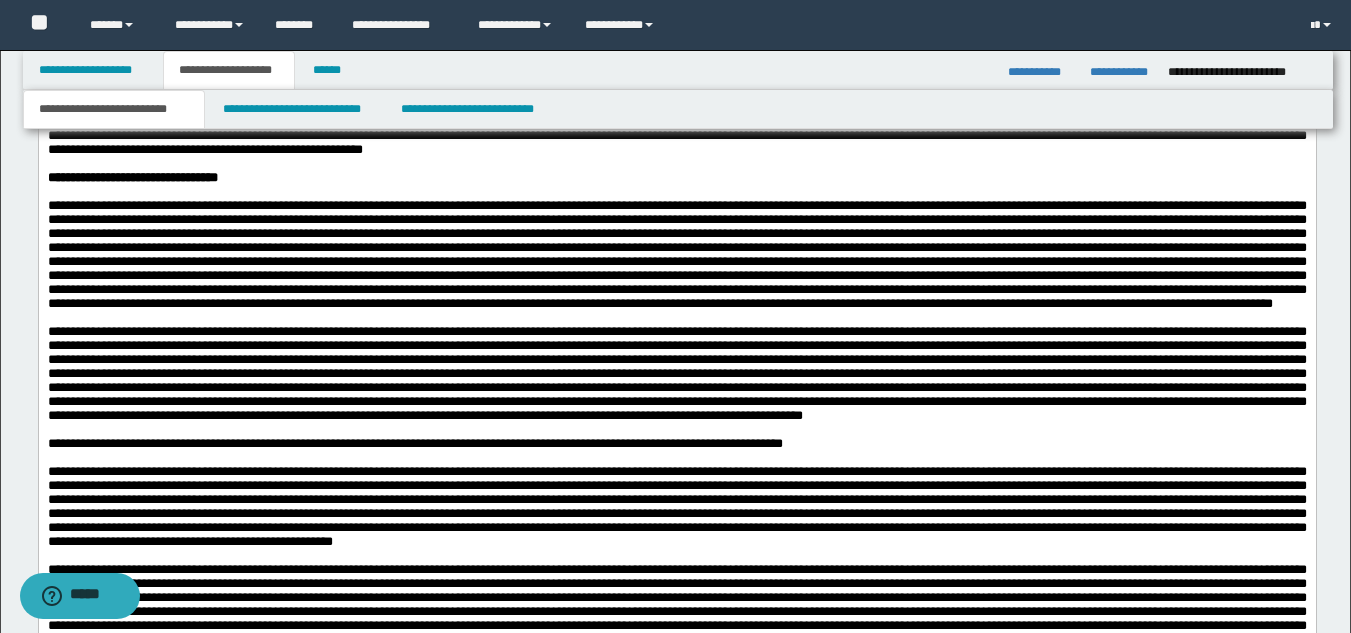 scroll, scrollTop: 1703, scrollLeft: 0, axis: vertical 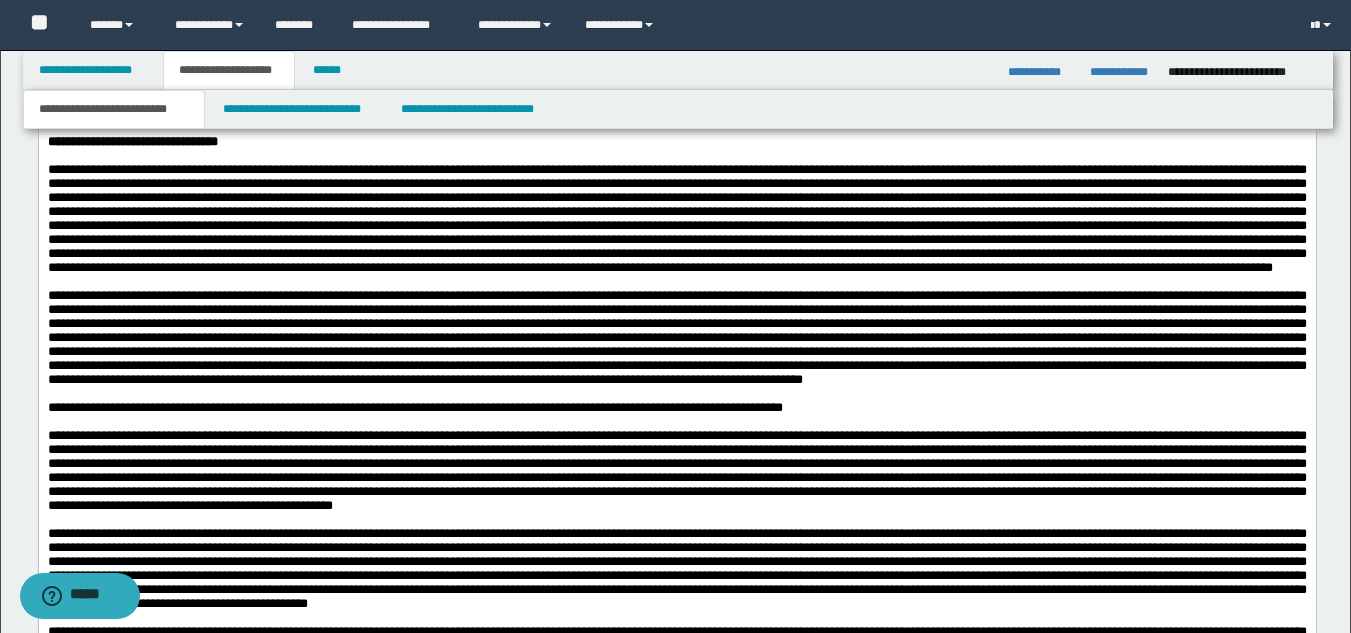 click at bounding box center (676, 219) 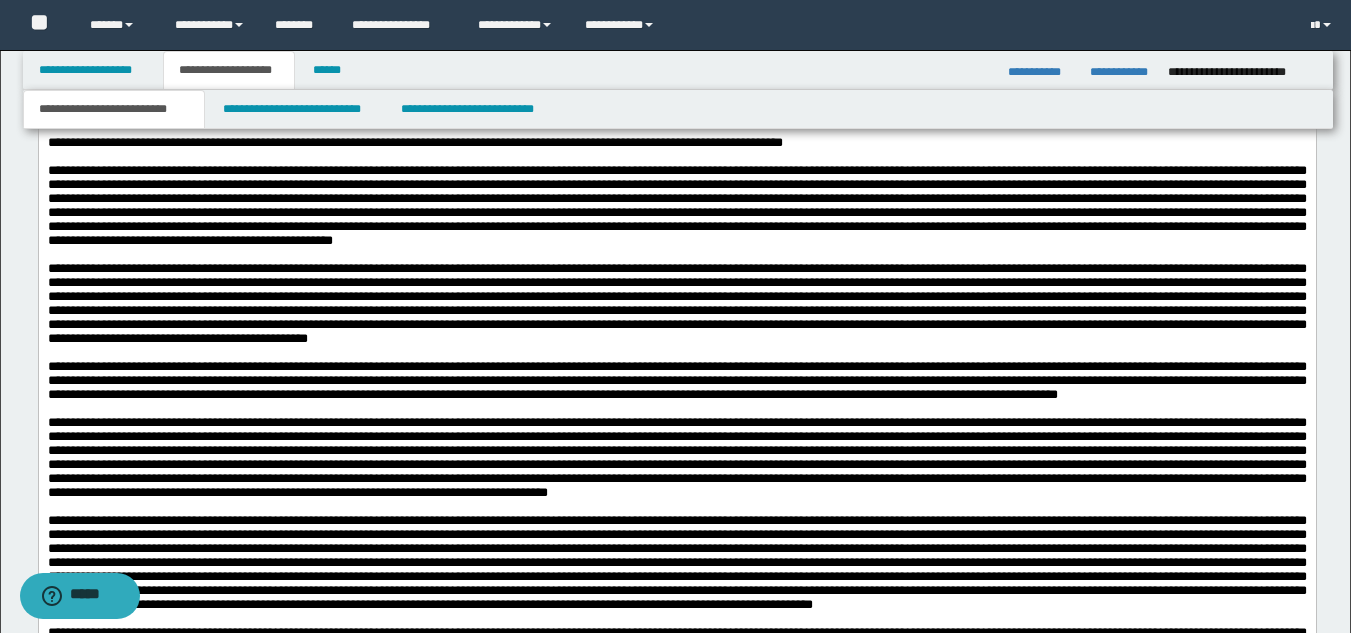 scroll, scrollTop: 2003, scrollLeft: 0, axis: vertical 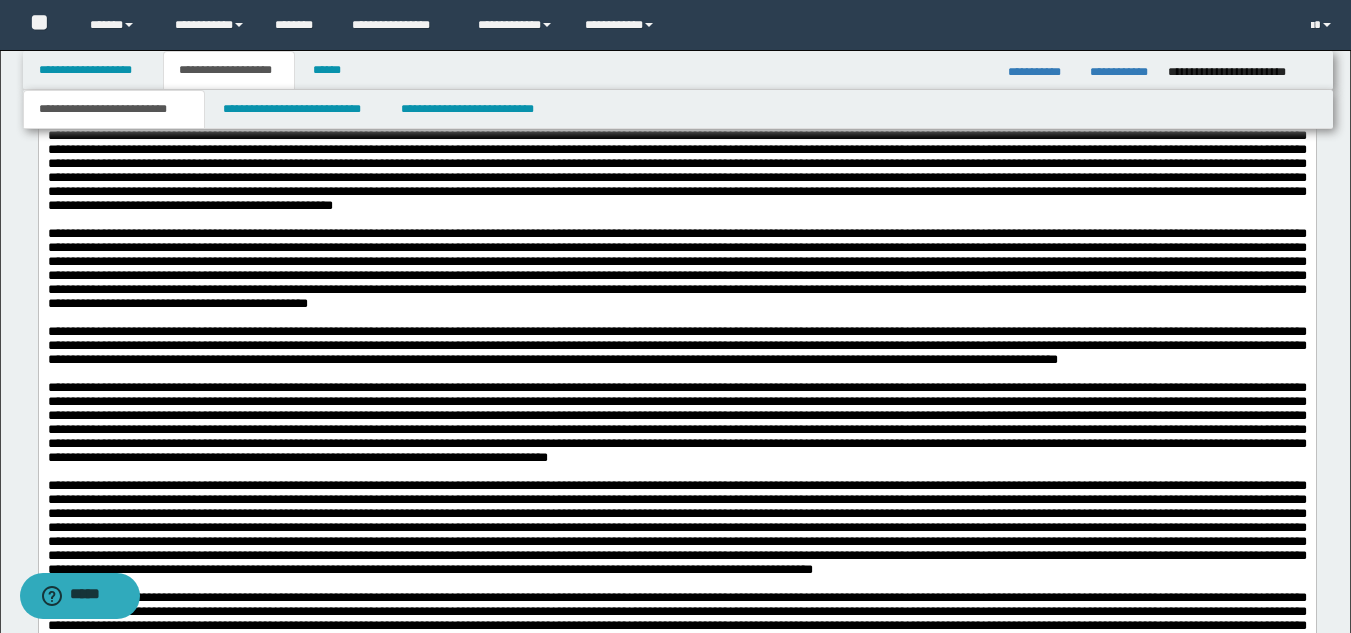 click at bounding box center [676, 221] 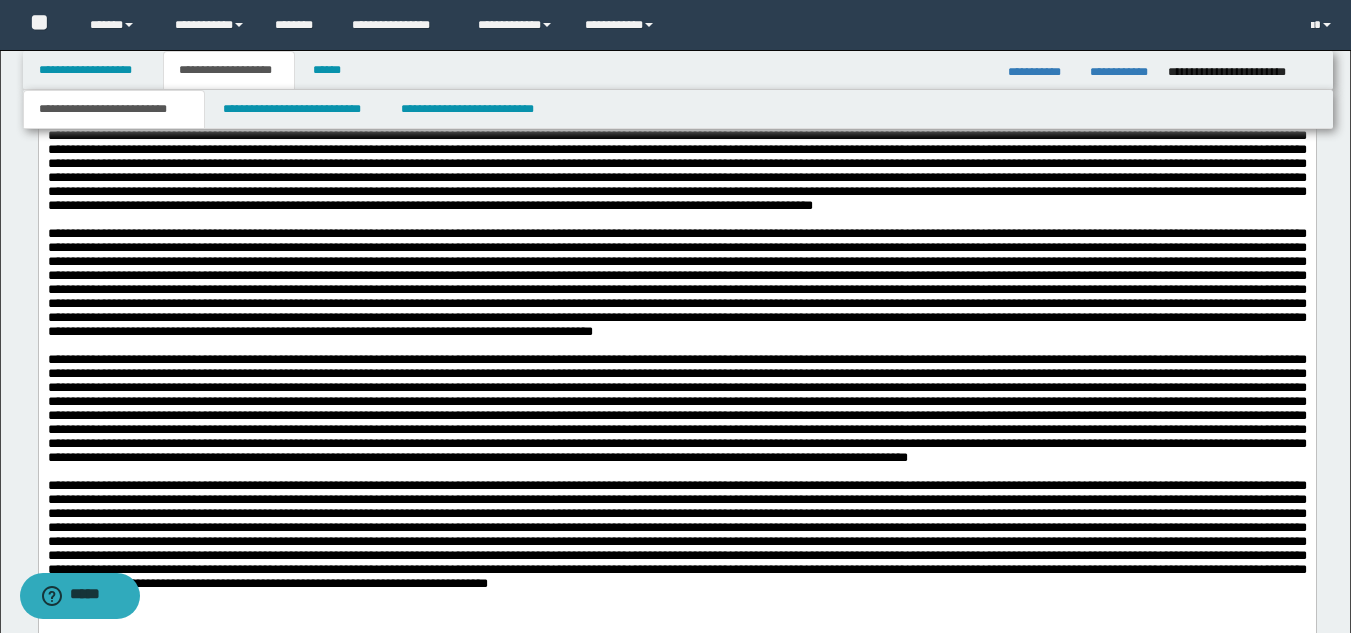 scroll, scrollTop: 2403, scrollLeft: 0, axis: vertical 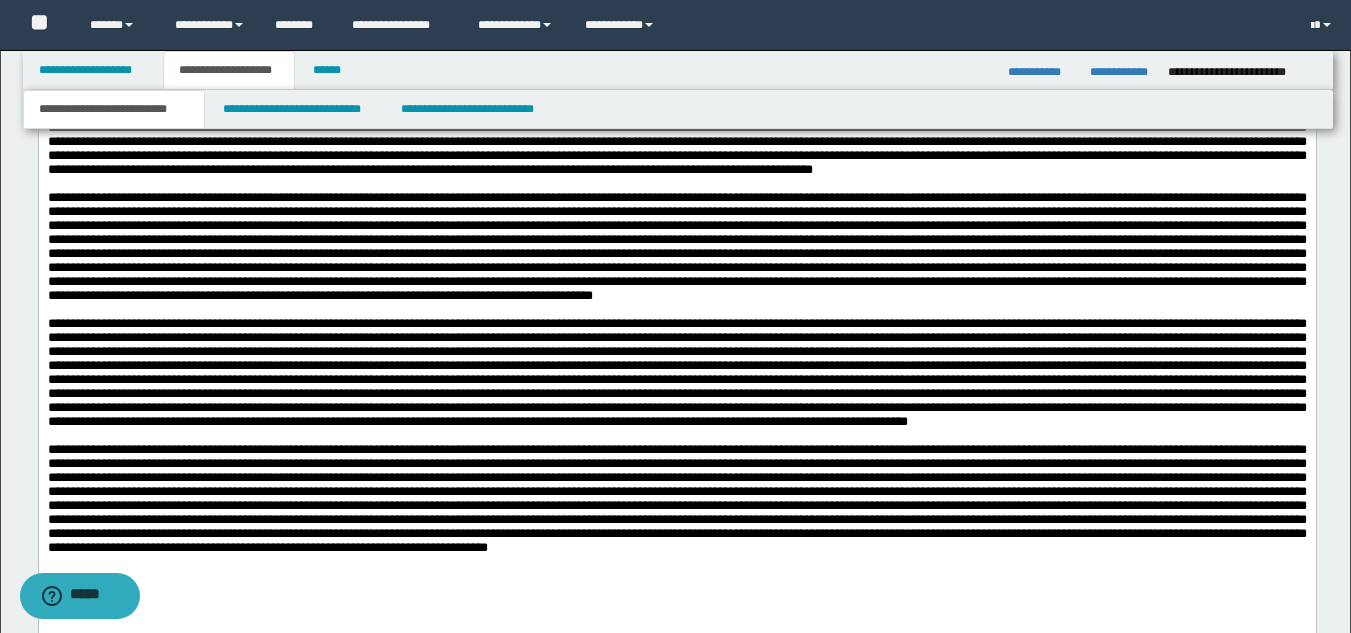 click at bounding box center (676, 128) 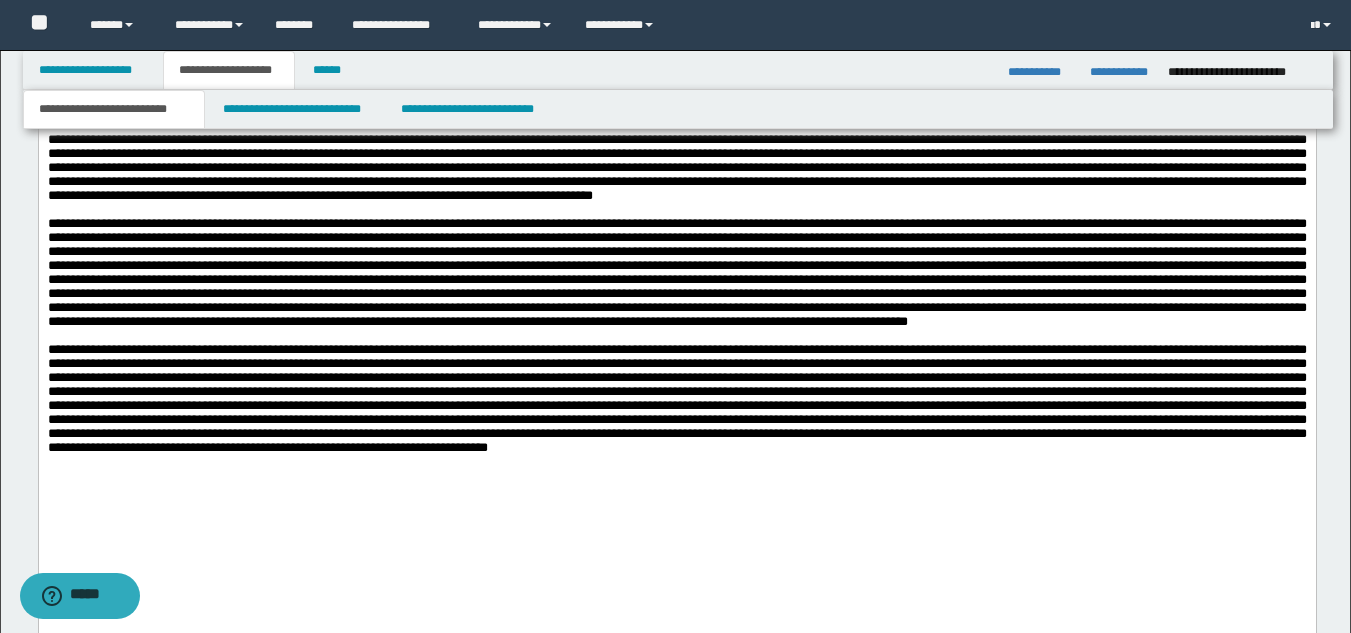 click at bounding box center (676, 147) 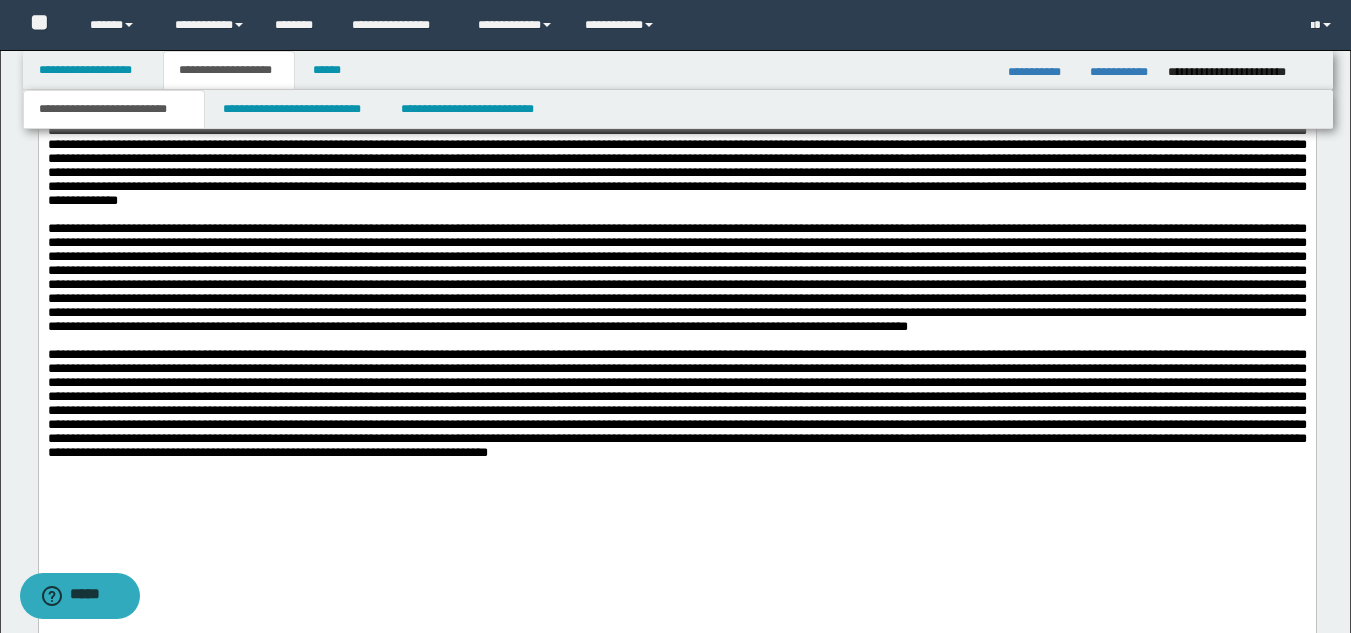 scroll, scrollTop: 2503, scrollLeft: 0, axis: vertical 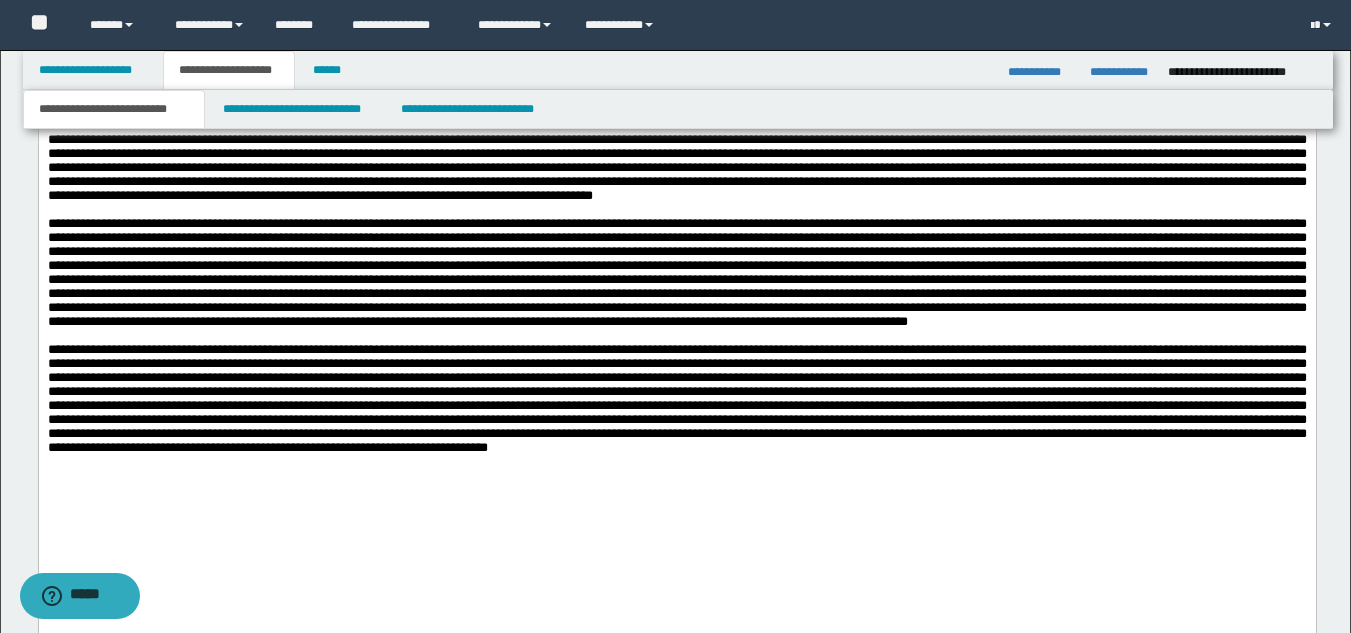 click at bounding box center [676, 147] 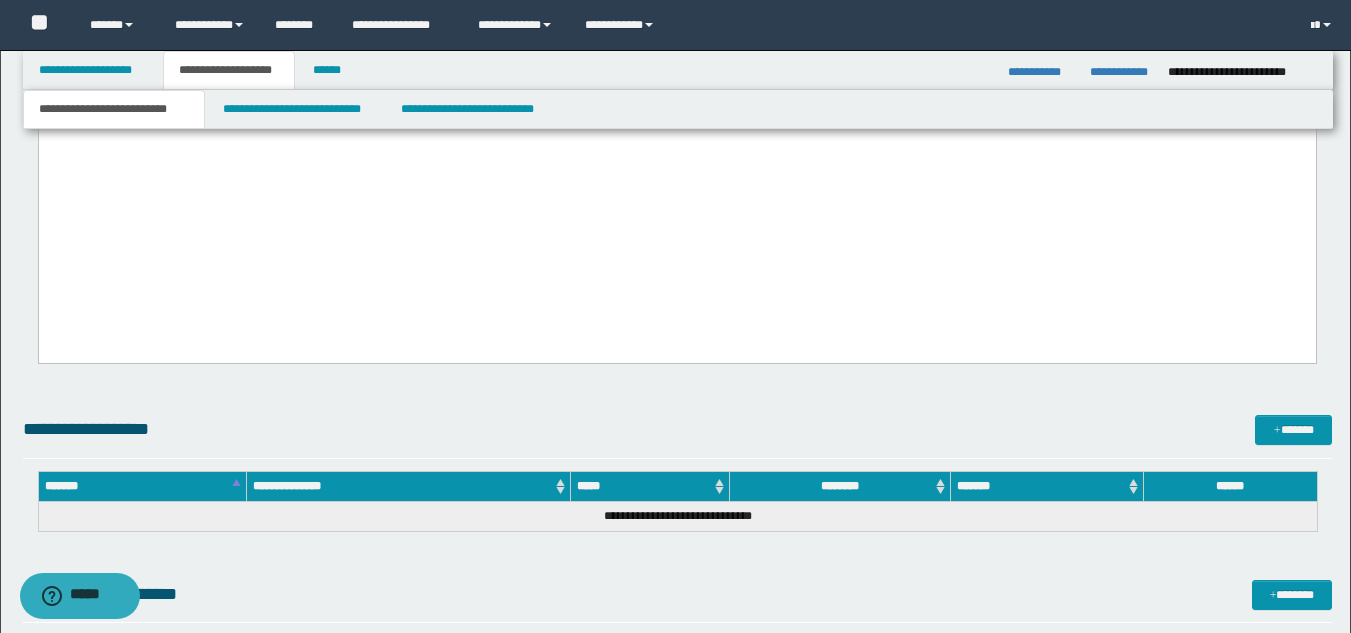 scroll, scrollTop: 3103, scrollLeft: 0, axis: vertical 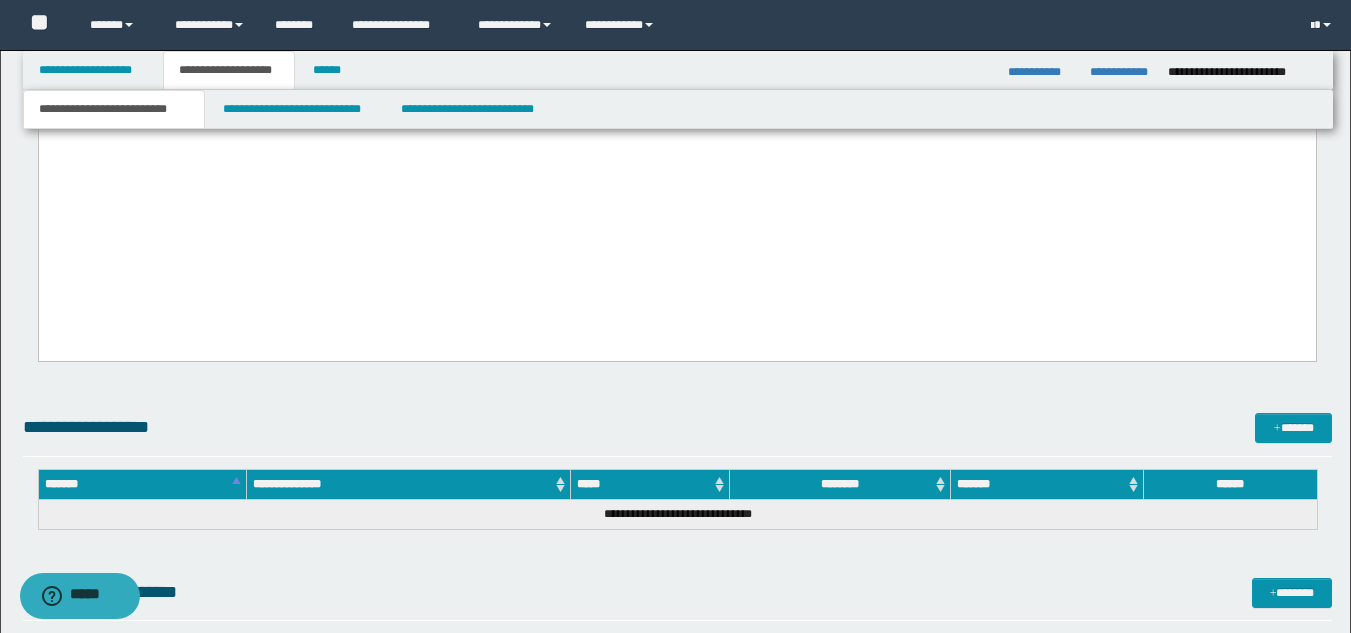 click on "**********" at bounding box center (676, -1022) 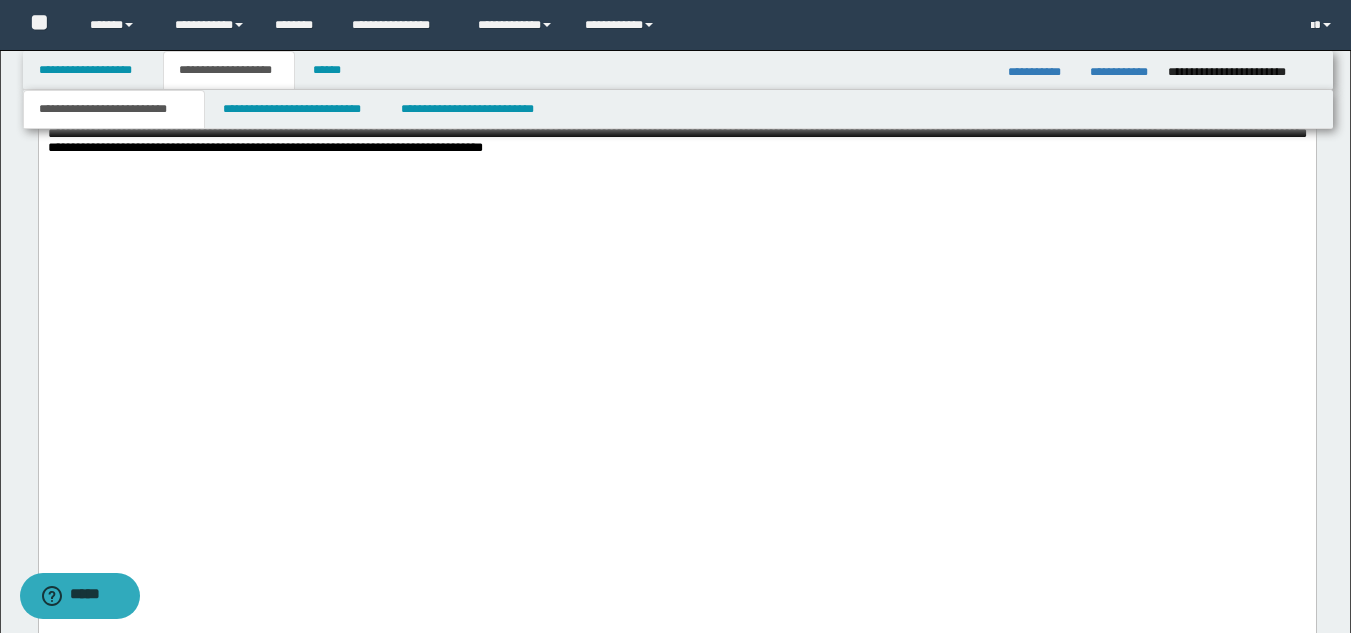 click at bounding box center [676, 99] 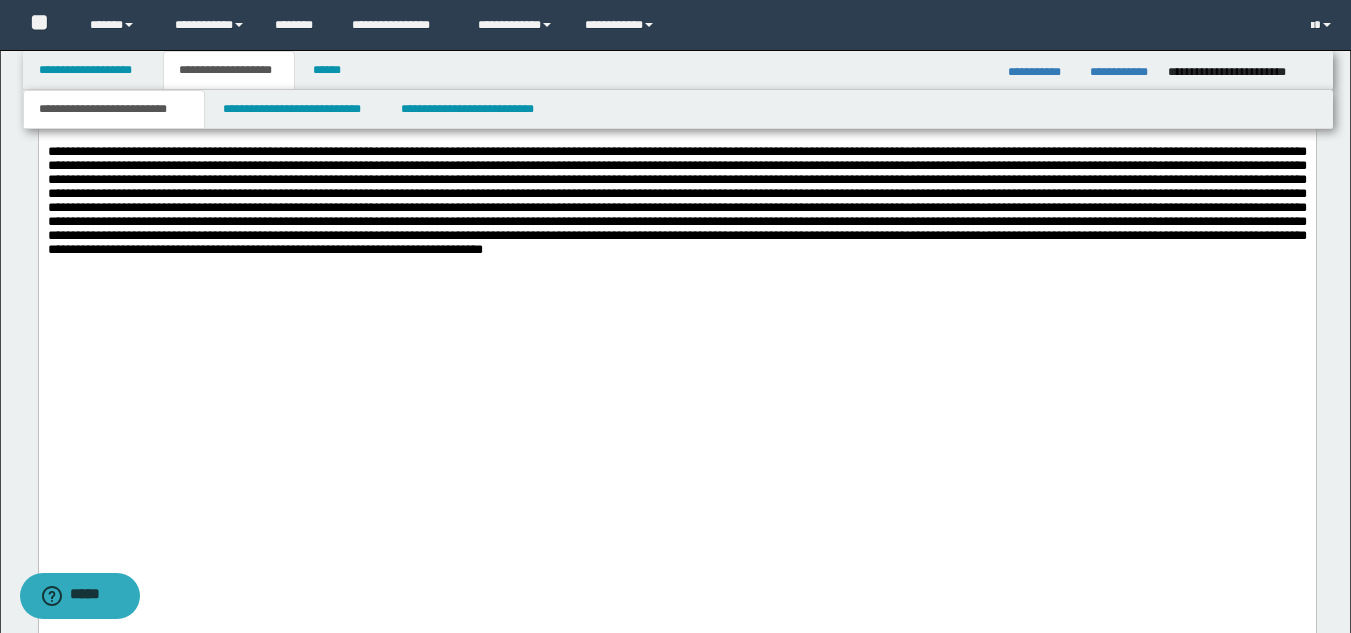 scroll, scrollTop: 2603, scrollLeft: 0, axis: vertical 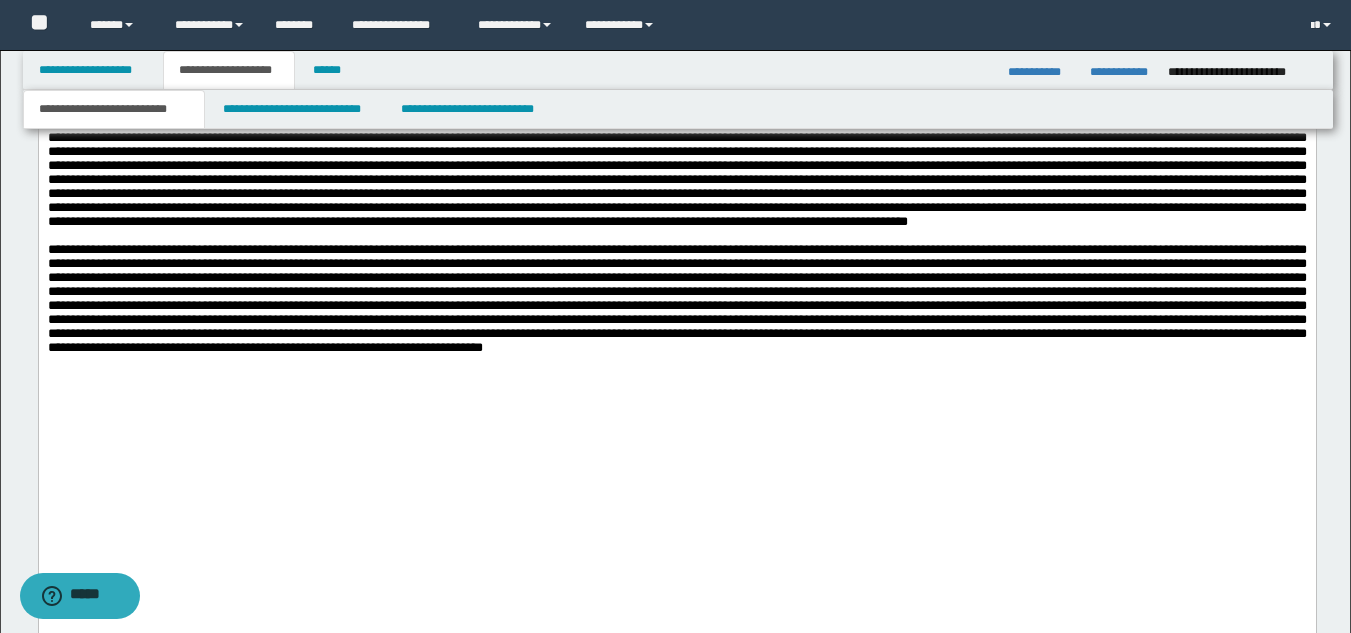 click at bounding box center (676, 47) 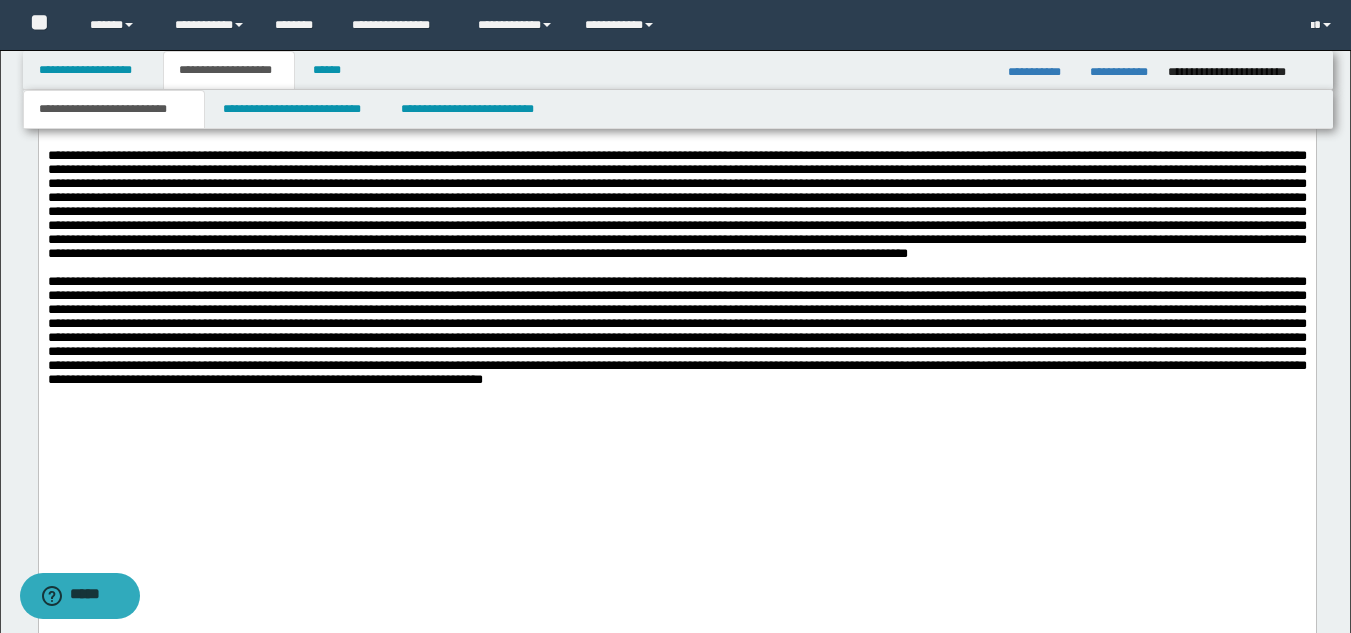 click at bounding box center (676, 64) 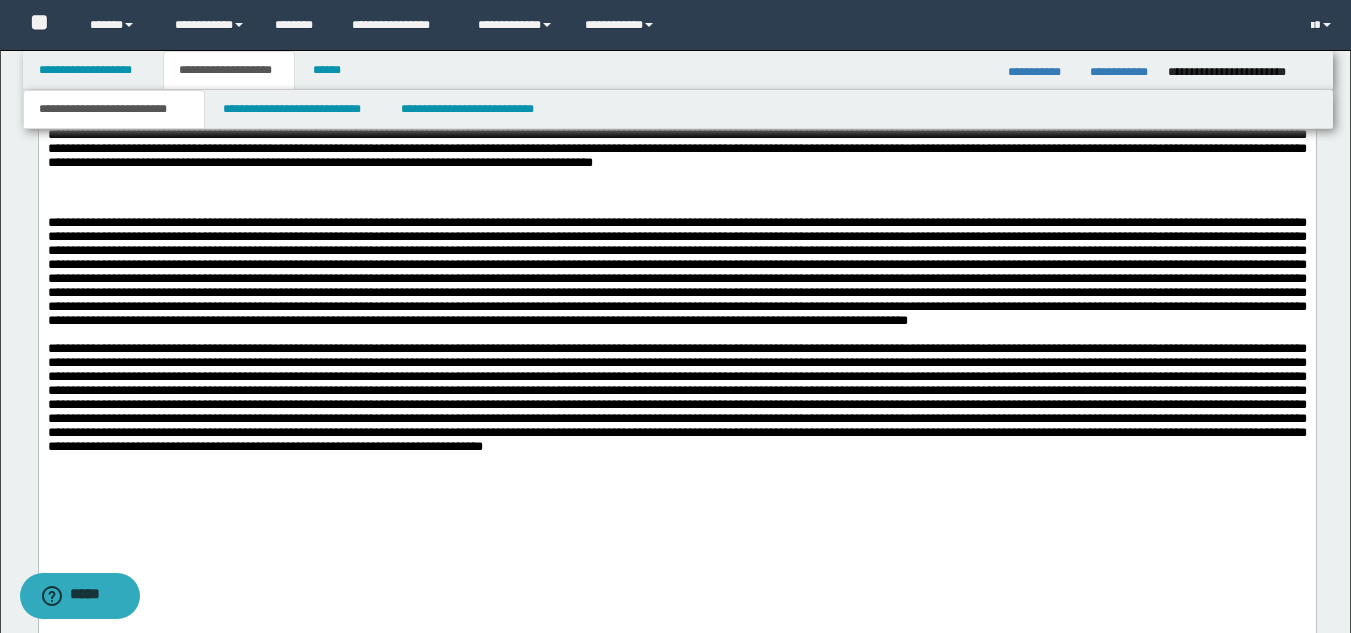 scroll, scrollTop: 2403, scrollLeft: 0, axis: vertical 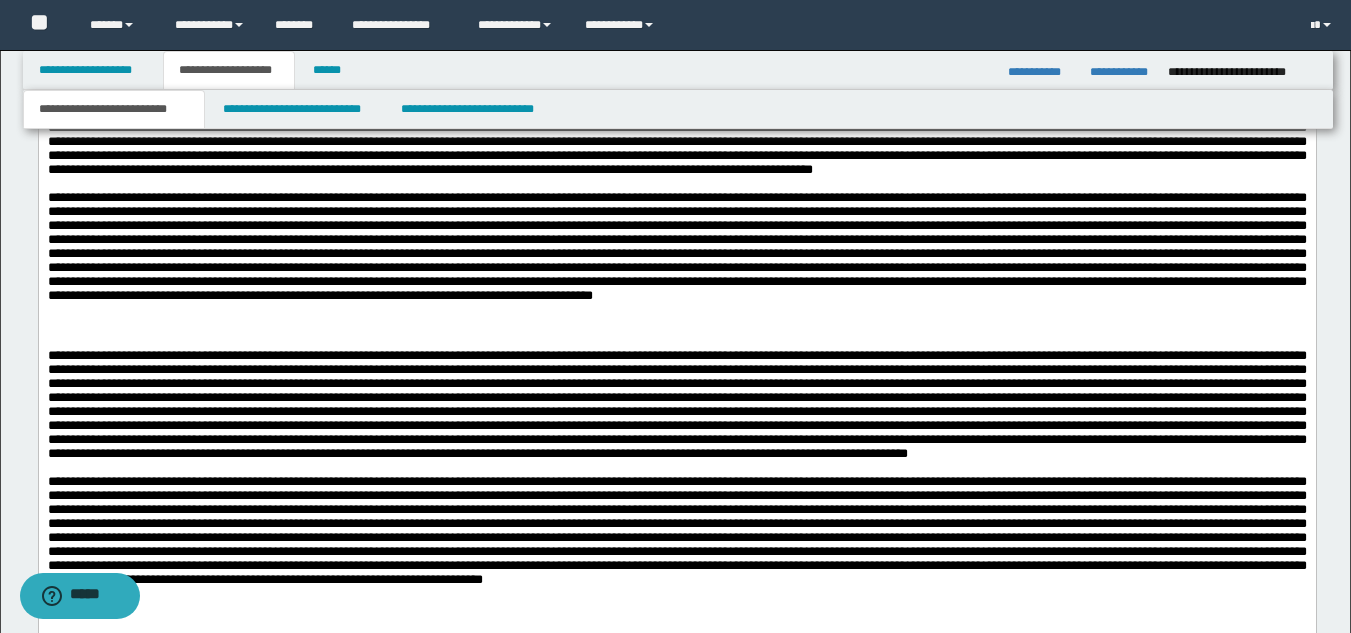 click on "**********" at bounding box center [676, -306] 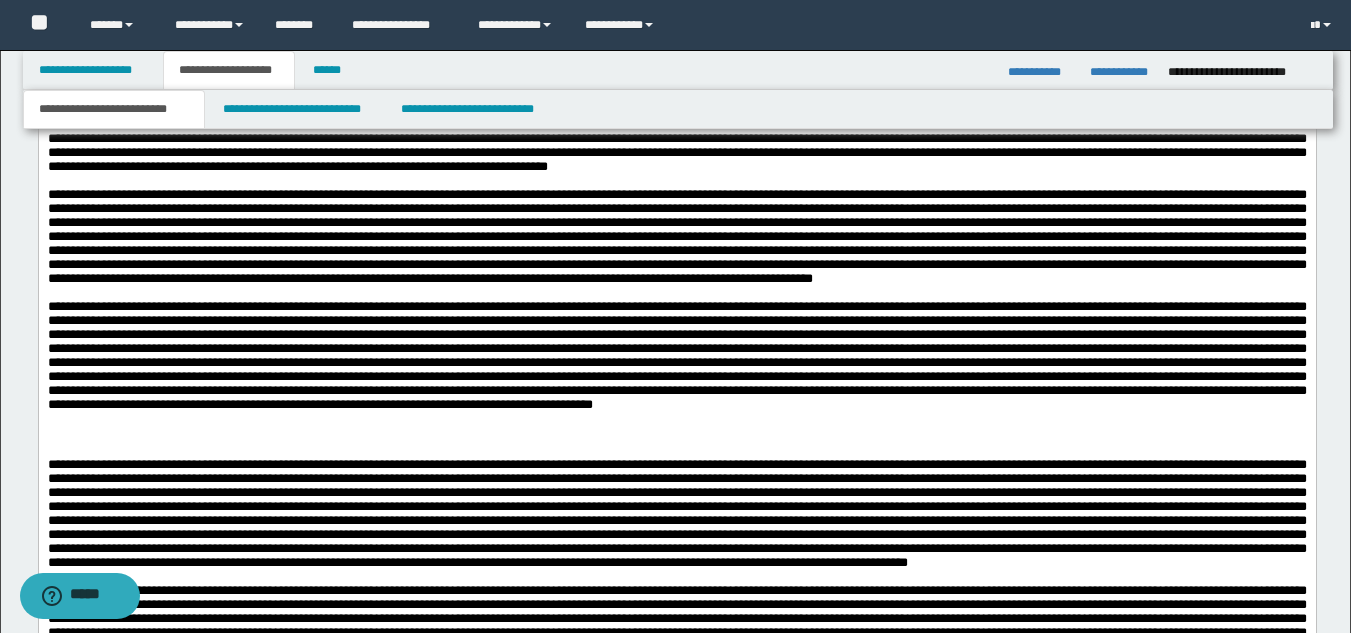 scroll, scrollTop: 2203, scrollLeft: 0, axis: vertical 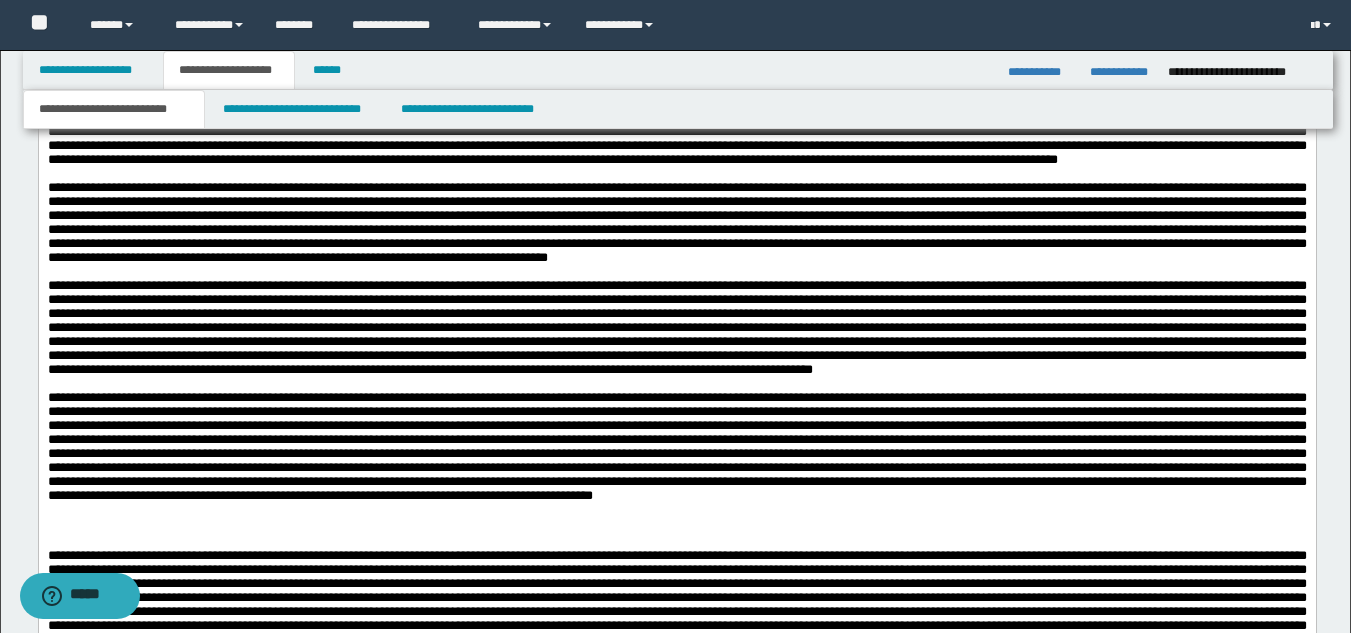 click on "**********" at bounding box center [676, 146] 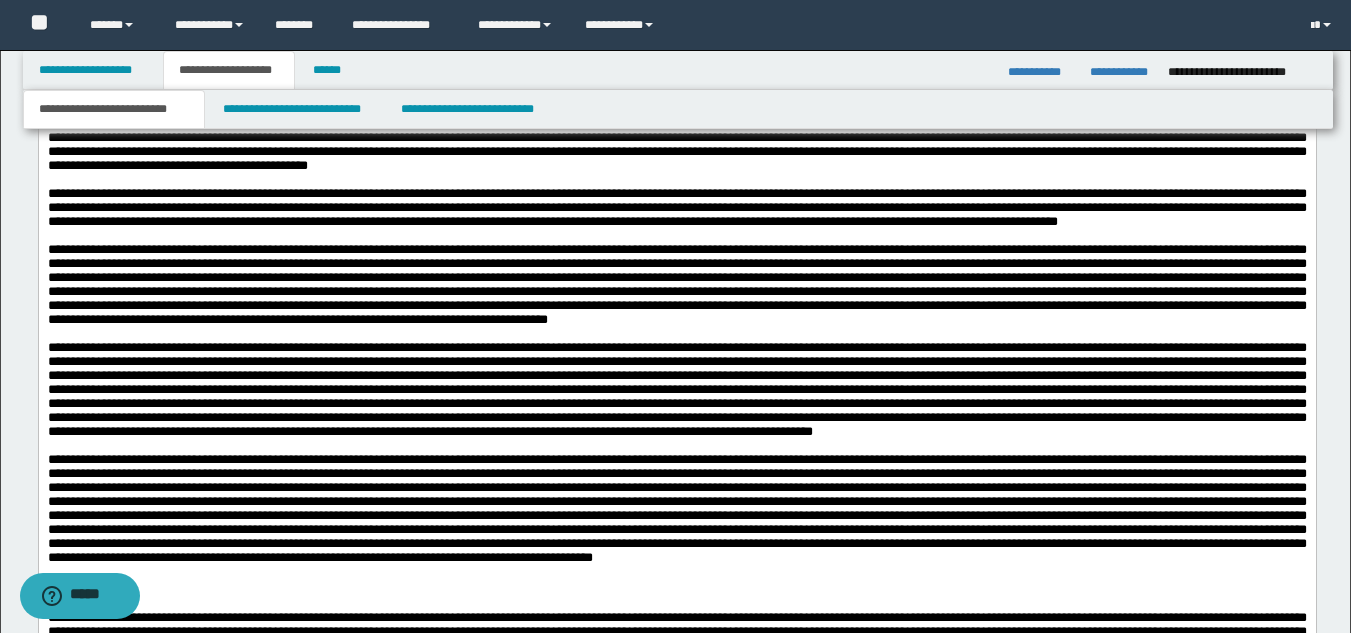 scroll, scrollTop: 1903, scrollLeft: 0, axis: vertical 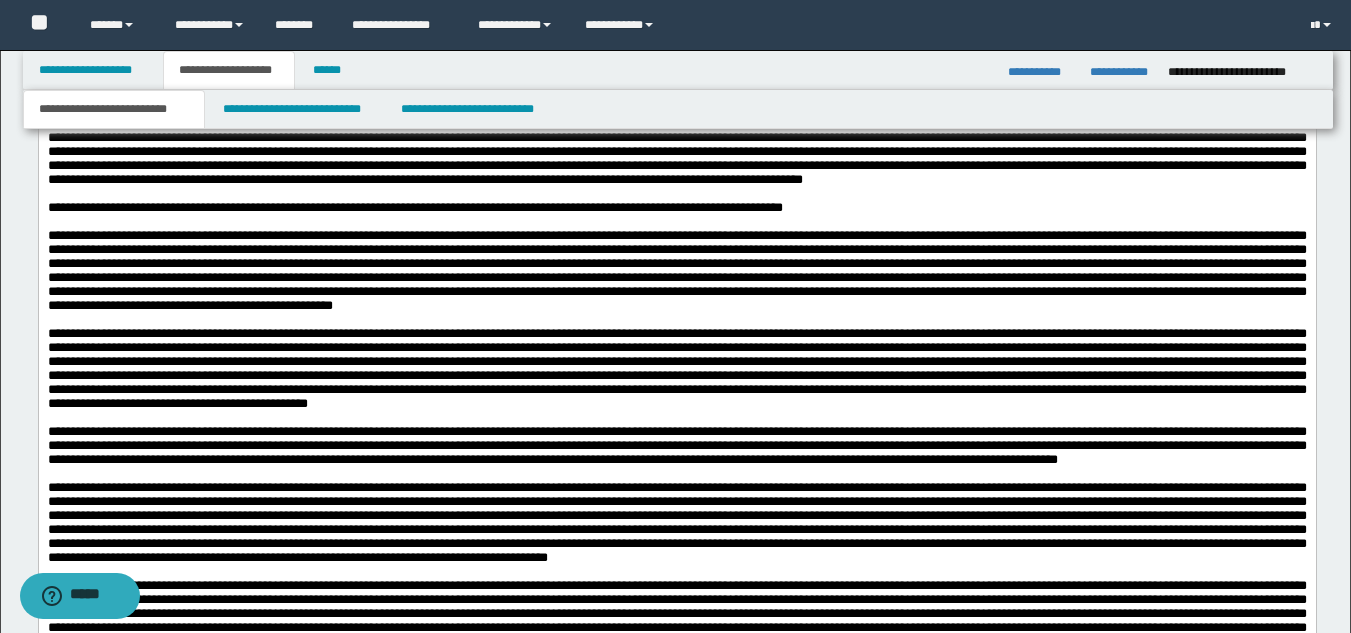 drag, startPoint x: 47, startPoint y: 441, endPoint x: 52, endPoint y: 454, distance: 13.928389 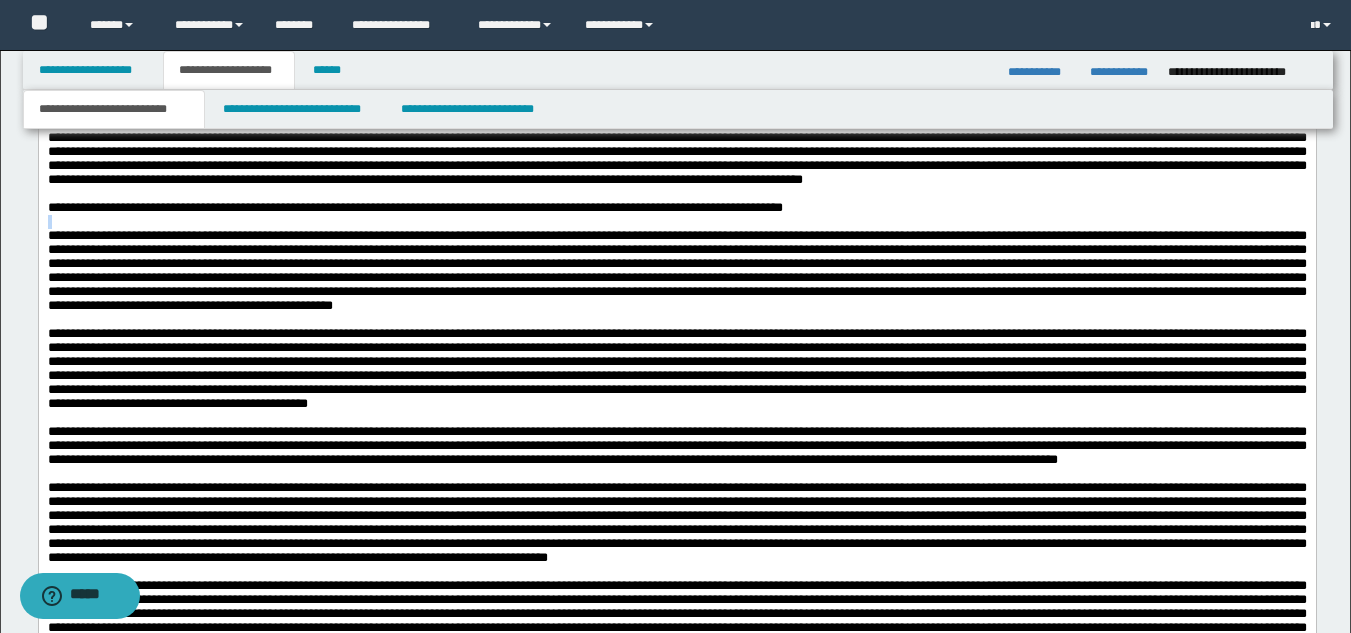 click at bounding box center (676, 271) 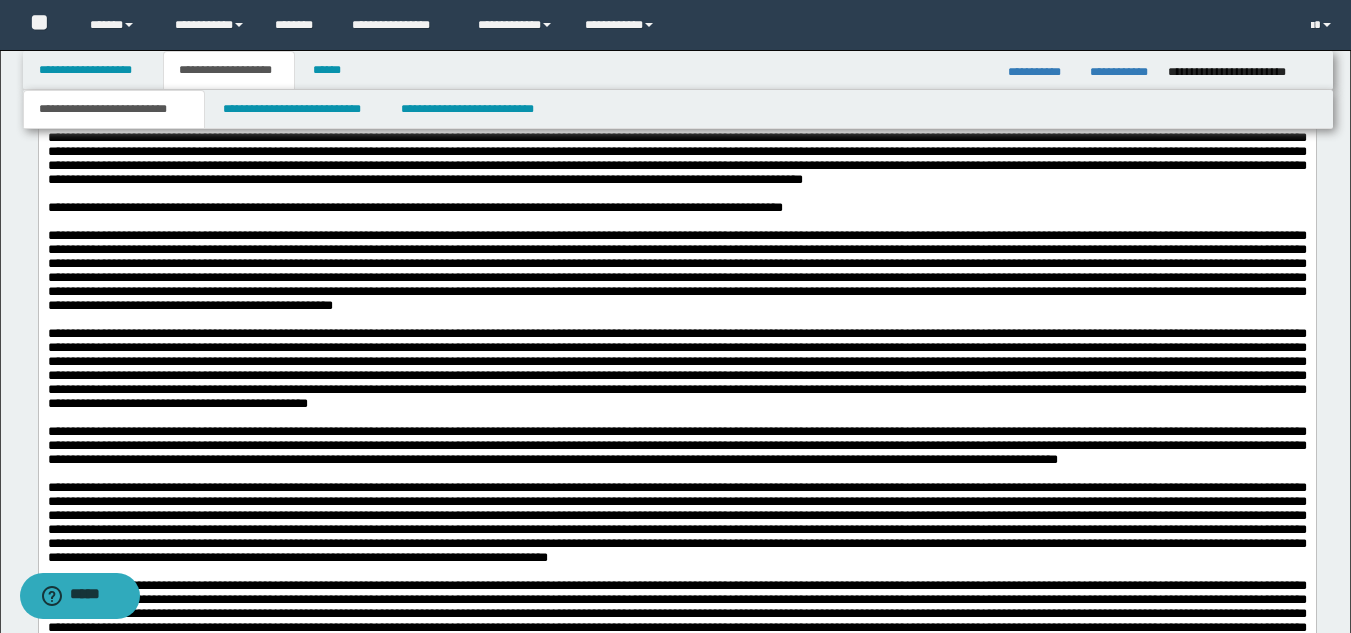 click at bounding box center (676, 271) 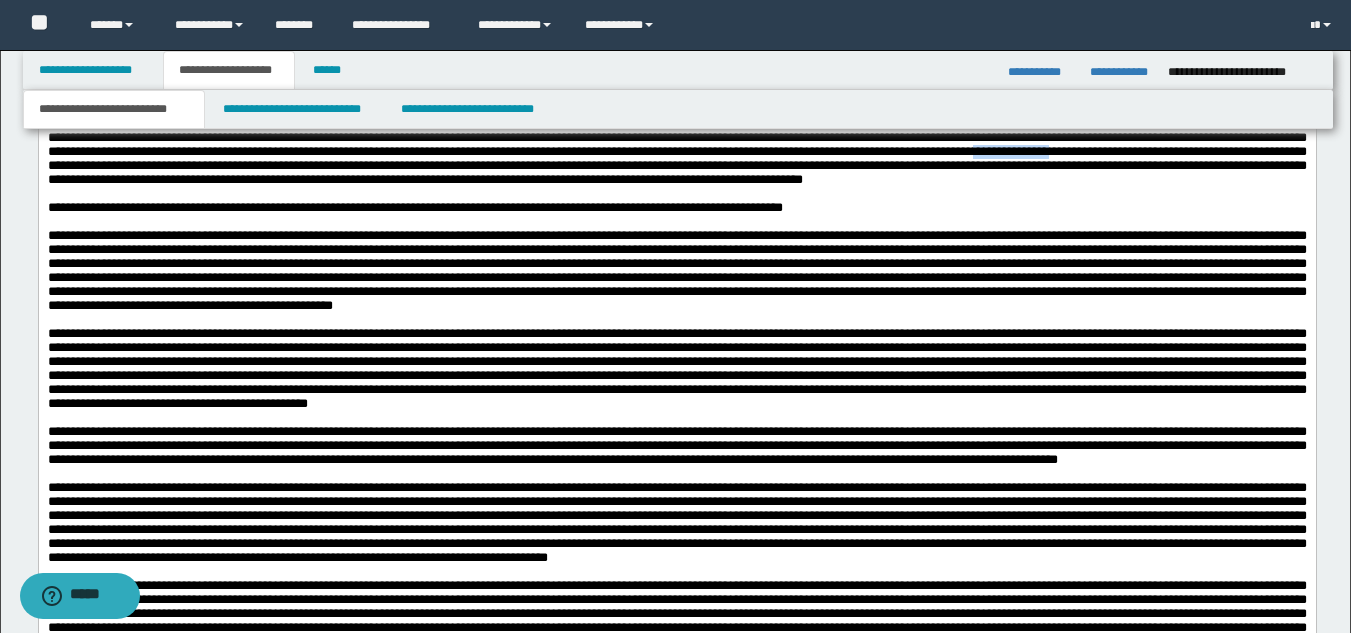 drag, startPoint x: 339, startPoint y: 357, endPoint x: 358, endPoint y: 370, distance: 23.021729 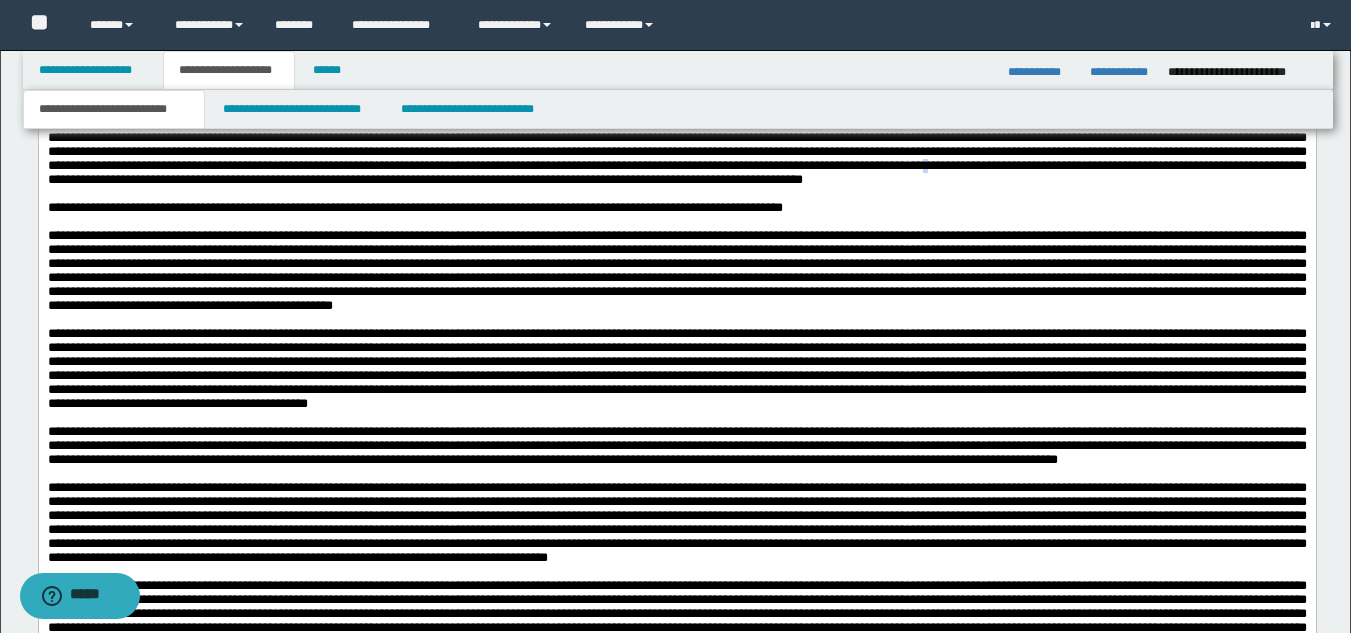 click at bounding box center [676, 138] 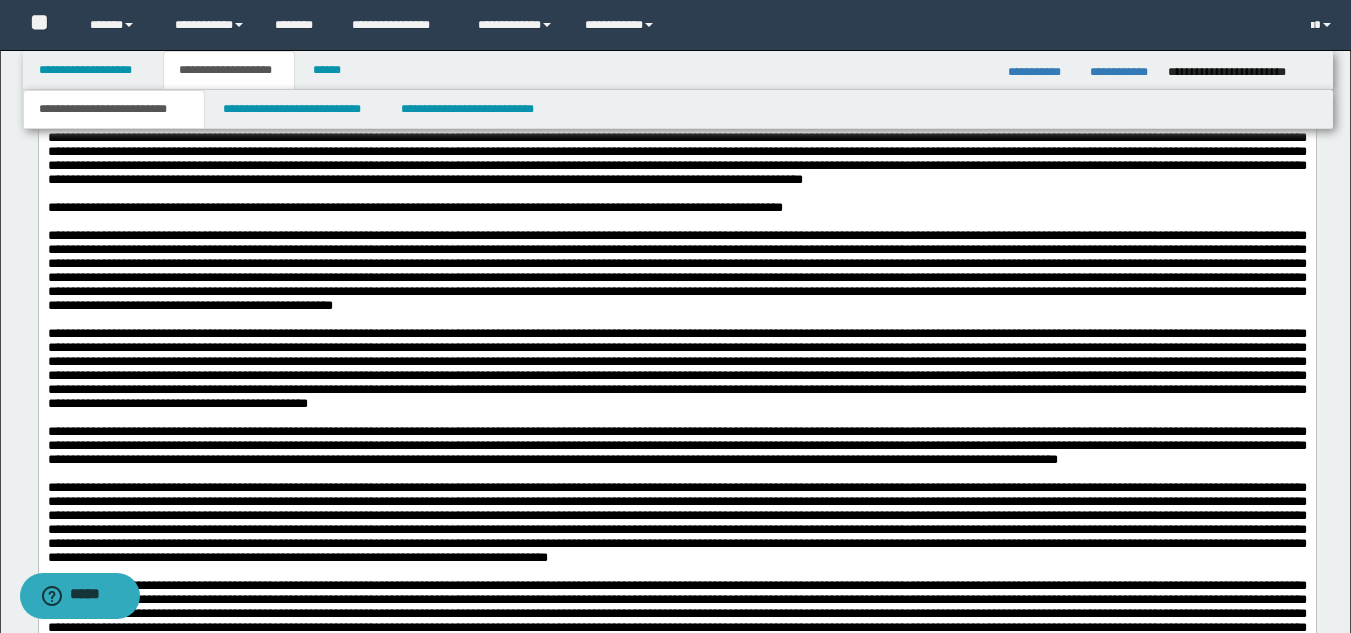 click at bounding box center (676, 138) 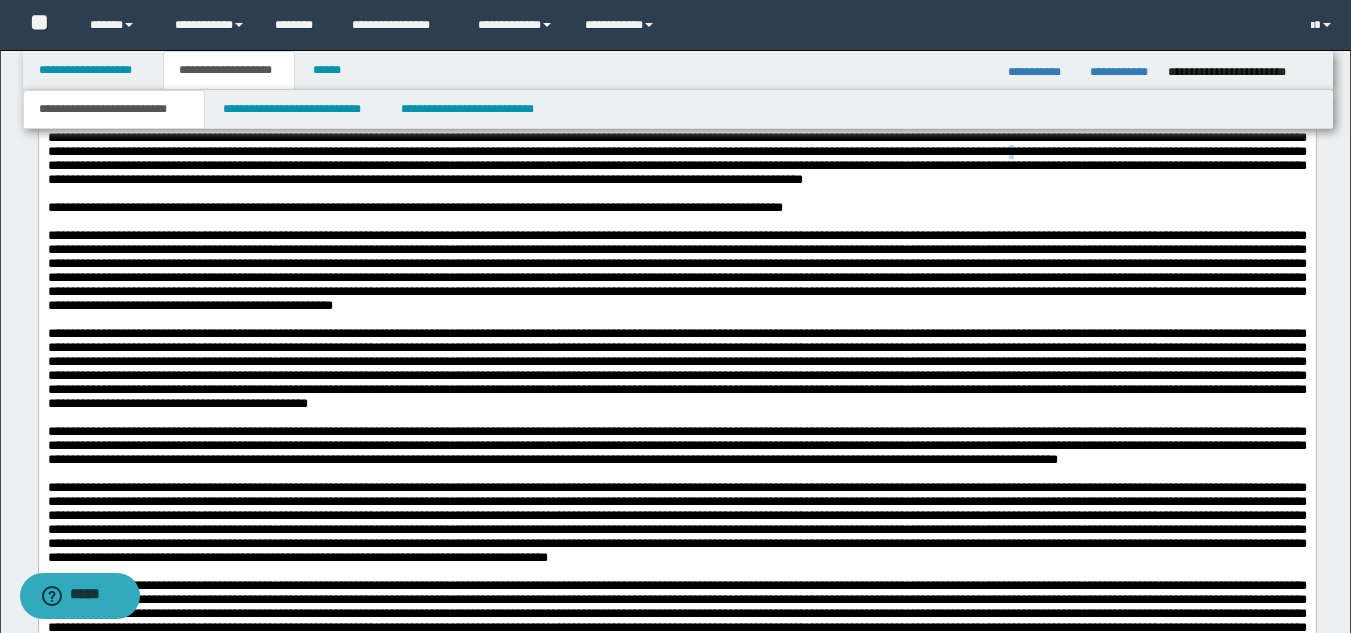 click at bounding box center [676, 138] 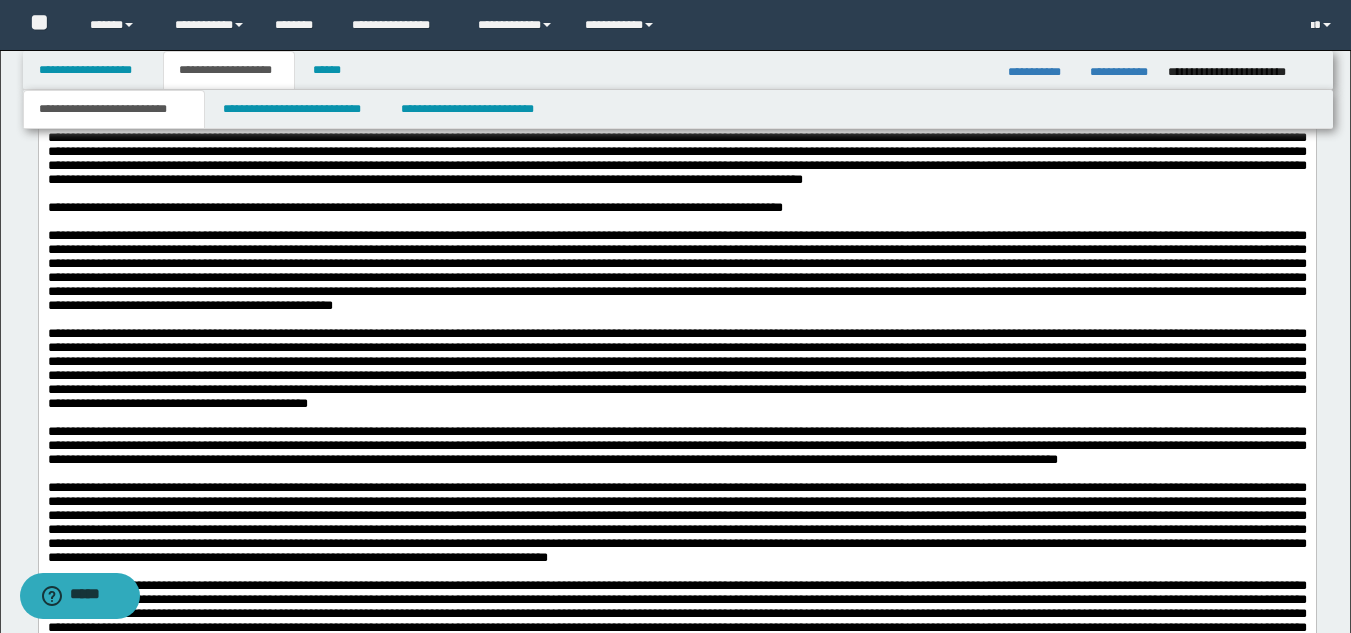 click at bounding box center (676, 139) 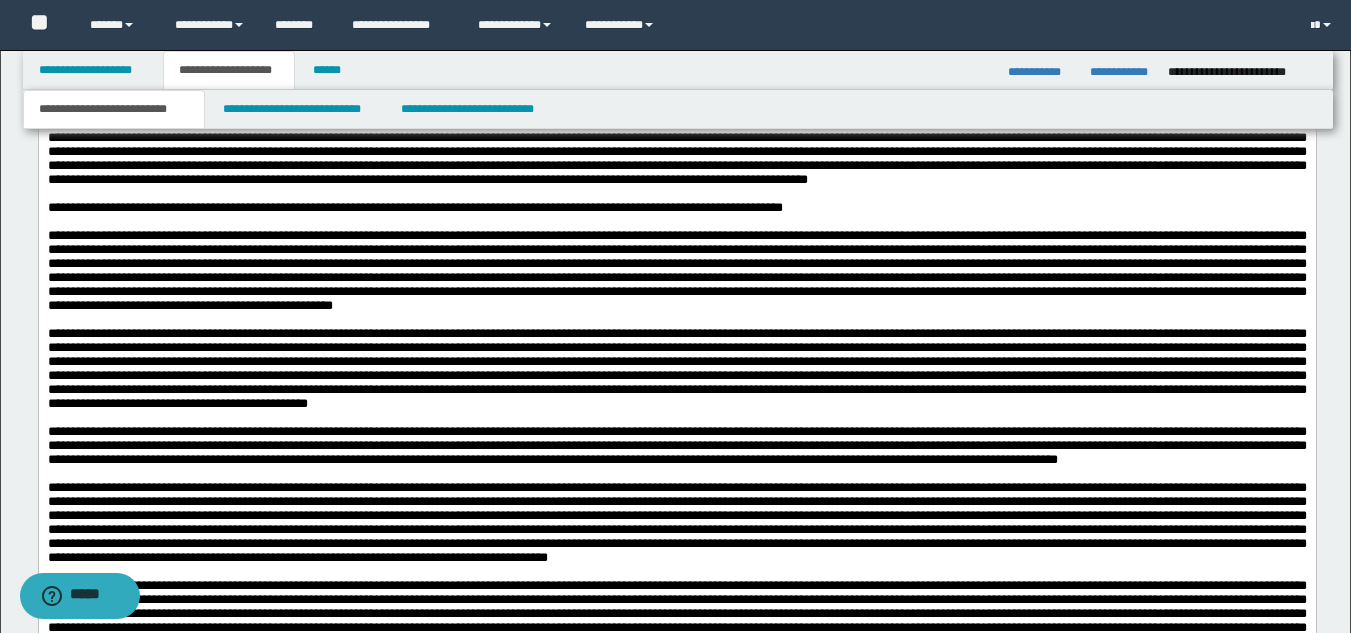 click at bounding box center [676, 138] 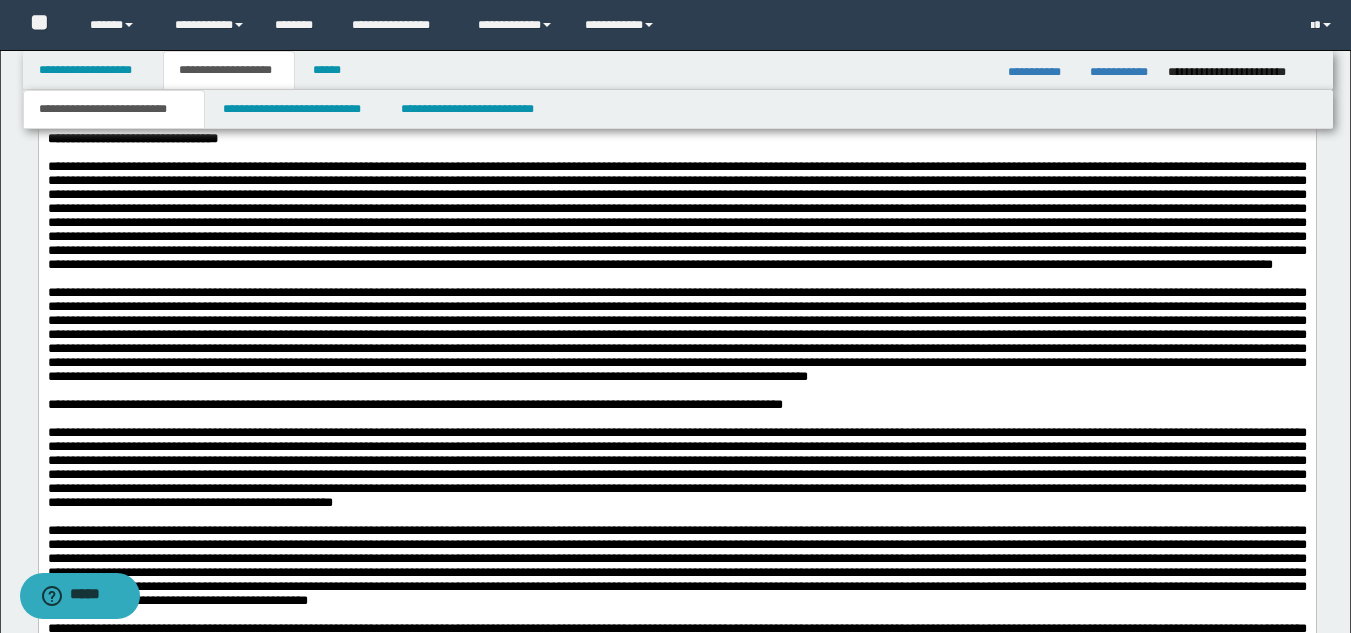 scroll, scrollTop: 1703, scrollLeft: 0, axis: vertical 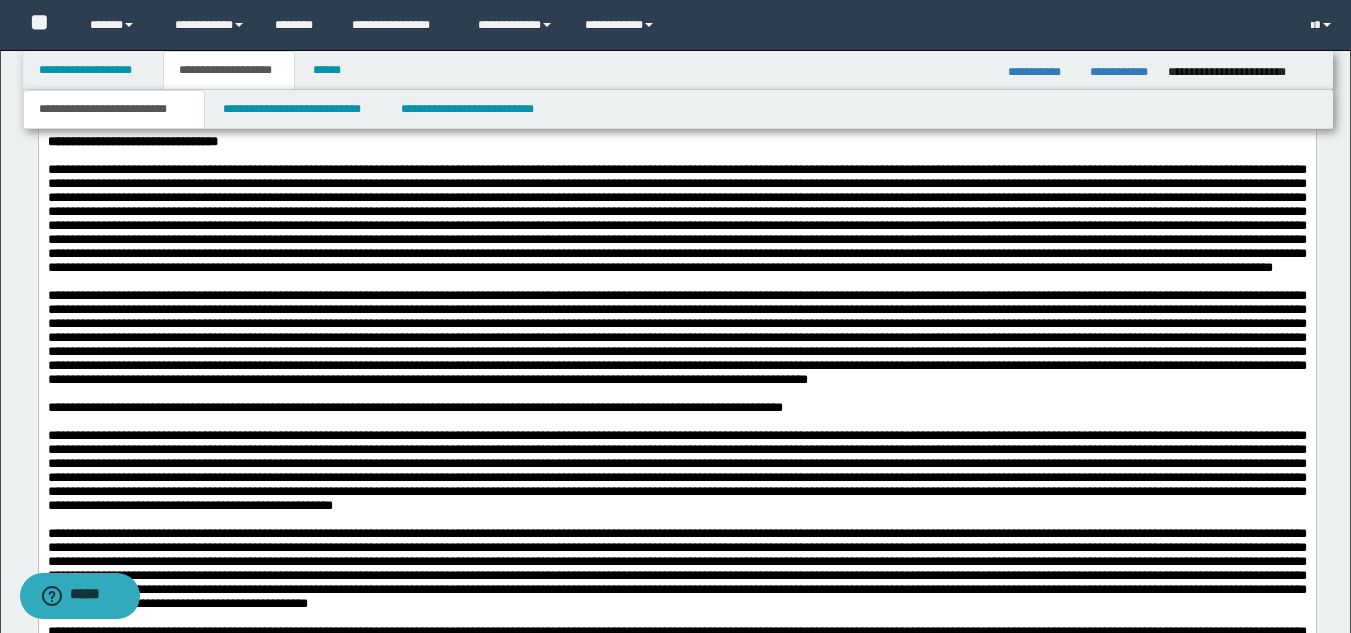 click at bounding box center [676, 338] 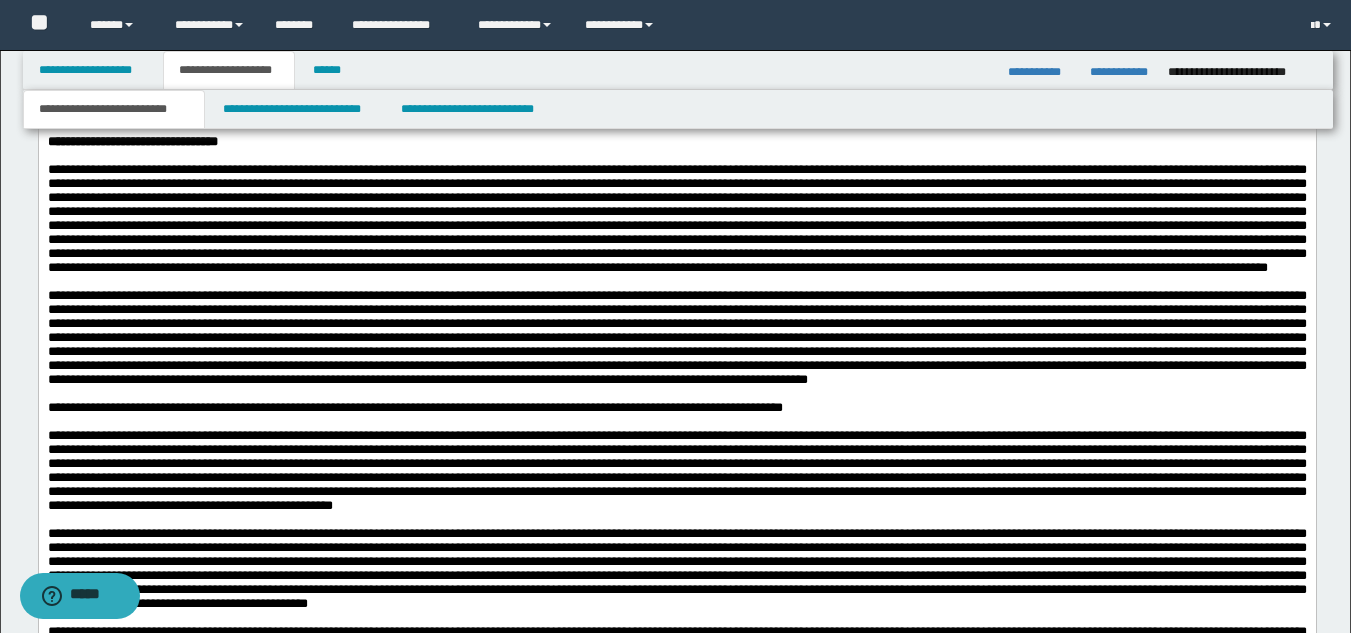 click at bounding box center (676, 219) 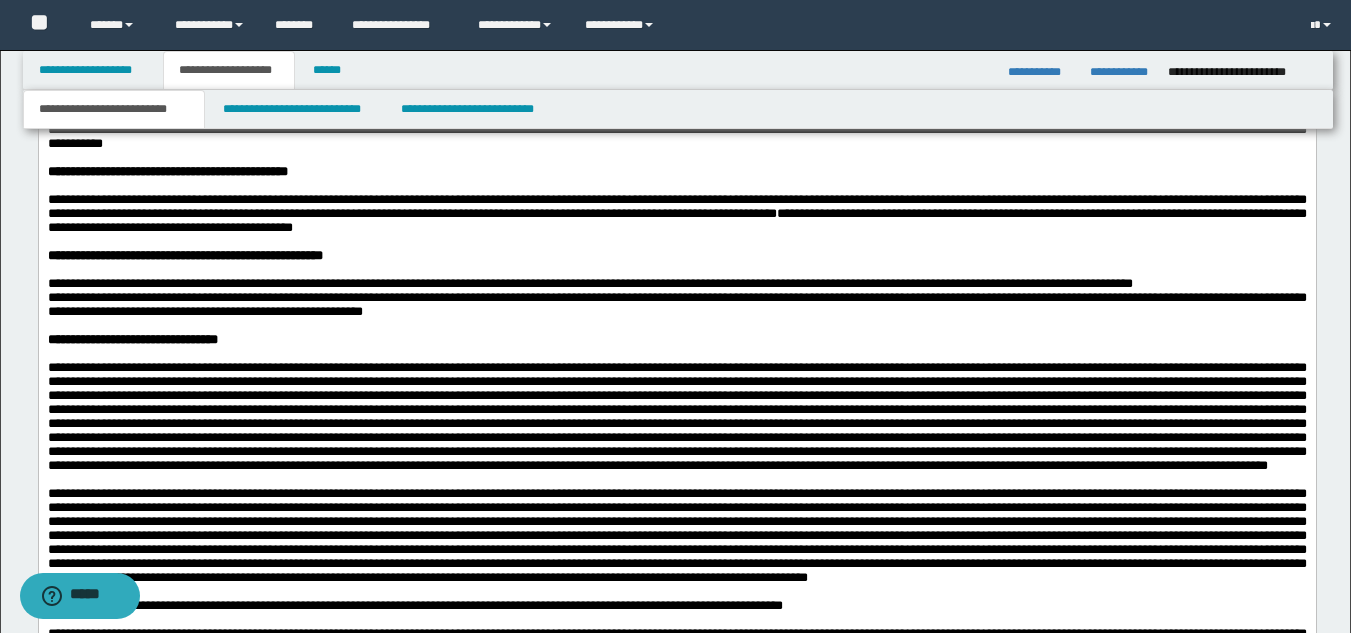 scroll, scrollTop: 1503, scrollLeft: 0, axis: vertical 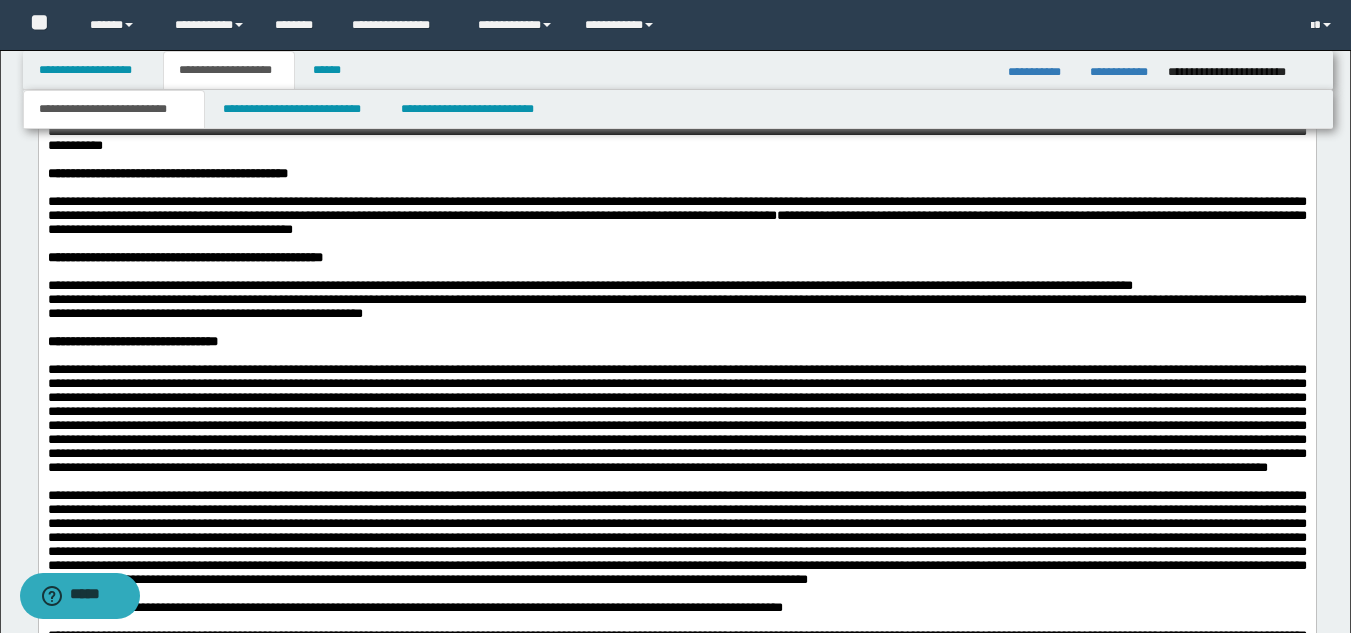 click on "**********" at bounding box center [676, 307] 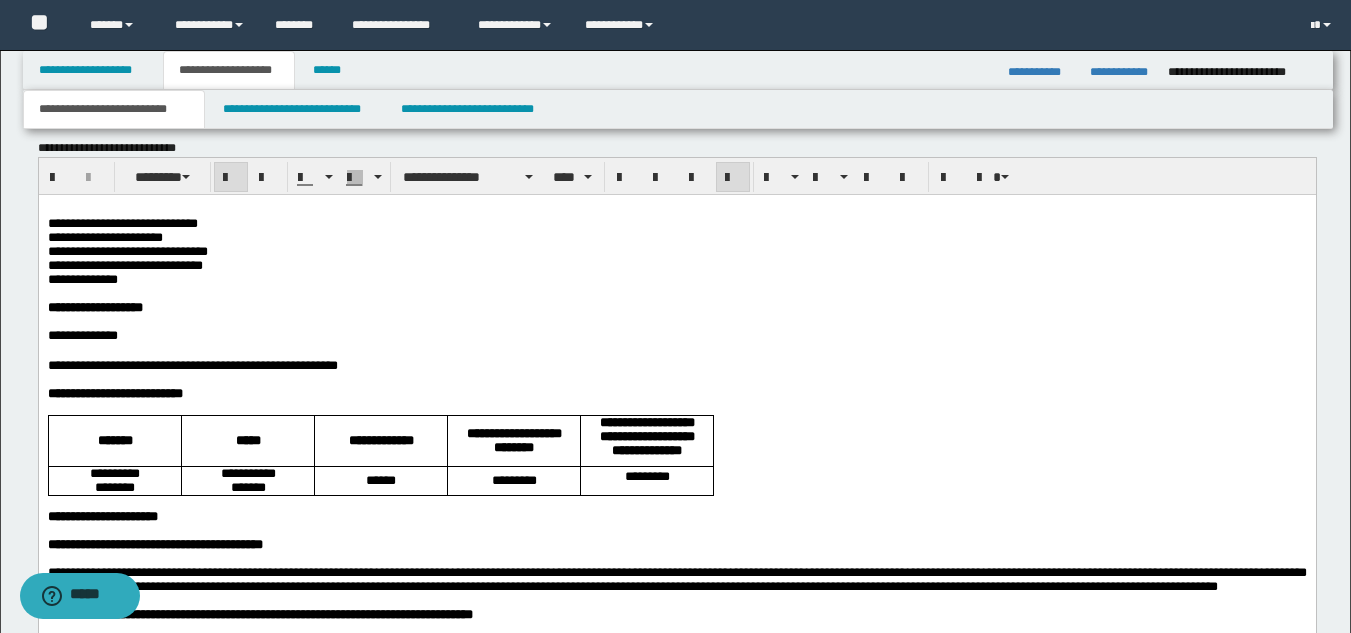 scroll, scrollTop: 903, scrollLeft: 0, axis: vertical 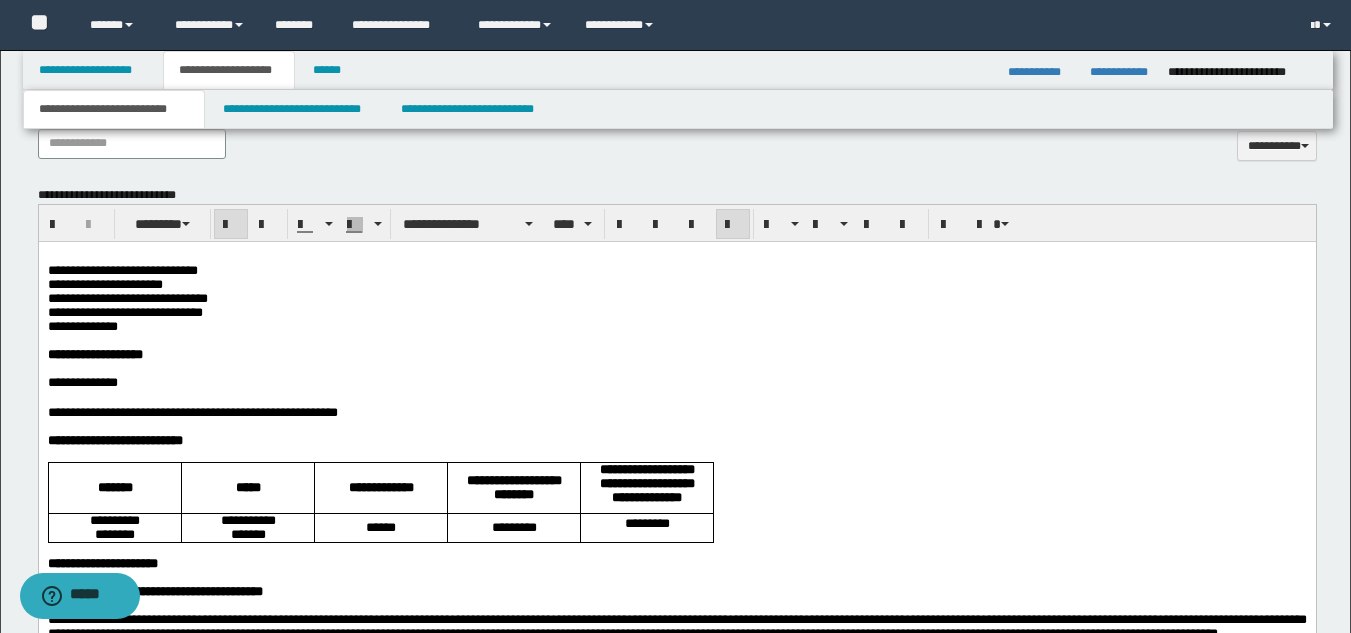 click on "**********" at bounding box center [192, 412] 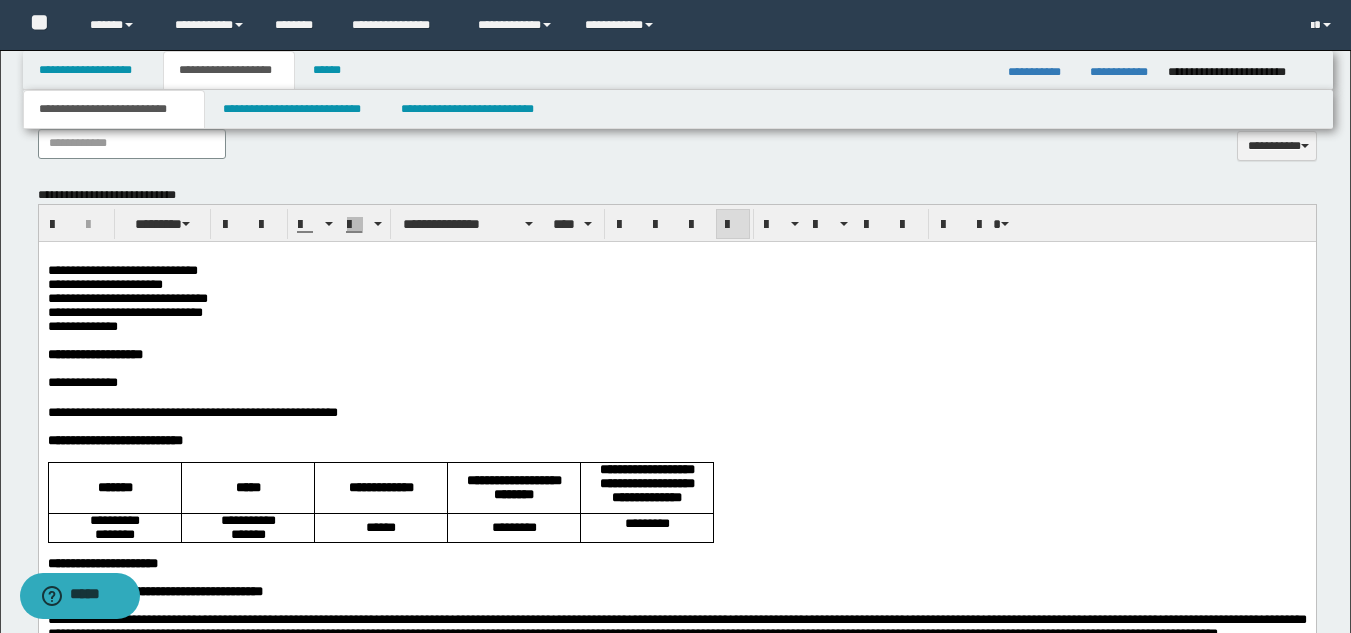 click at bounding box center (676, 427) 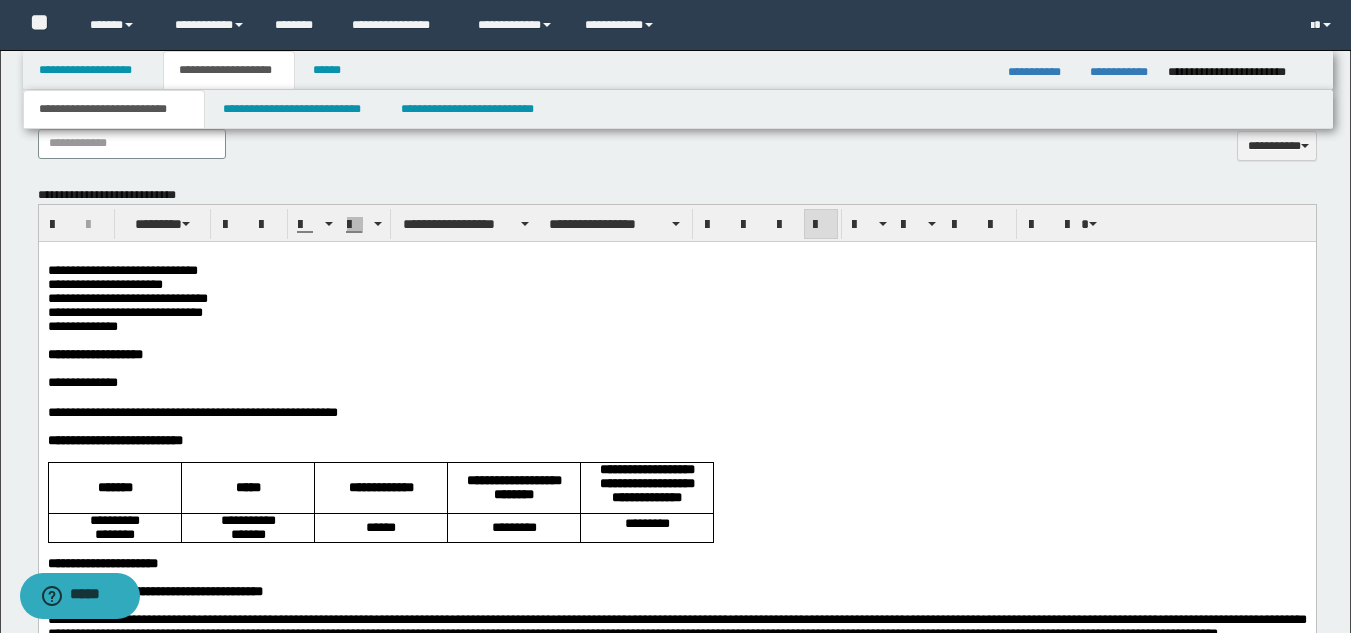 click on "**********" at bounding box center [192, 412] 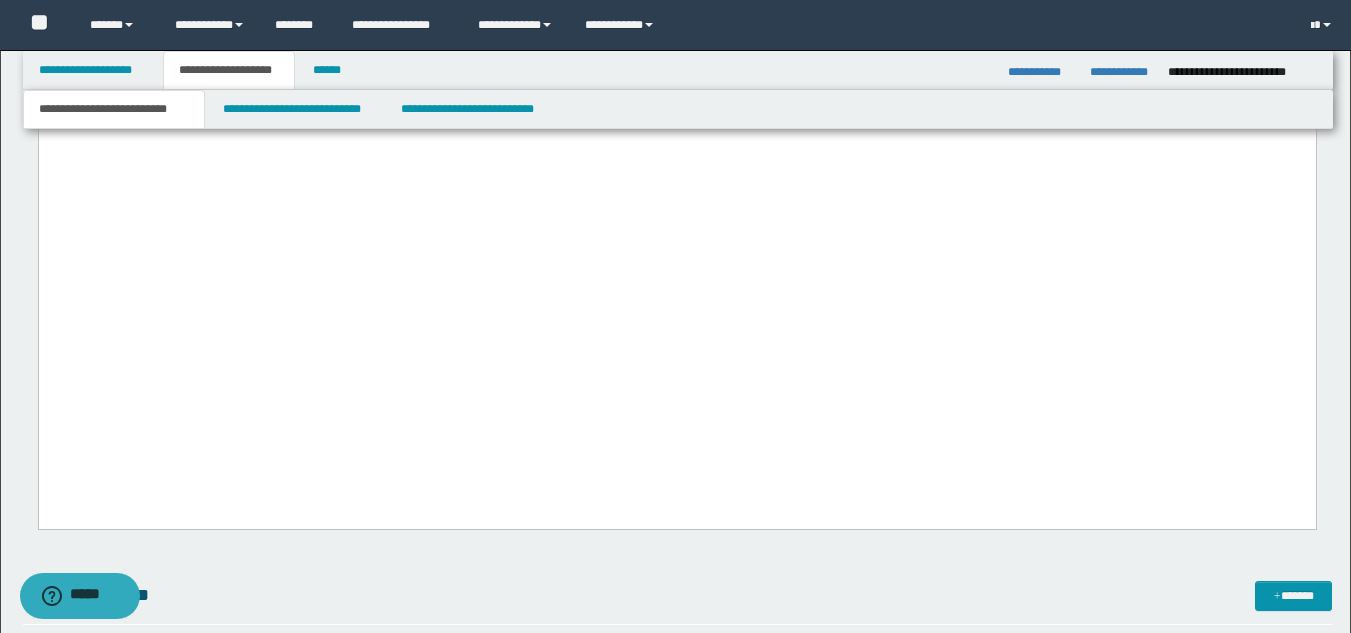 scroll, scrollTop: 3003, scrollLeft: 0, axis: vertical 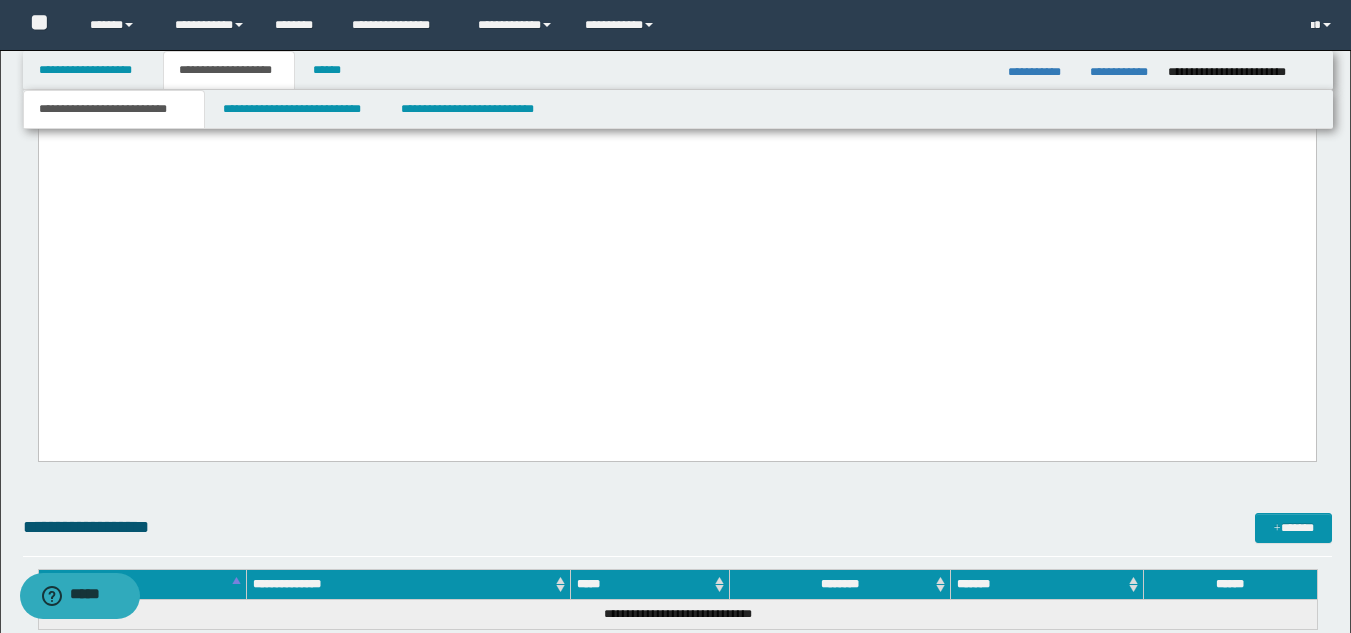 click on "**********" at bounding box center (676, -906) 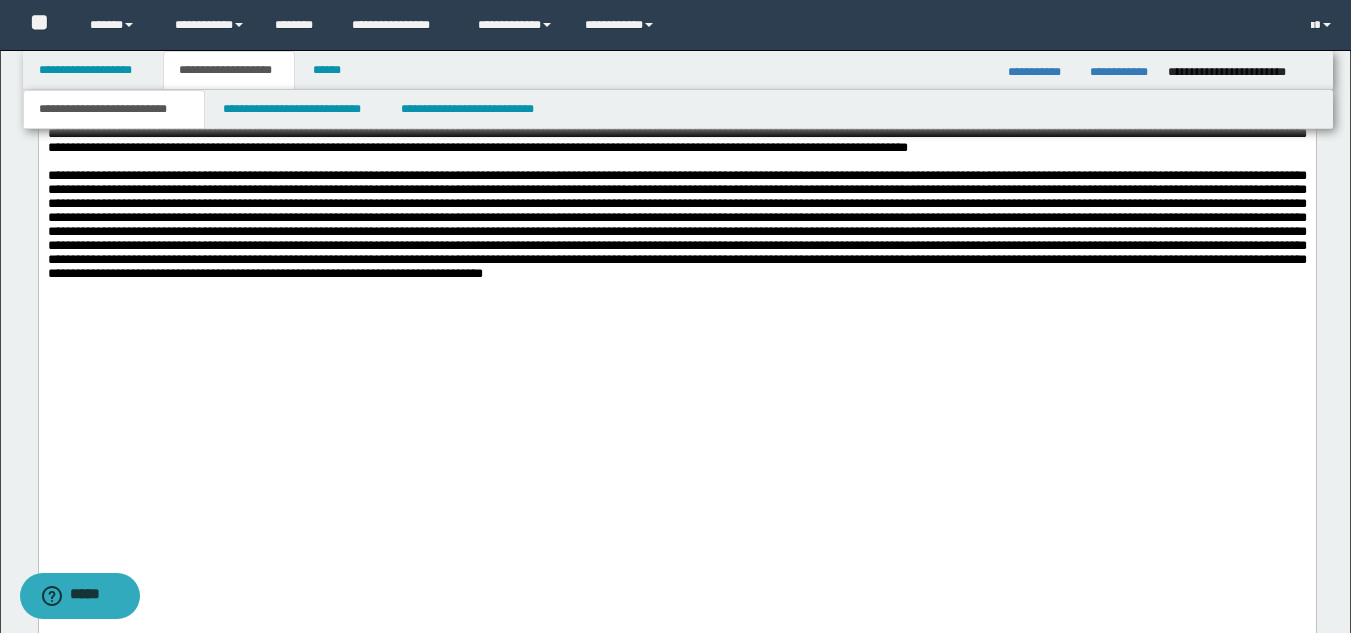 scroll, scrollTop: 2703, scrollLeft: 0, axis: vertical 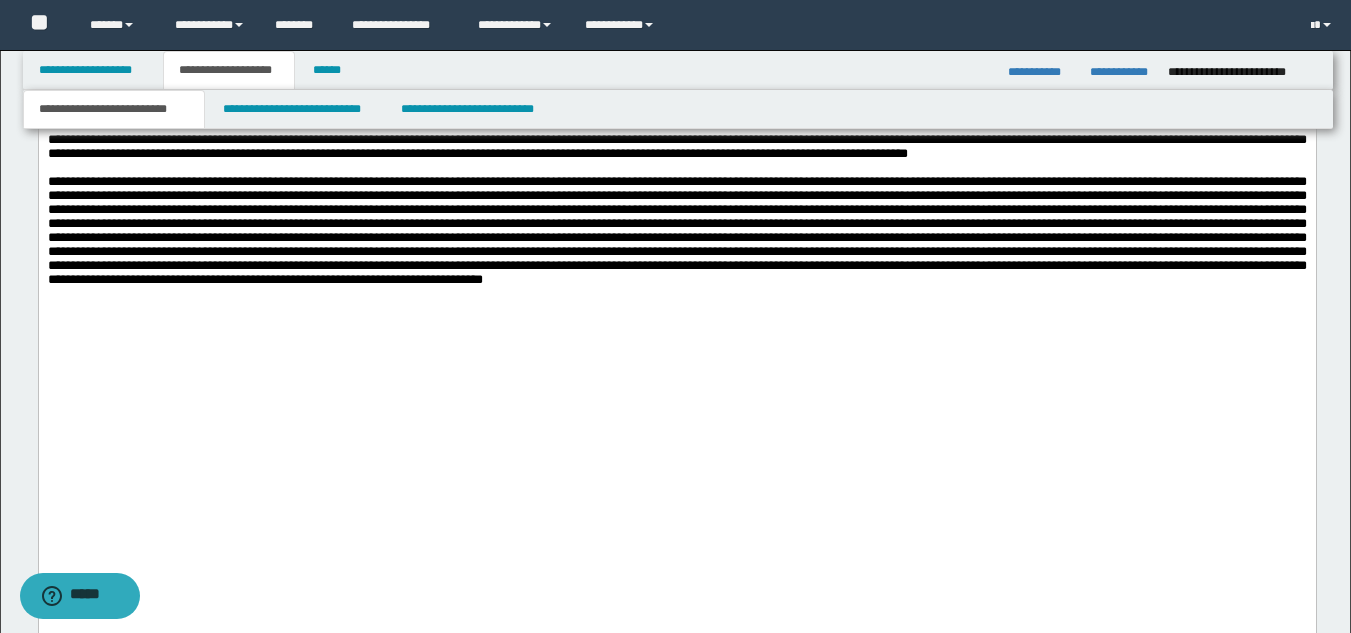 click at bounding box center [676, 105] 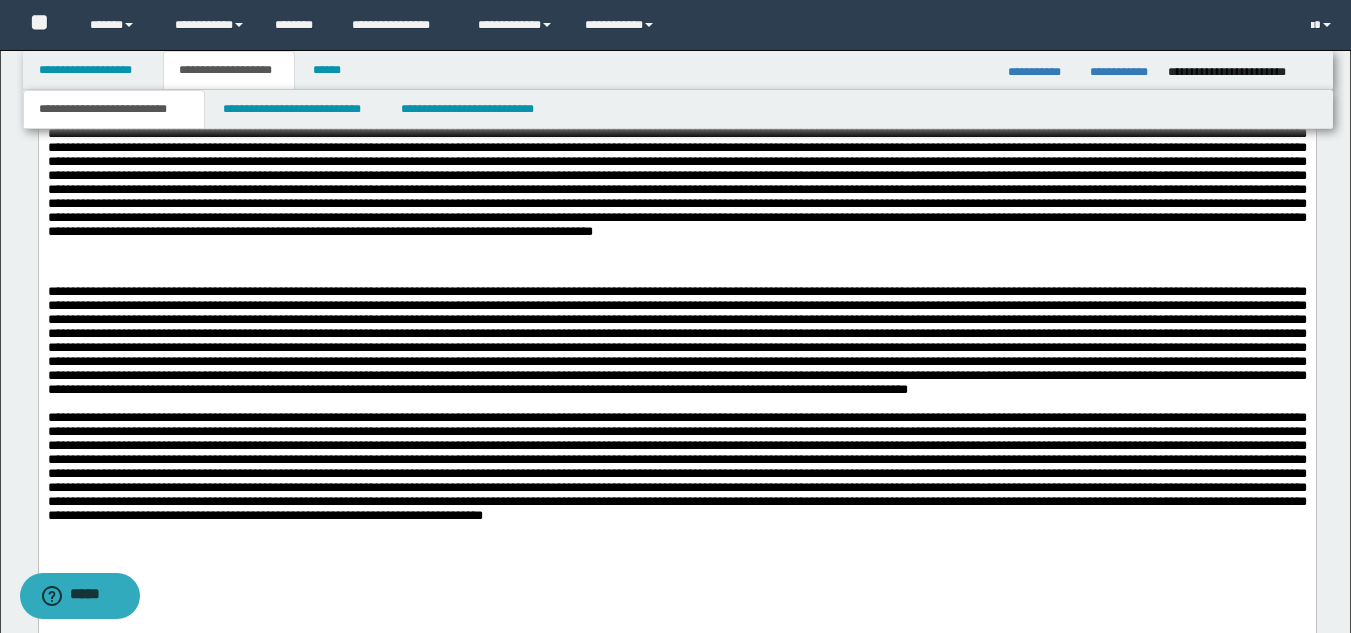 scroll, scrollTop: 2403, scrollLeft: 0, axis: vertical 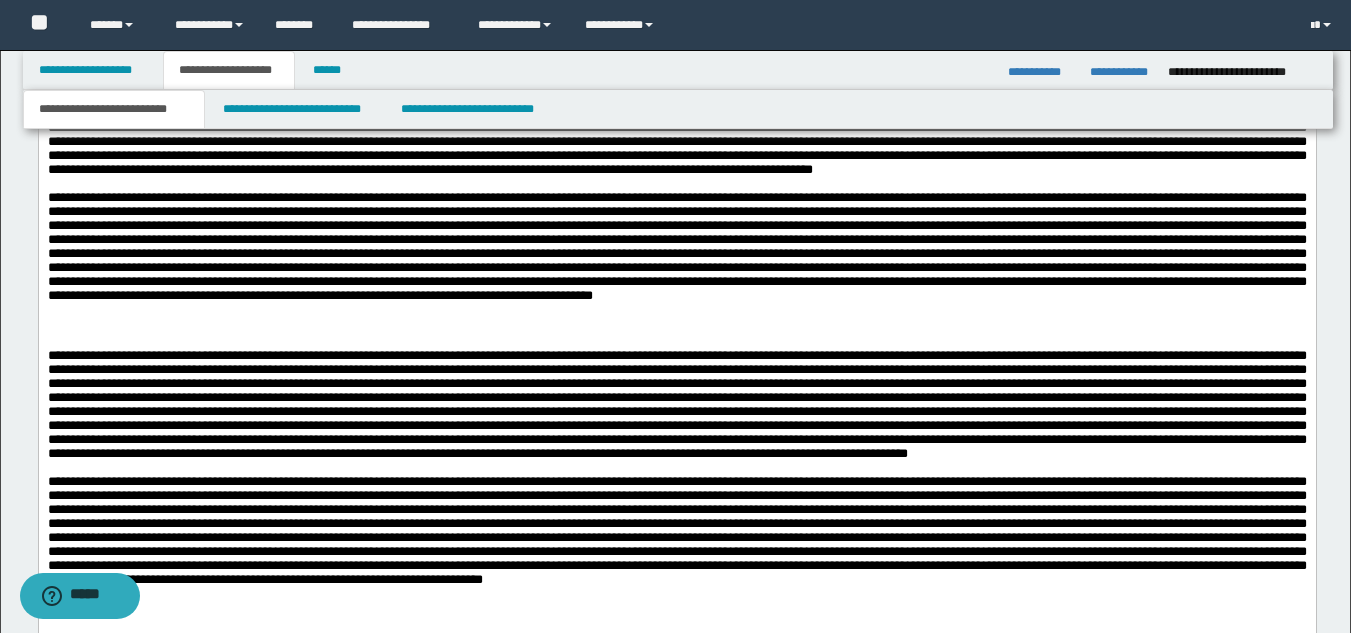 click at bounding box center [676, 128] 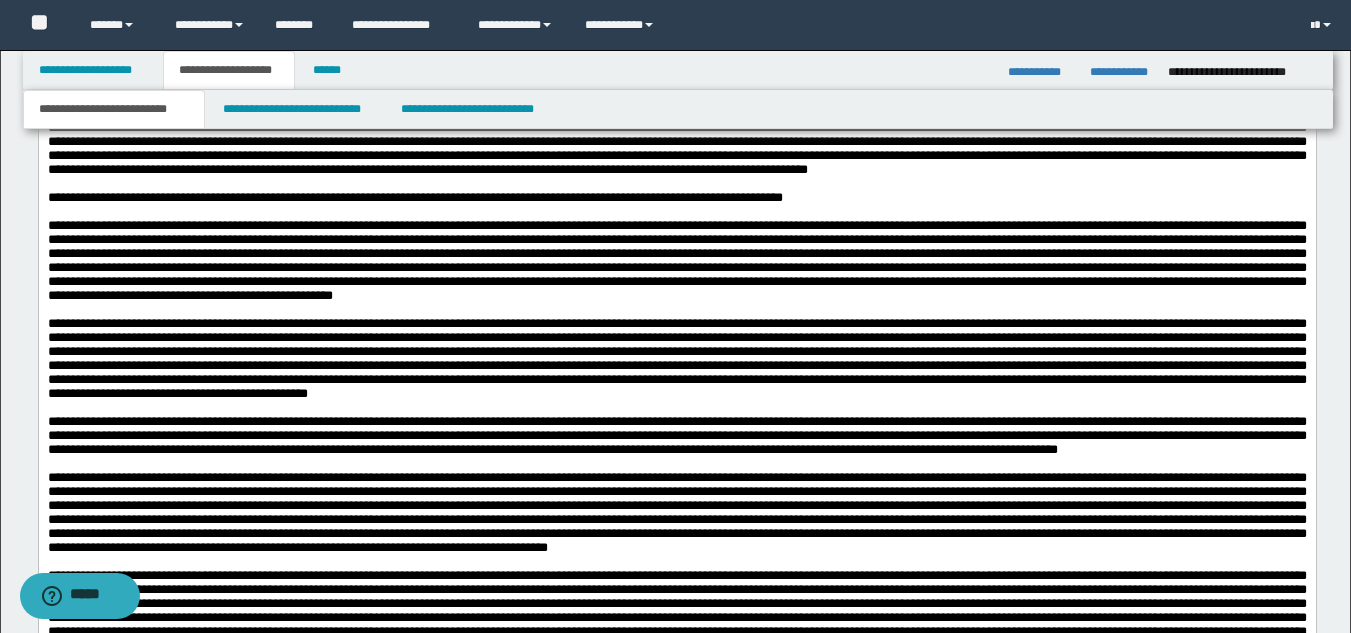 scroll, scrollTop: 2103, scrollLeft: 0, axis: vertical 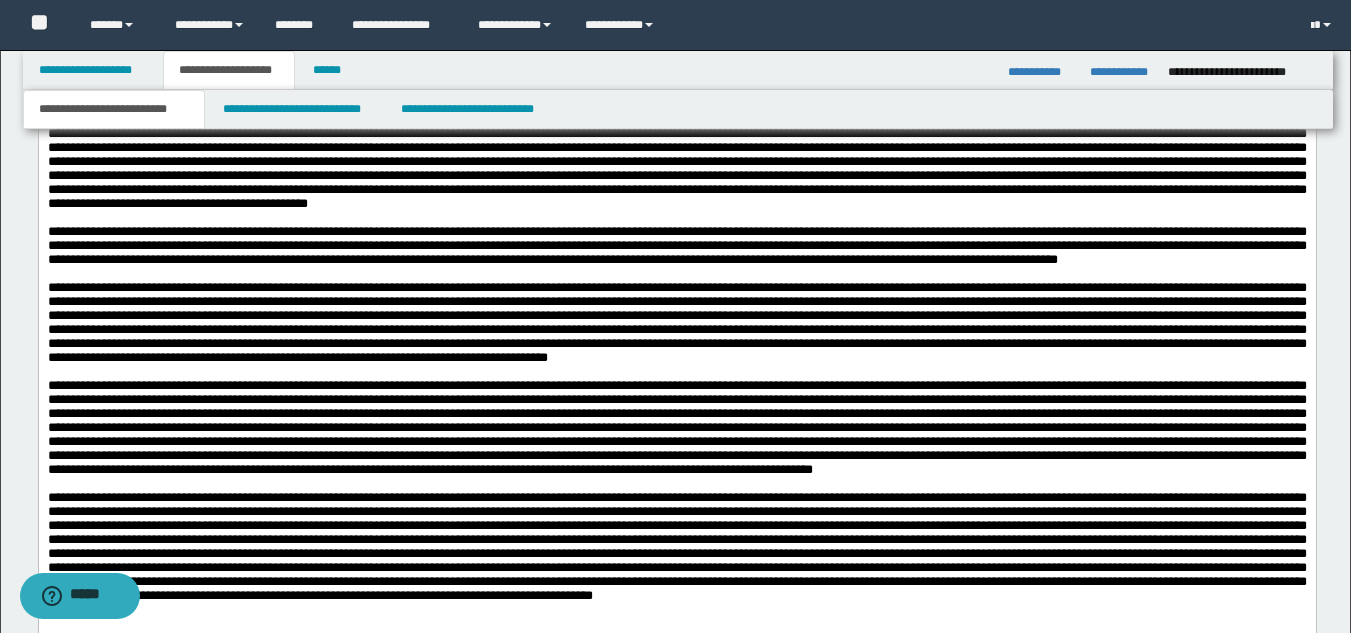 click at bounding box center (676, 219) 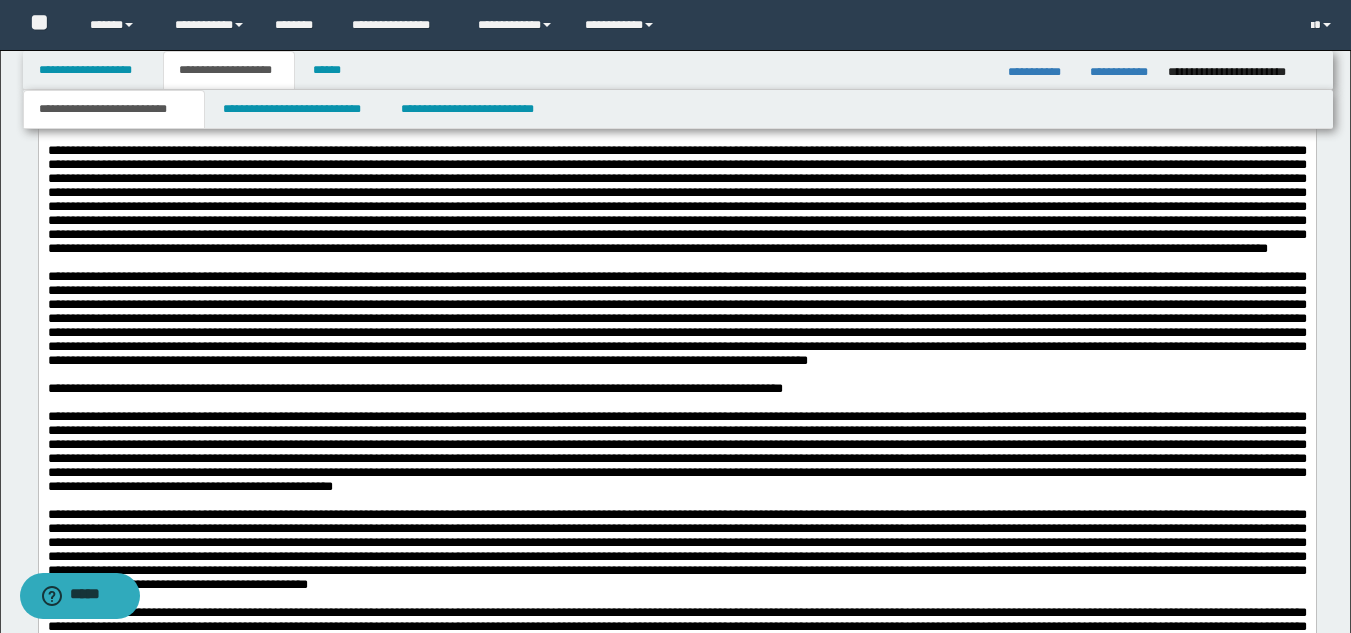 scroll, scrollTop: 1503, scrollLeft: 0, axis: vertical 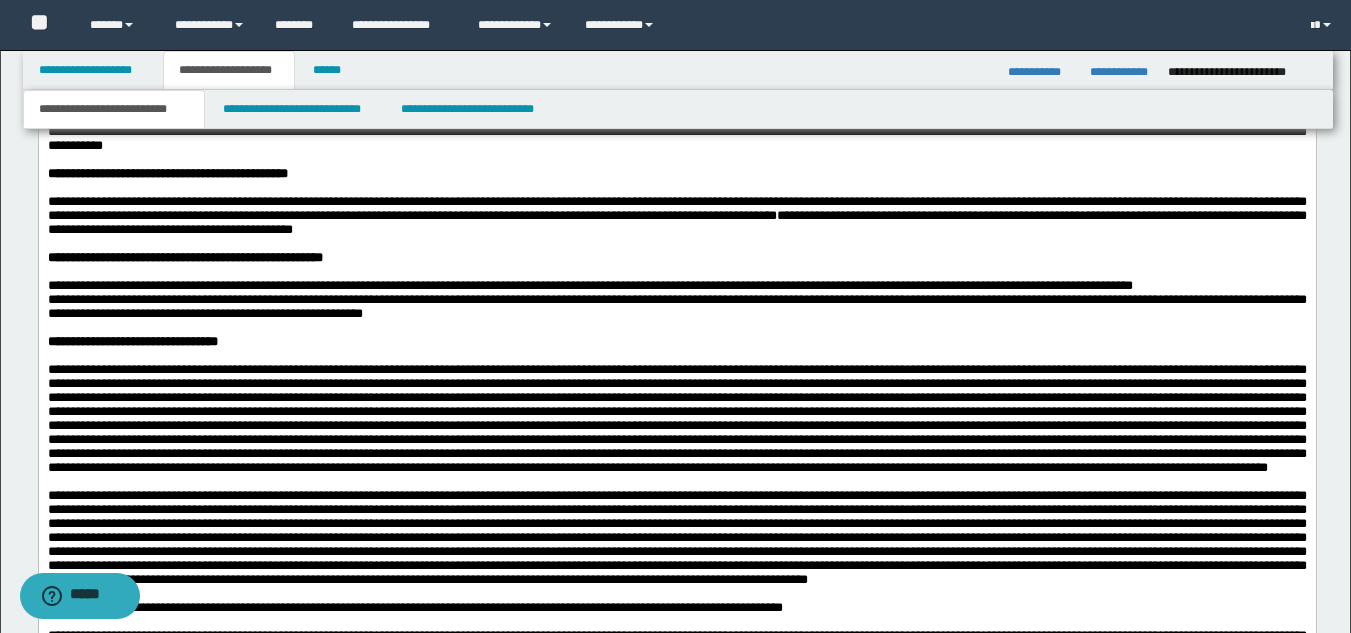 click at bounding box center [49, 188] 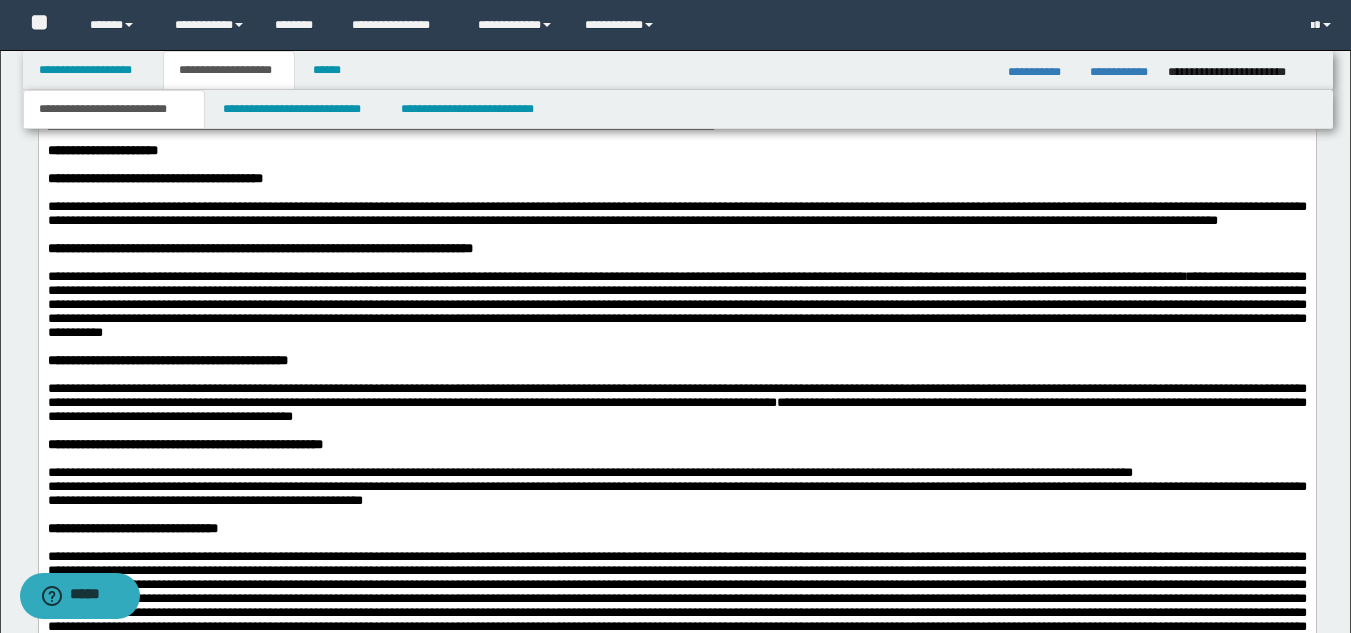 scroll, scrollTop: 1303, scrollLeft: 0, axis: vertical 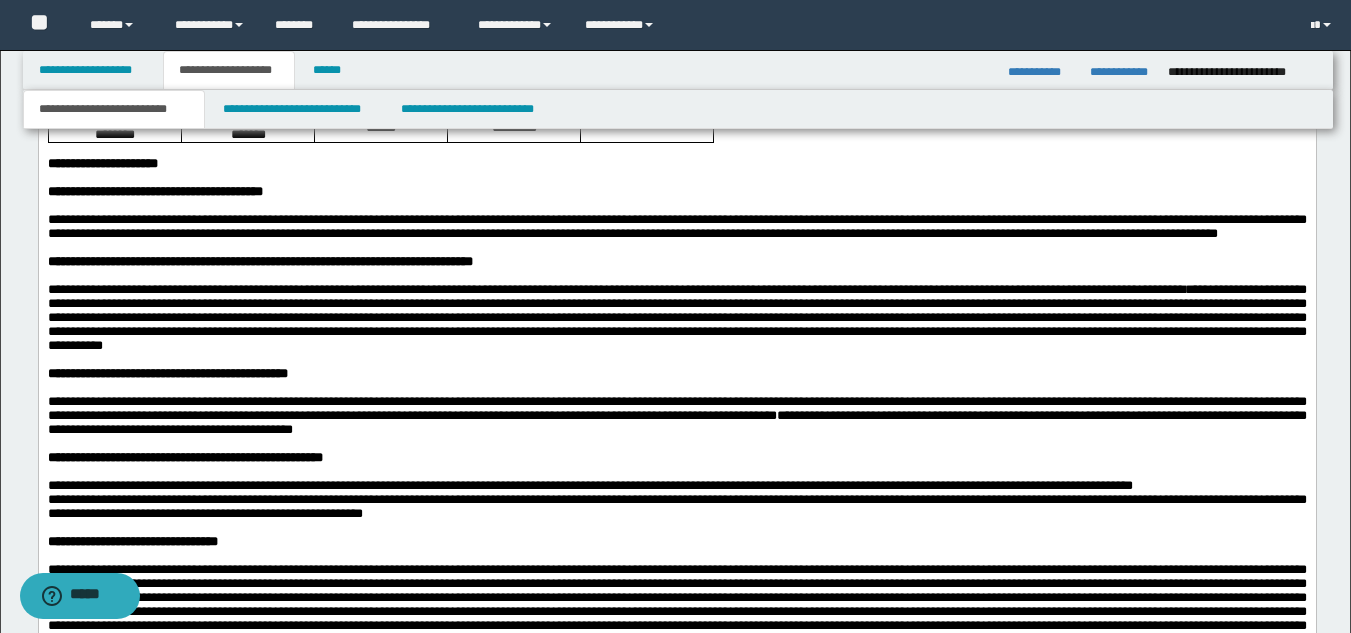 click at bounding box center [676, 207] 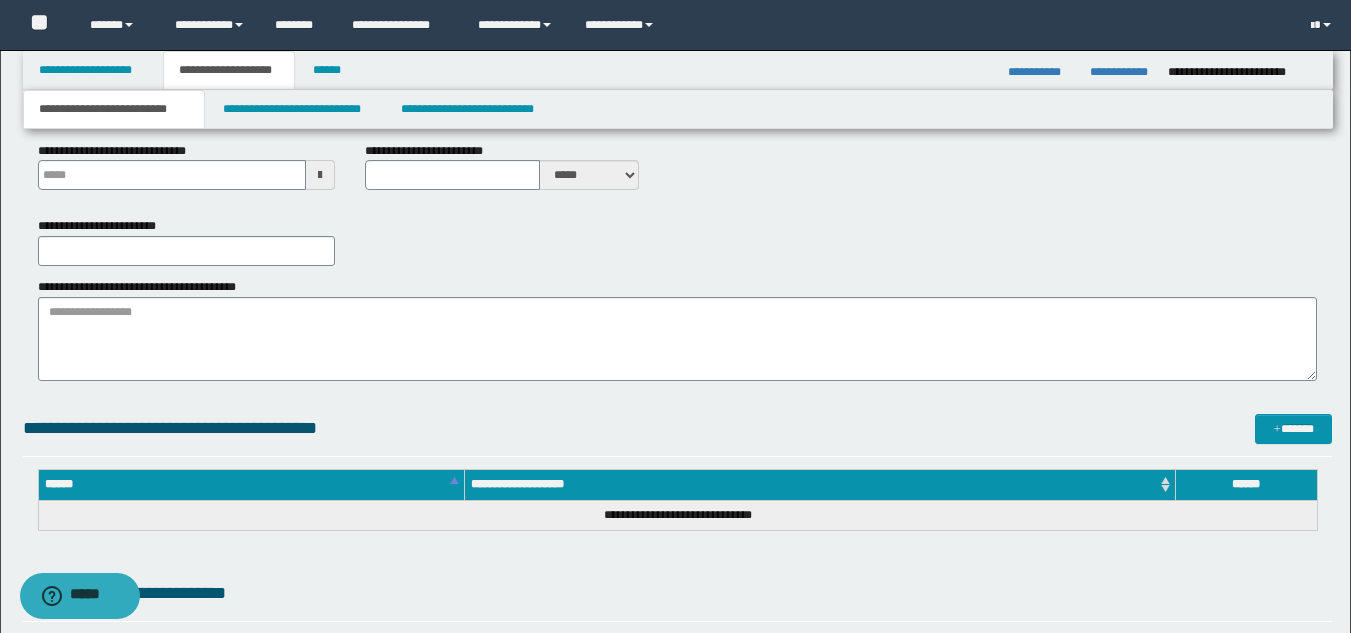 scroll, scrollTop: 903, scrollLeft: 0, axis: vertical 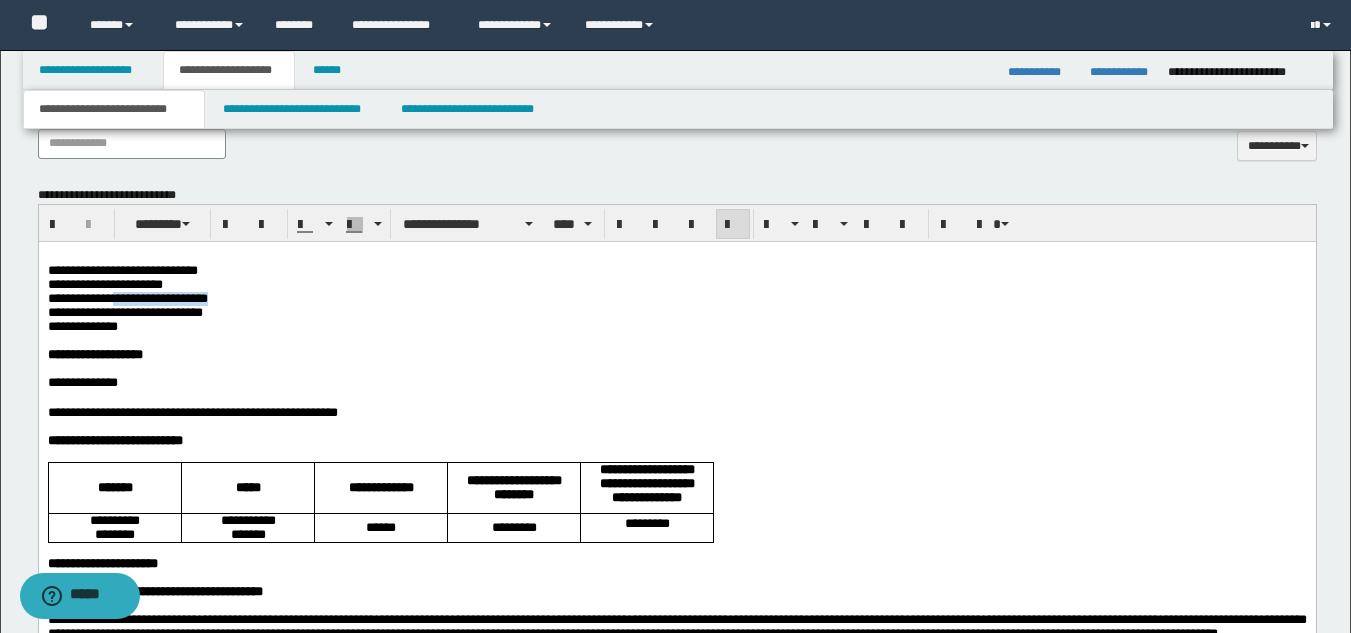 drag, startPoint x: 237, startPoint y: 303, endPoint x: 124, endPoint y: 302, distance: 113.004425 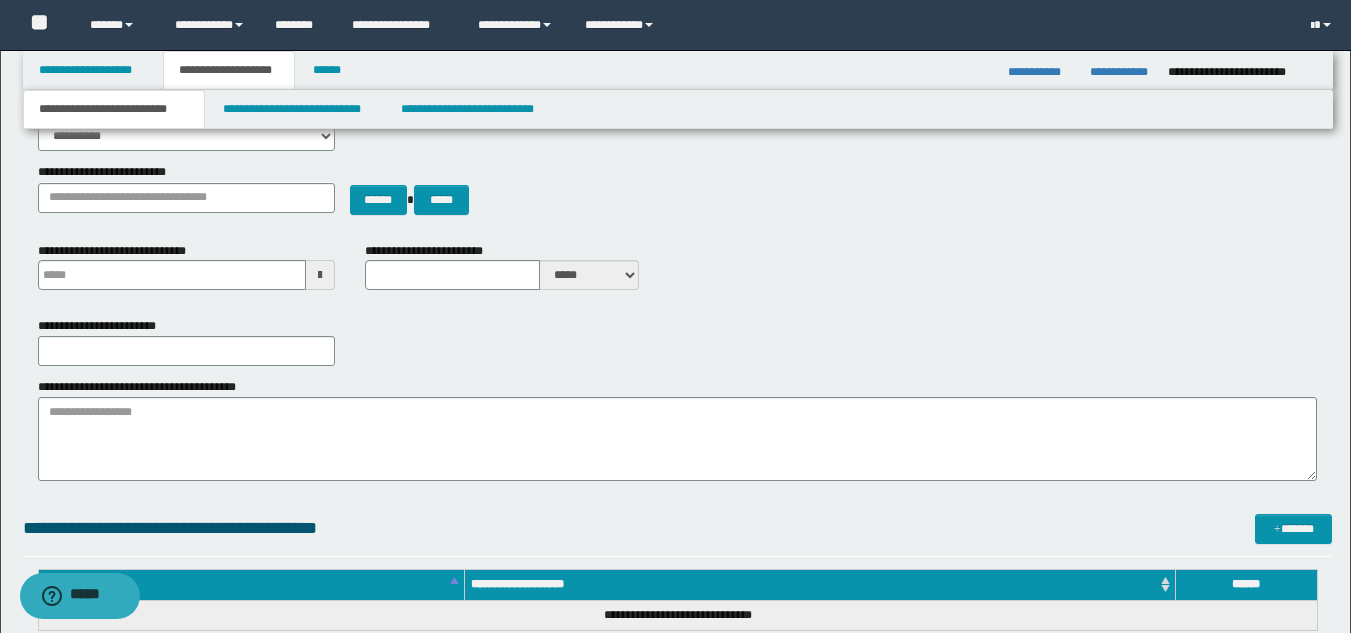 type 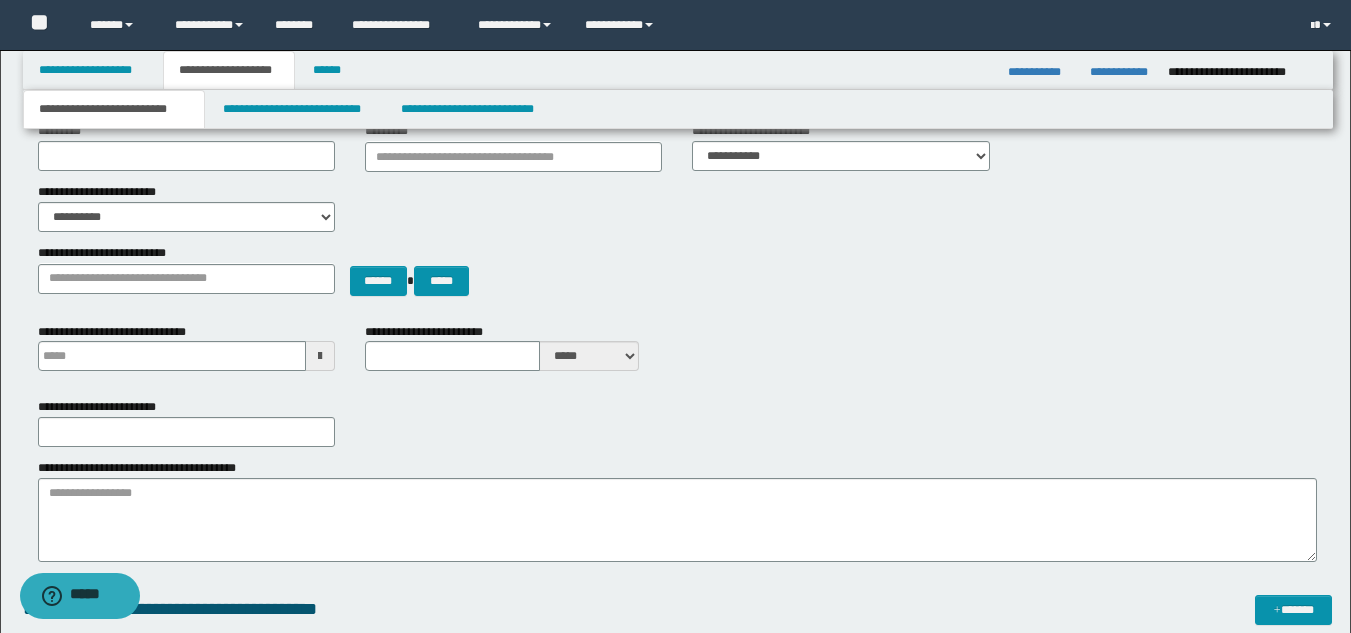 scroll, scrollTop: 0, scrollLeft: 0, axis: both 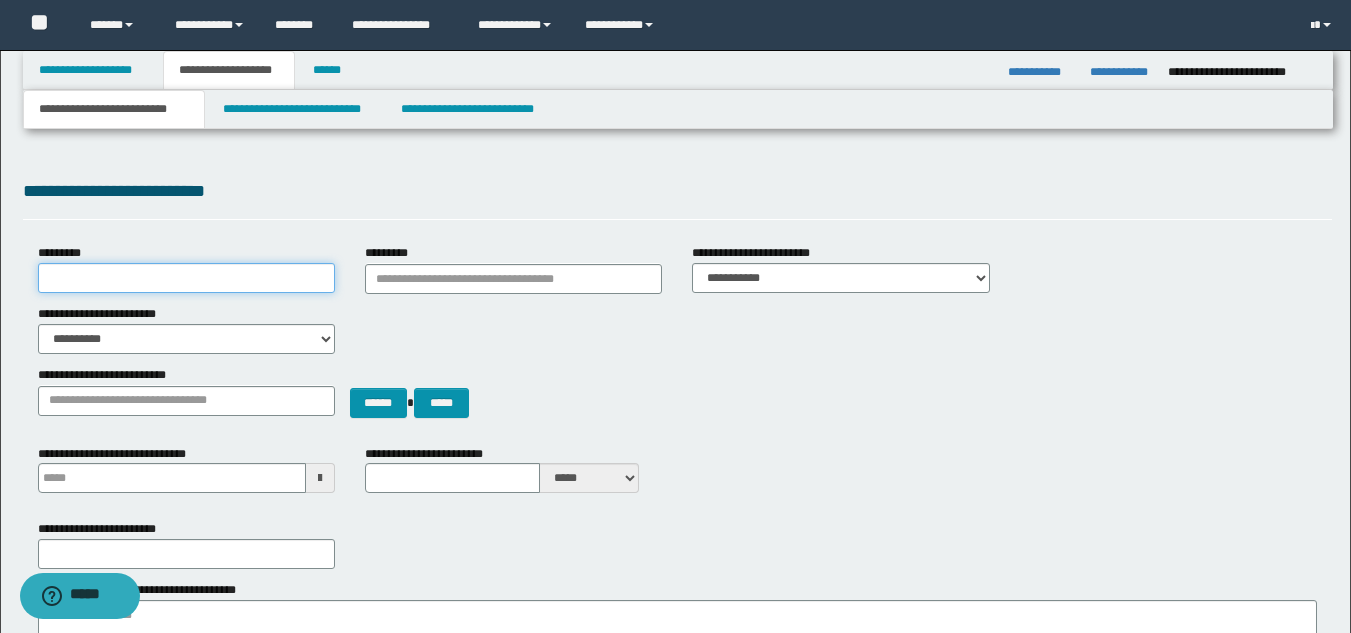 click on "*********" at bounding box center [186, 278] 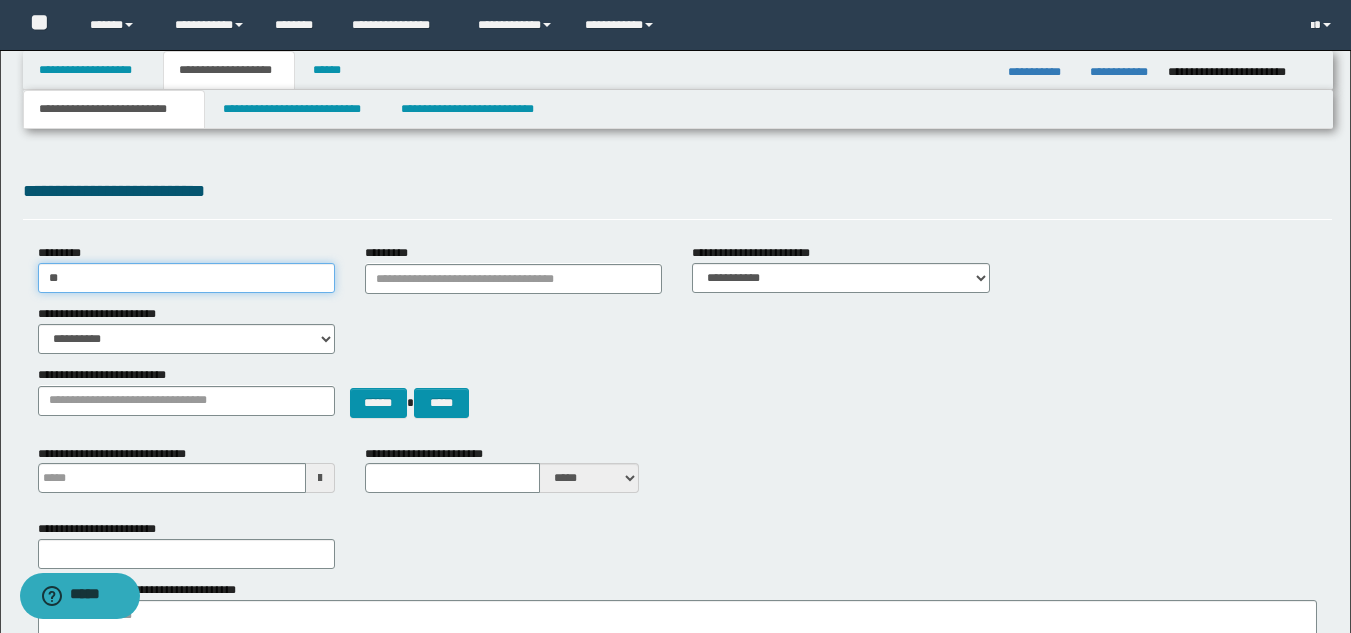 type on "*" 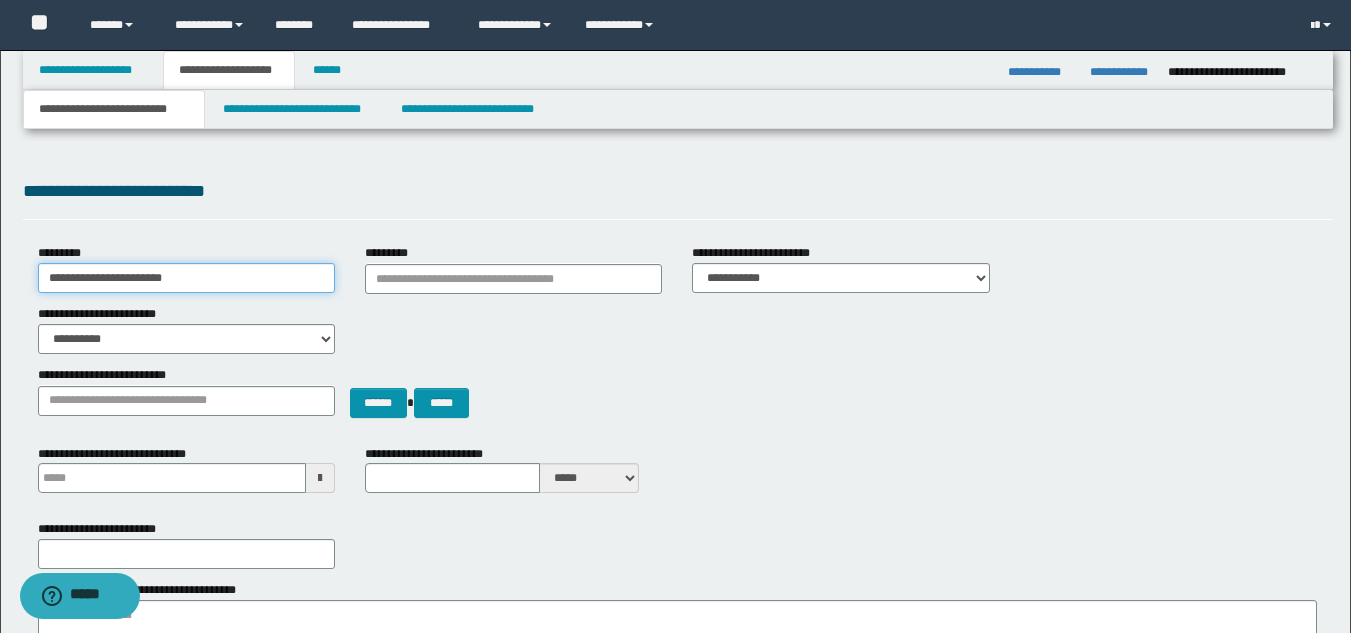 click on "**********" at bounding box center [186, 278] 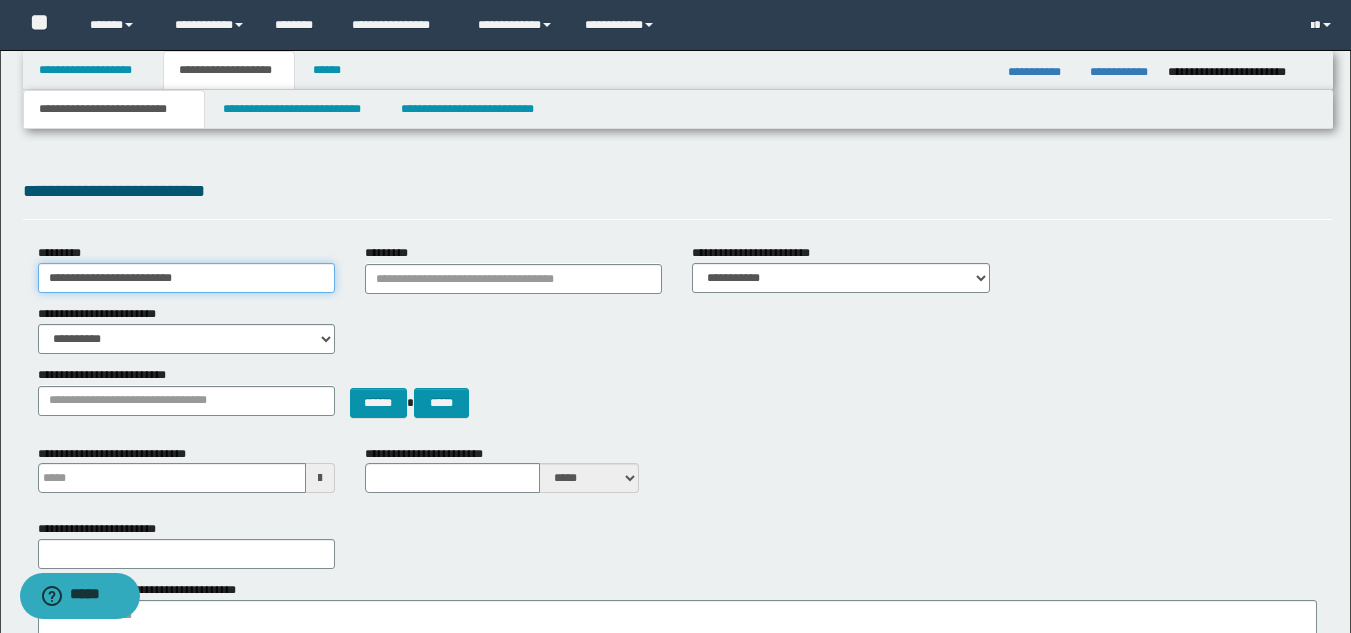 type on "**********" 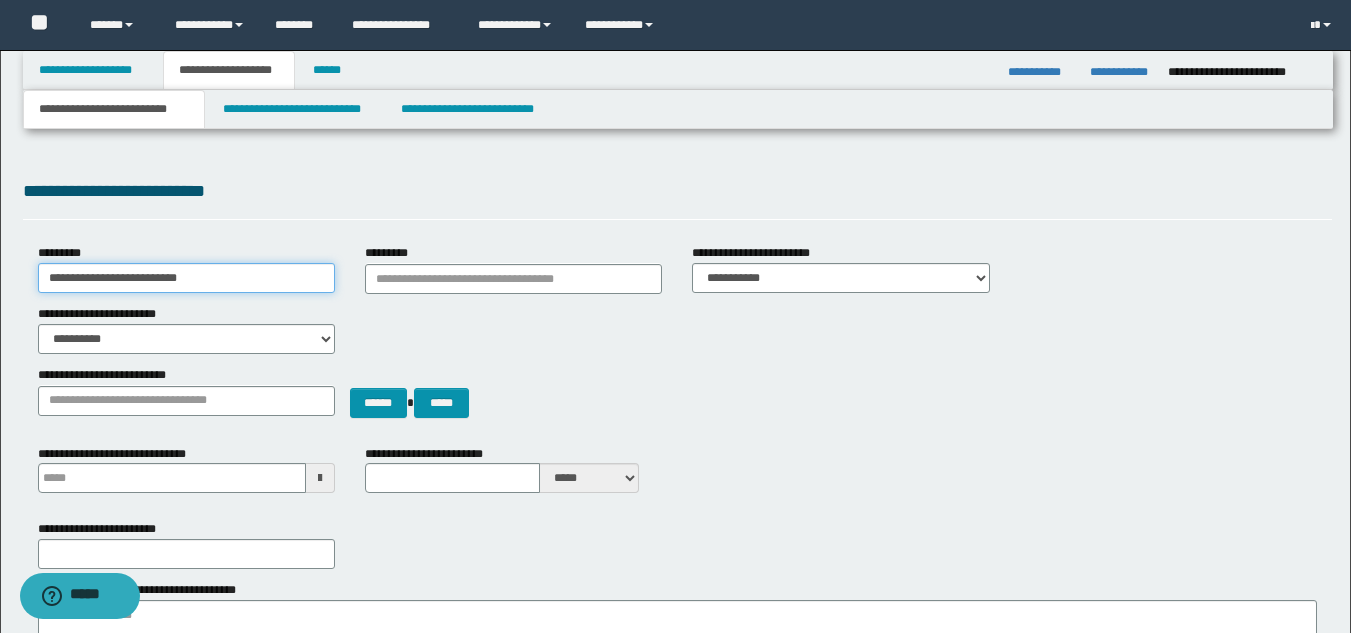 drag, startPoint x: 181, startPoint y: 278, endPoint x: 19, endPoint y: 277, distance: 162.00308 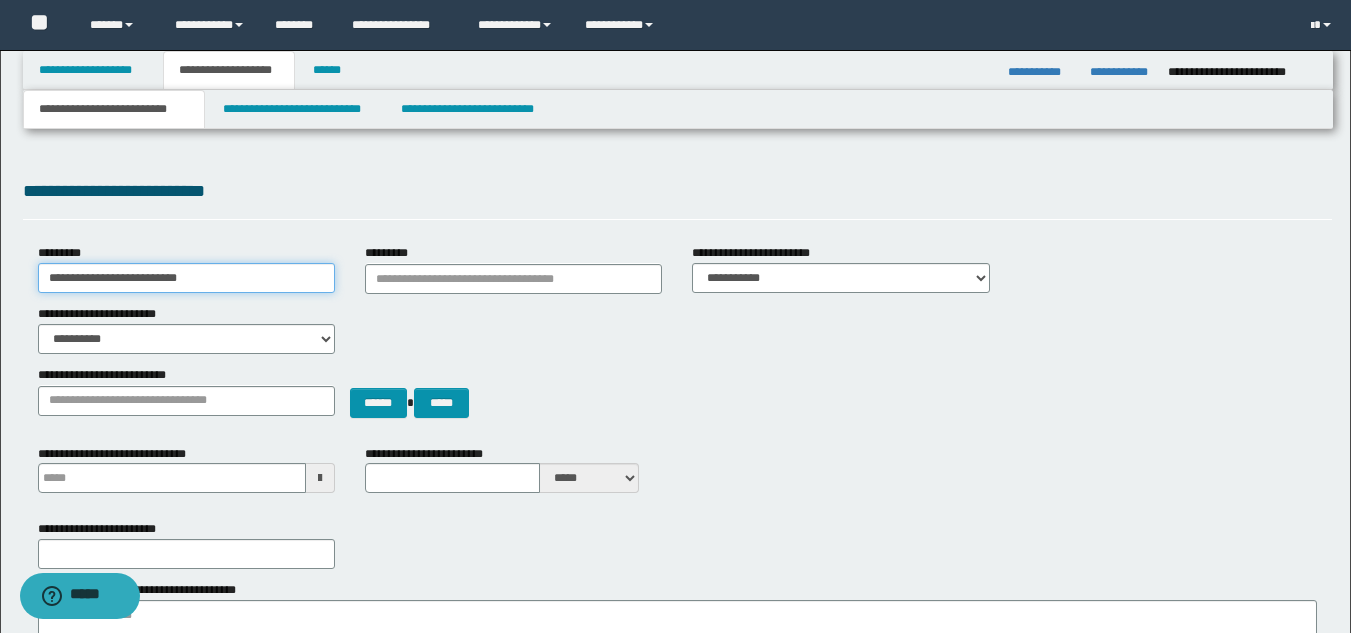 type 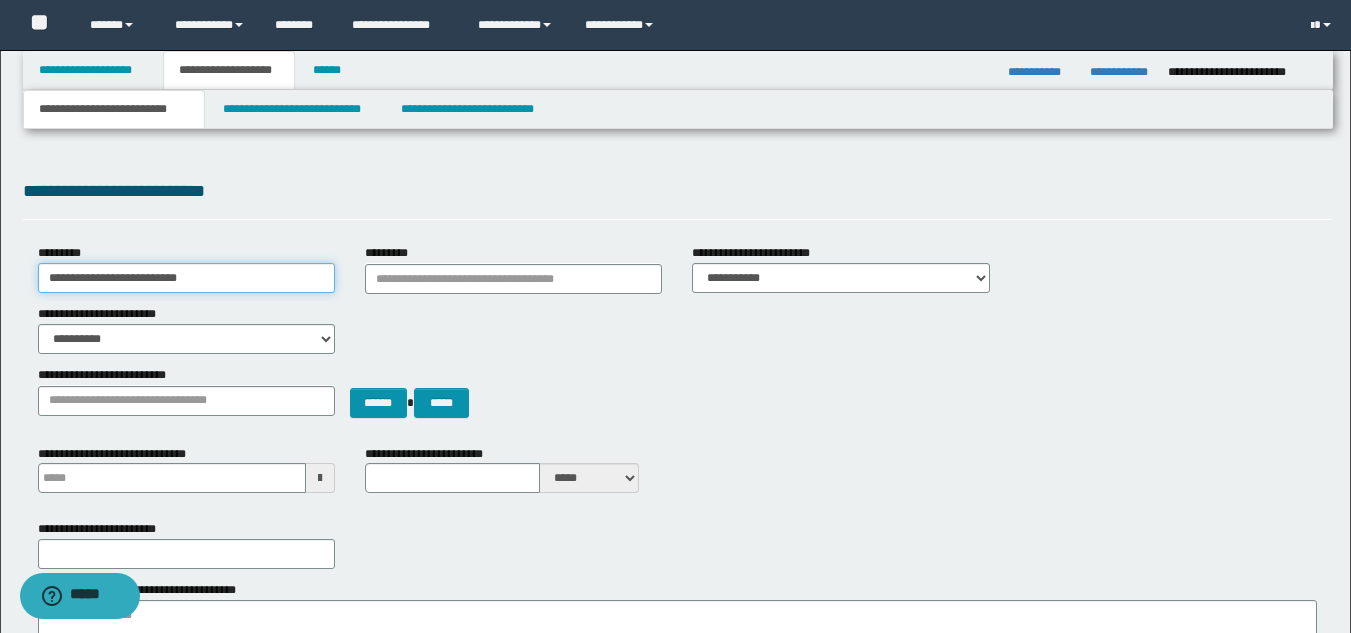 scroll, scrollTop: 300, scrollLeft: 0, axis: vertical 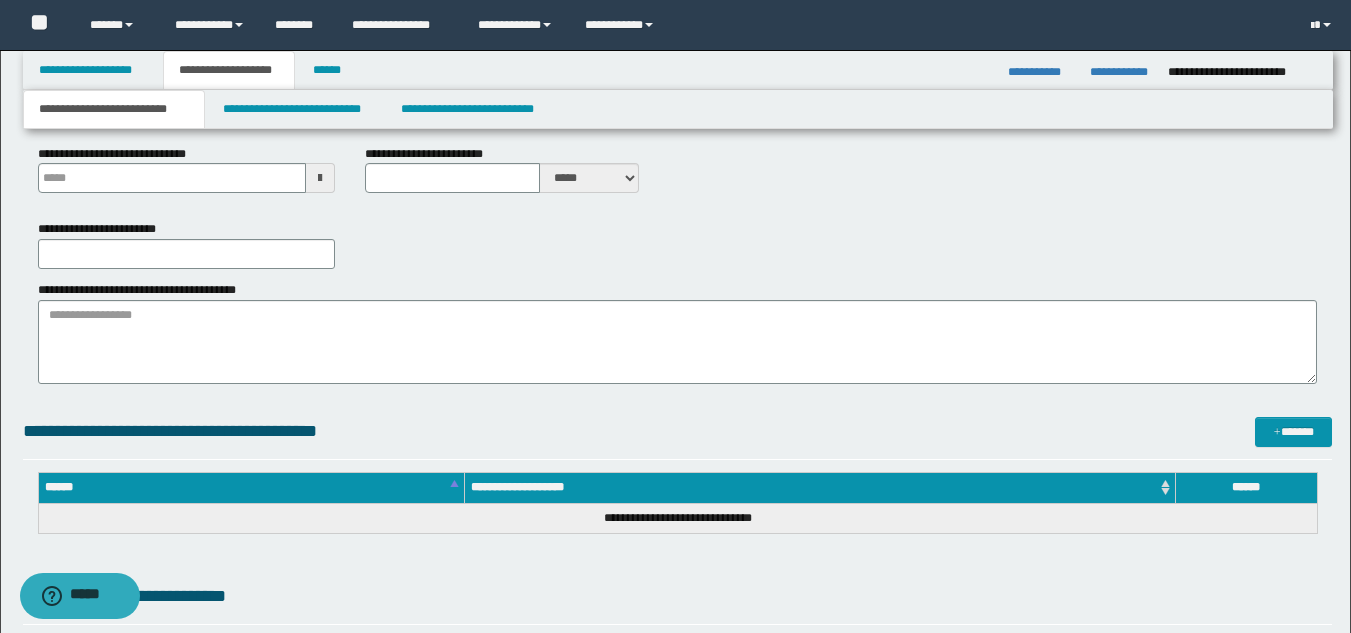 type on "**********" 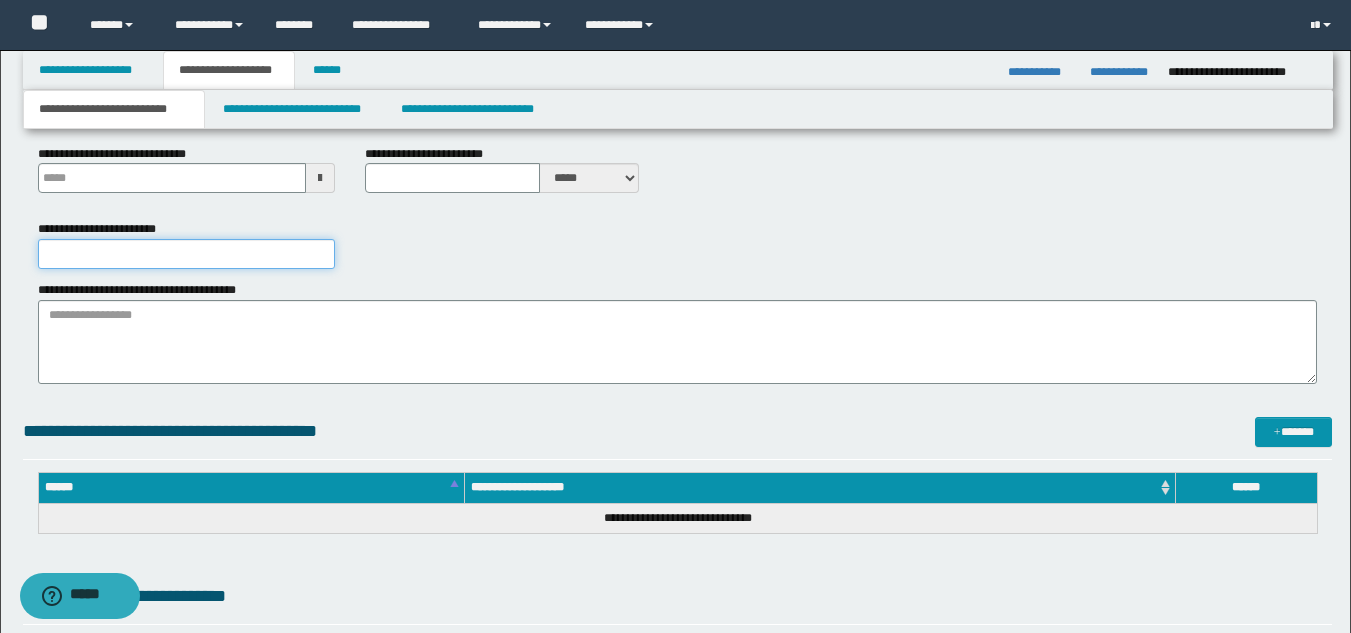 click on "**********" at bounding box center (186, 254) 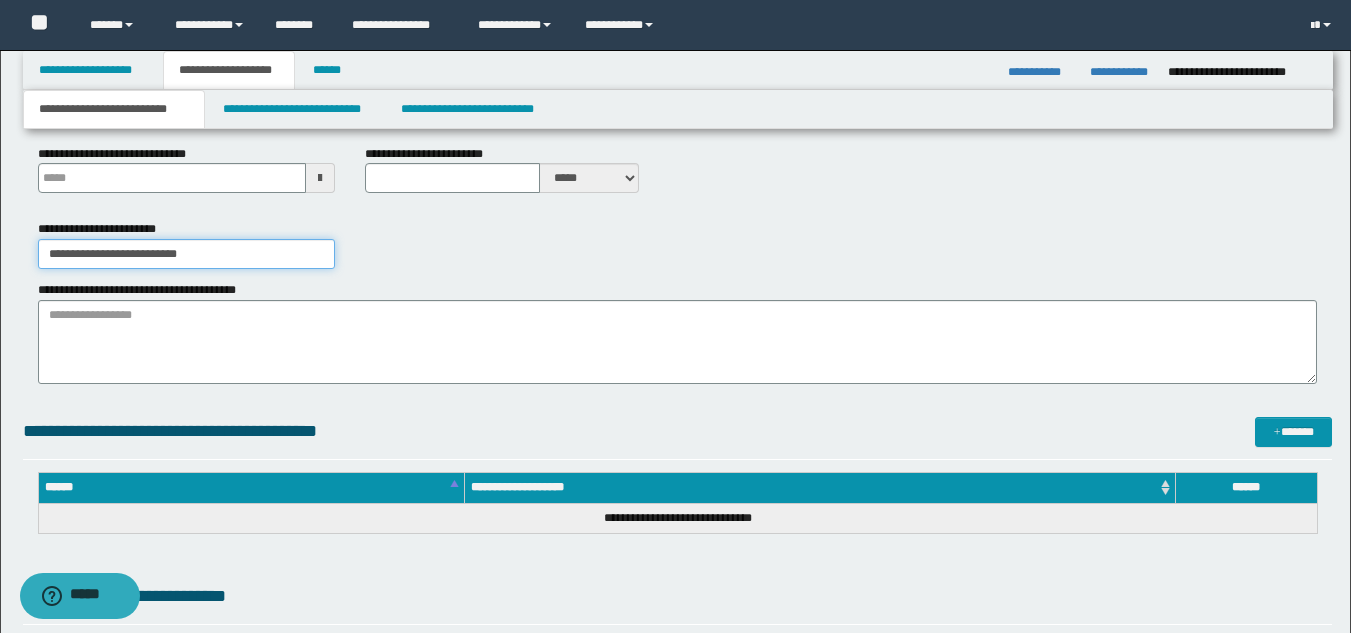 type on "**********" 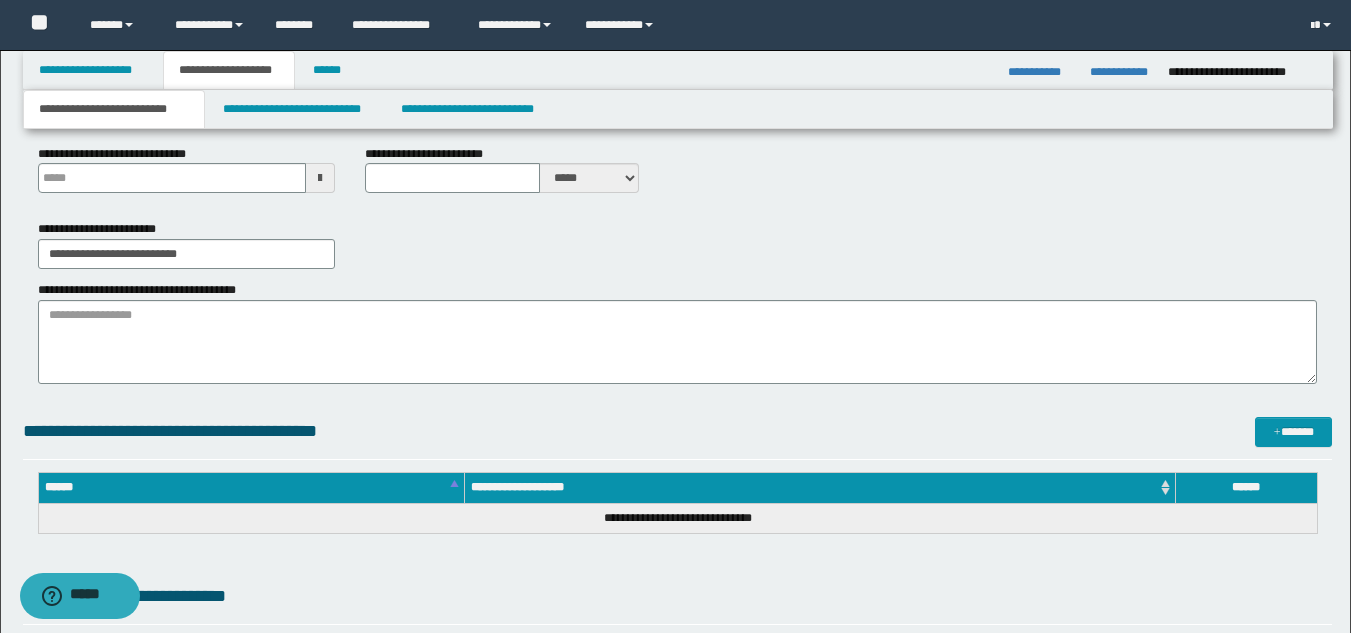 click on "**********" at bounding box center [677, 244] 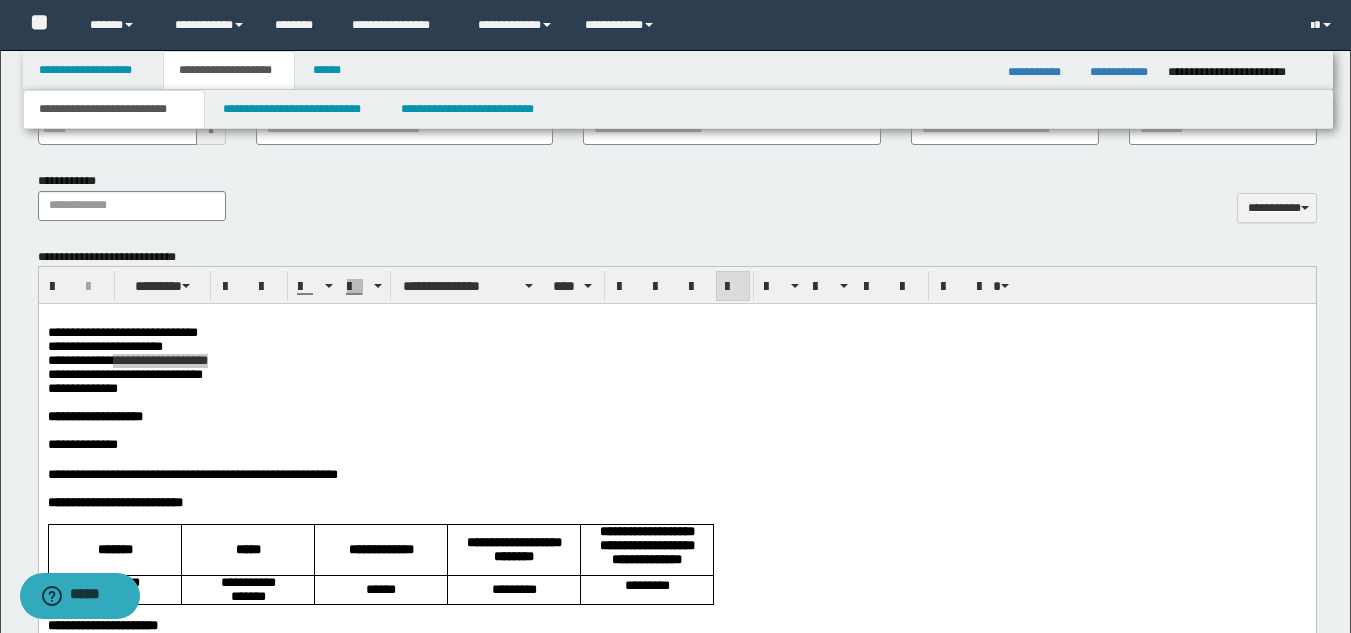 scroll, scrollTop: 1000, scrollLeft: 0, axis: vertical 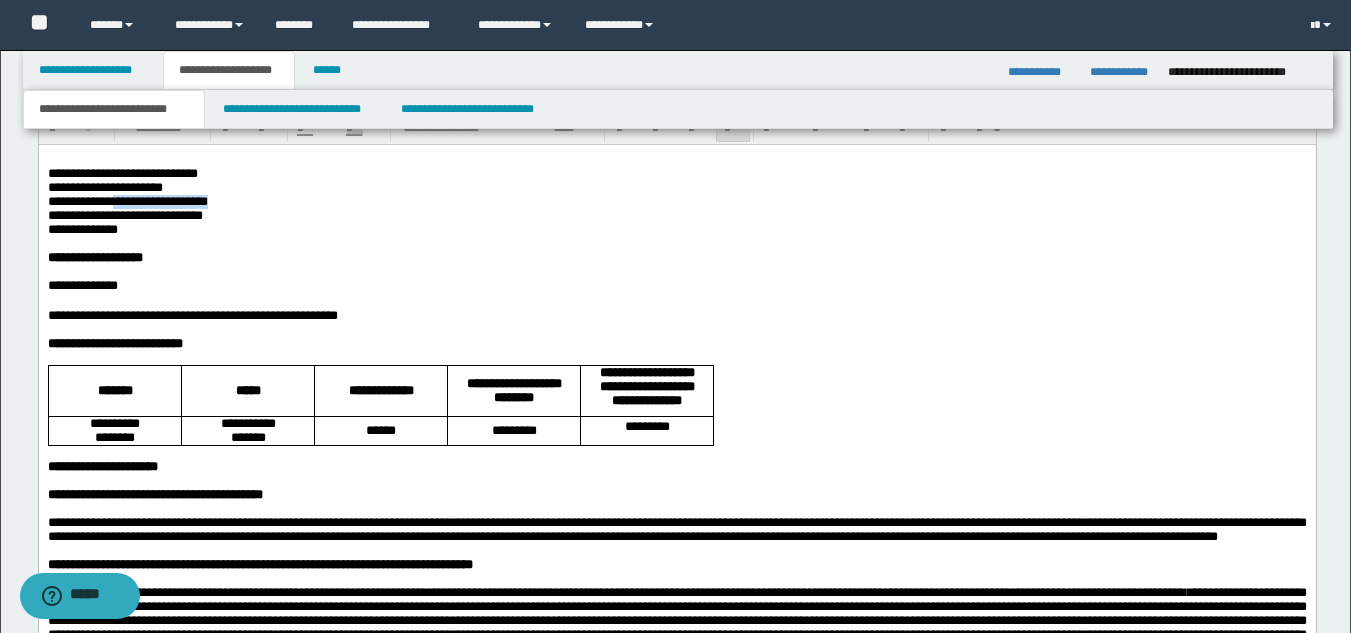 click on "**********" at bounding box center [676, 287] 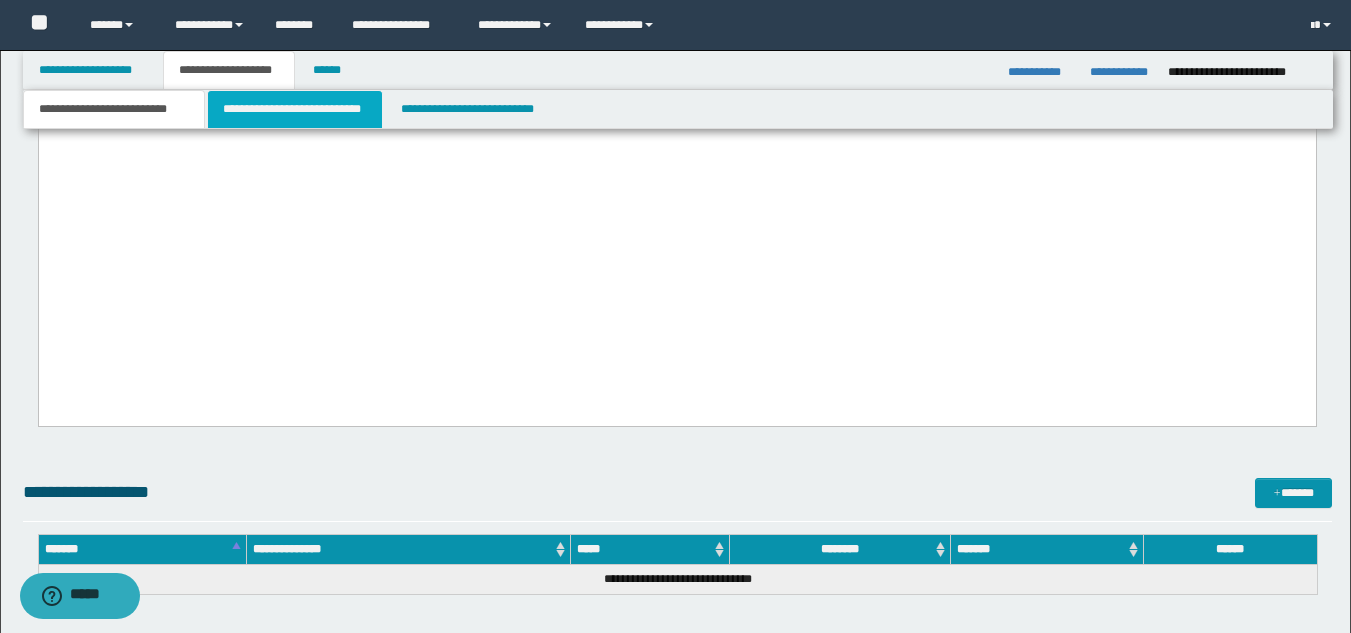 click on "**********" at bounding box center (295, 109) 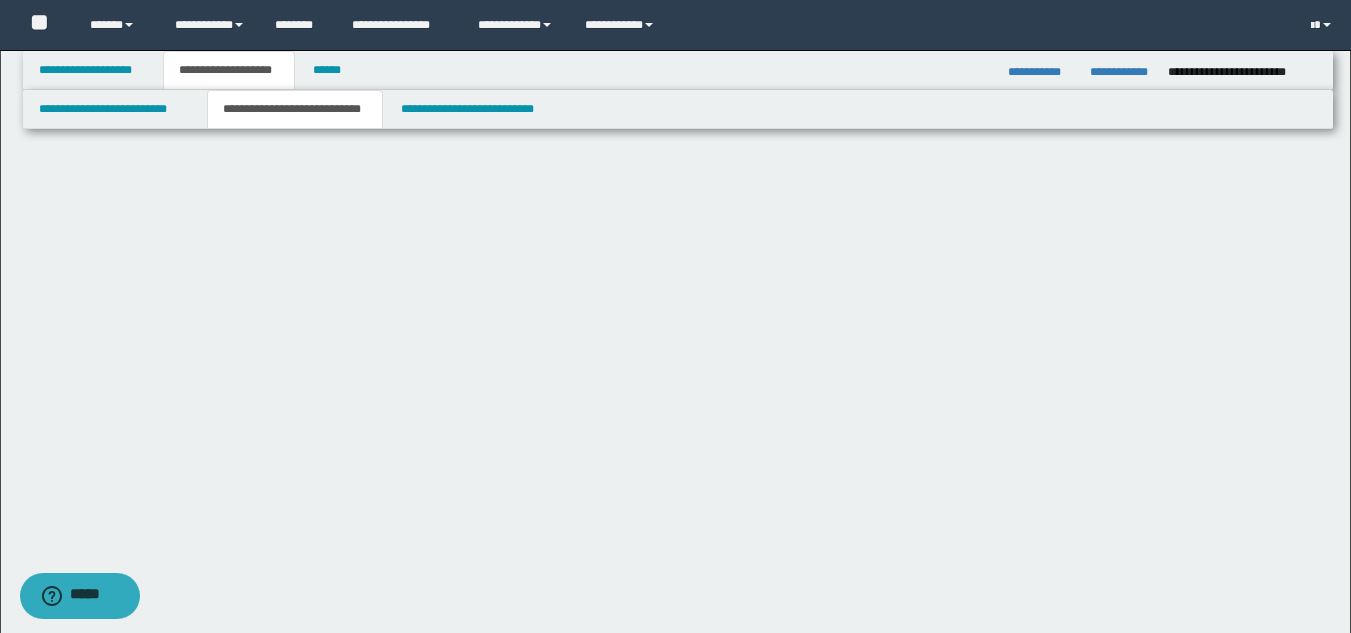 scroll, scrollTop: 2129, scrollLeft: 0, axis: vertical 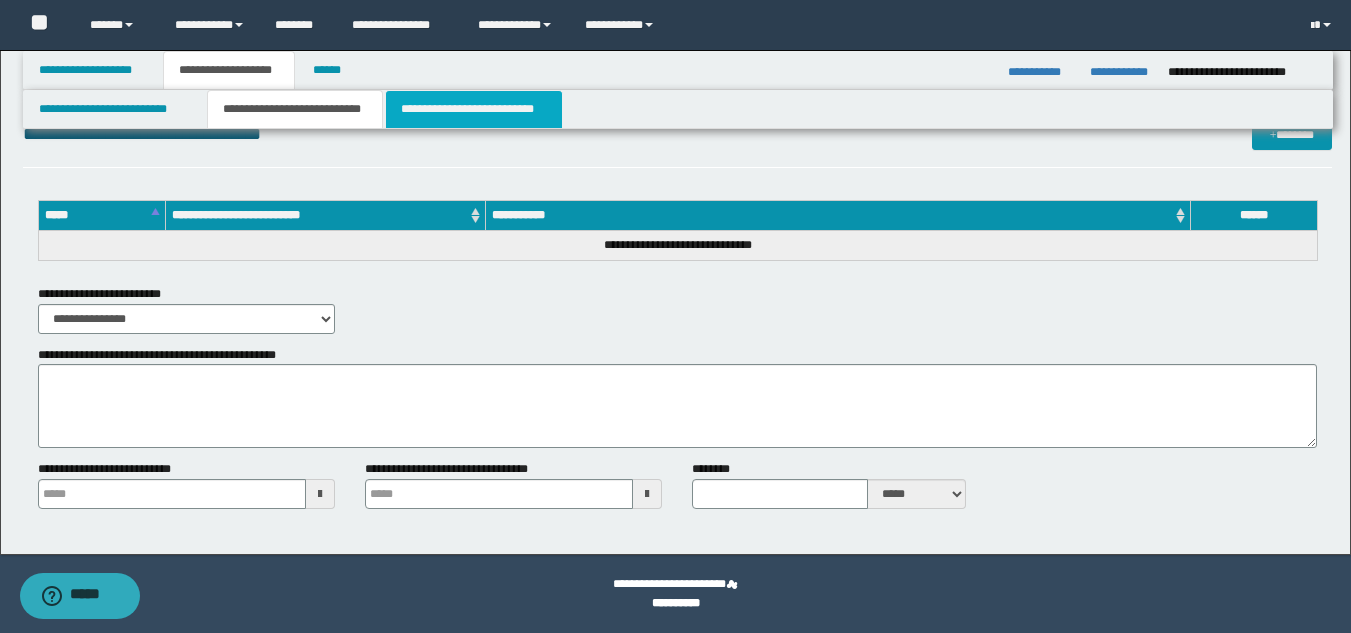 click on "**********" at bounding box center [474, 109] 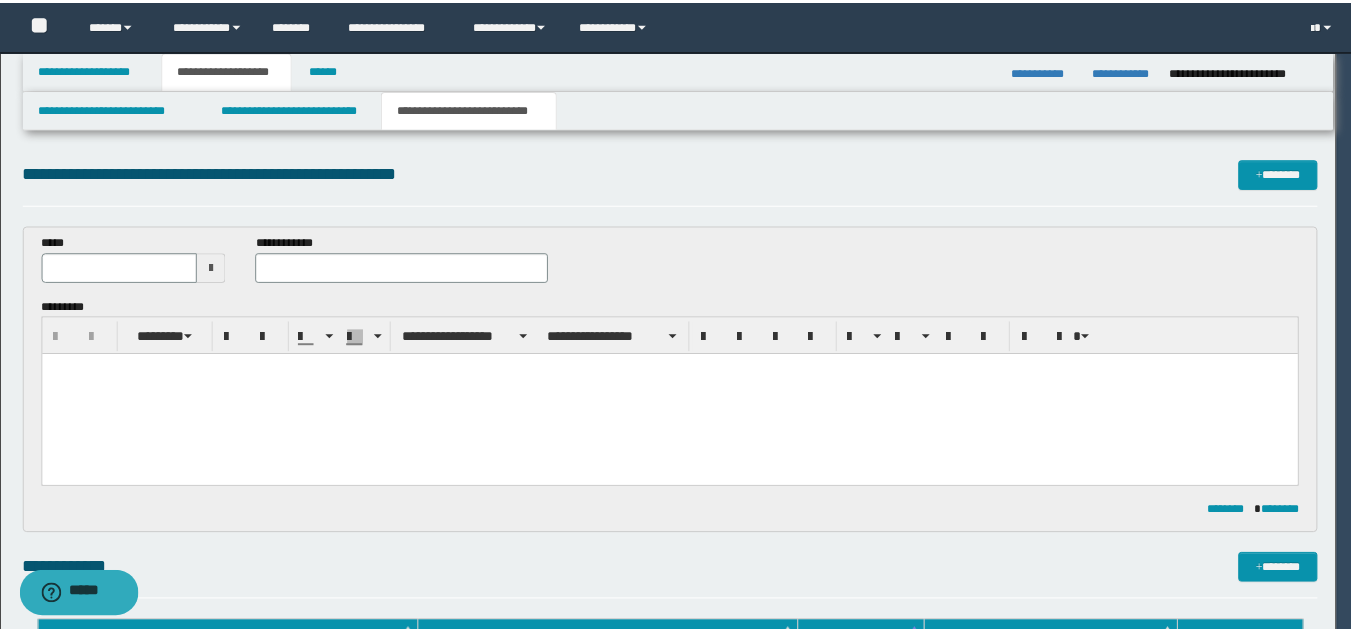 scroll, scrollTop: 0, scrollLeft: 0, axis: both 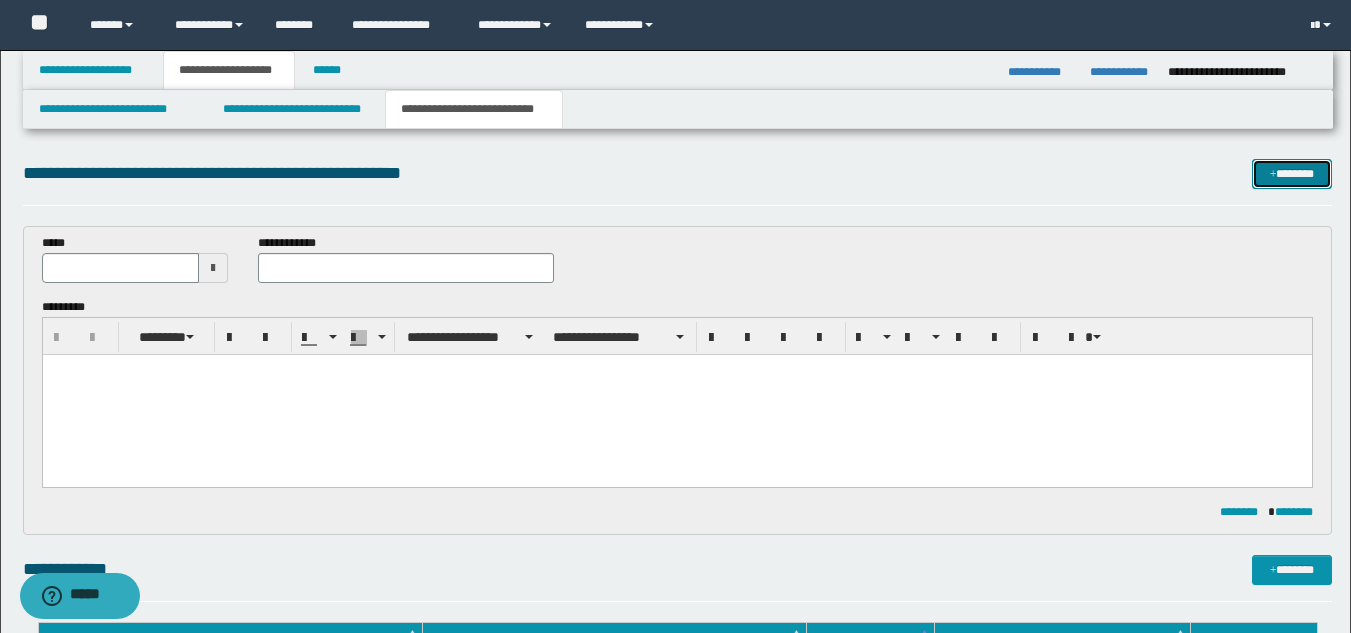 click at bounding box center (1273, 175) 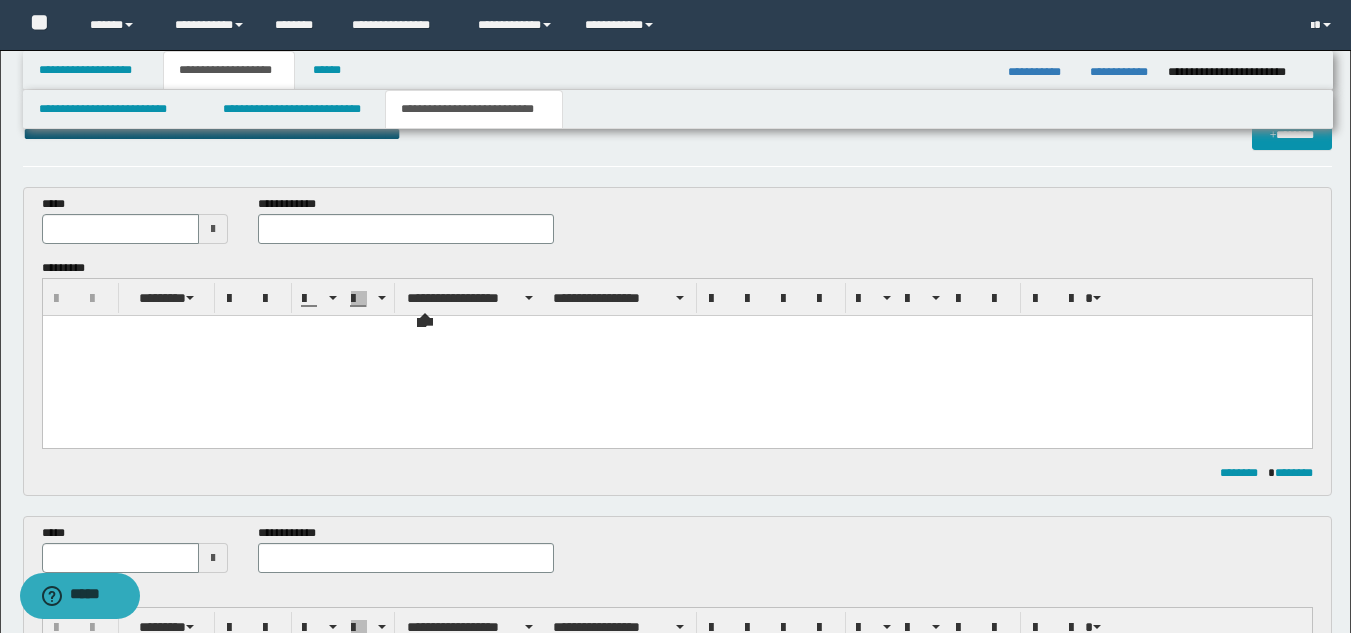 scroll, scrollTop: 0, scrollLeft: 0, axis: both 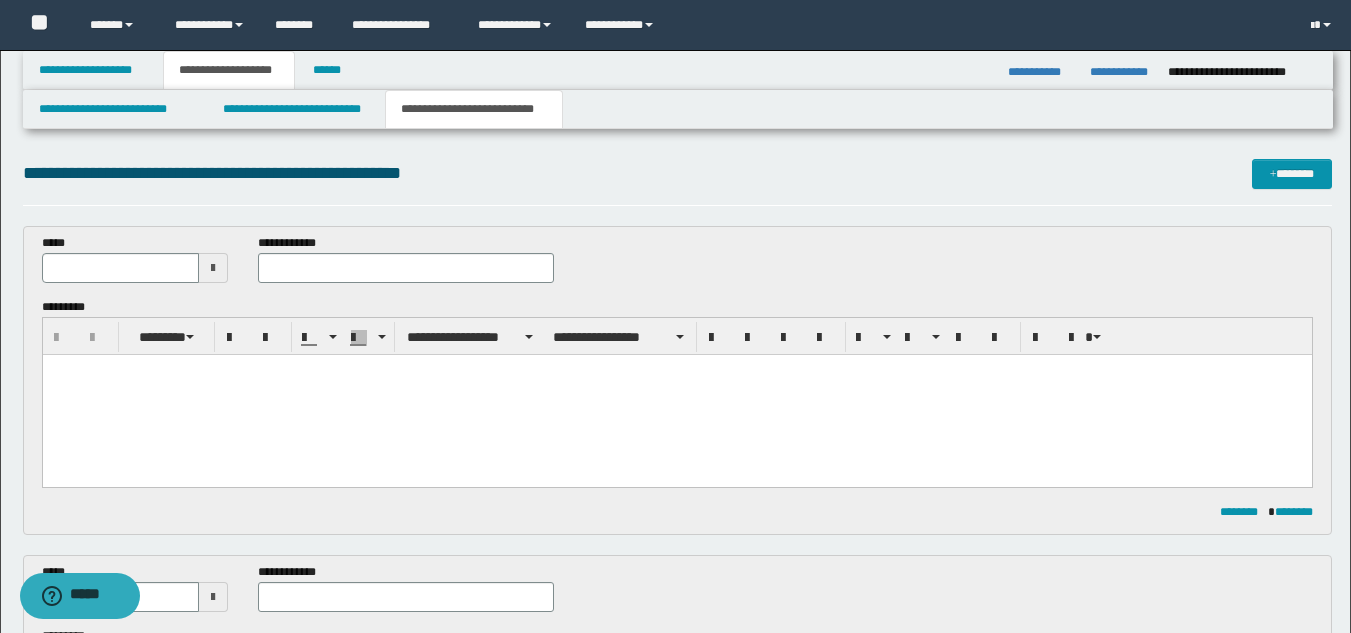 click at bounding box center (213, 268) 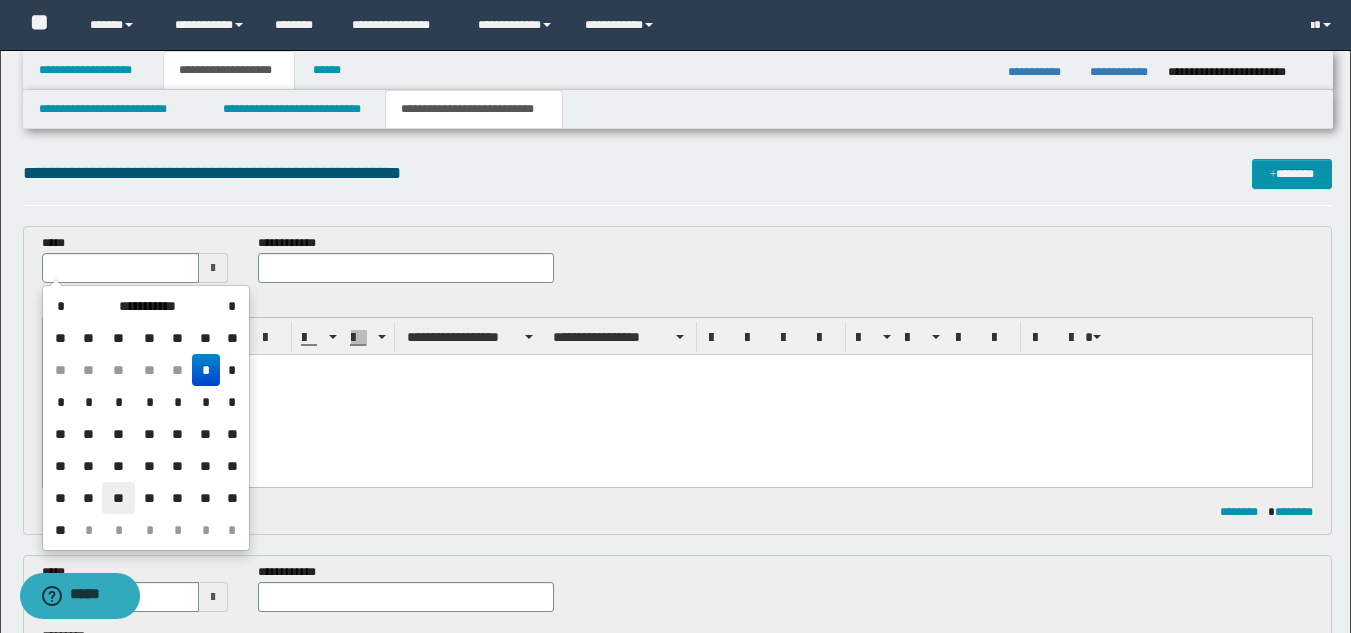 click on "**" at bounding box center (118, 498) 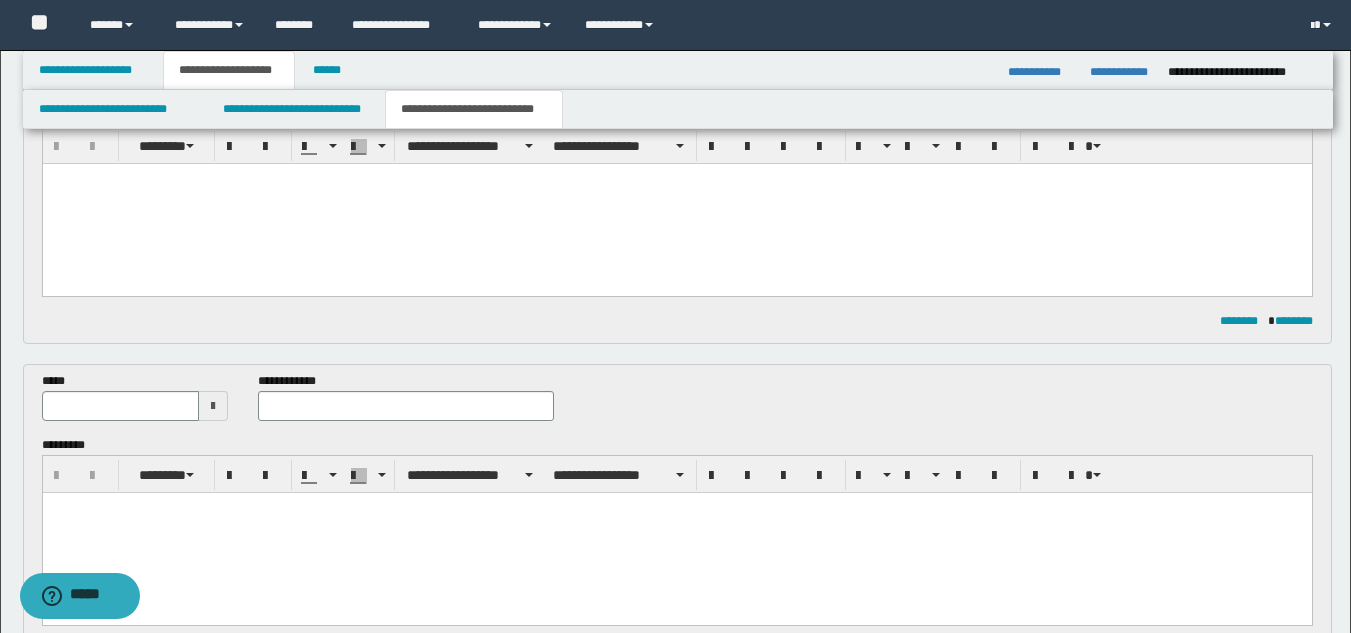scroll, scrollTop: 200, scrollLeft: 0, axis: vertical 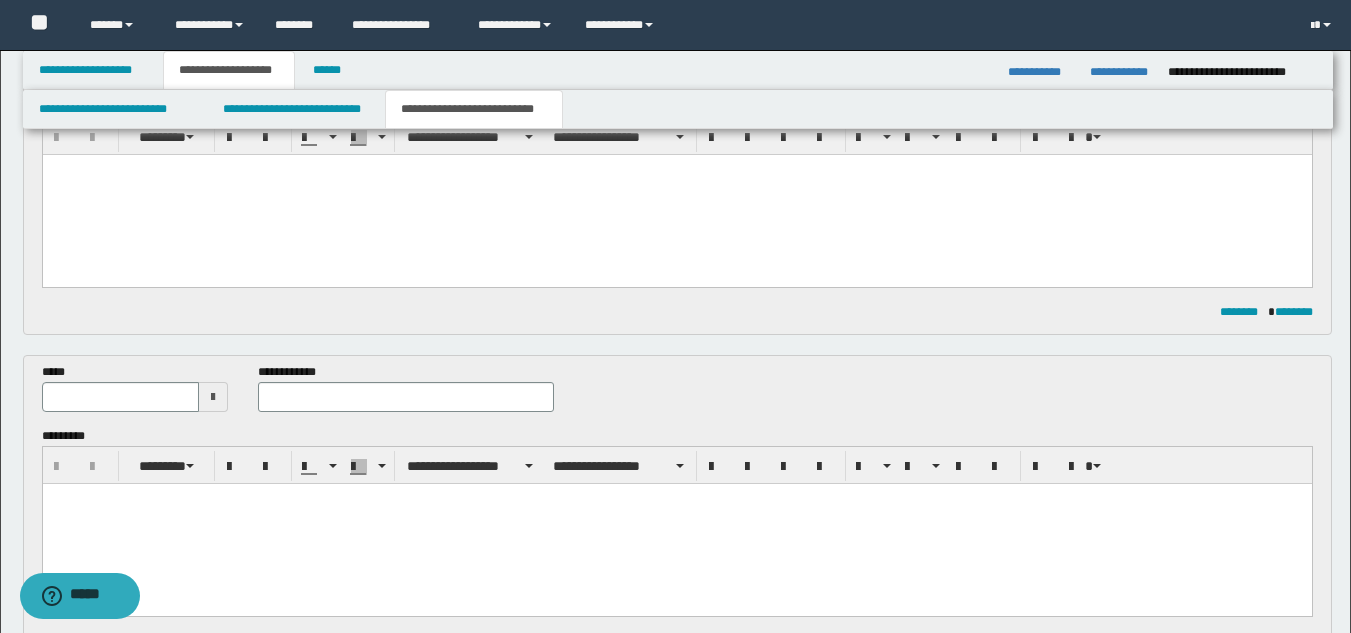 click at bounding box center (213, 397) 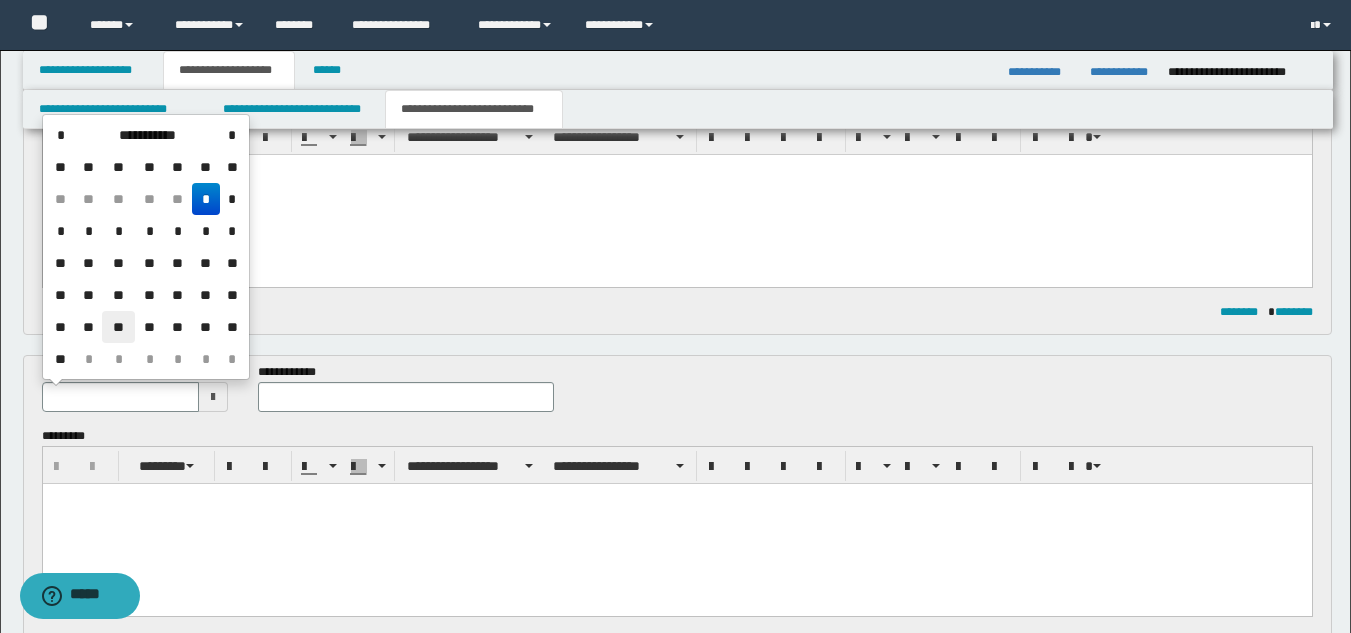 click on "**" at bounding box center [118, 327] 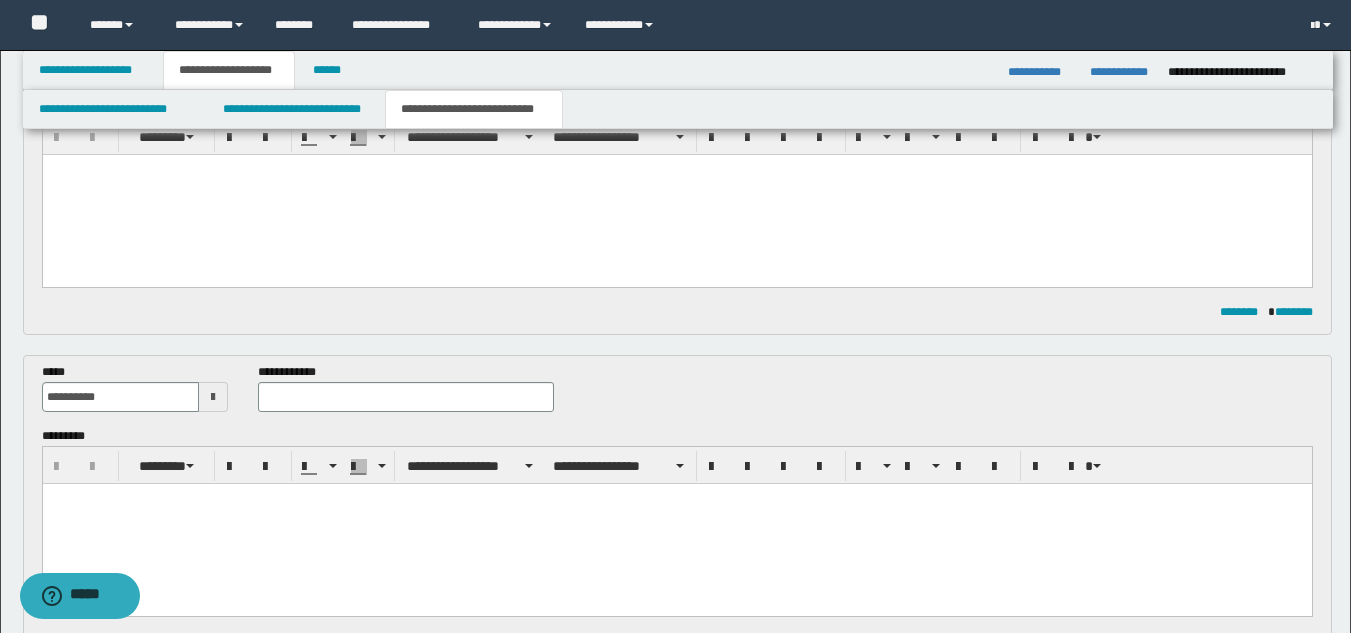 click on "**********" at bounding box center [677, 180] 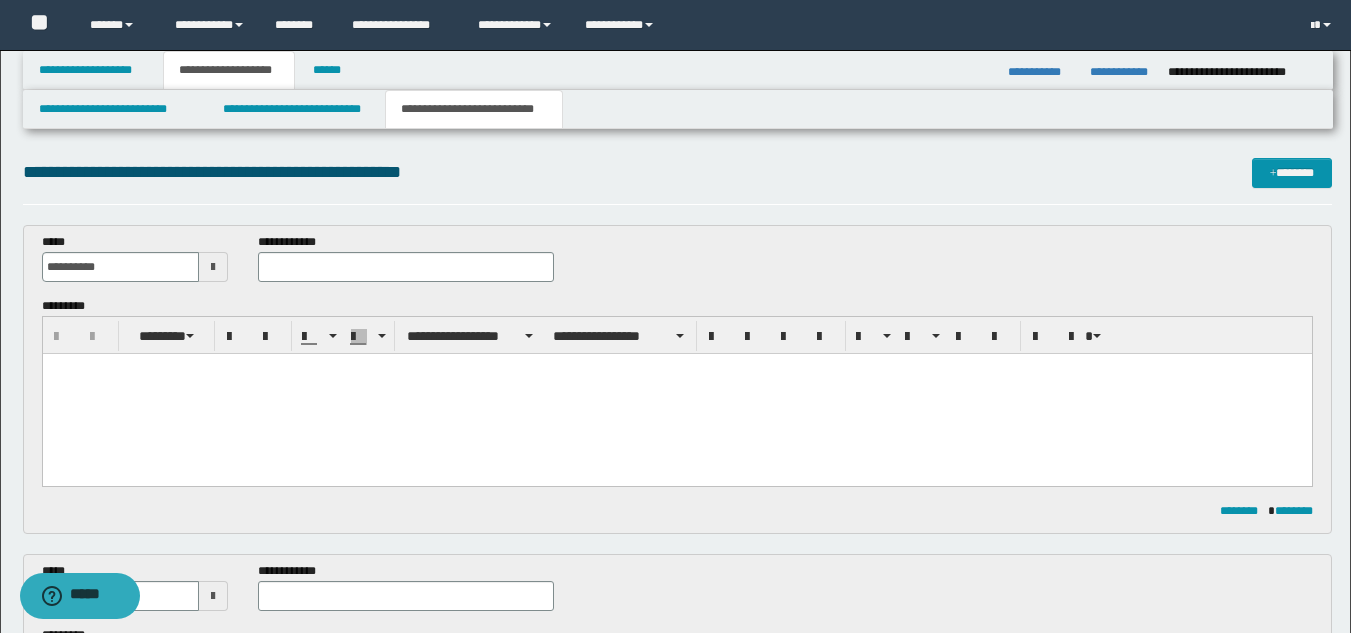 scroll, scrollTop: 0, scrollLeft: 0, axis: both 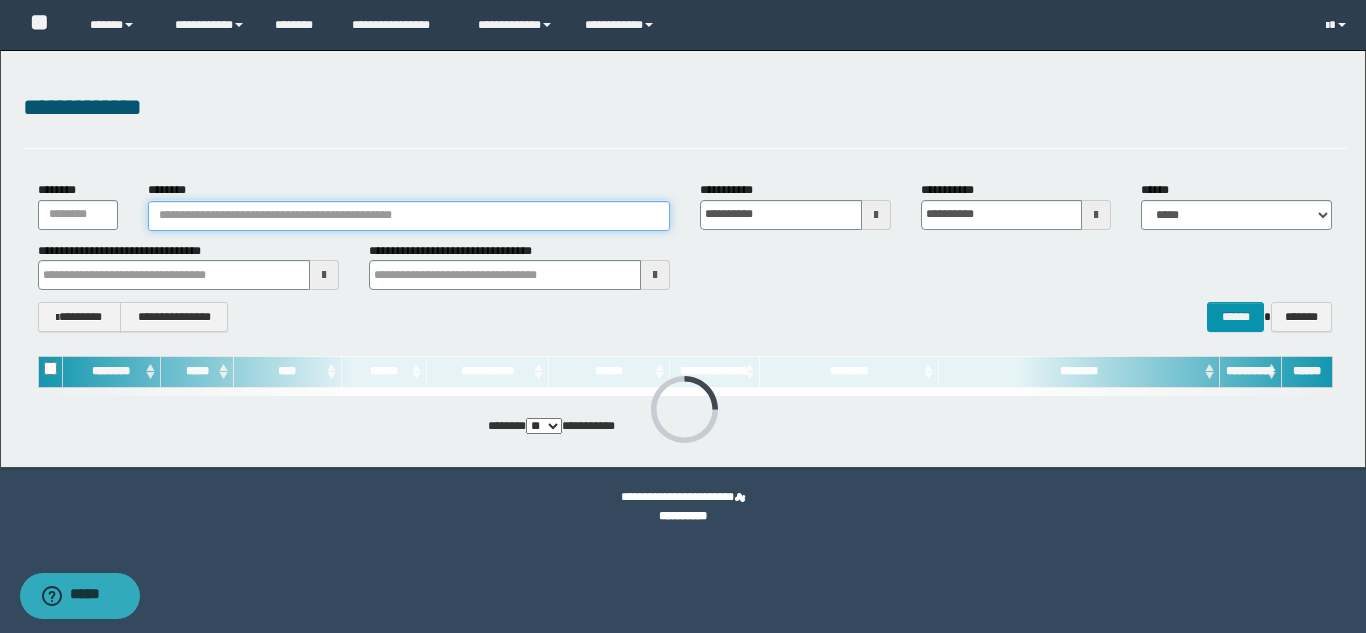 click on "********" at bounding box center (409, 216) 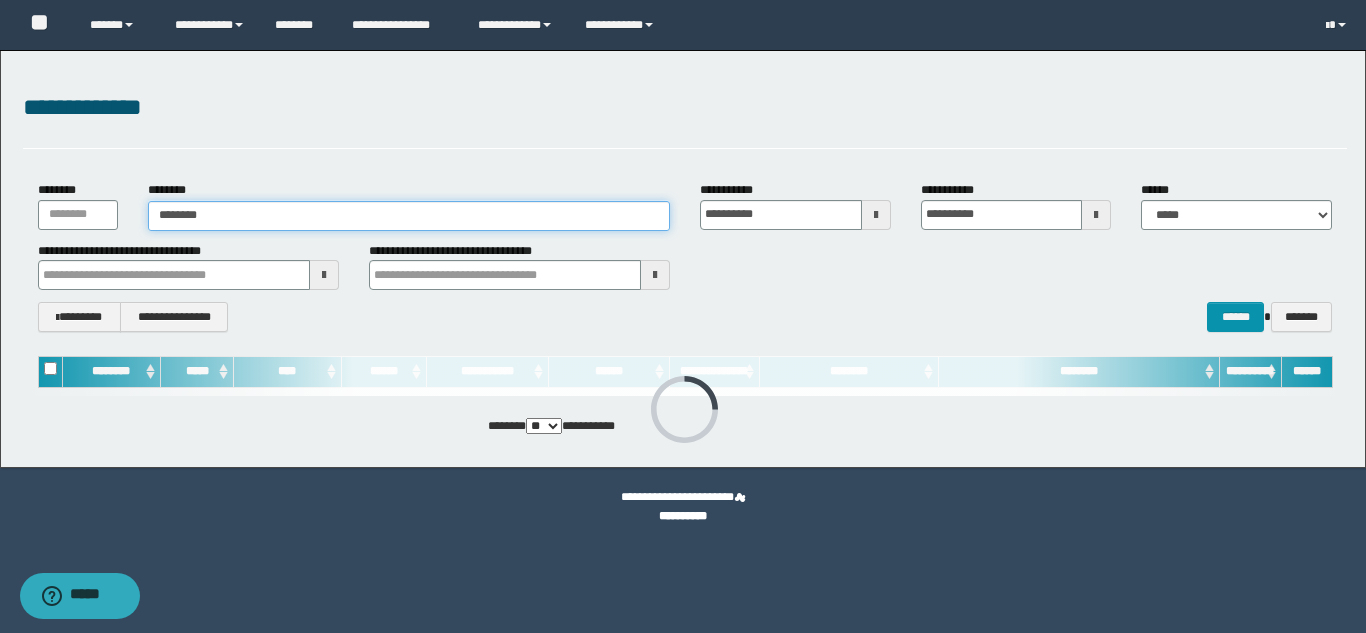 type on "********" 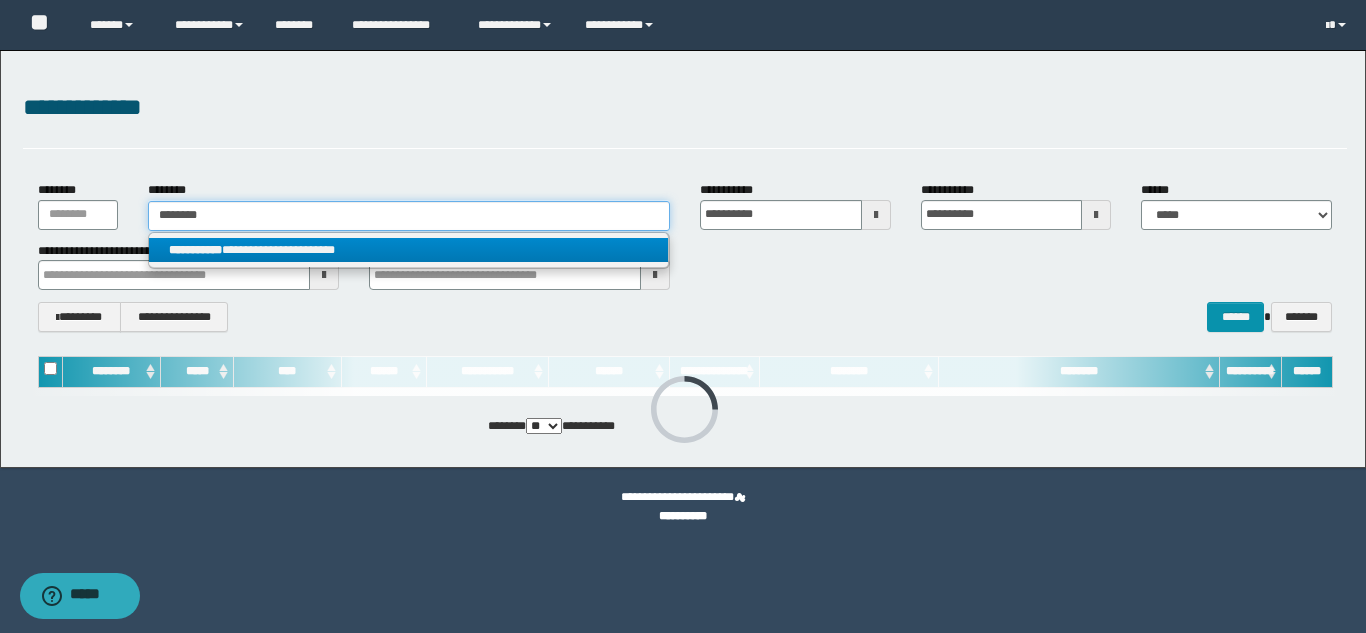 type on "********" 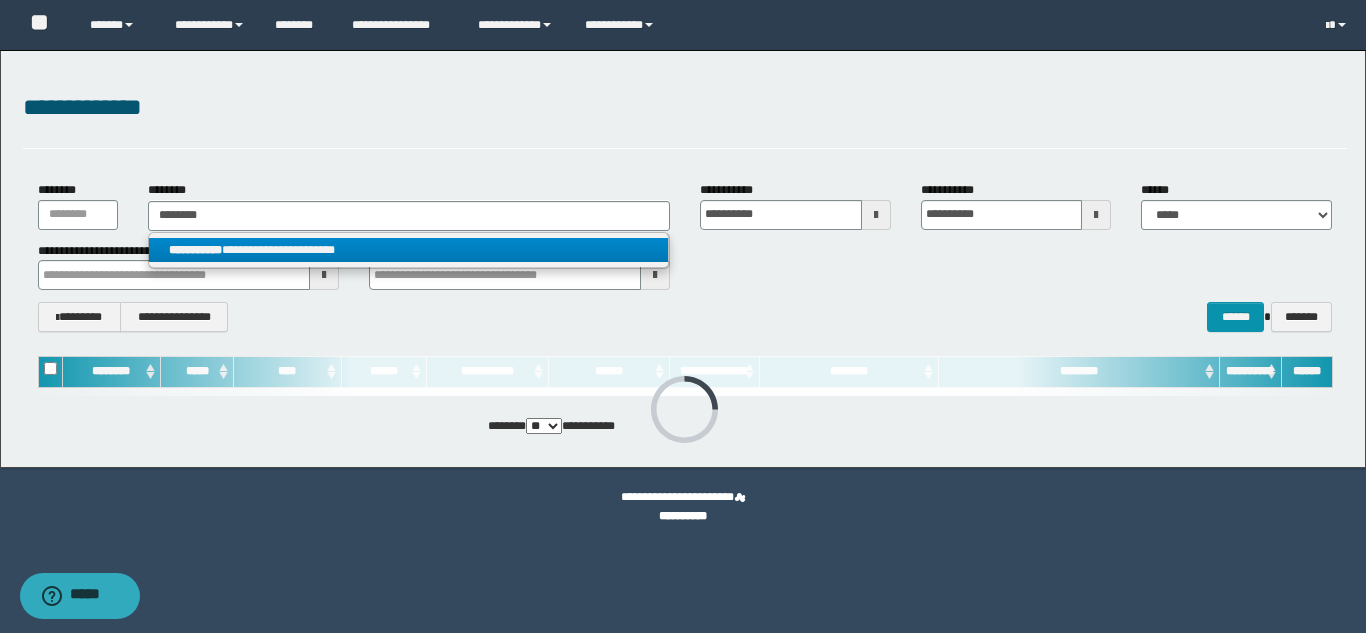 click on "**********" at bounding box center (408, 250) 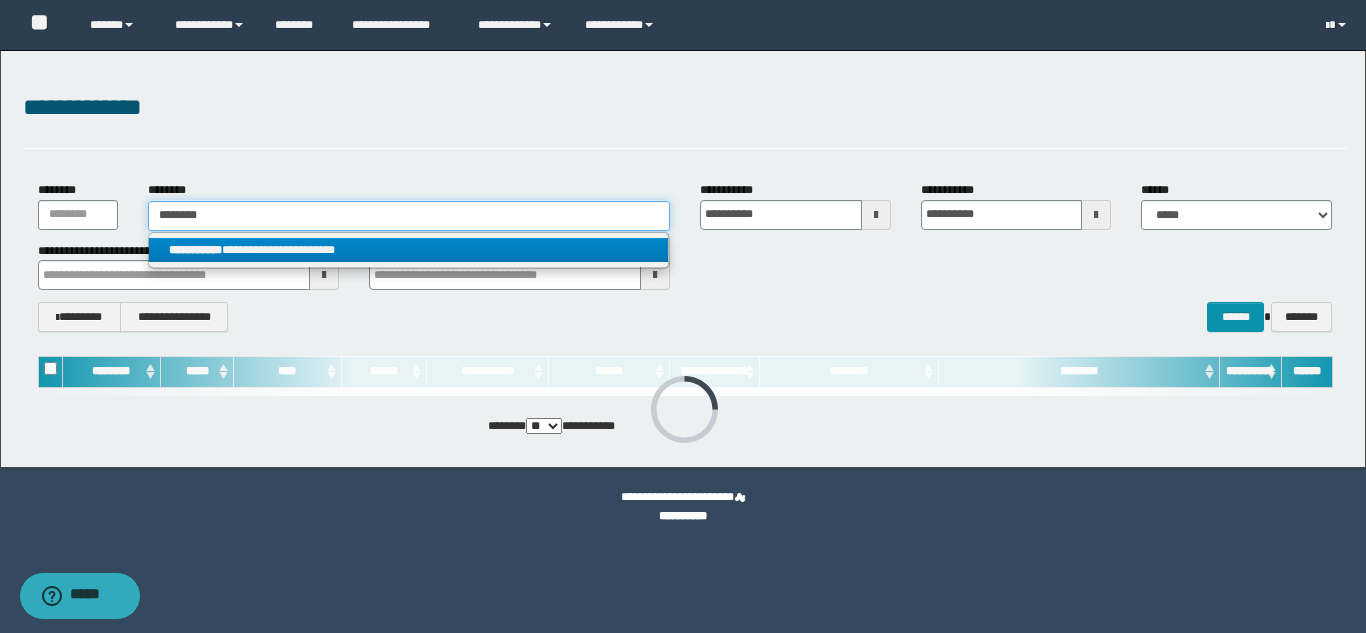 type 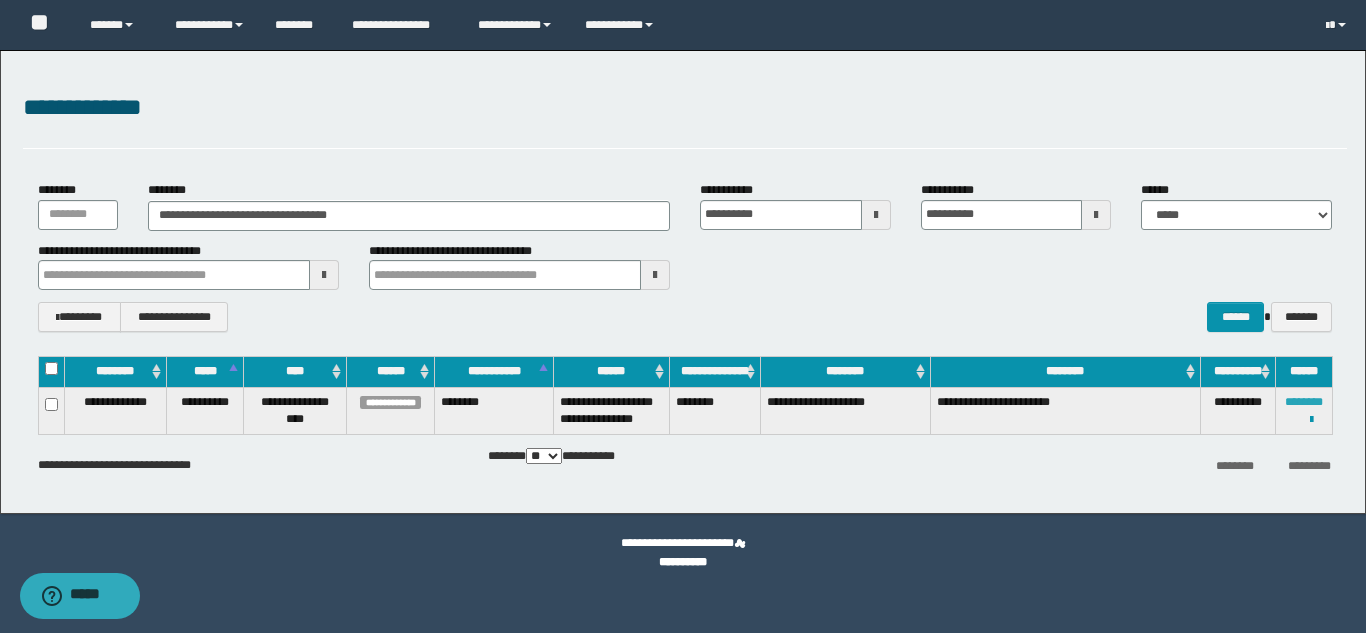 click on "********" at bounding box center (1304, 402) 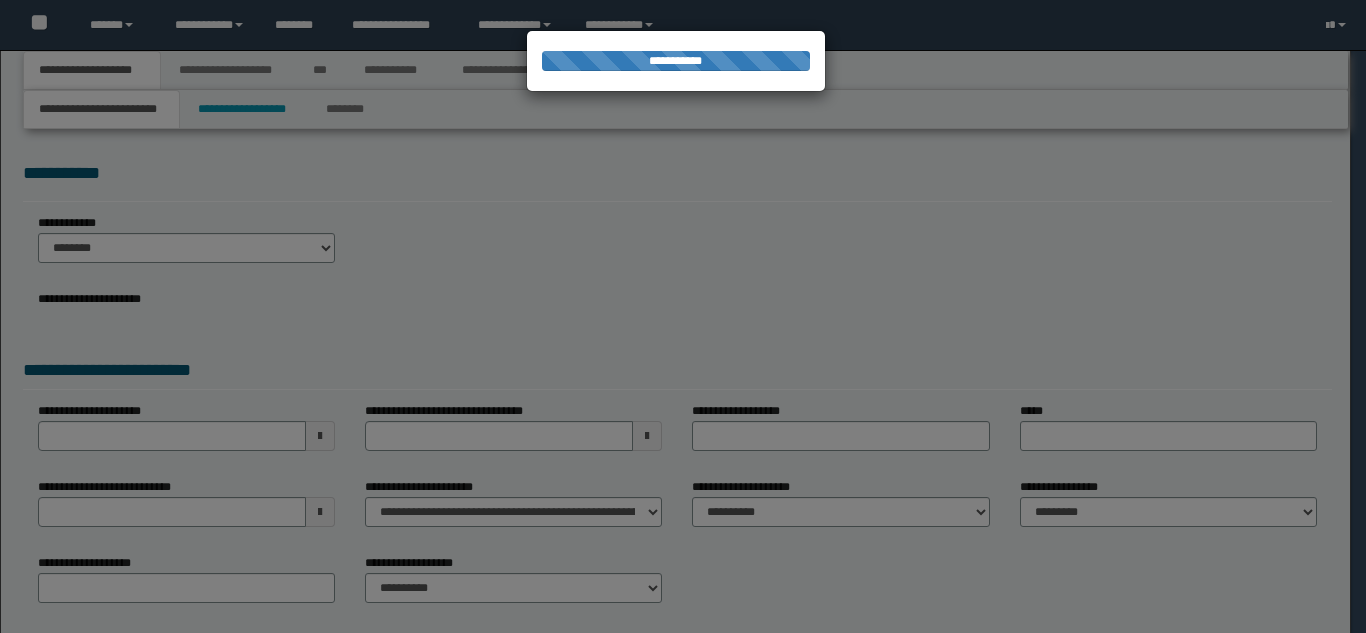 scroll, scrollTop: 0, scrollLeft: 0, axis: both 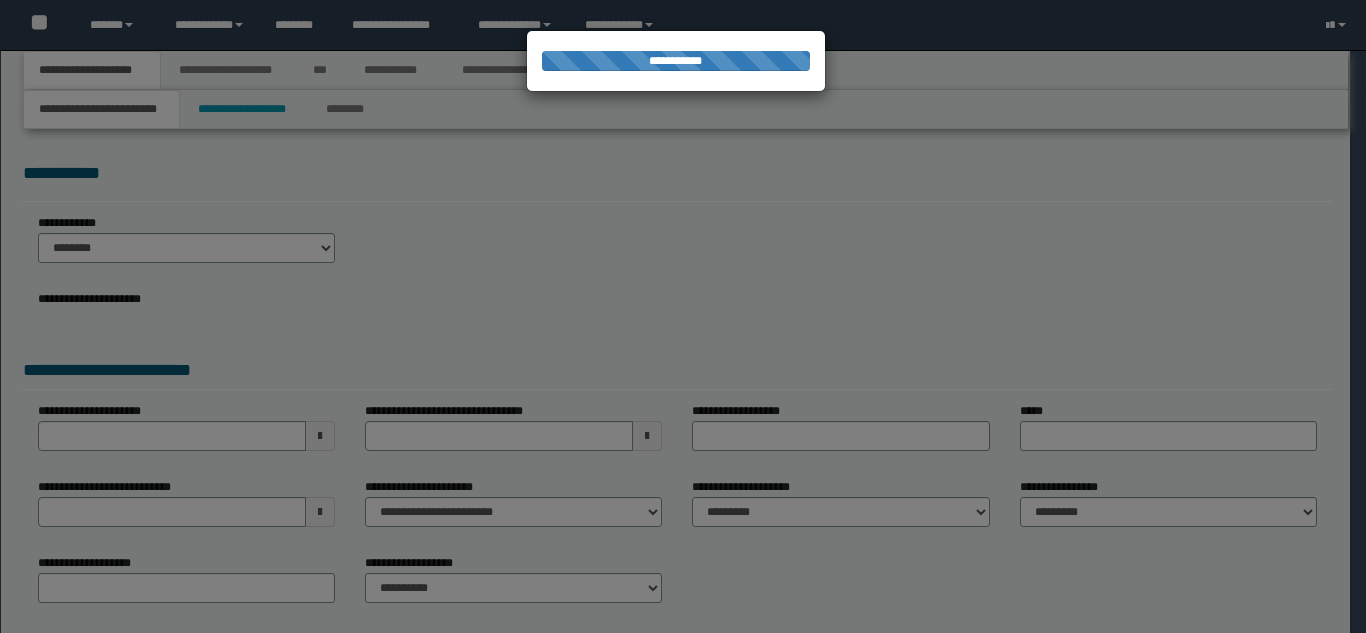 type on "*********" 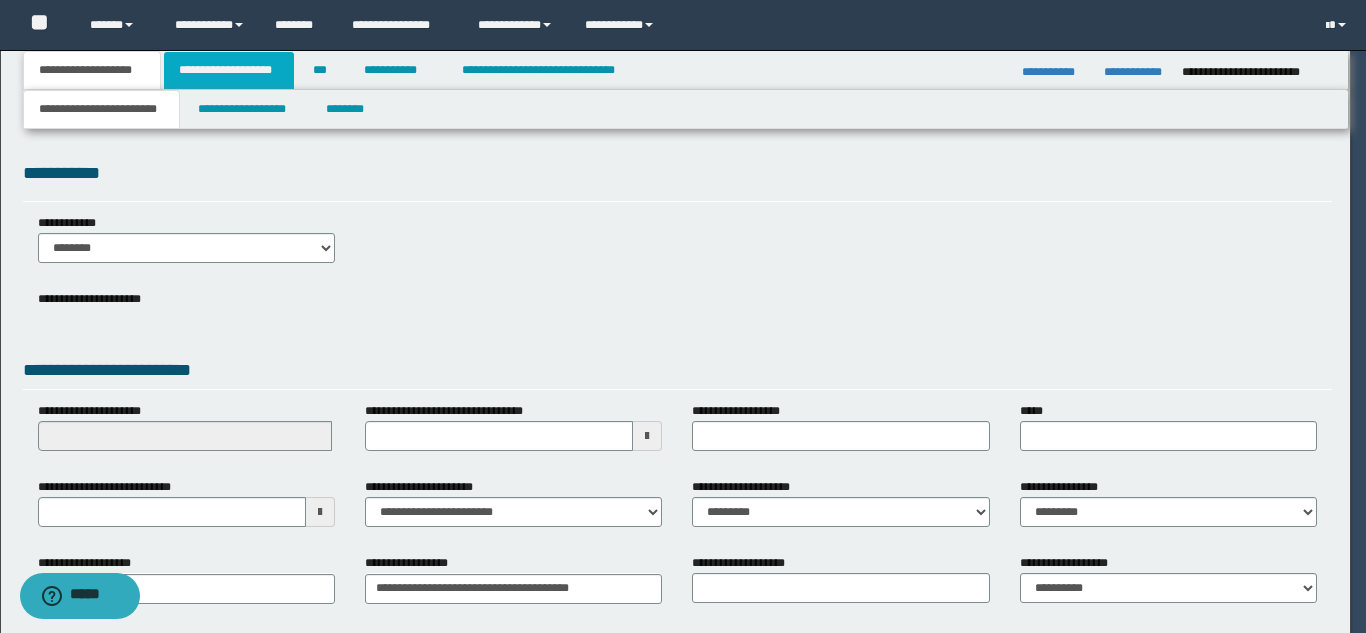 scroll, scrollTop: 0, scrollLeft: 0, axis: both 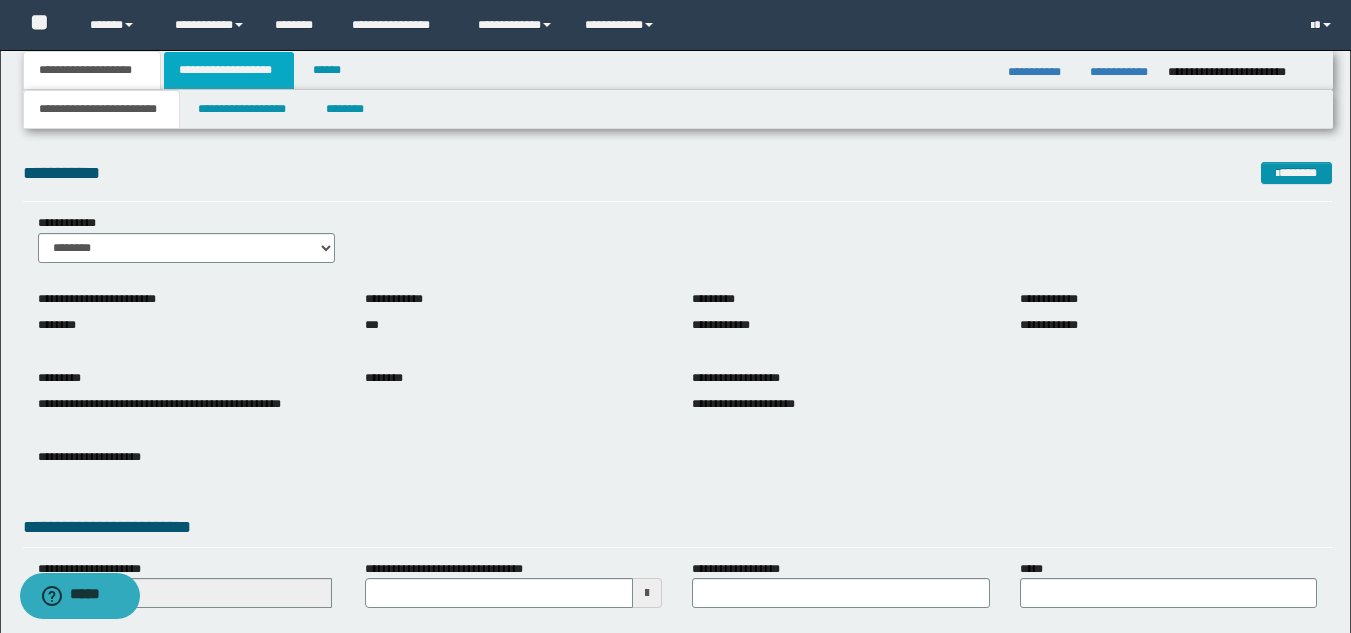 click on "**********" at bounding box center (229, 70) 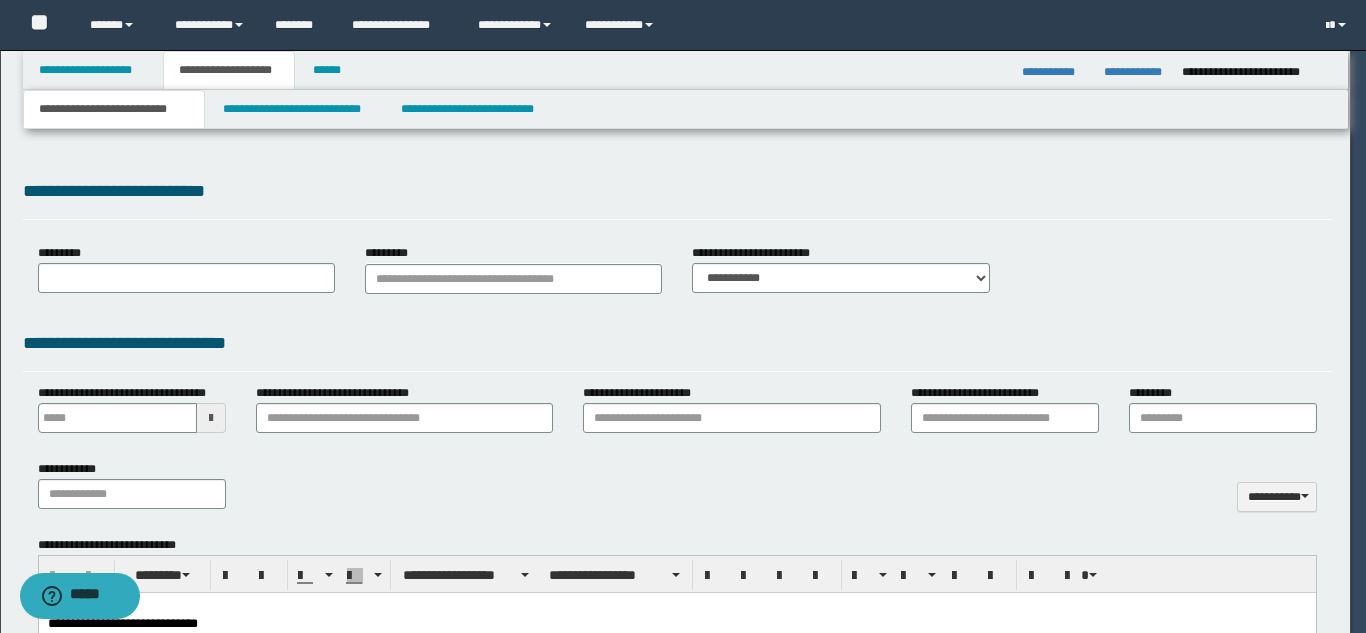 type on "**********" 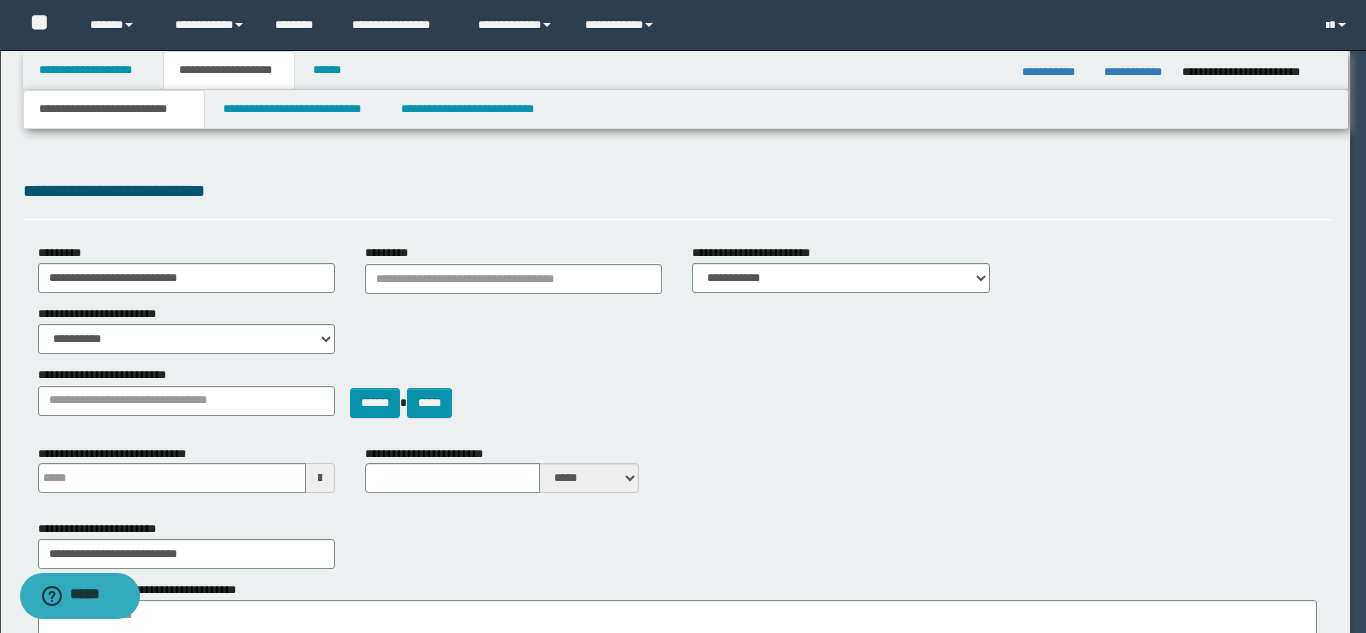 scroll, scrollTop: 0, scrollLeft: 0, axis: both 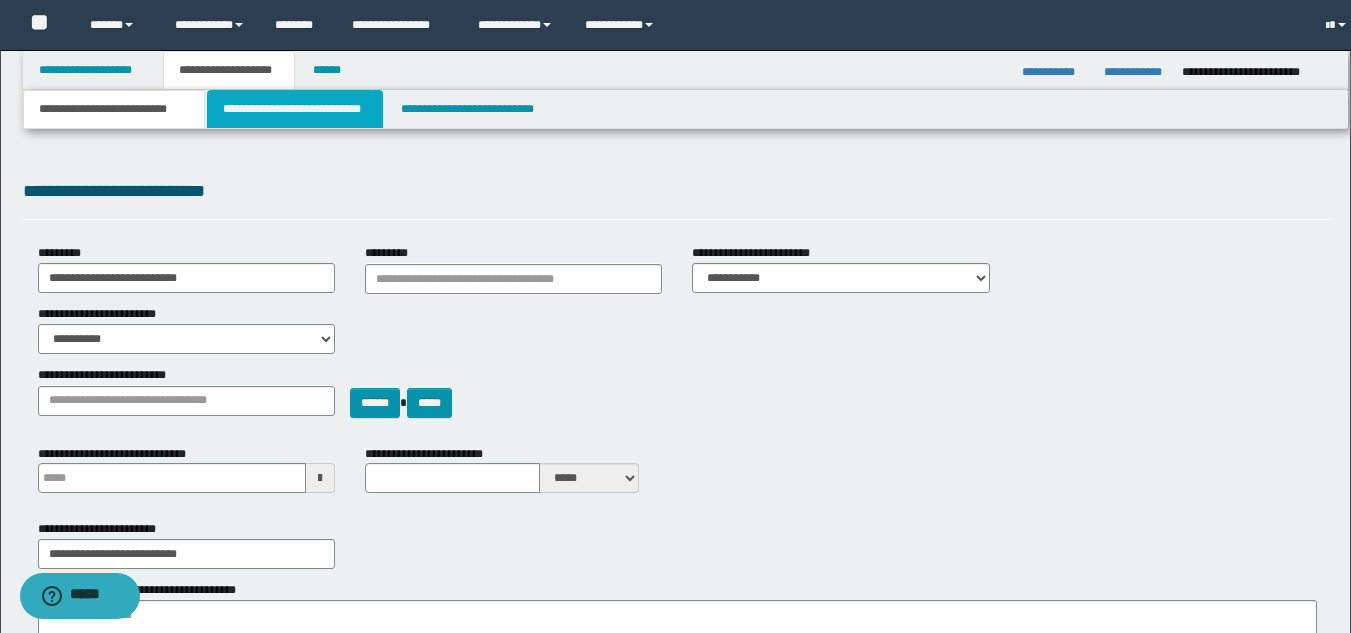 click on "**********" at bounding box center [295, 109] 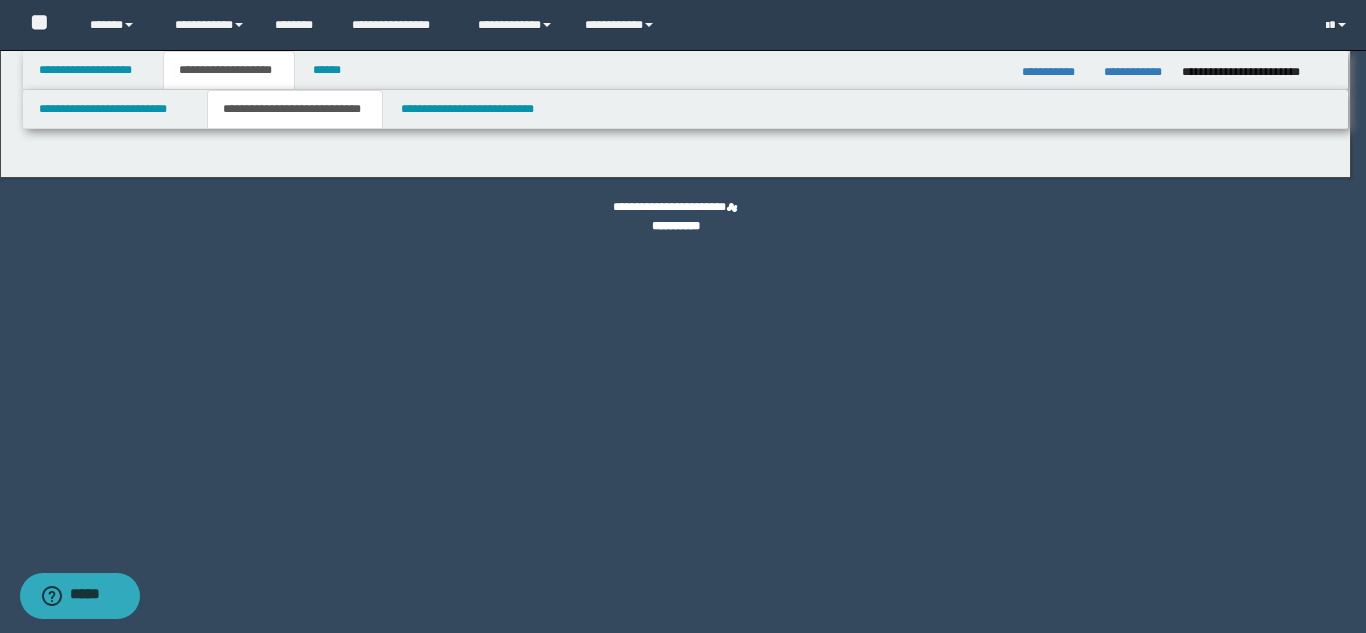 select on "*" 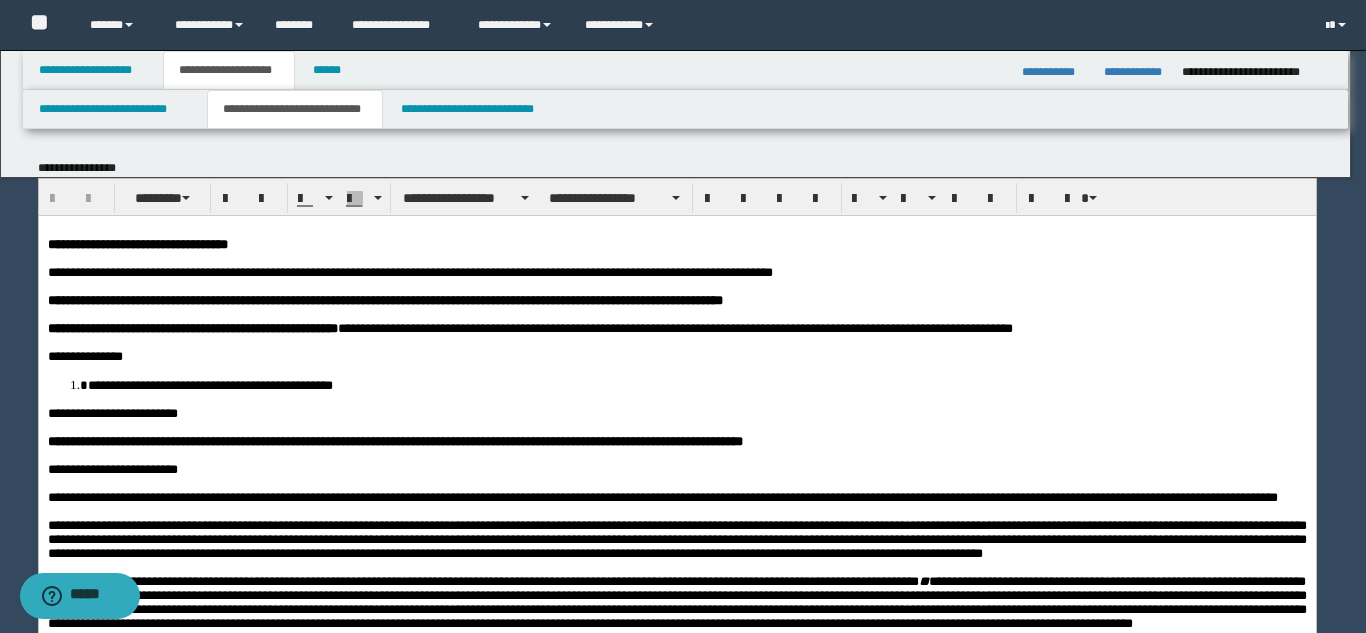 scroll, scrollTop: 0, scrollLeft: 0, axis: both 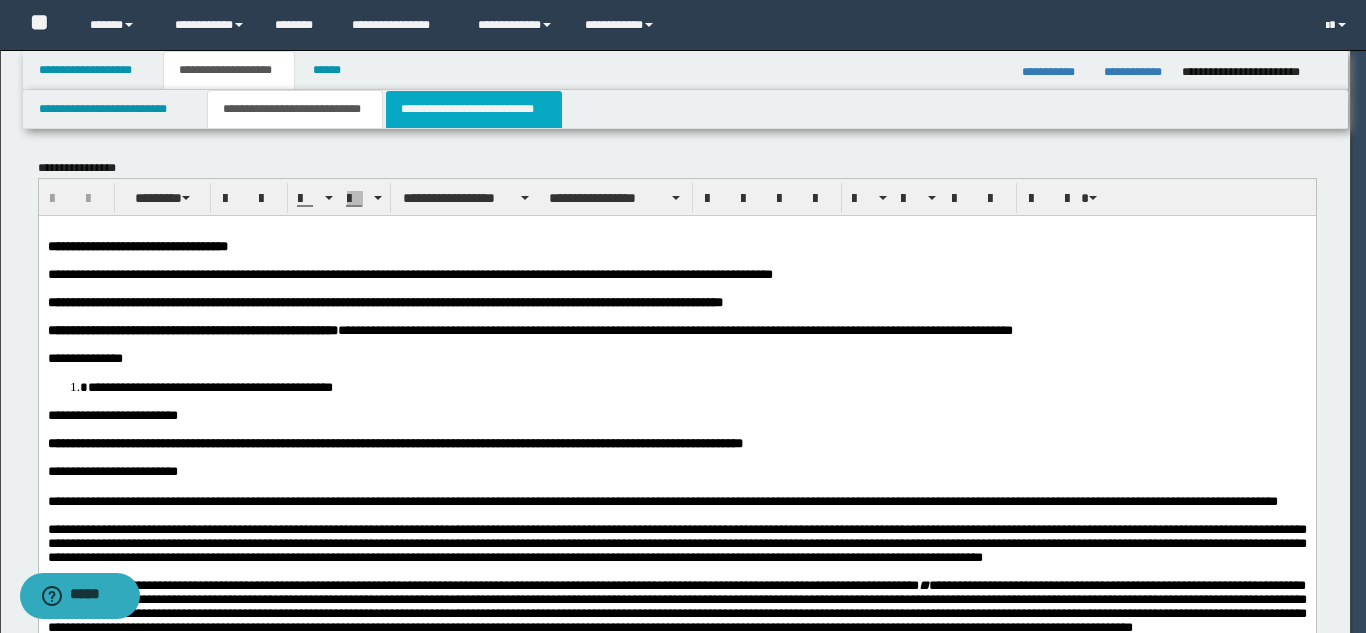 click on "**********" at bounding box center (474, 109) 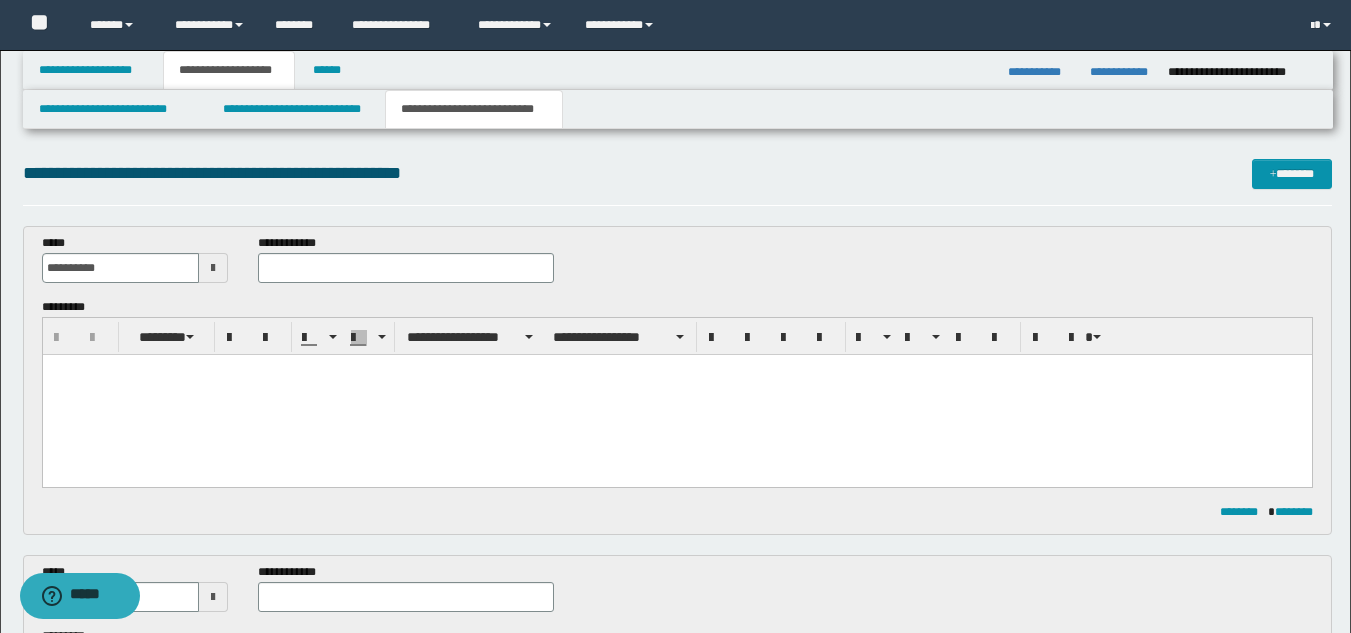 scroll, scrollTop: 300, scrollLeft: 0, axis: vertical 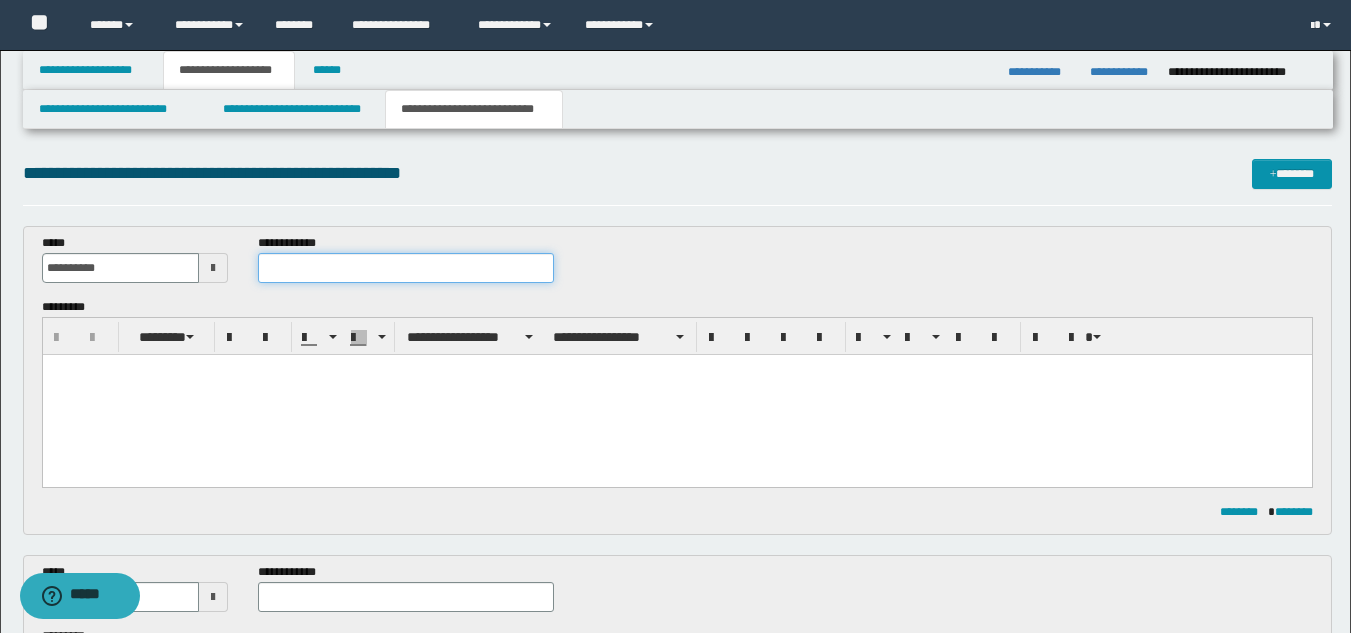 click at bounding box center [405, 268] 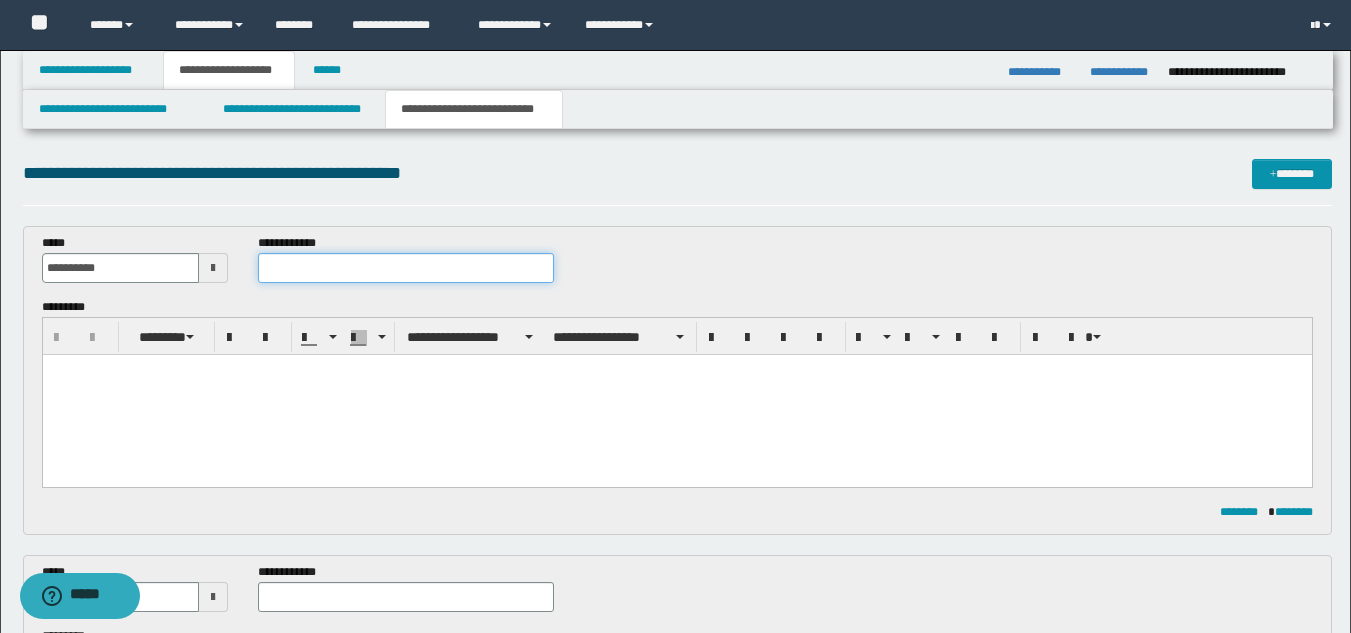 paste on "**********" 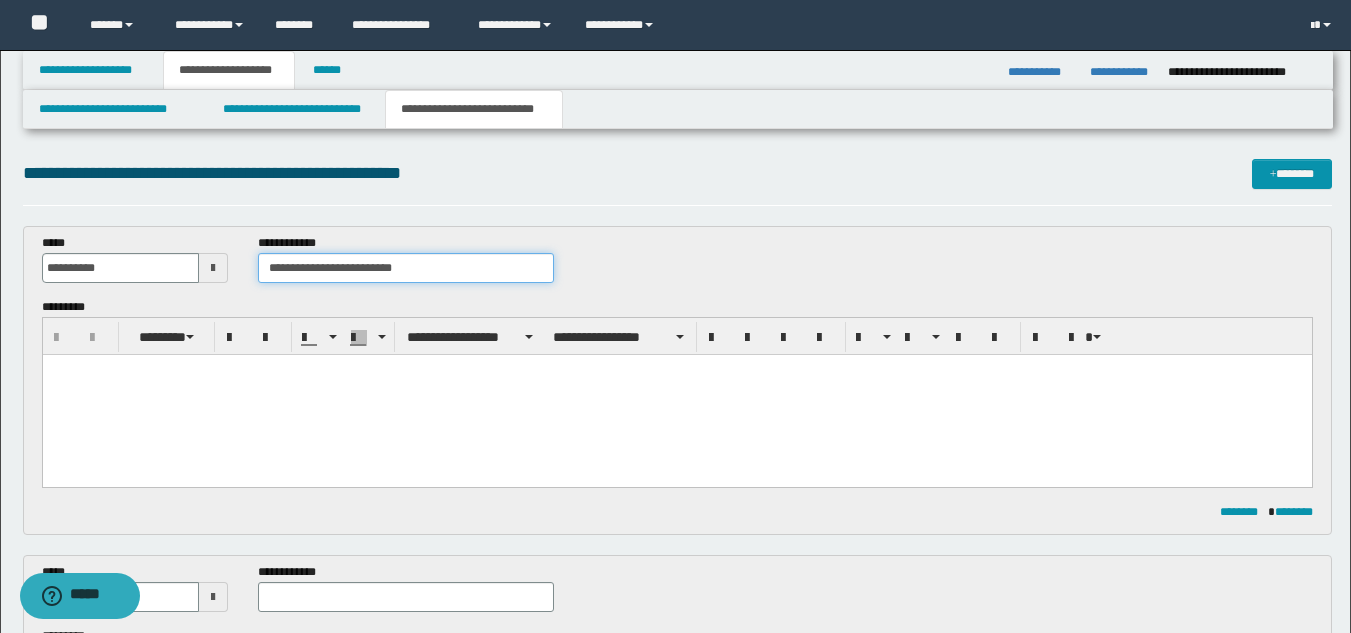 type on "**********" 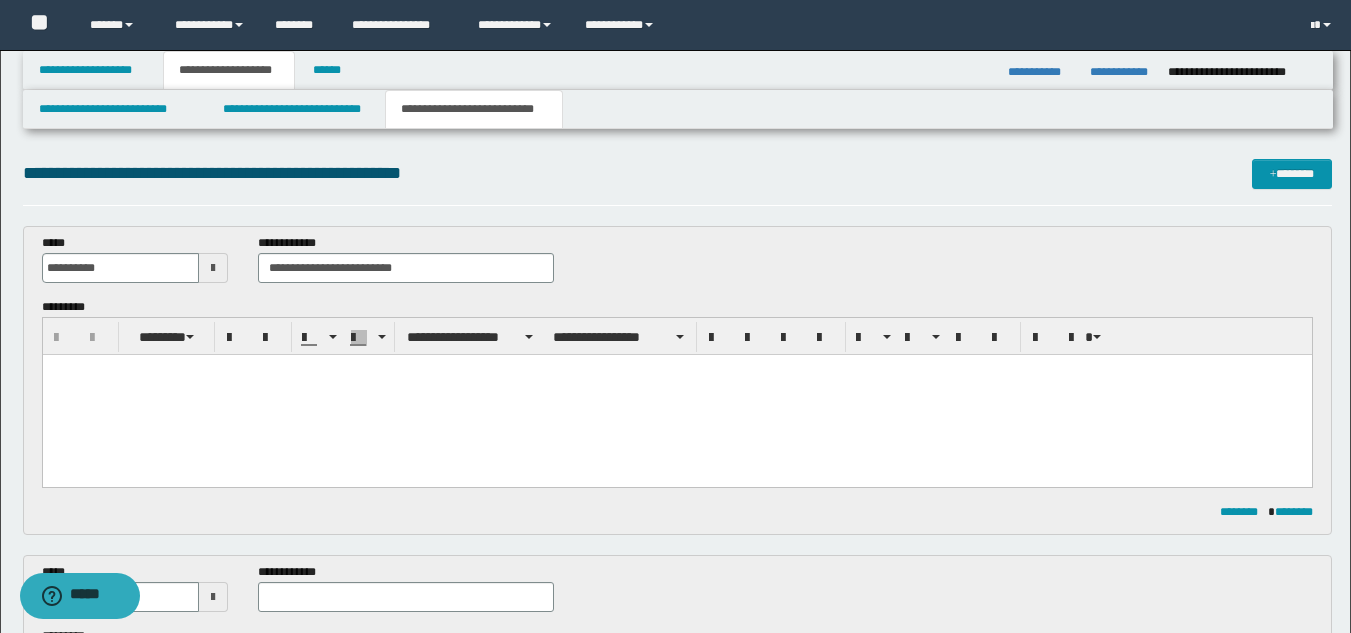 click at bounding box center [676, 395] 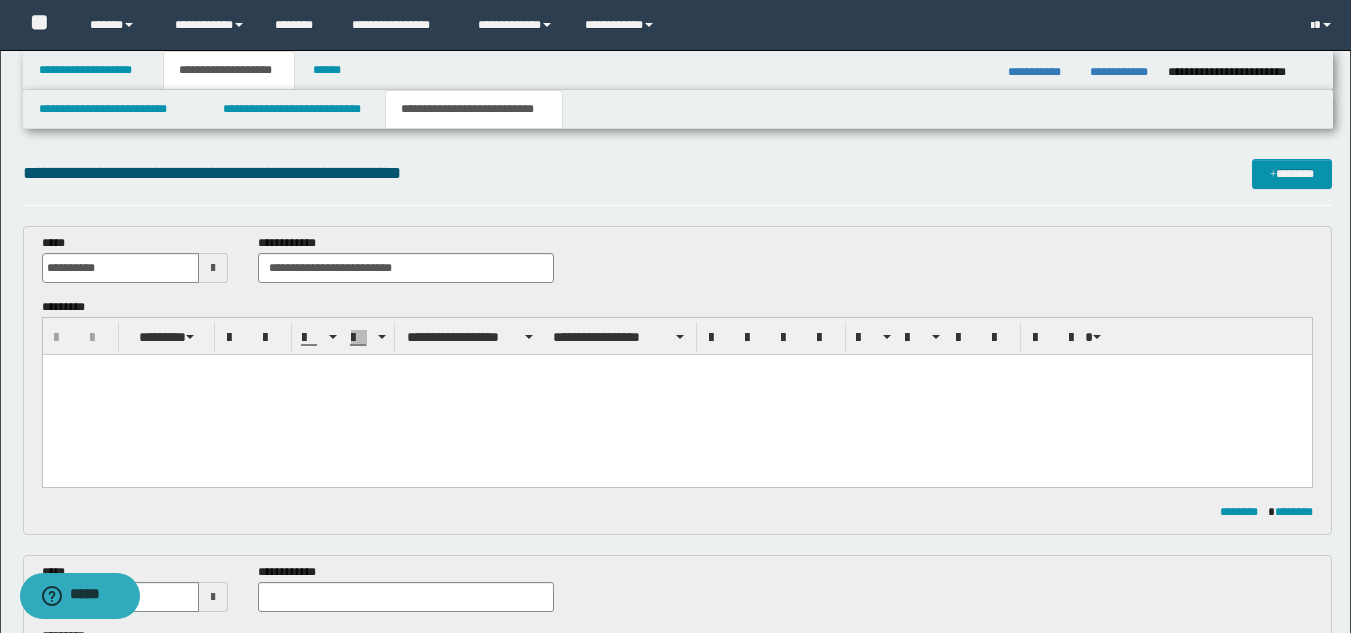paste 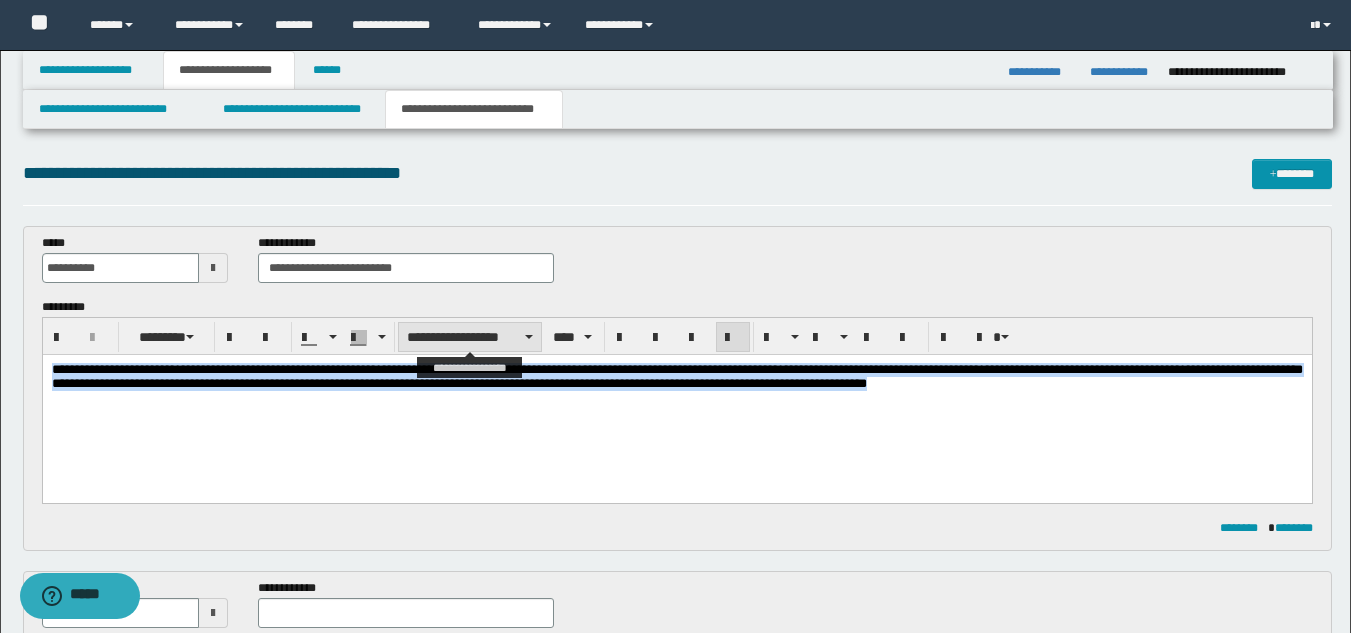 click on "**********" at bounding box center (470, 337) 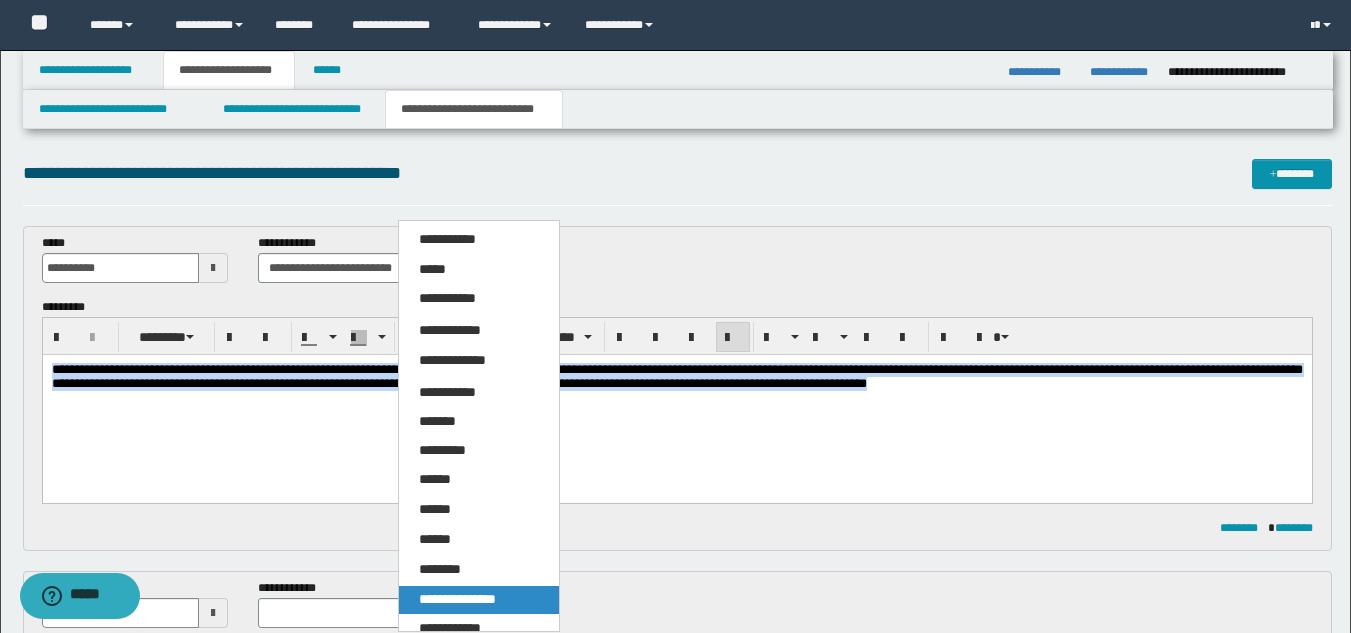 click on "**********" at bounding box center (457, 599) 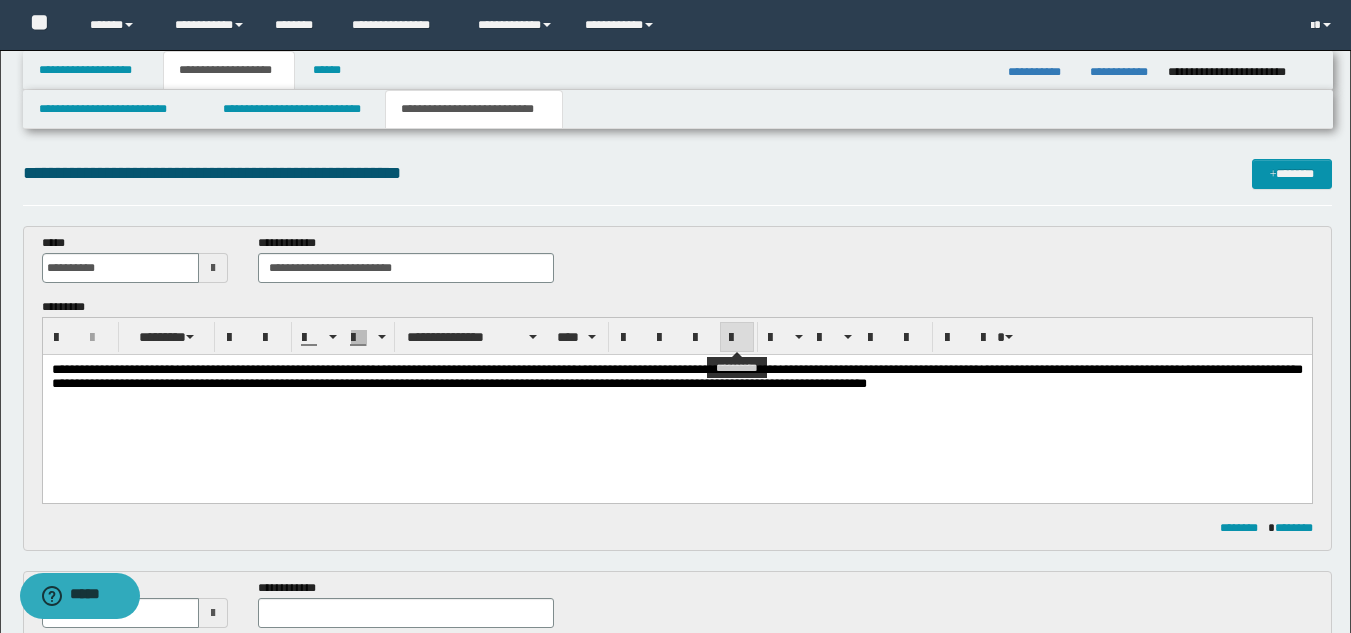 click at bounding box center (737, 338) 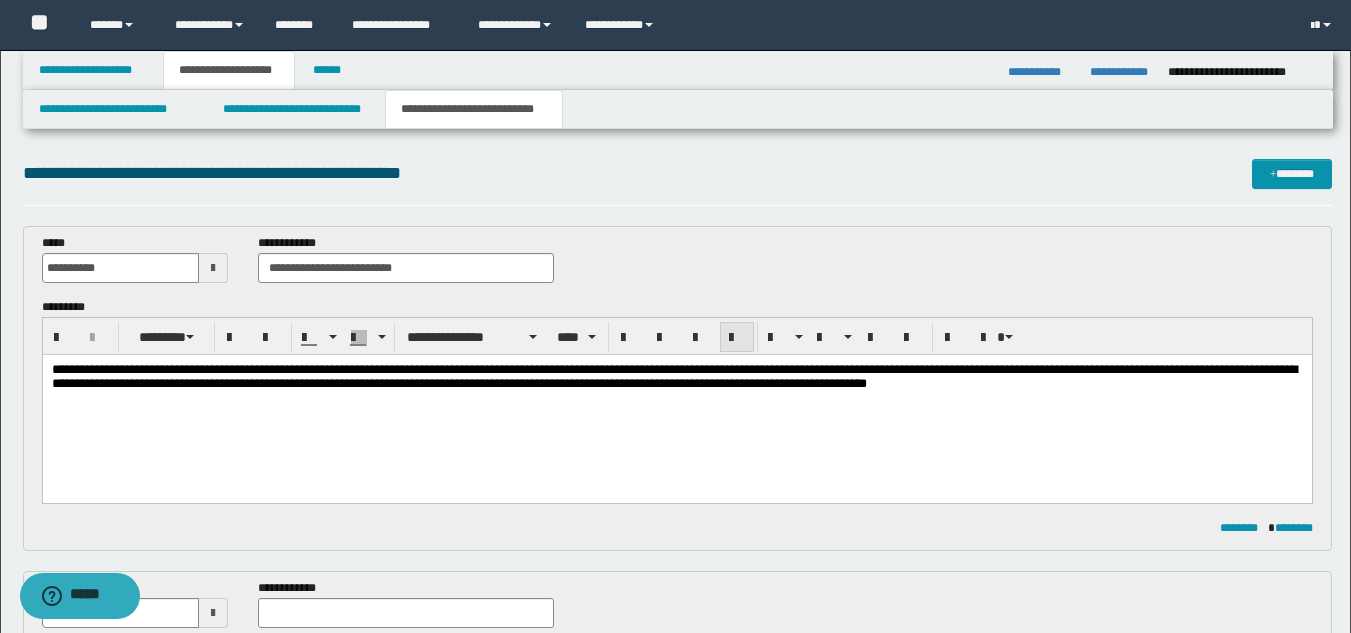 click at bounding box center [737, 338] 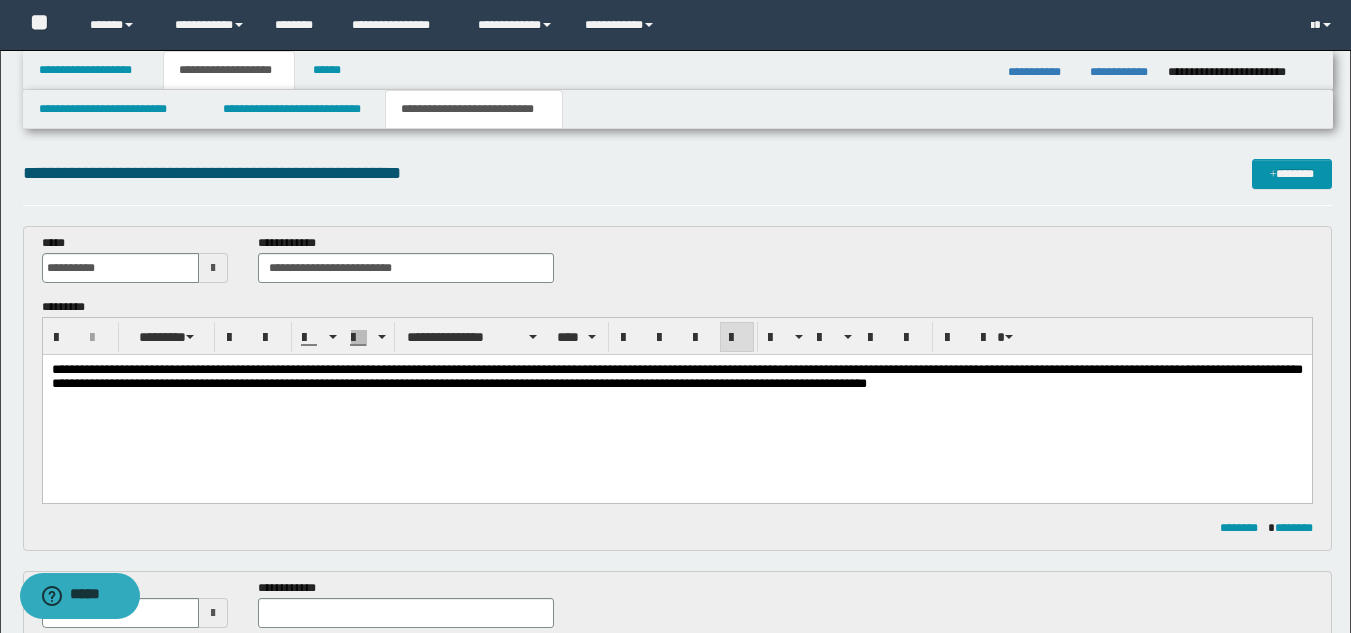 click on "**********" at bounding box center (676, 402) 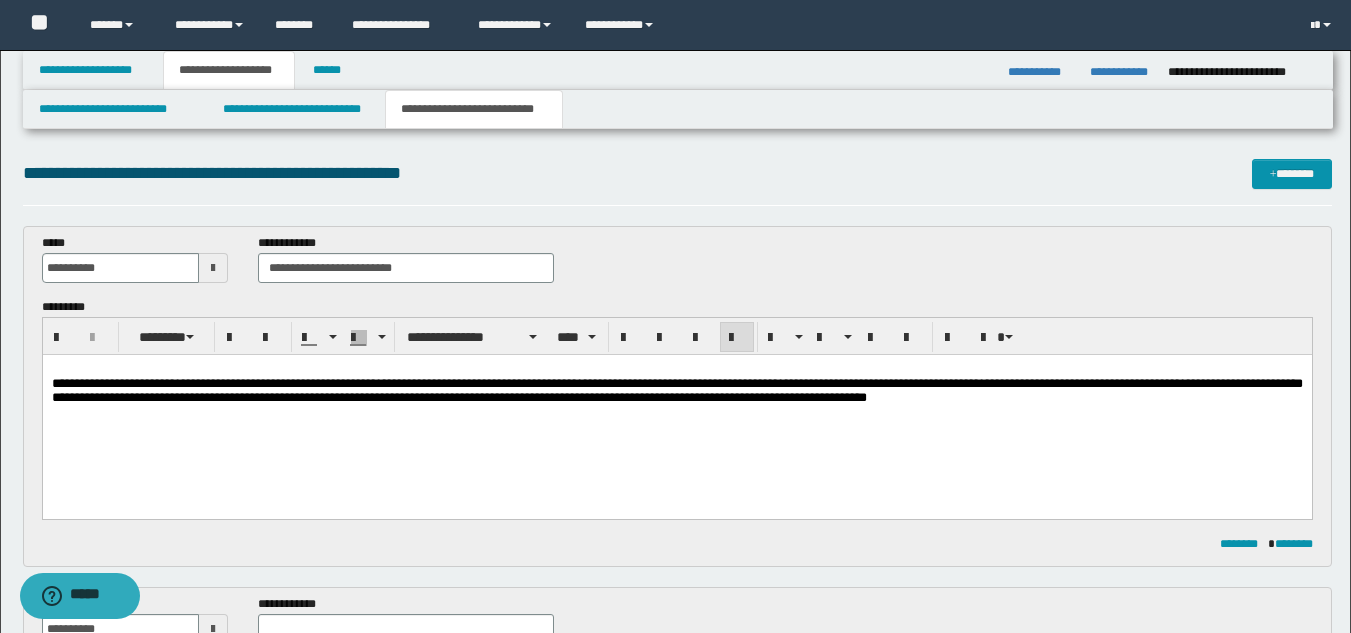 drag, startPoint x: 86, startPoint y: 439, endPoint x: 195, endPoint y: 454, distance: 110.02727 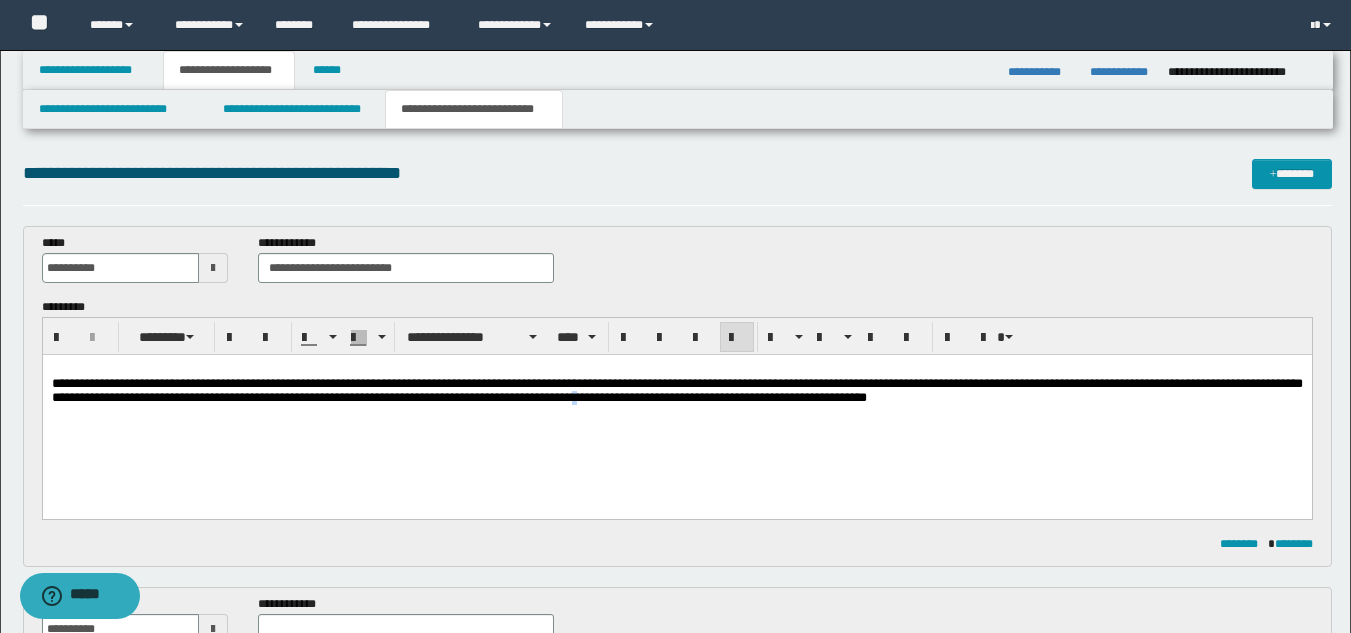 drag, startPoint x: 697, startPoint y: 452, endPoint x: 895, endPoint y: 442, distance: 198.25237 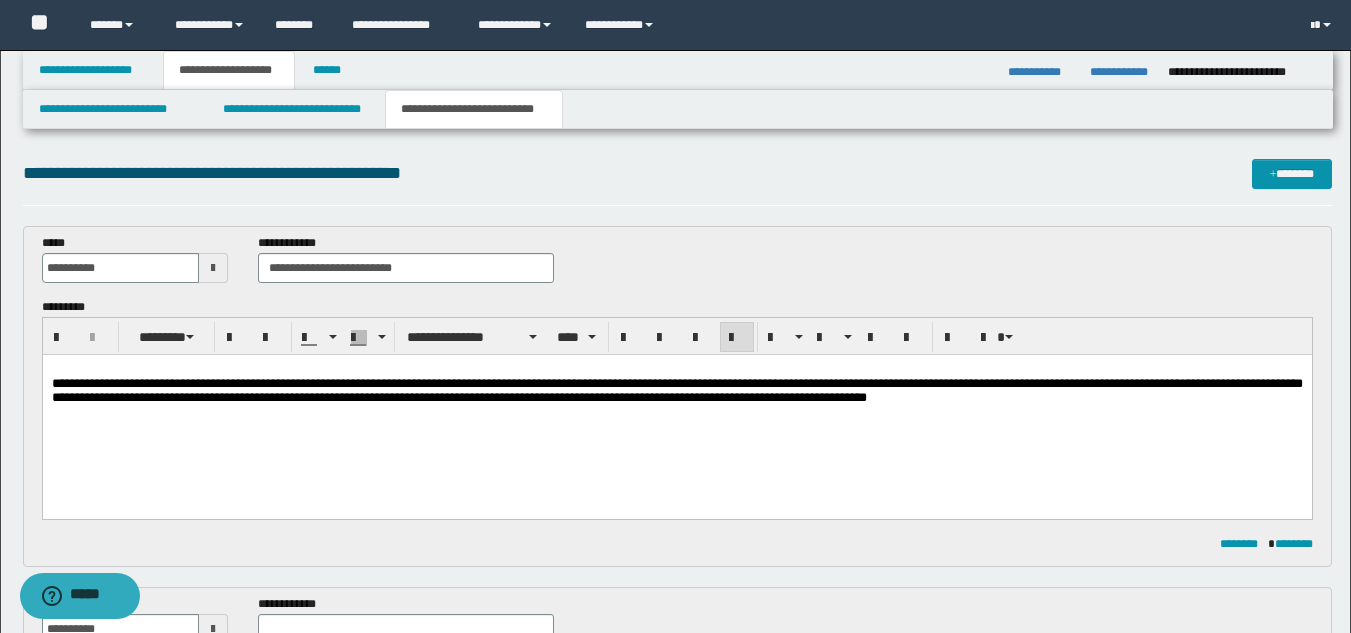 drag, startPoint x: 895, startPoint y: 442, endPoint x: 1009, endPoint y: 421, distance: 115.918076 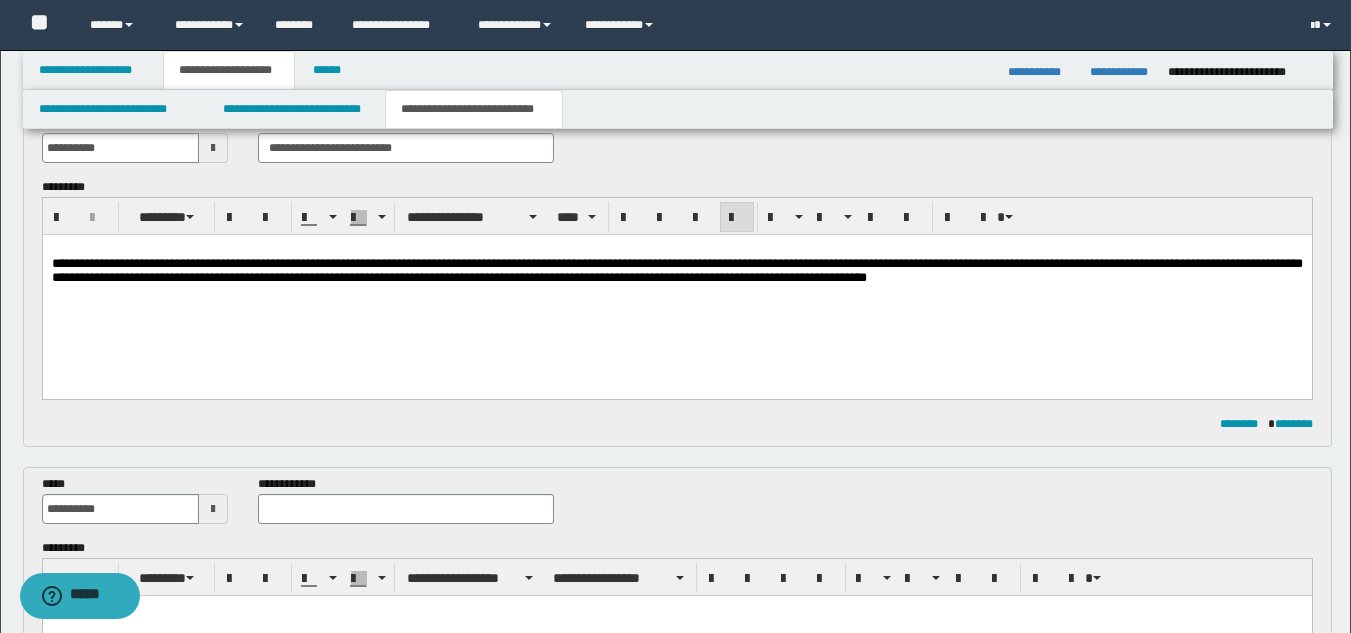 scroll, scrollTop: 300, scrollLeft: 0, axis: vertical 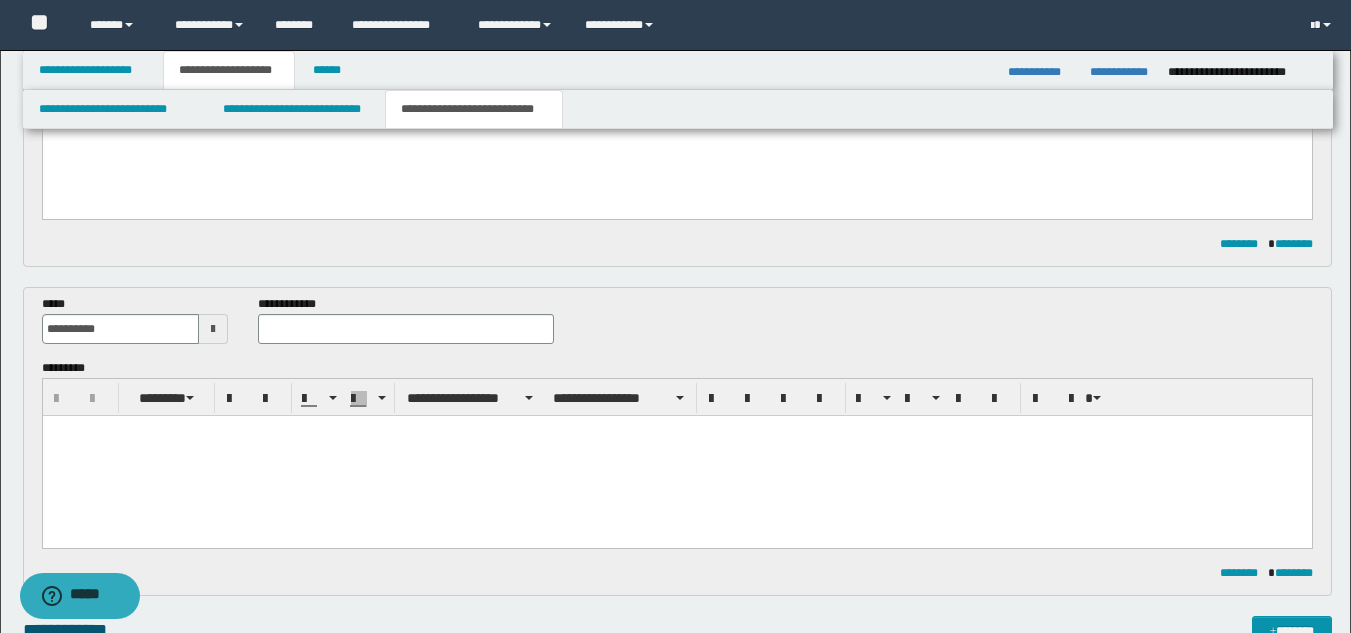 click at bounding box center (405, 329) 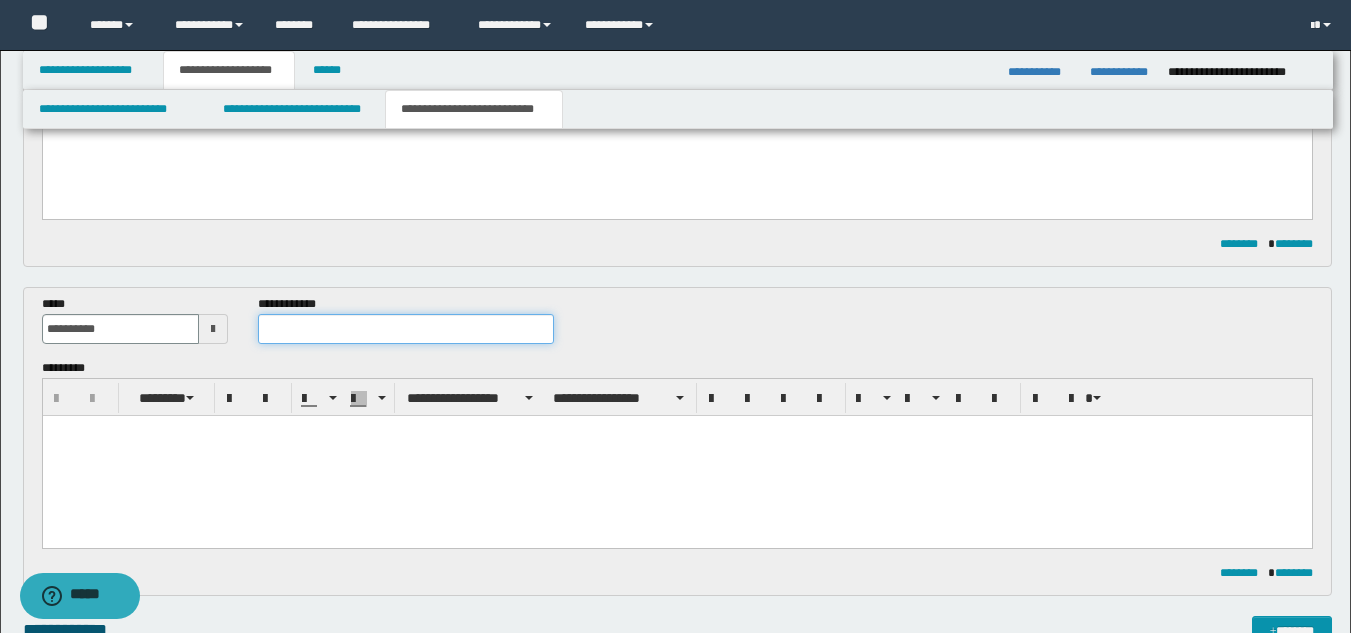paste on "**********" 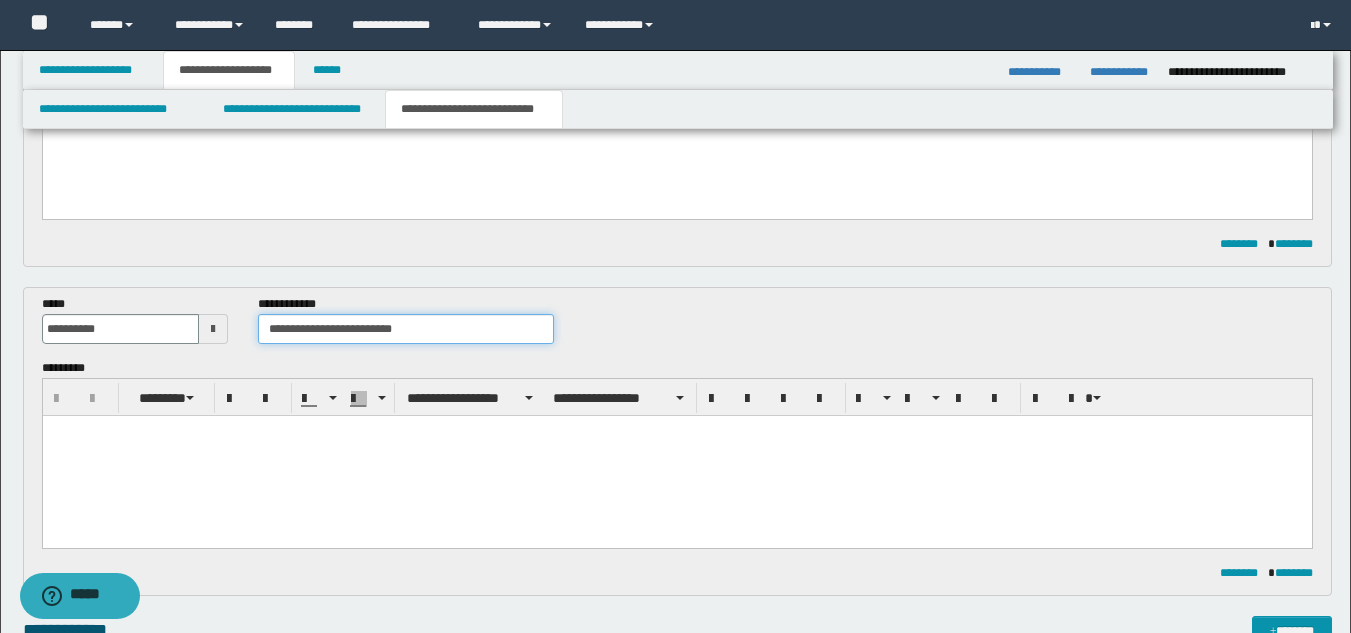 type on "**********" 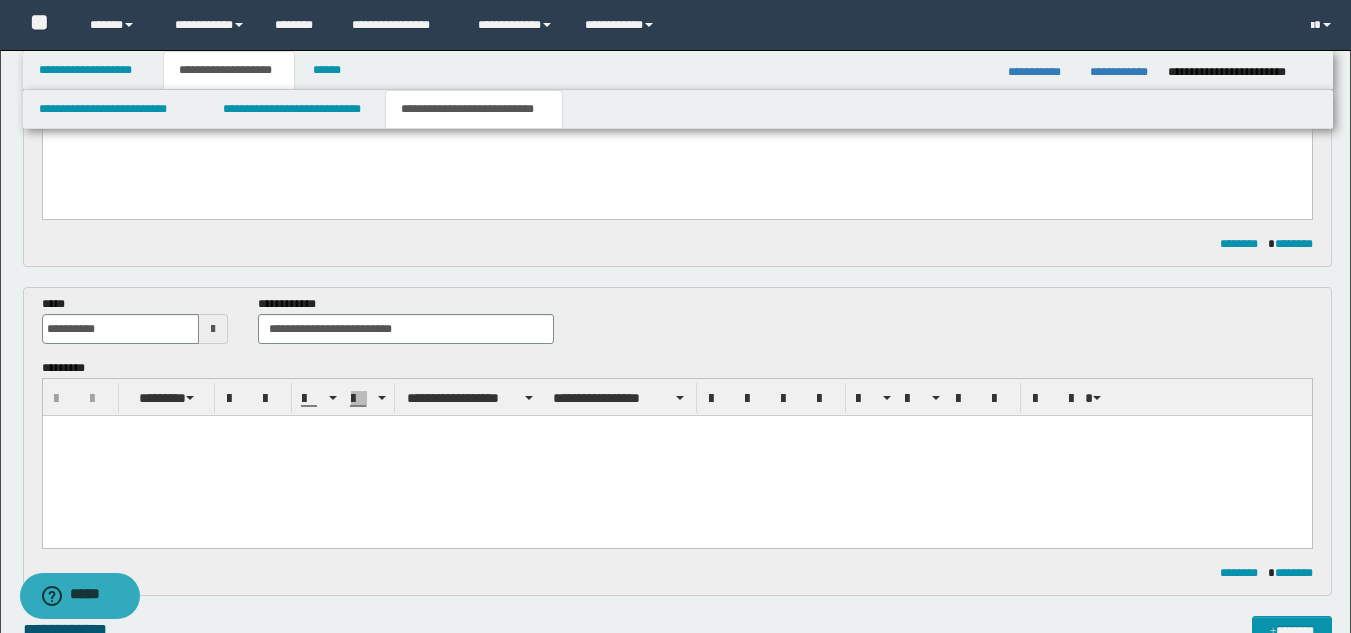 click at bounding box center (676, 455) 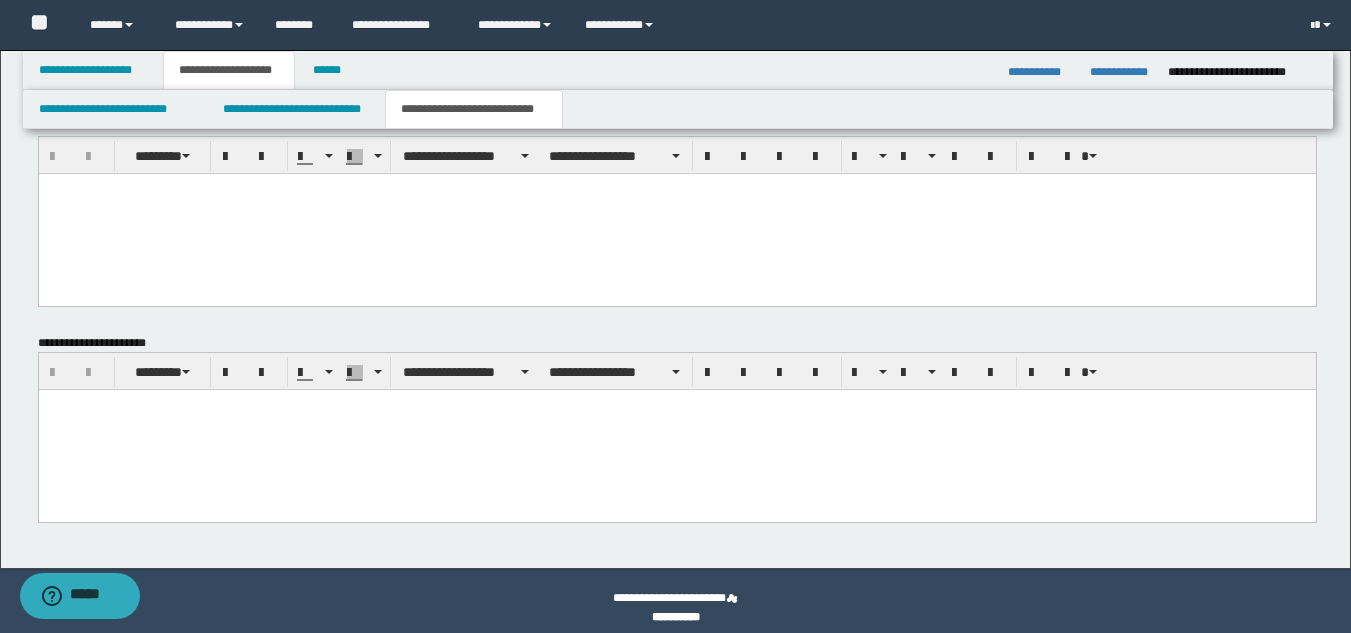 scroll, scrollTop: 1246, scrollLeft: 0, axis: vertical 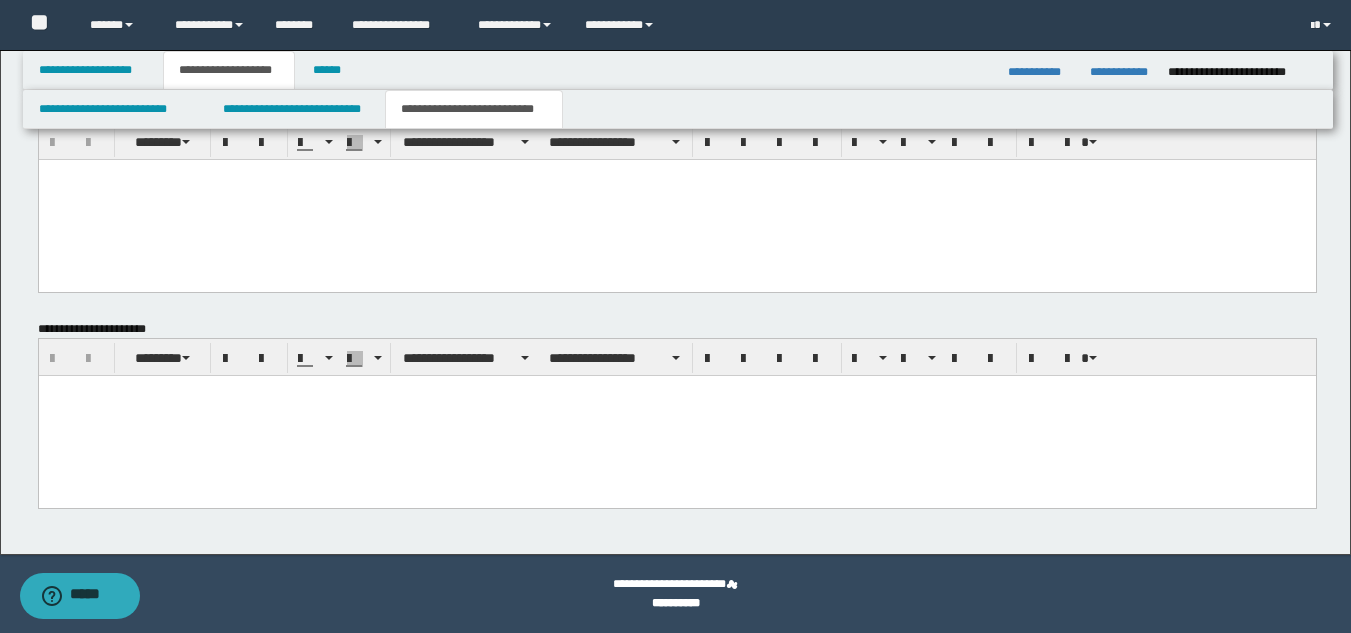 click at bounding box center (676, 416) 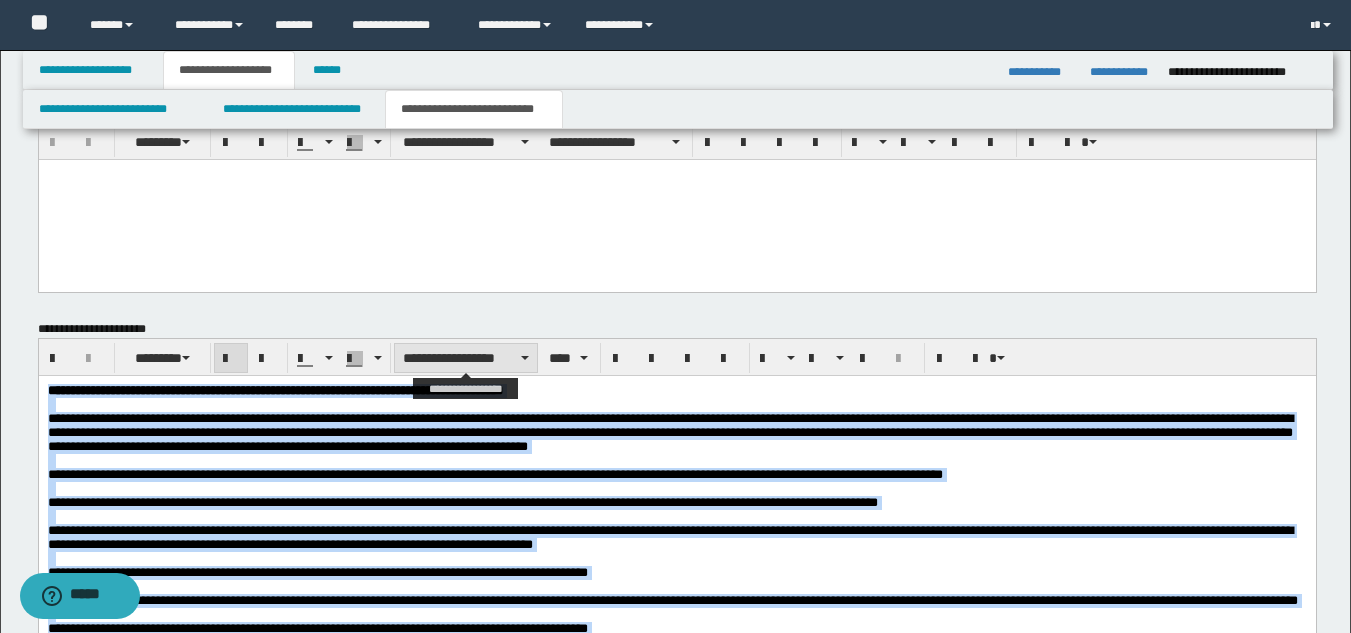 click on "**********" at bounding box center [466, 358] 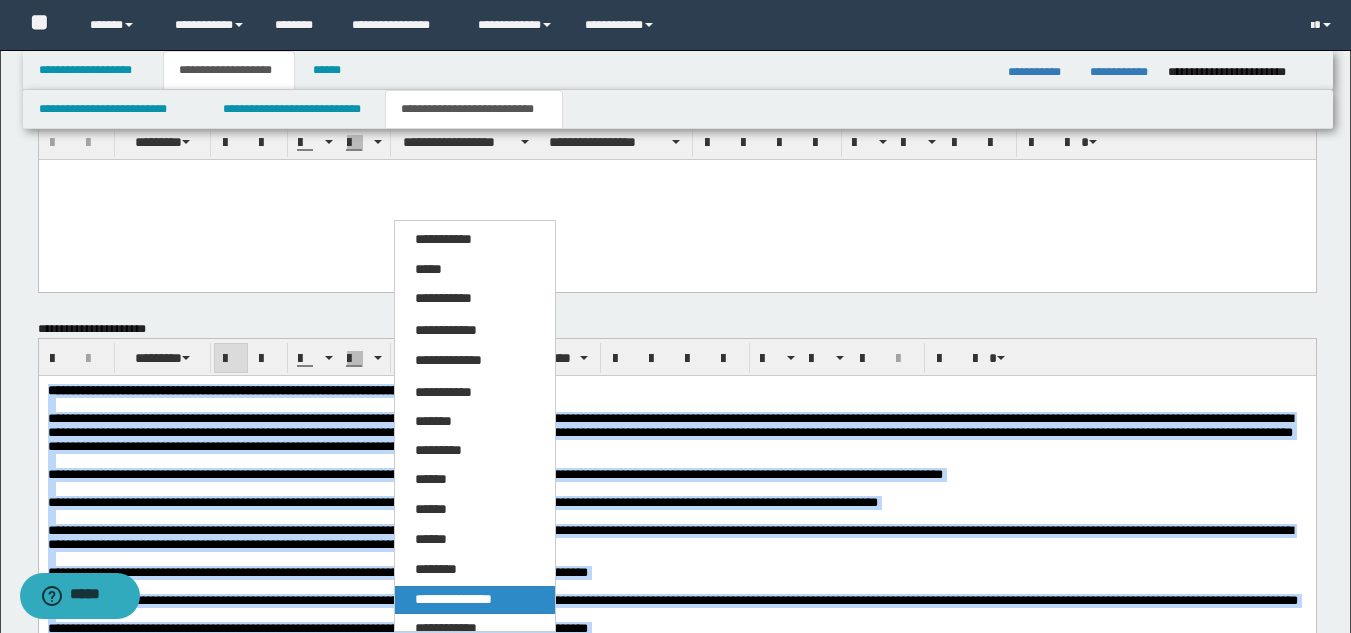 click on "**********" at bounding box center (453, 599) 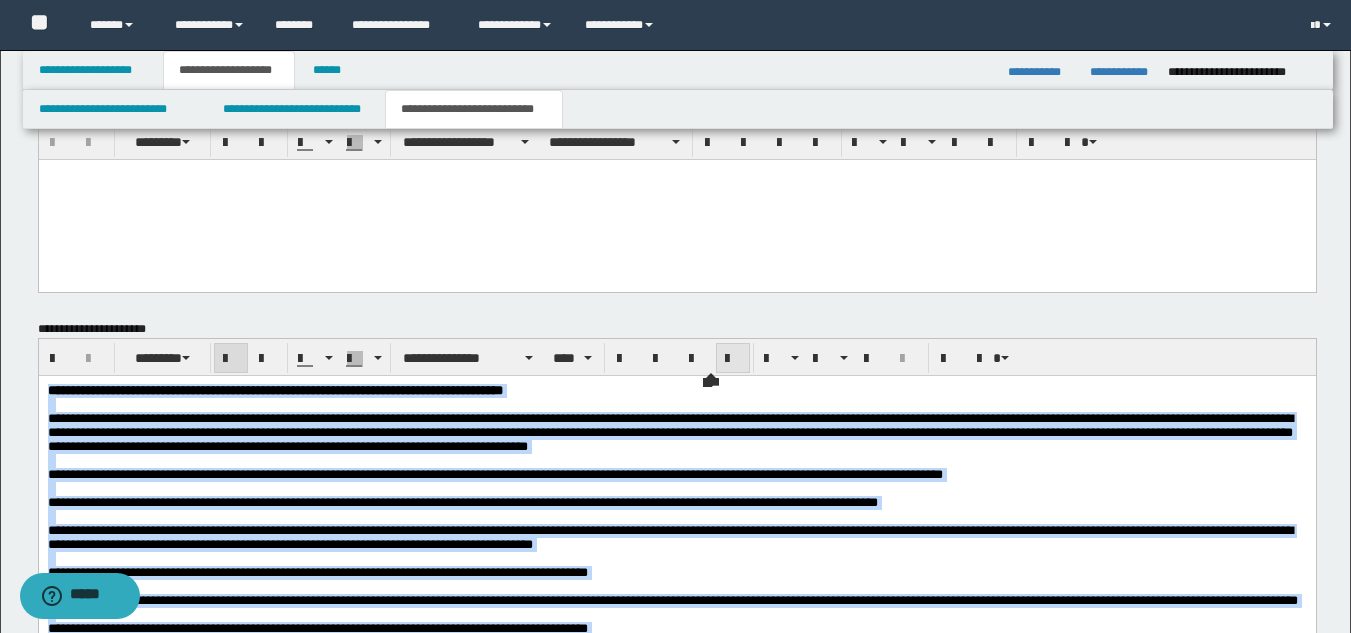 click at bounding box center [733, 359] 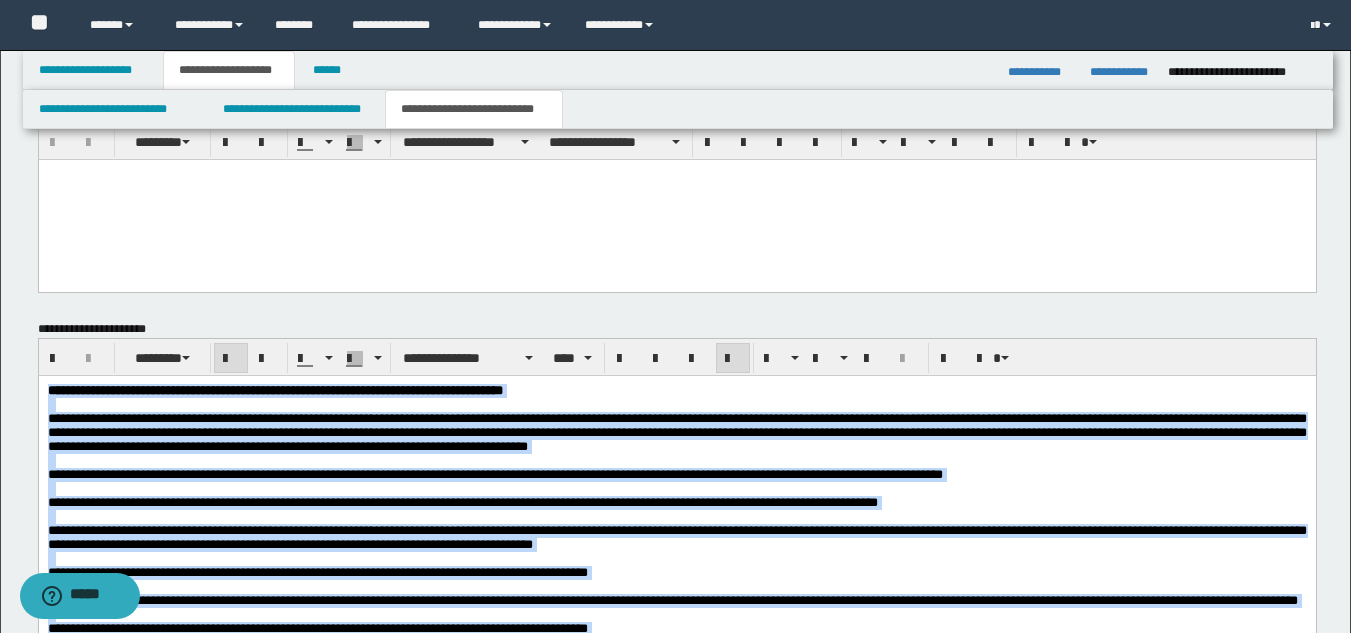 drag, startPoint x: 708, startPoint y: 396, endPoint x: 642, endPoint y: 405, distance: 66.61081 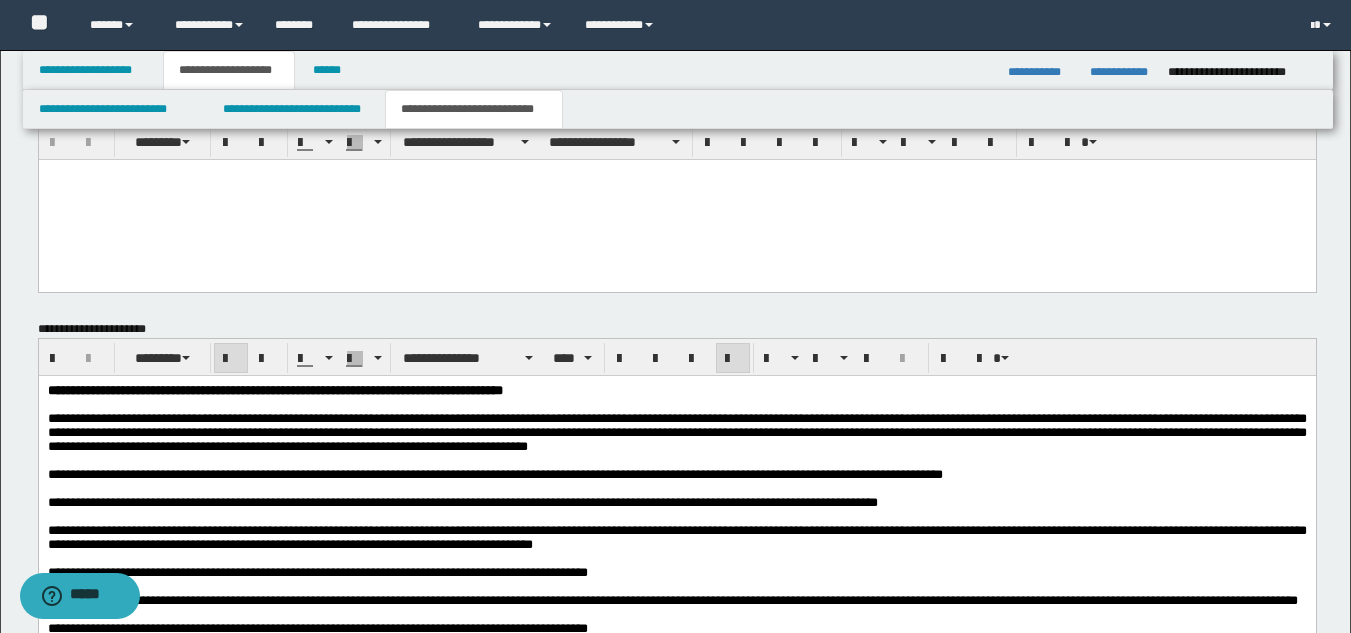 click on "**********" at bounding box center [676, 675] 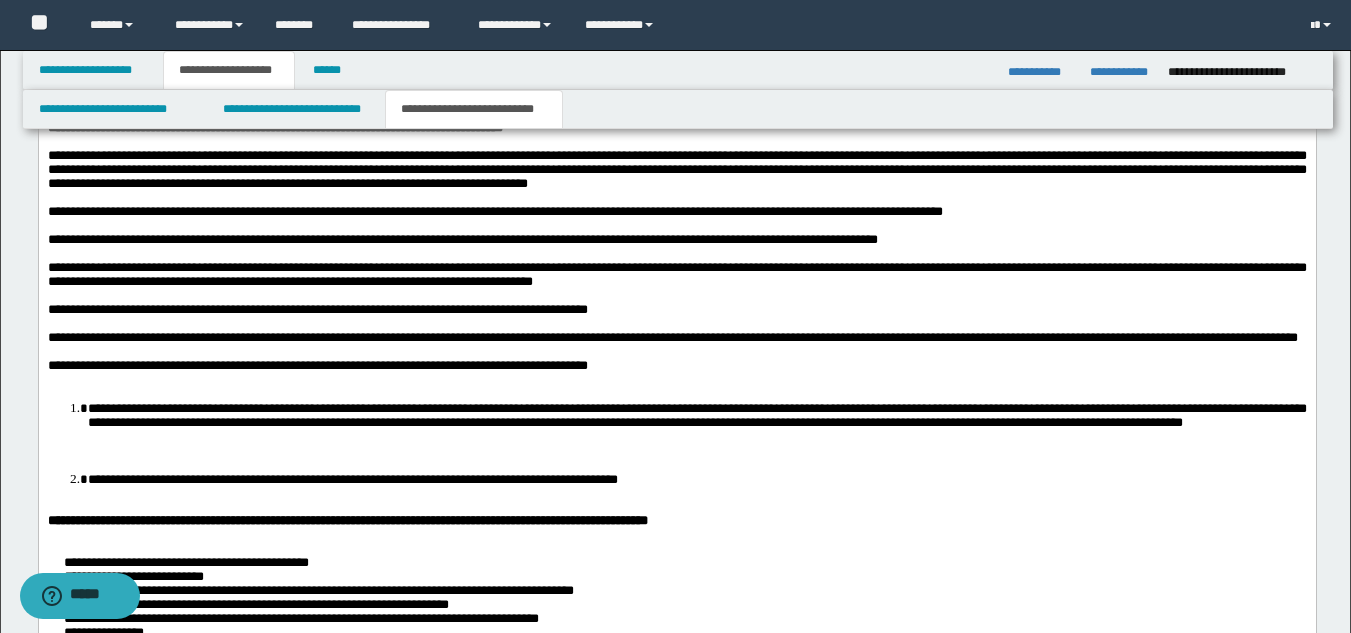 scroll, scrollTop: 1646, scrollLeft: 0, axis: vertical 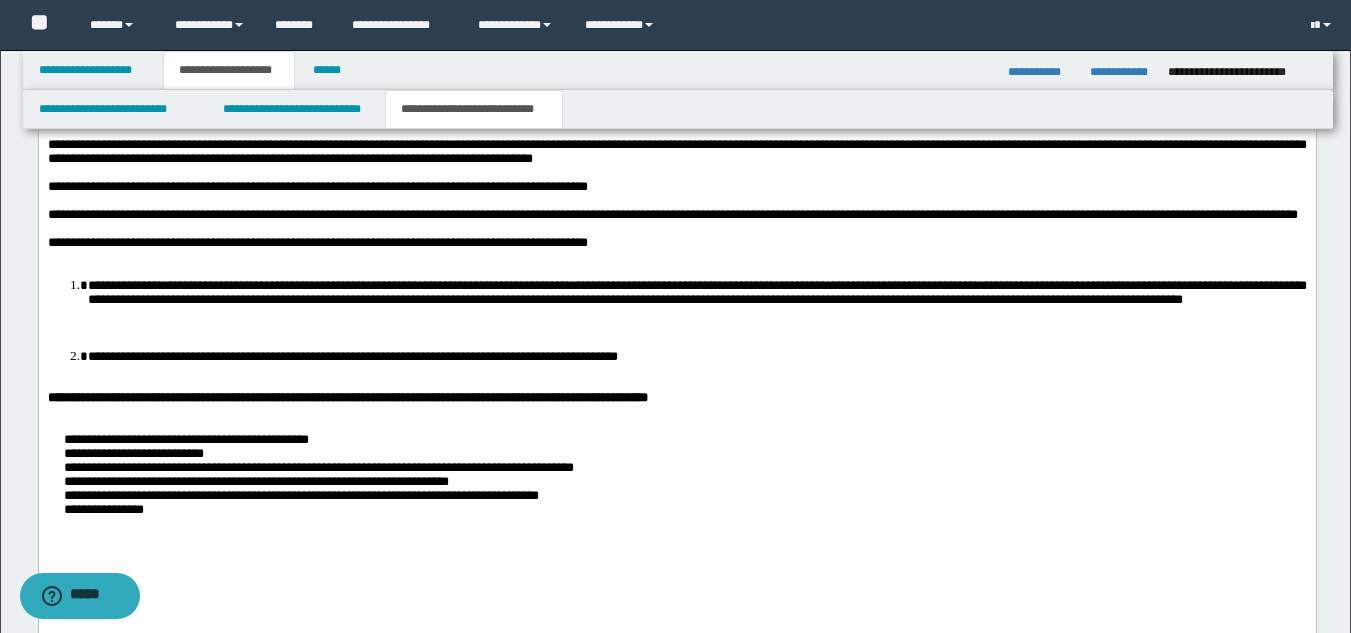 click on "**********" at bounding box center (696, 293) 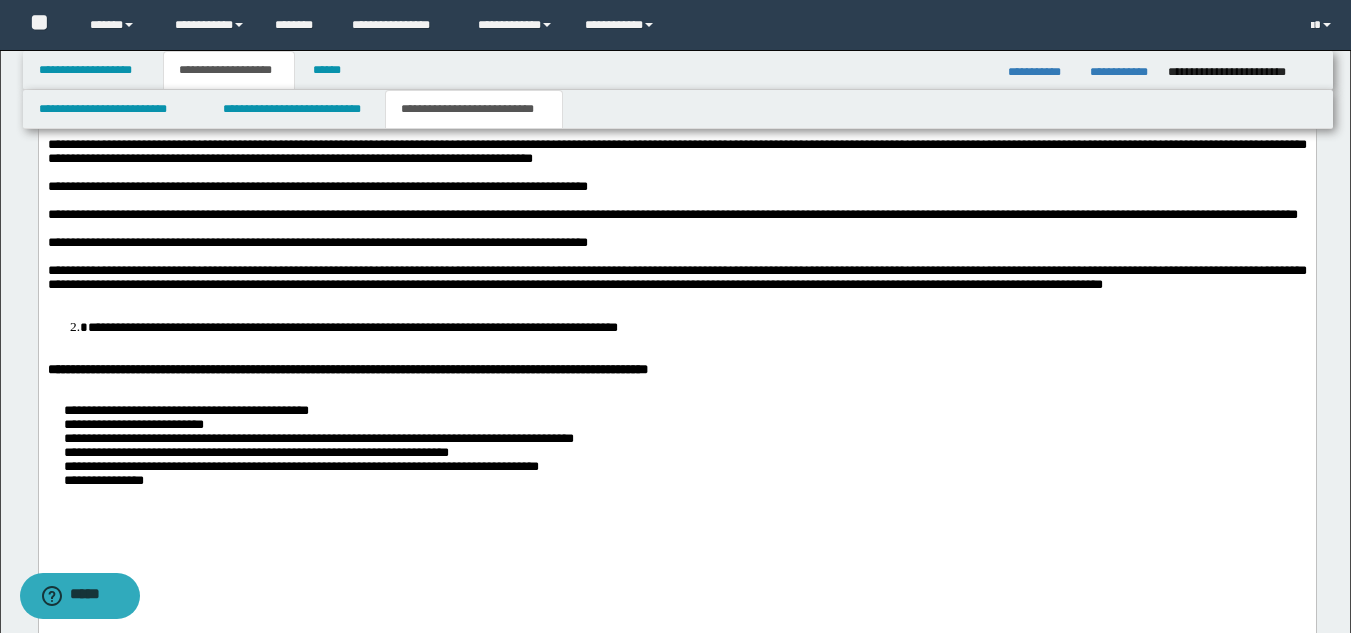 click on "**********" at bounding box center [696, 328] 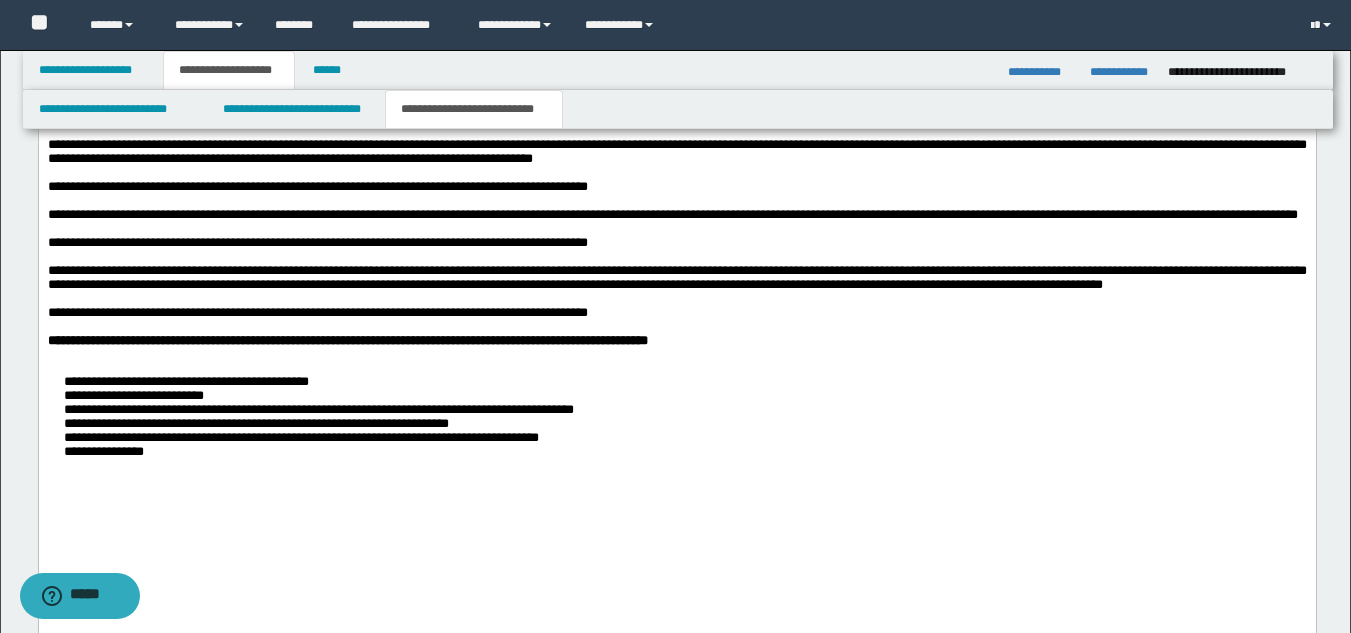 click on "**********" at bounding box center (676, 418) 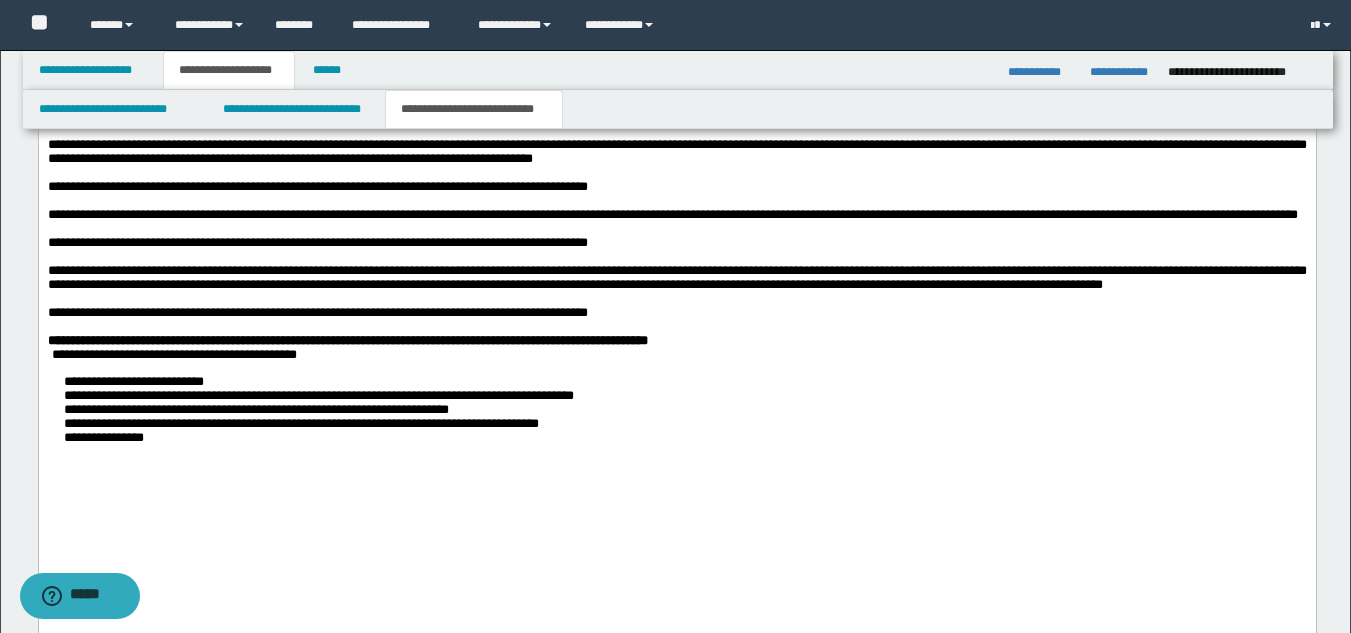 click on "**********" at bounding box center [676, 411] 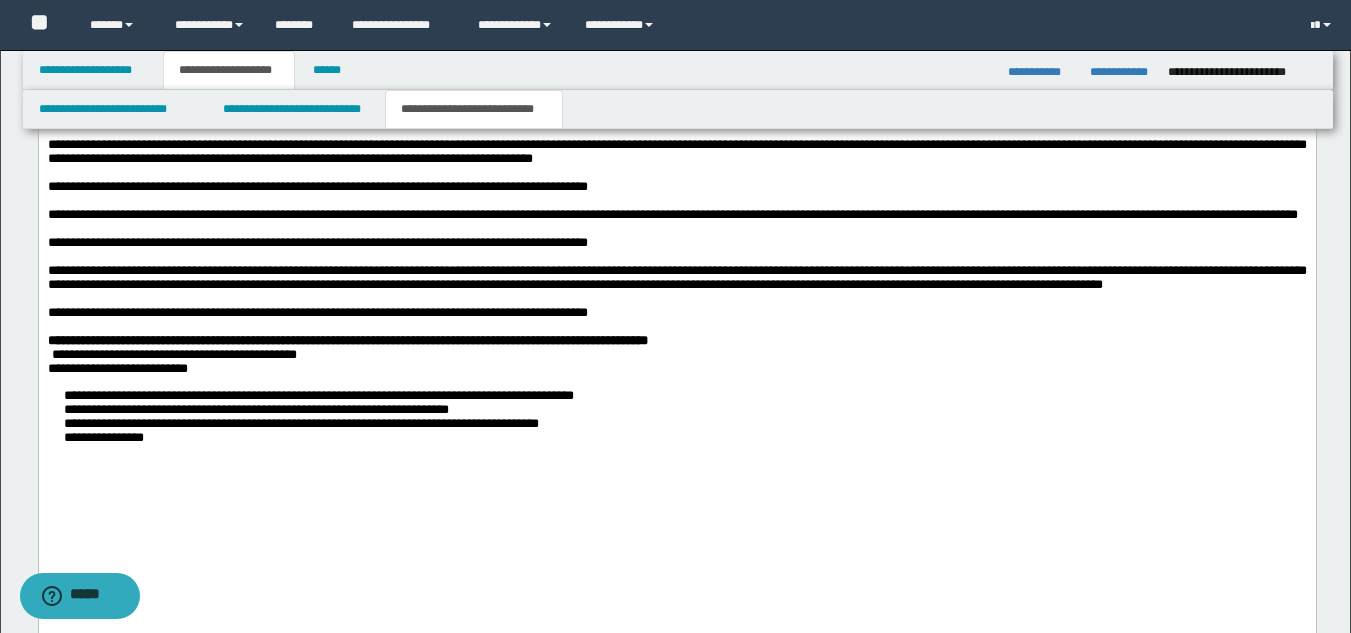 click on "**********" at bounding box center [676, 418] 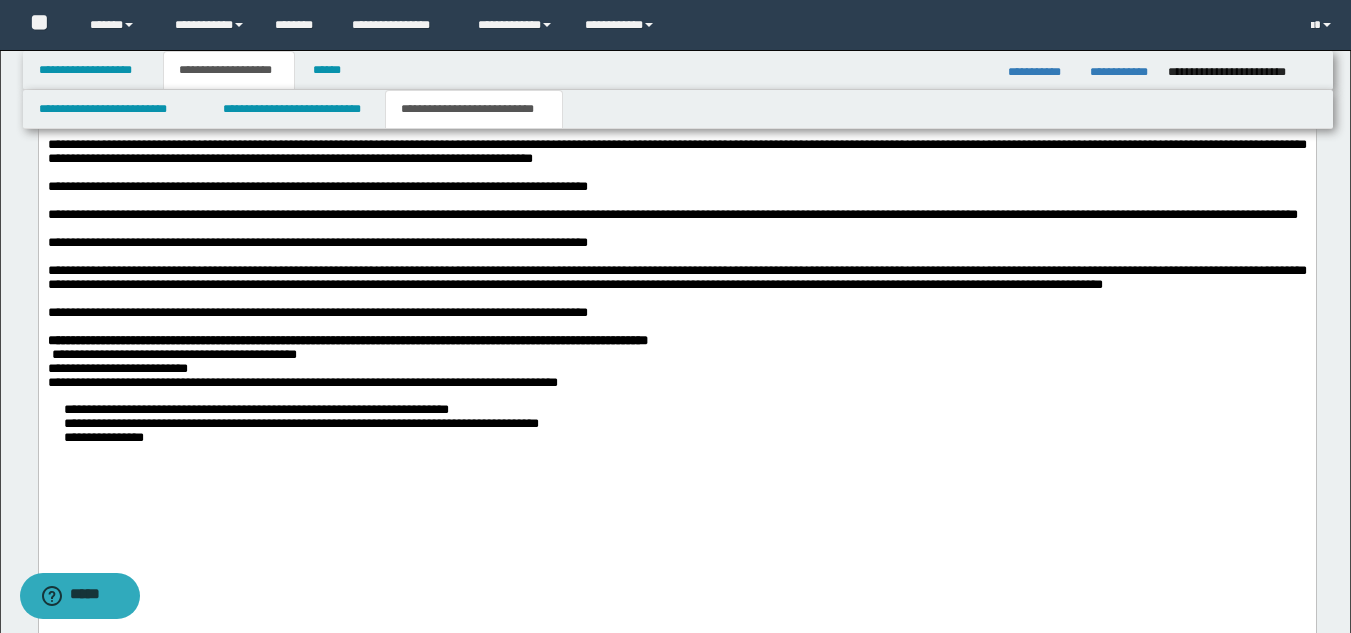 click on "**********" at bounding box center (676, 425) 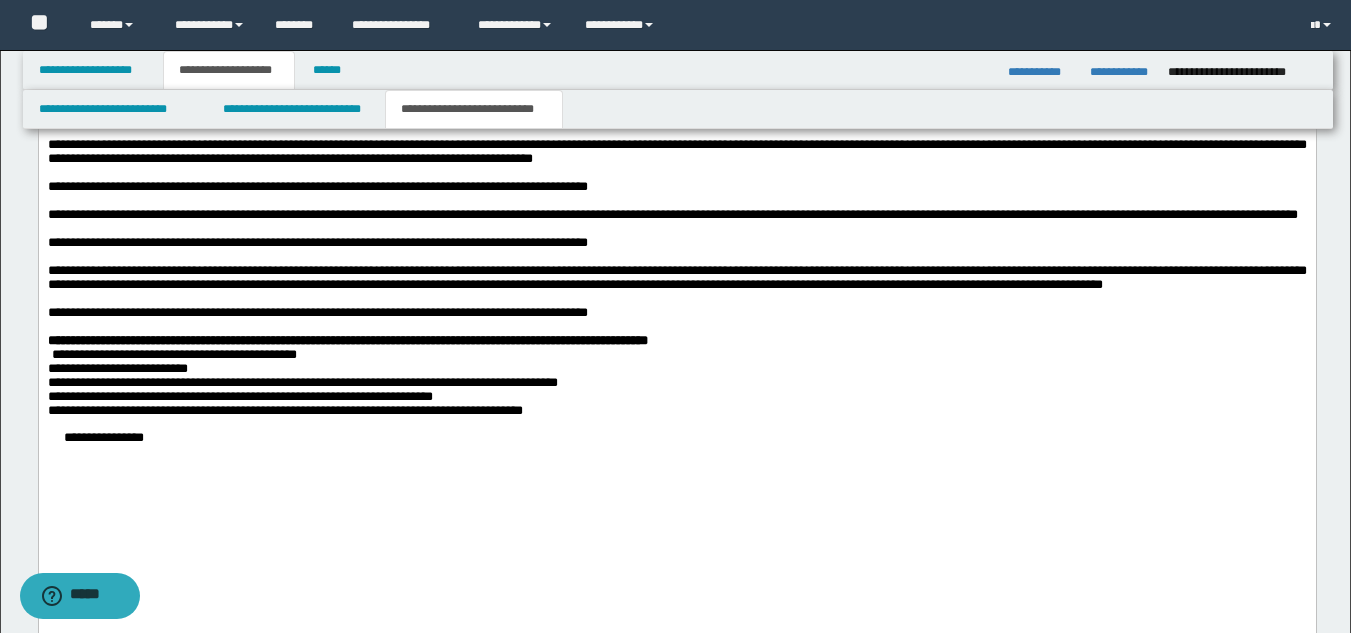 click on "**********" at bounding box center (676, 439) 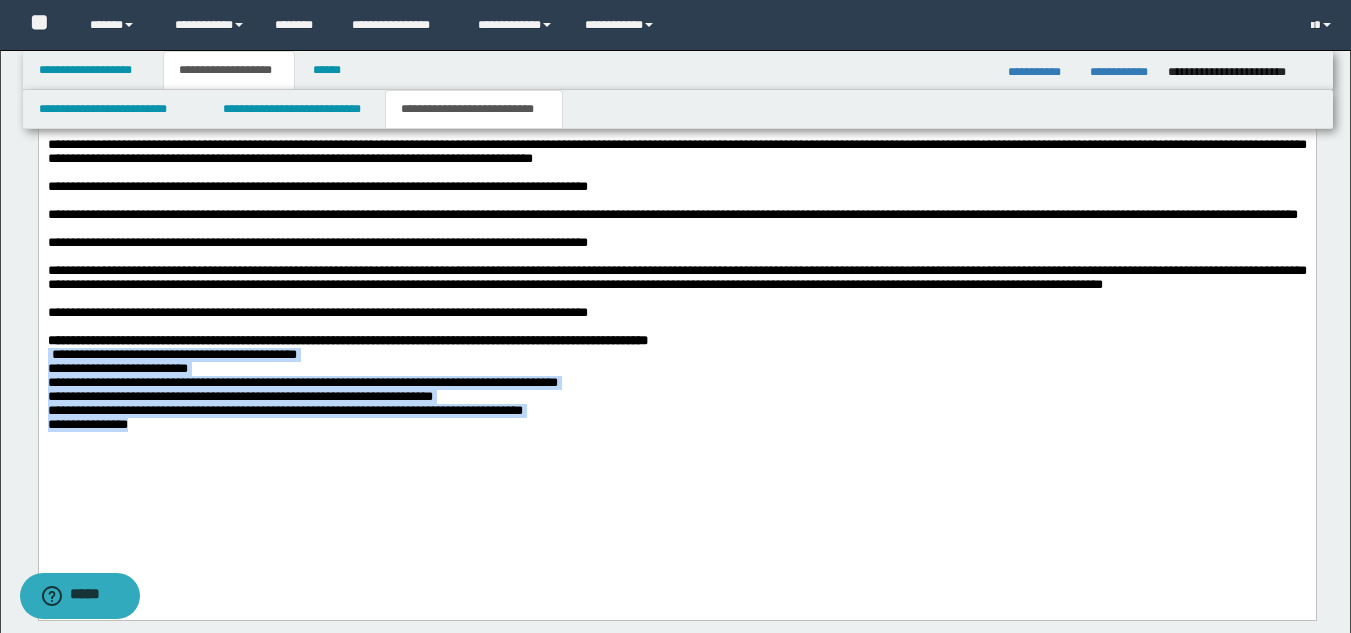 drag, startPoint x: 132, startPoint y: 504, endPoint x: 38, endPoint y: 427, distance: 121.511314 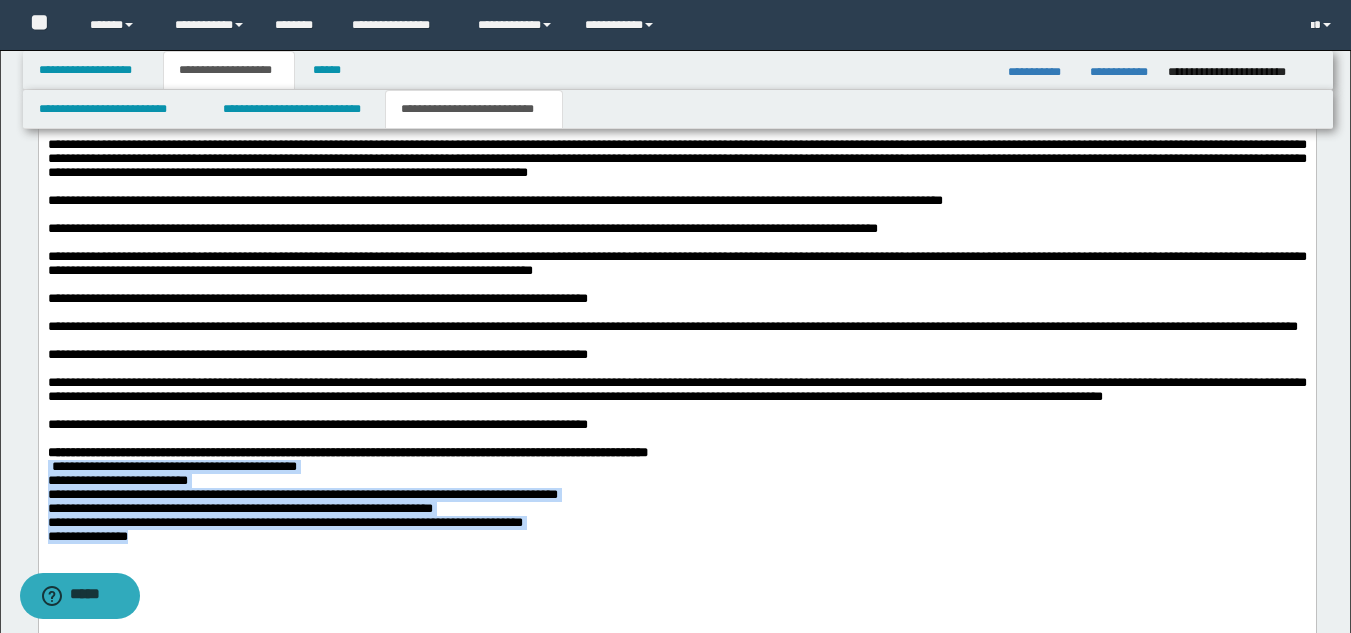 scroll, scrollTop: 1446, scrollLeft: 0, axis: vertical 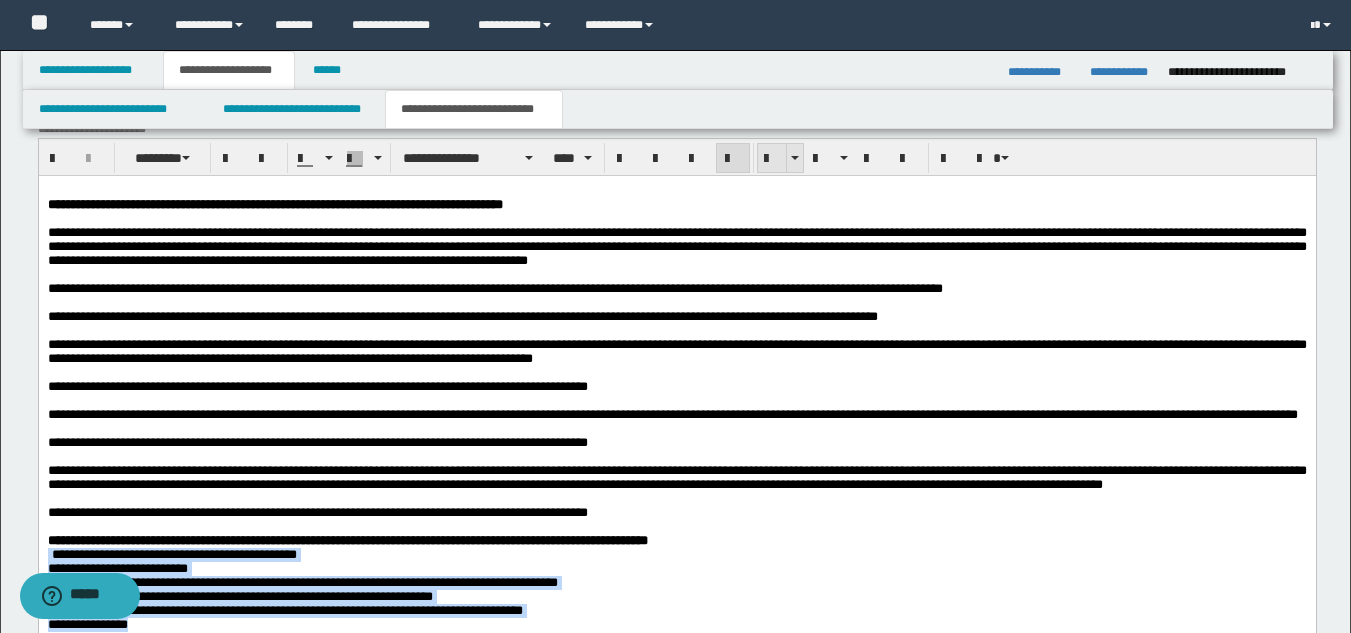 click at bounding box center [772, 159] 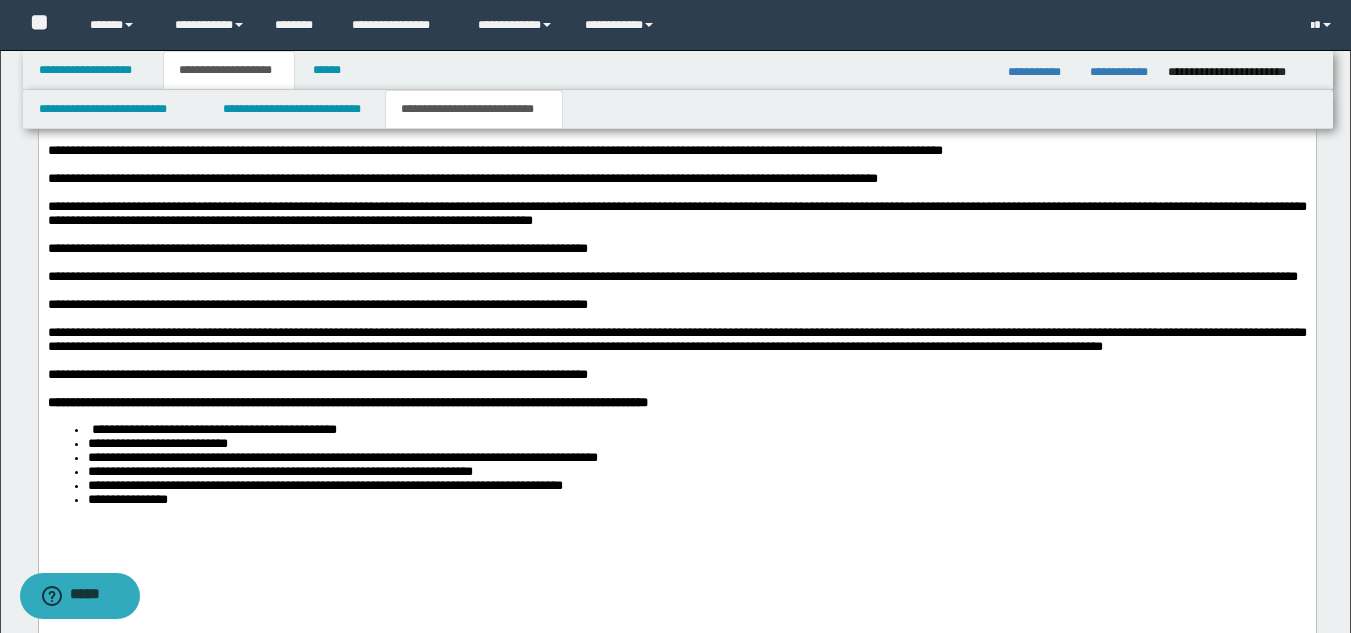 scroll, scrollTop: 1746, scrollLeft: 0, axis: vertical 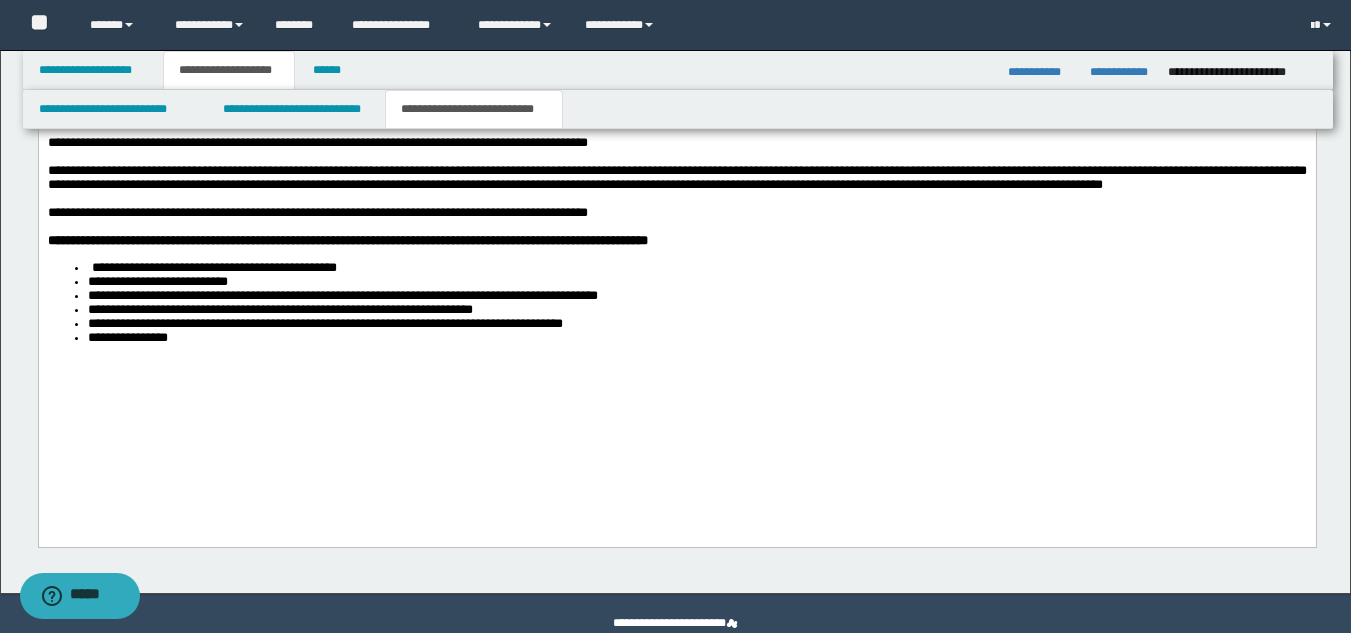 click on "**********" at bounding box center [676, 147] 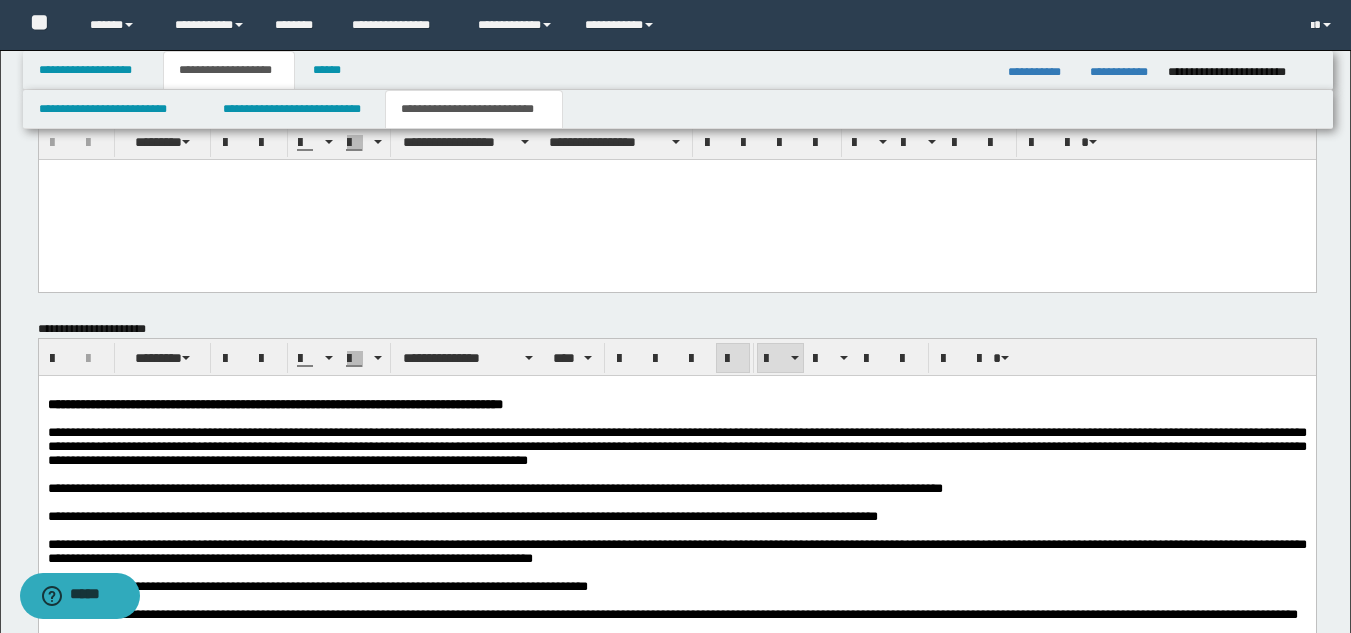 click on "**********" at bounding box center [462, 516] 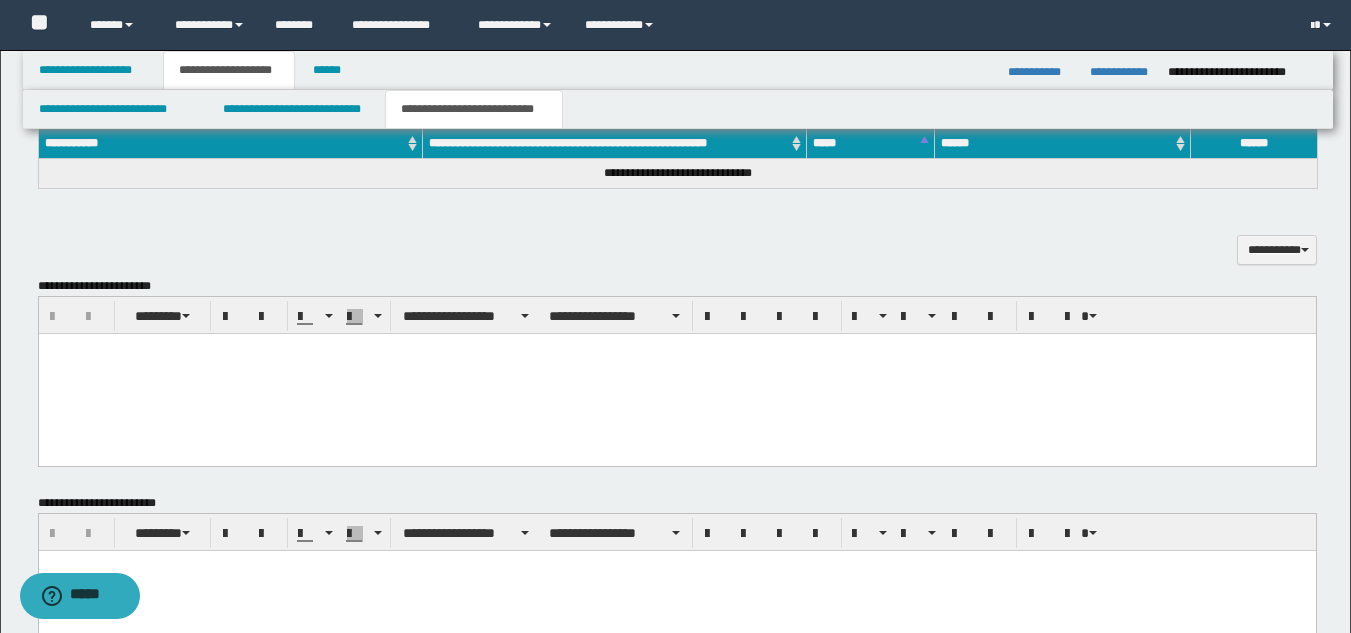 scroll, scrollTop: 846, scrollLeft: 0, axis: vertical 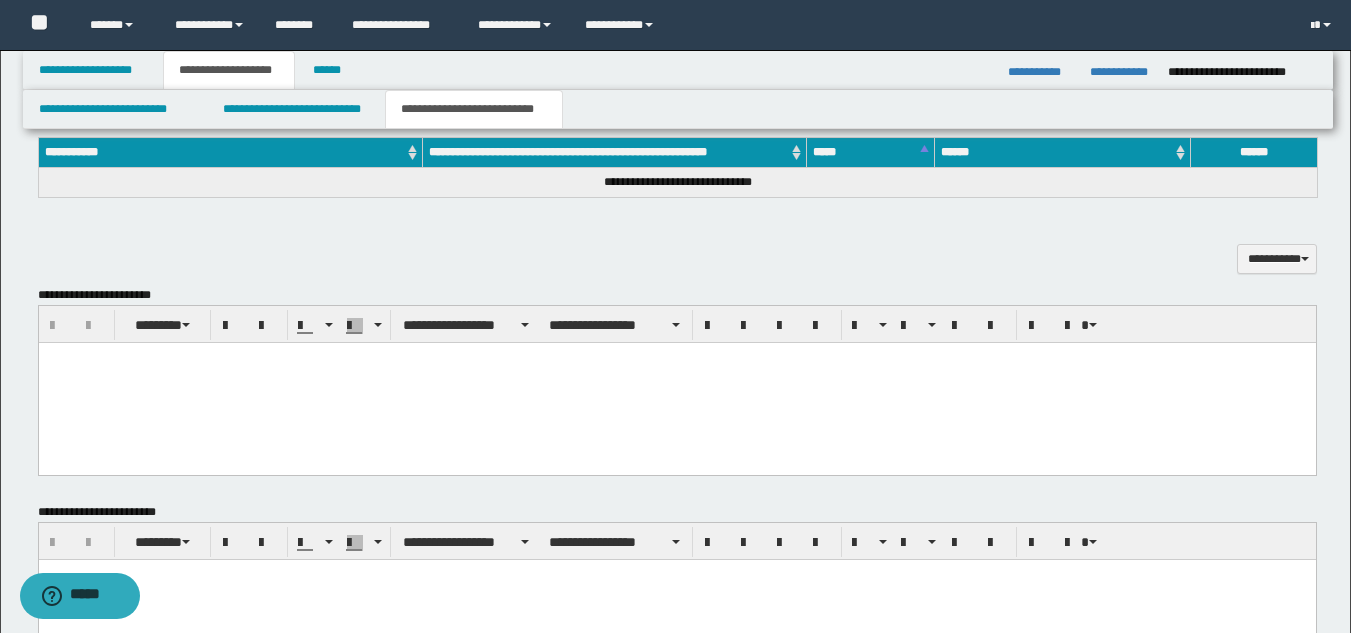 click at bounding box center (676, 382) 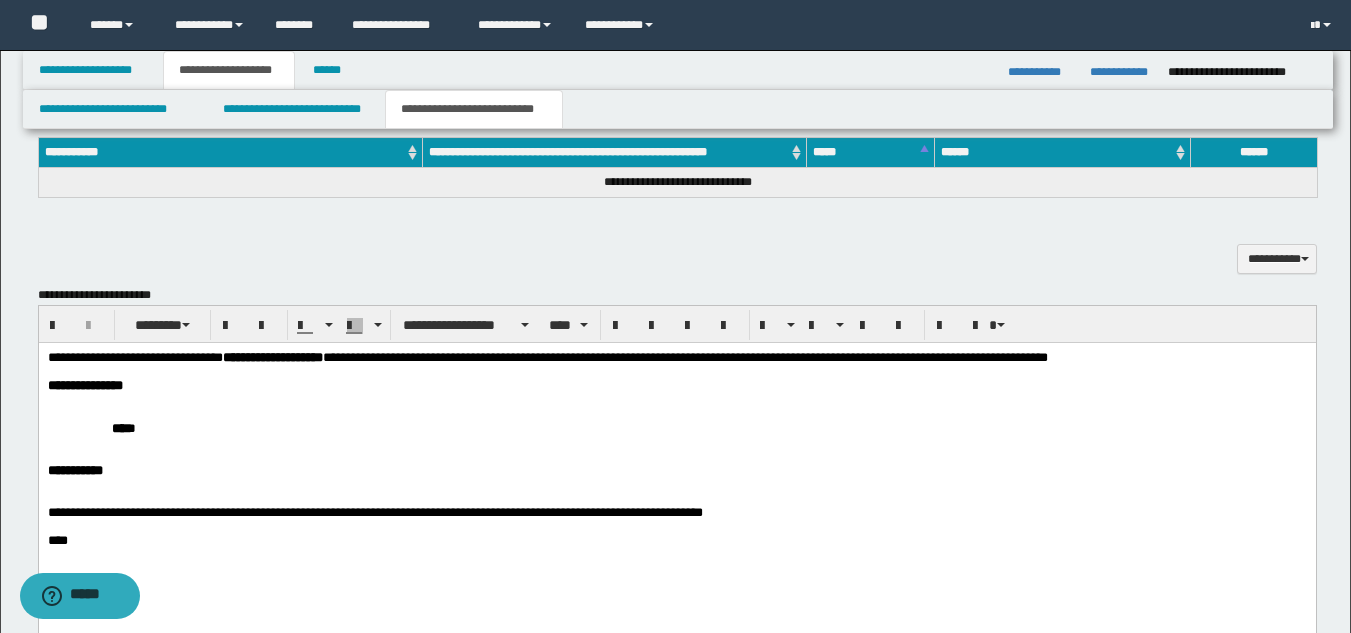 click at bounding box center [676, 456] 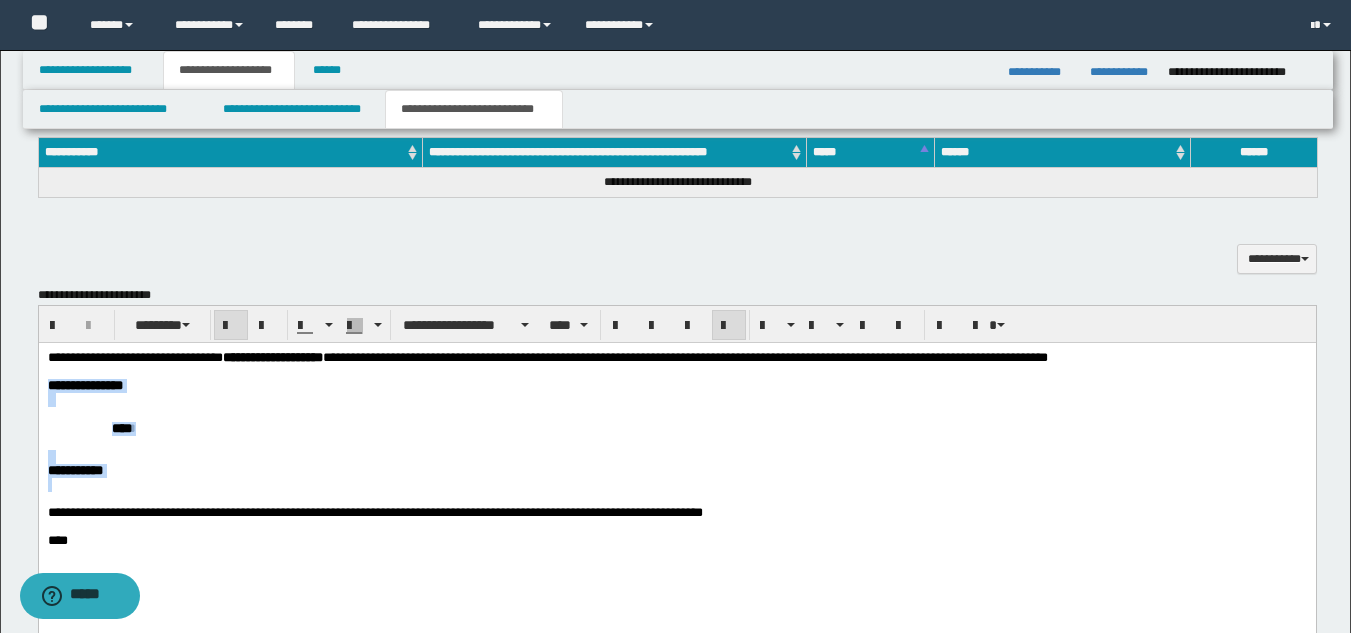 drag, startPoint x: 51, startPoint y: 394, endPoint x: 146, endPoint y: 493, distance: 137.20787 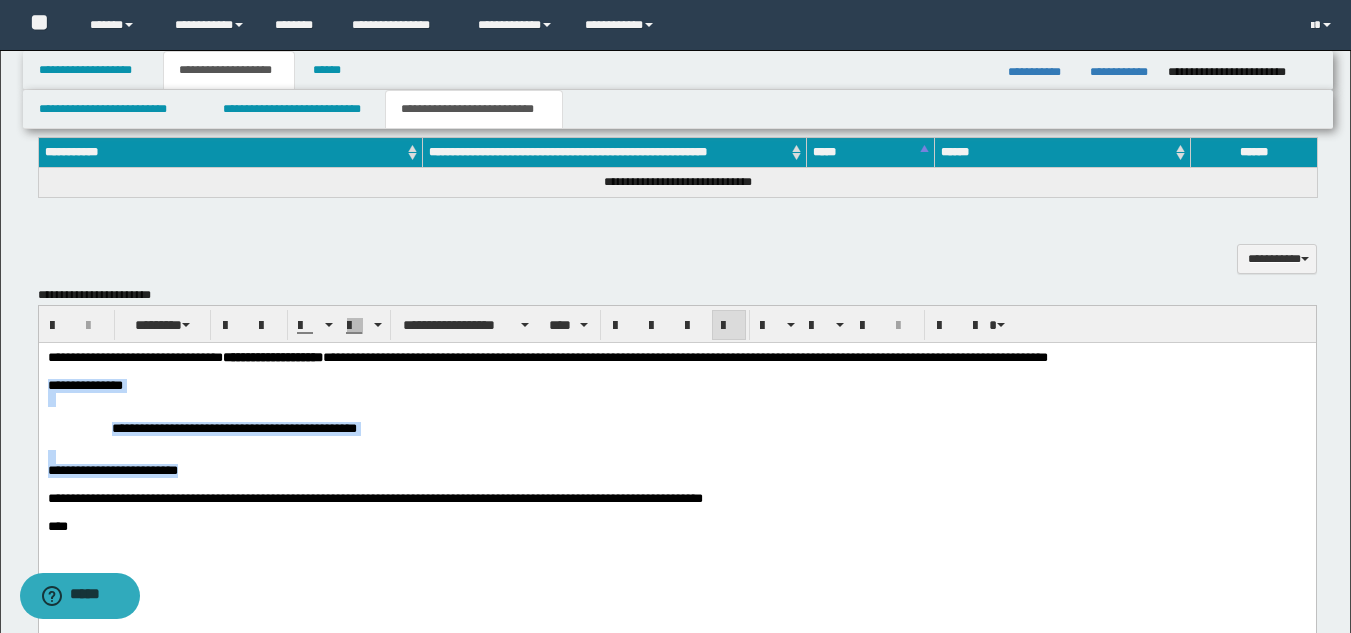 drag, startPoint x: 250, startPoint y: 480, endPoint x: 41, endPoint y: 390, distance: 227.55438 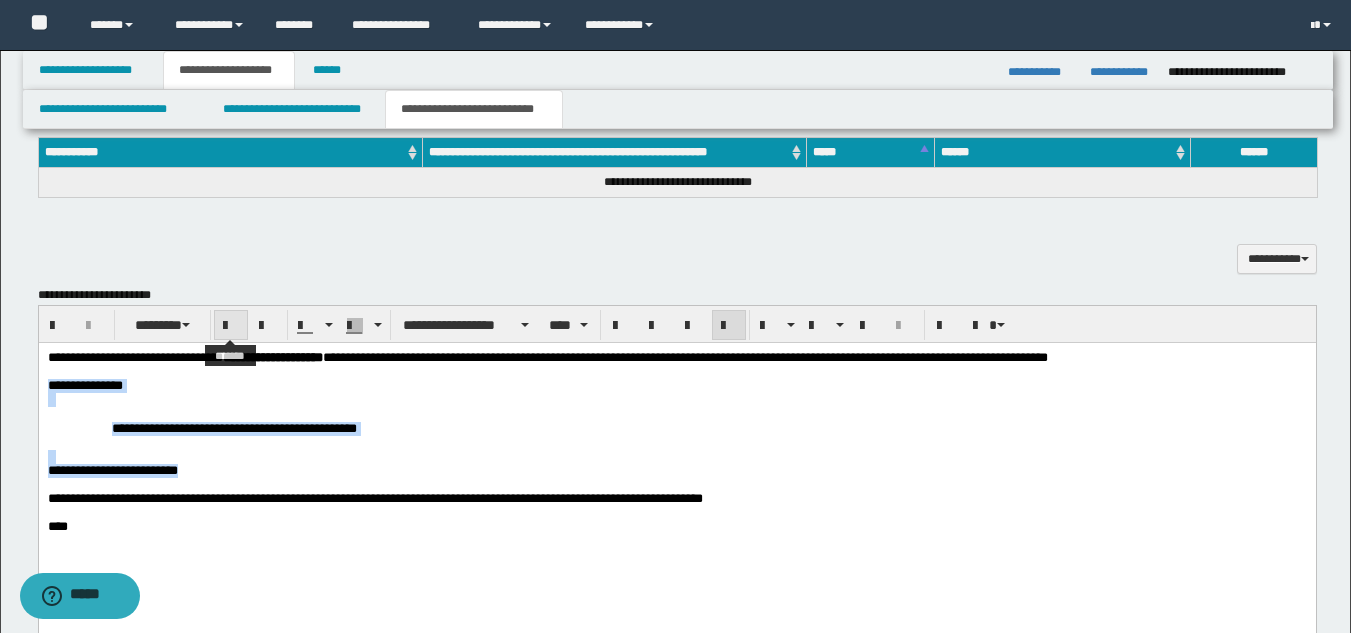 click at bounding box center (231, 326) 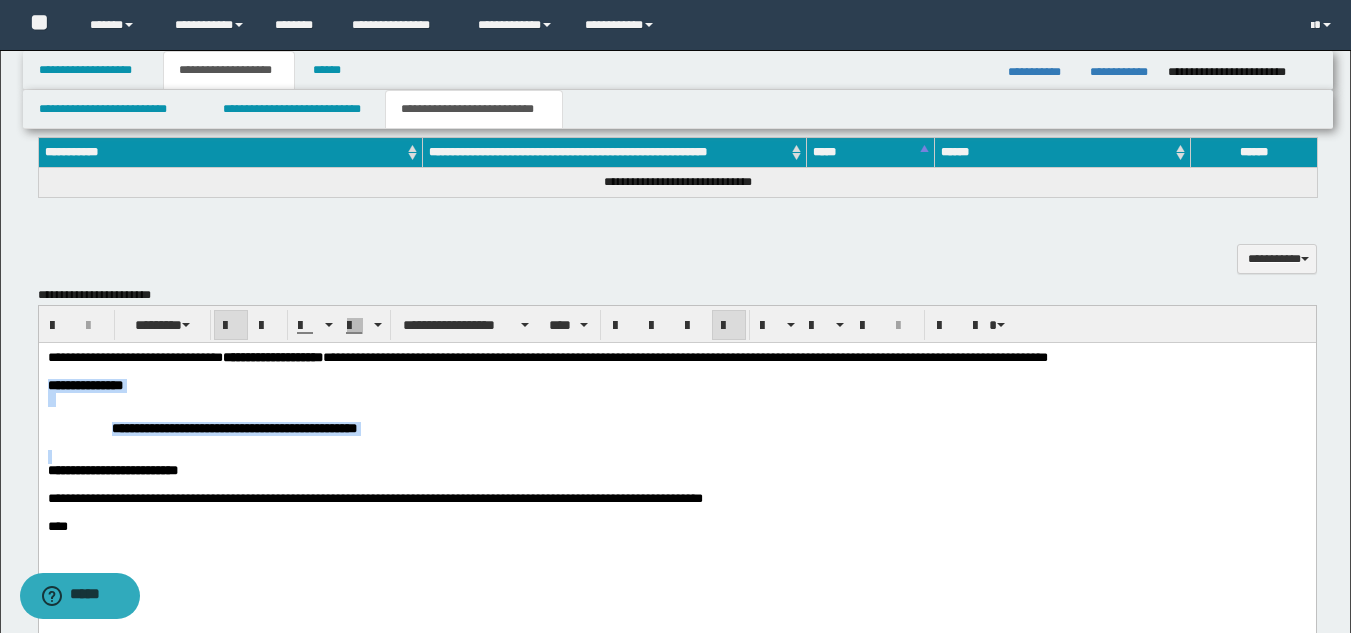 click on "**********" at bounding box center (233, 427) 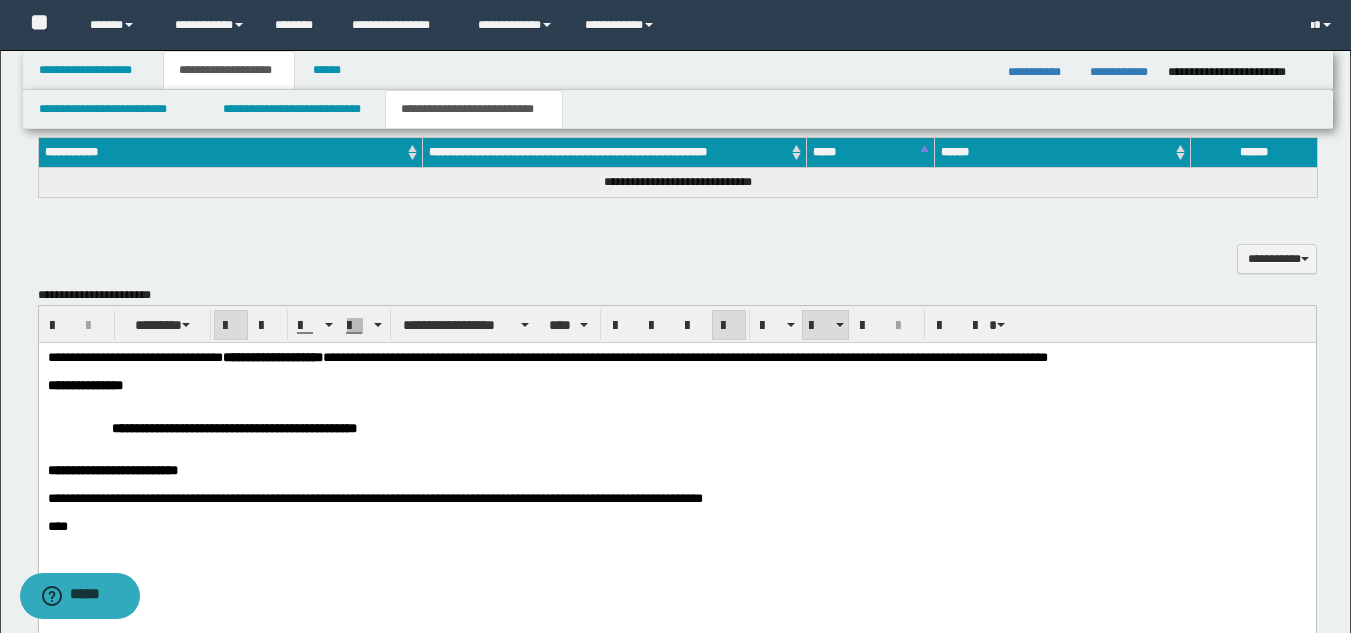 click on "**********" at bounding box center (676, 427) 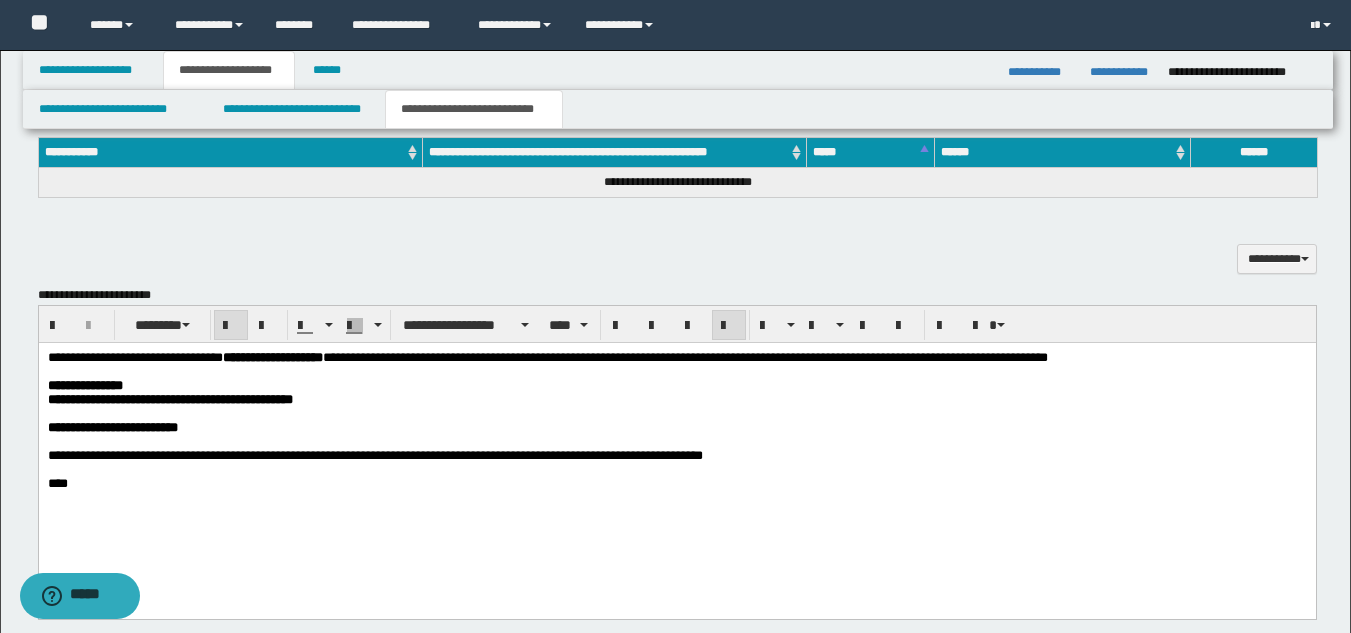 click on "**********" at bounding box center [112, 426] 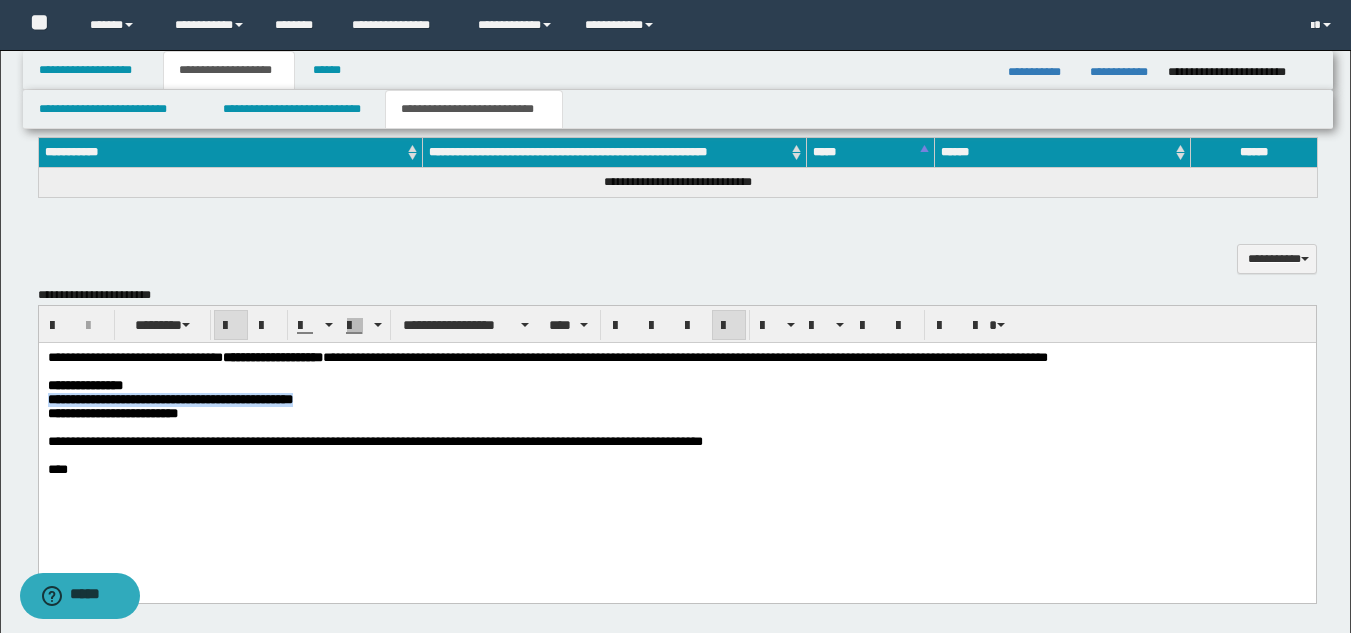 drag, startPoint x: 439, startPoint y: 409, endPoint x: -1, endPoint y: 413, distance: 440.0182 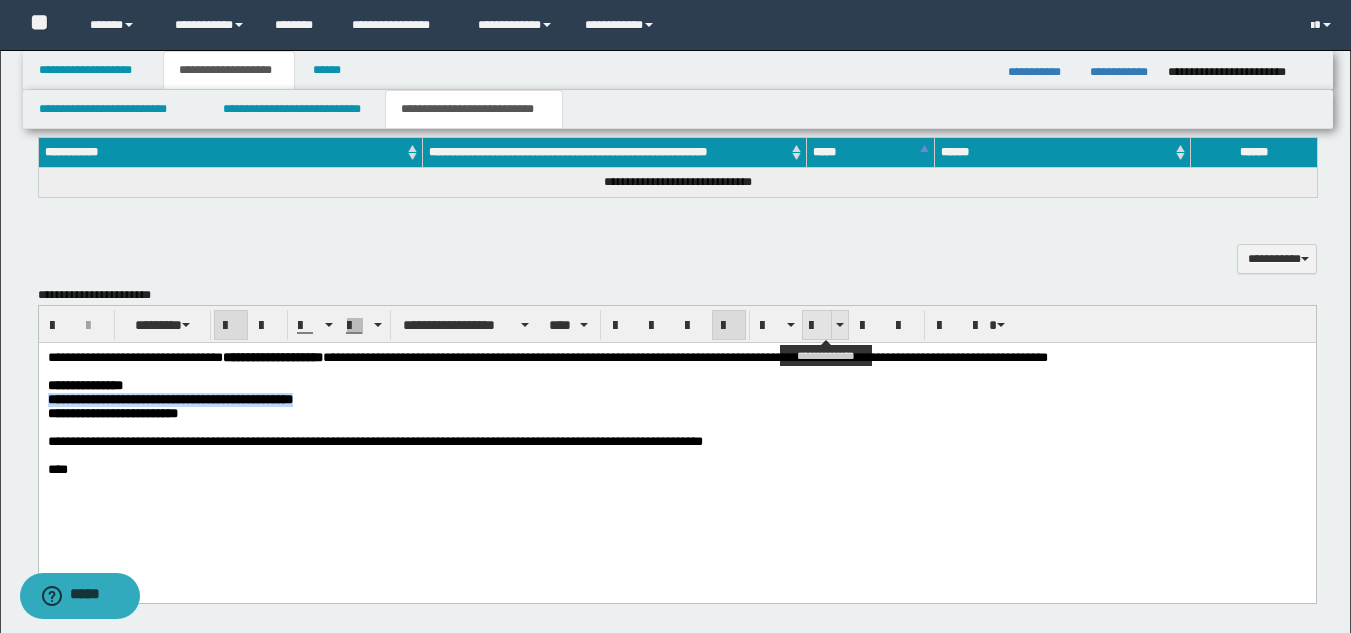 click at bounding box center (817, 325) 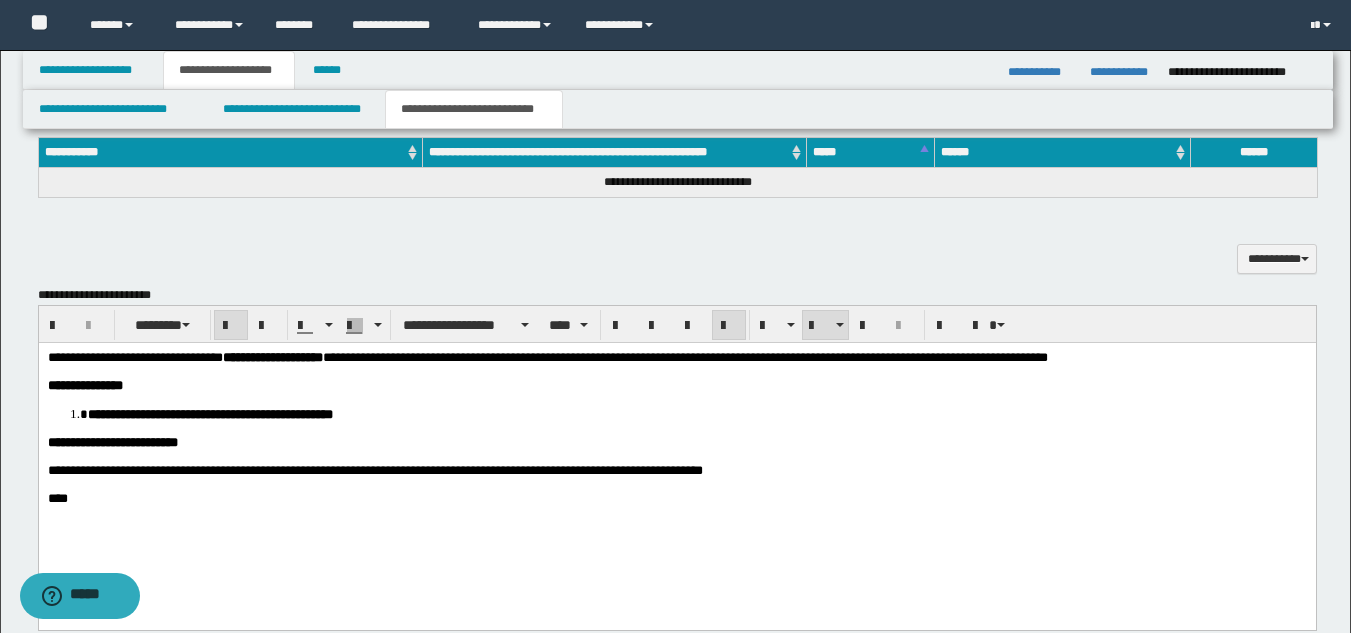 click on "**********" at bounding box center (676, 452) 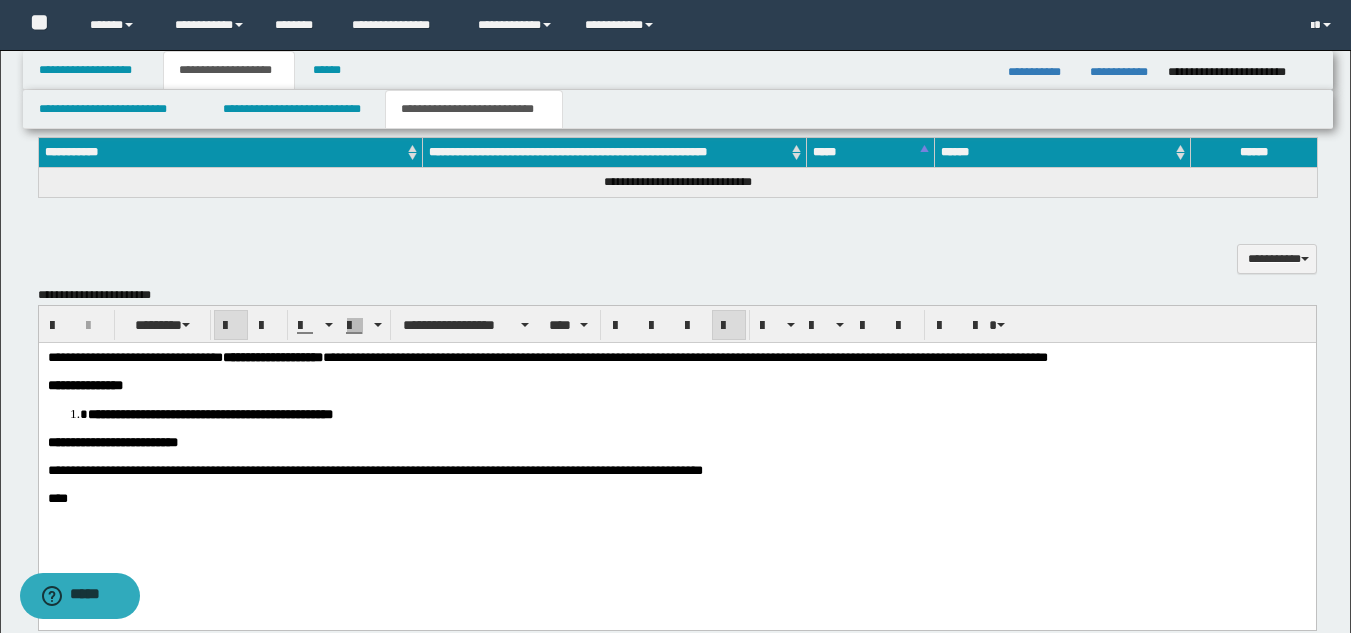click on "**********" at bounding box center (676, 385) 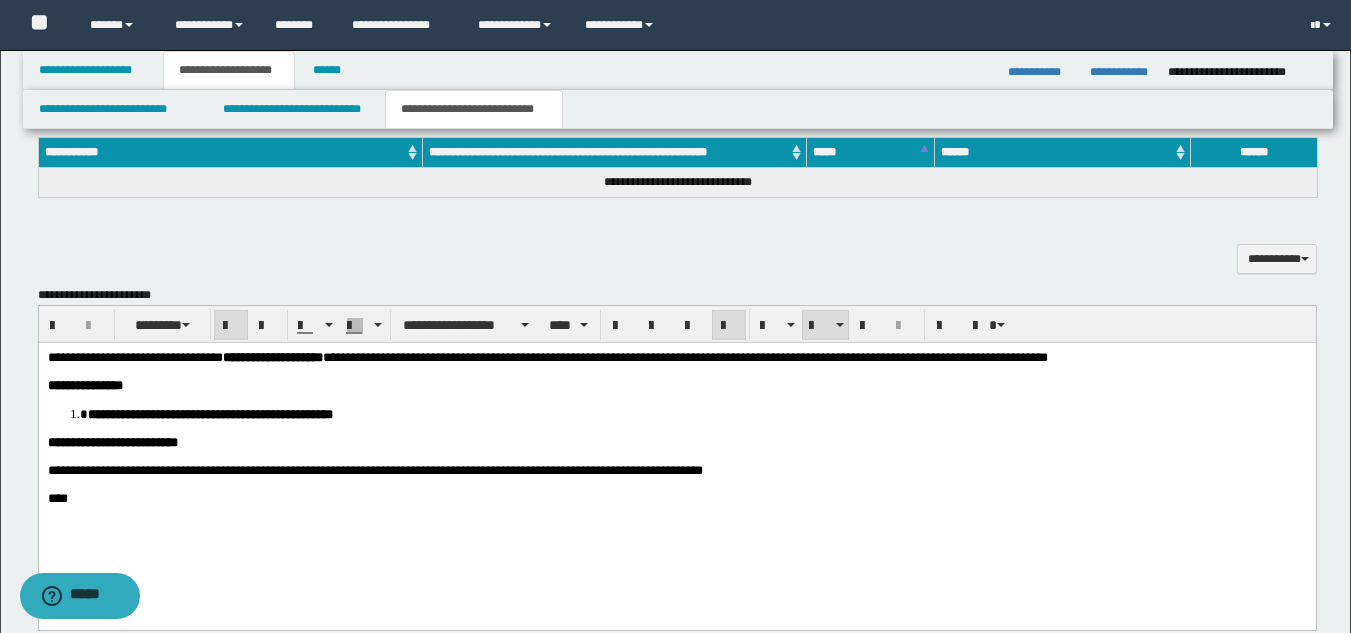 click on "**********" at bounding box center [696, 413] 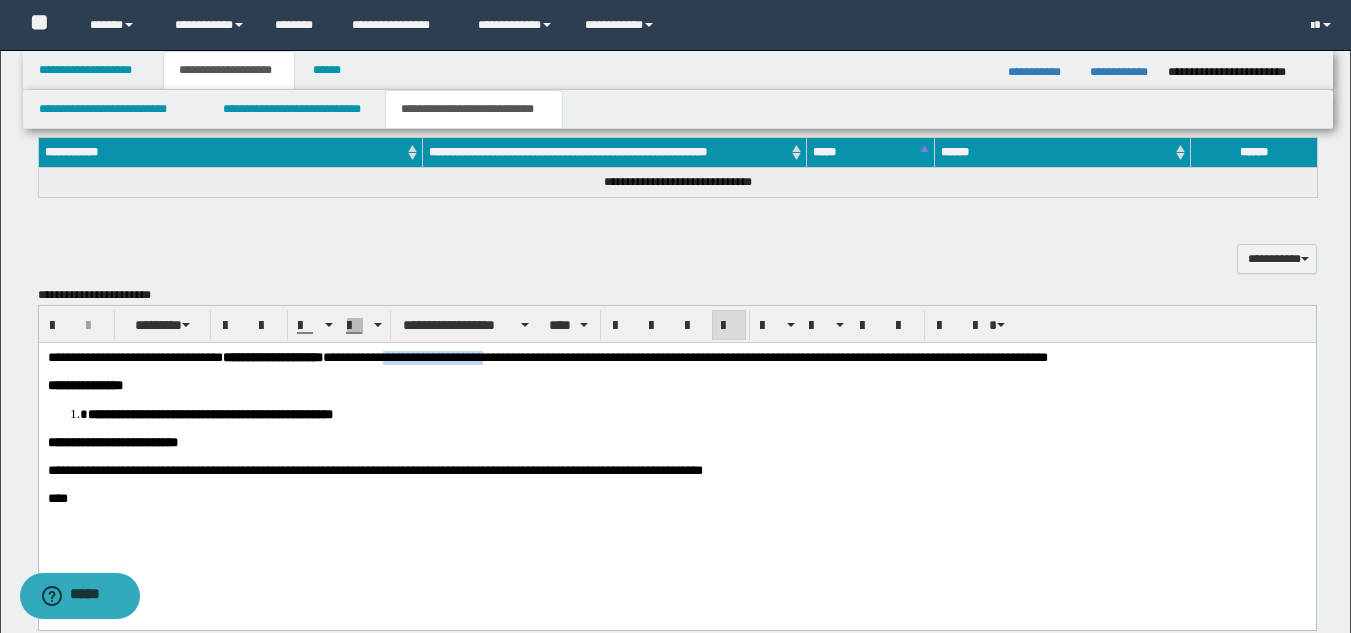 drag, startPoint x: 472, startPoint y: 359, endPoint x: 588, endPoint y: 356, distance: 116.03879 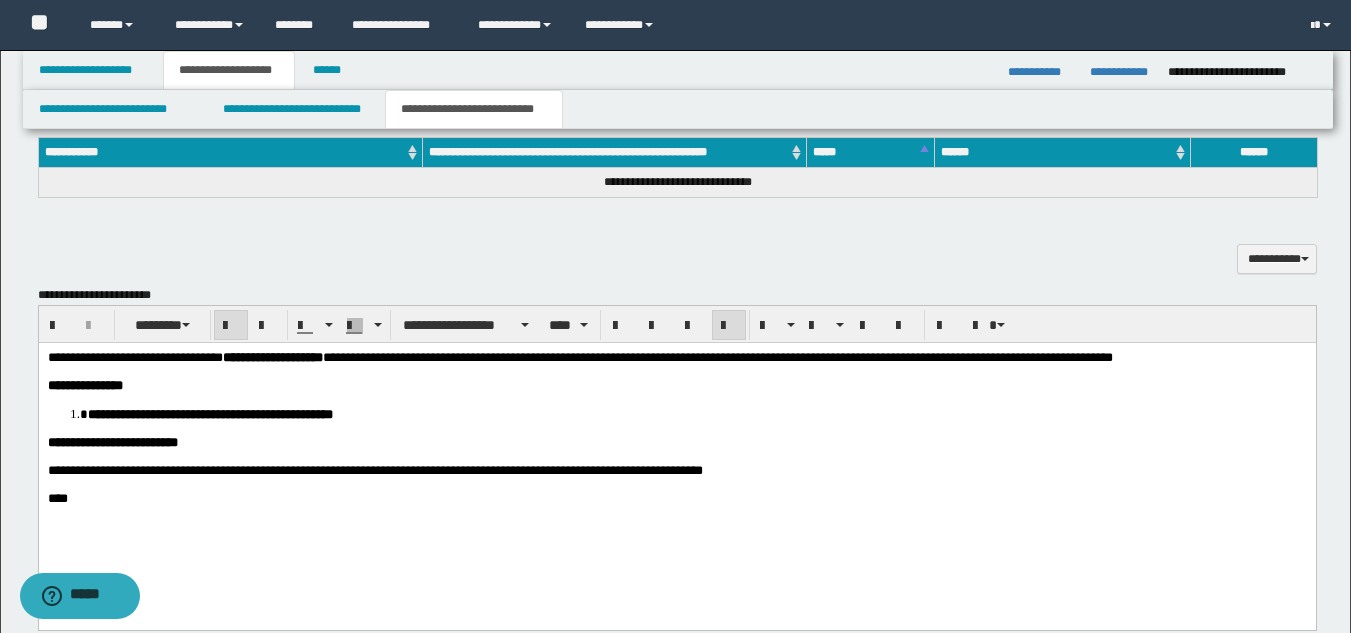 click on "**********" at bounding box center [676, 452] 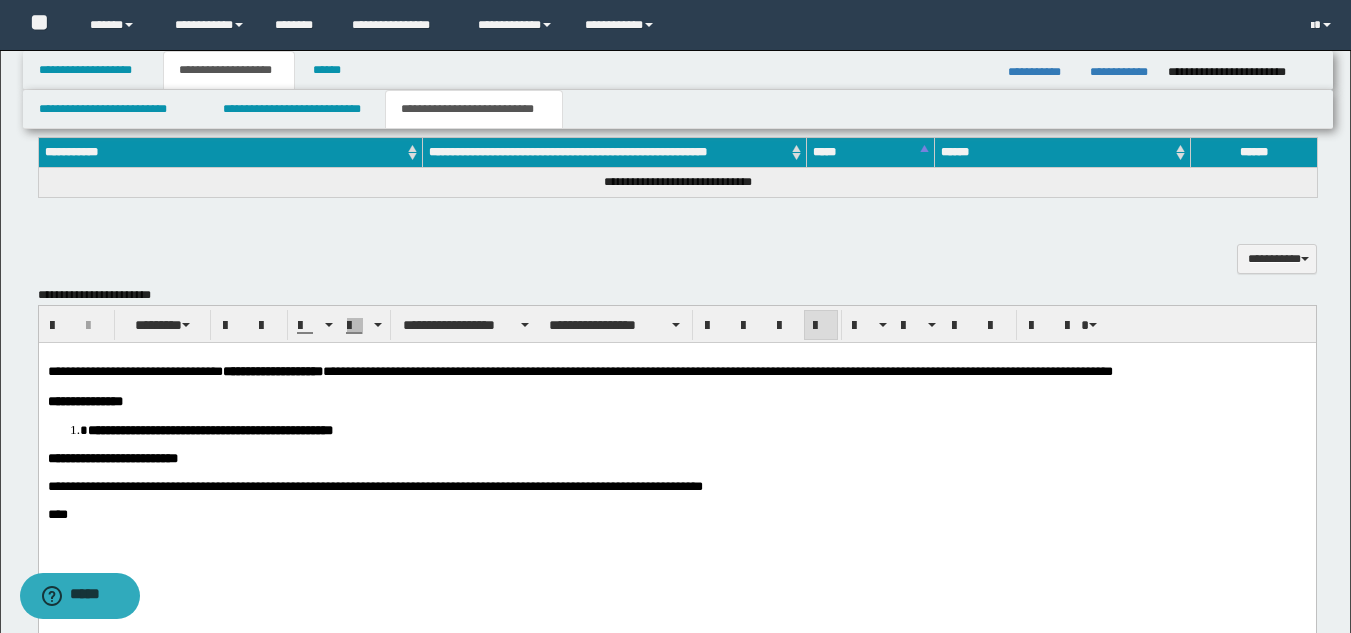 click on "**********" at bounding box center (209, 429) 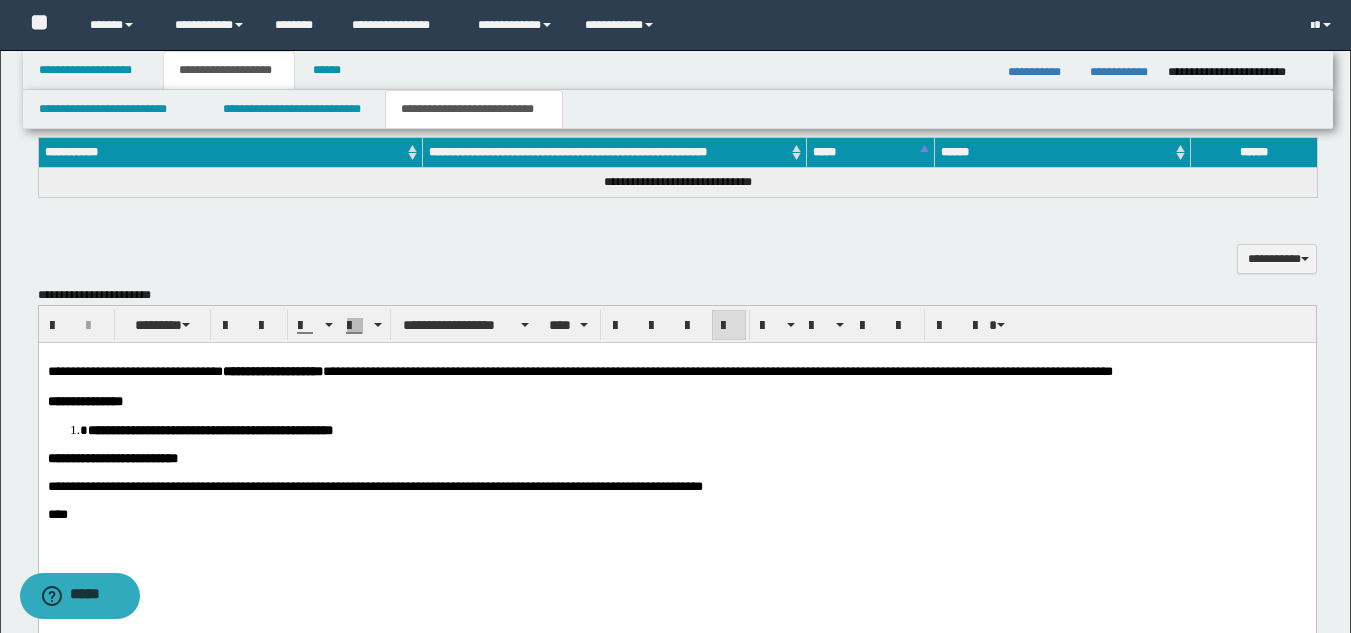 click on "**********" at bounding box center (374, 485) 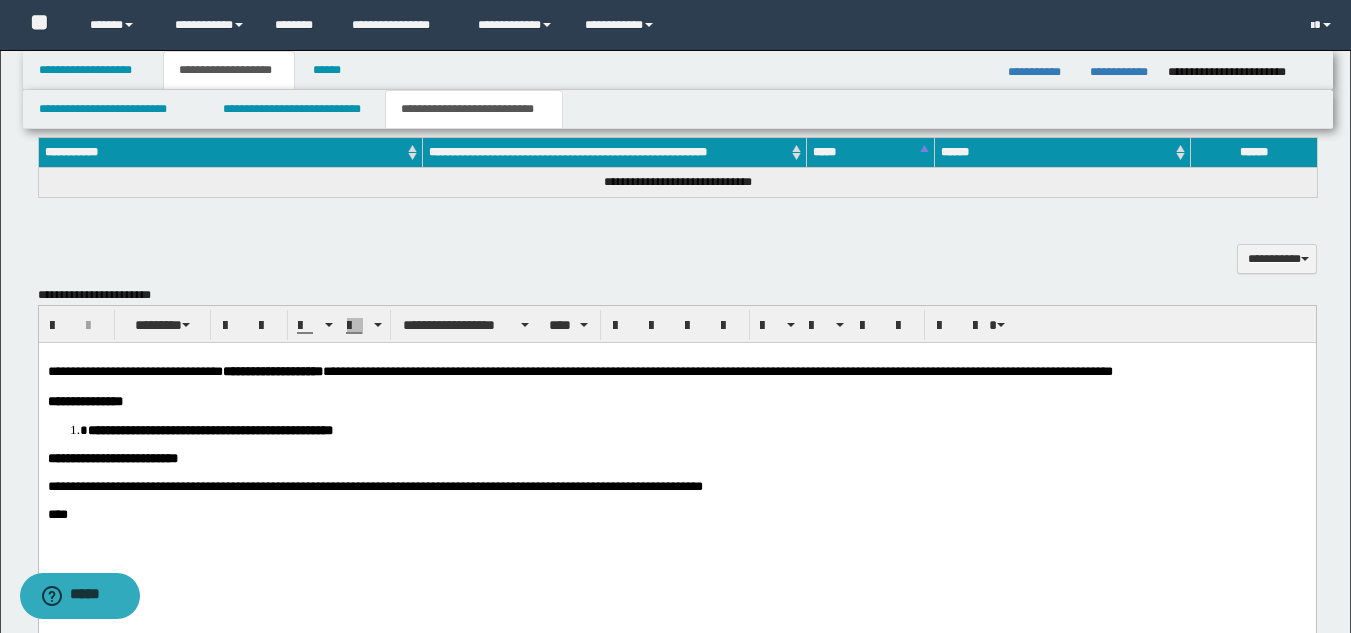 click on "**********" at bounding box center [676, 460] 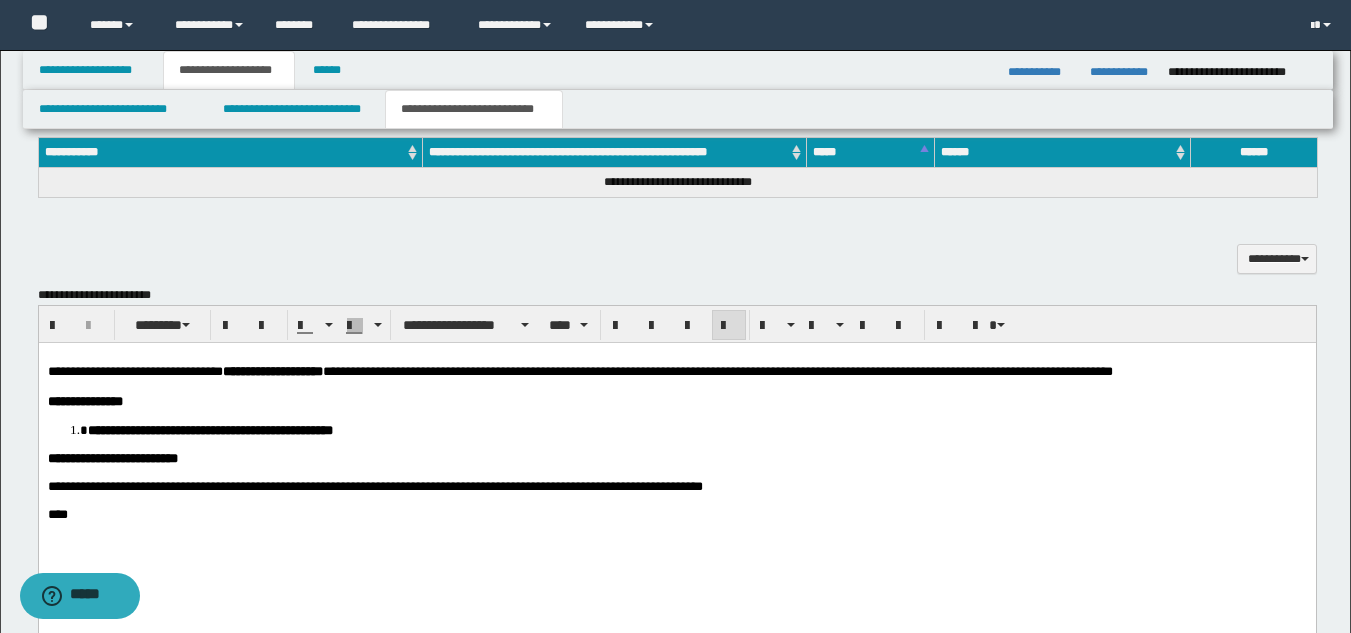 click at bounding box center (676, 500) 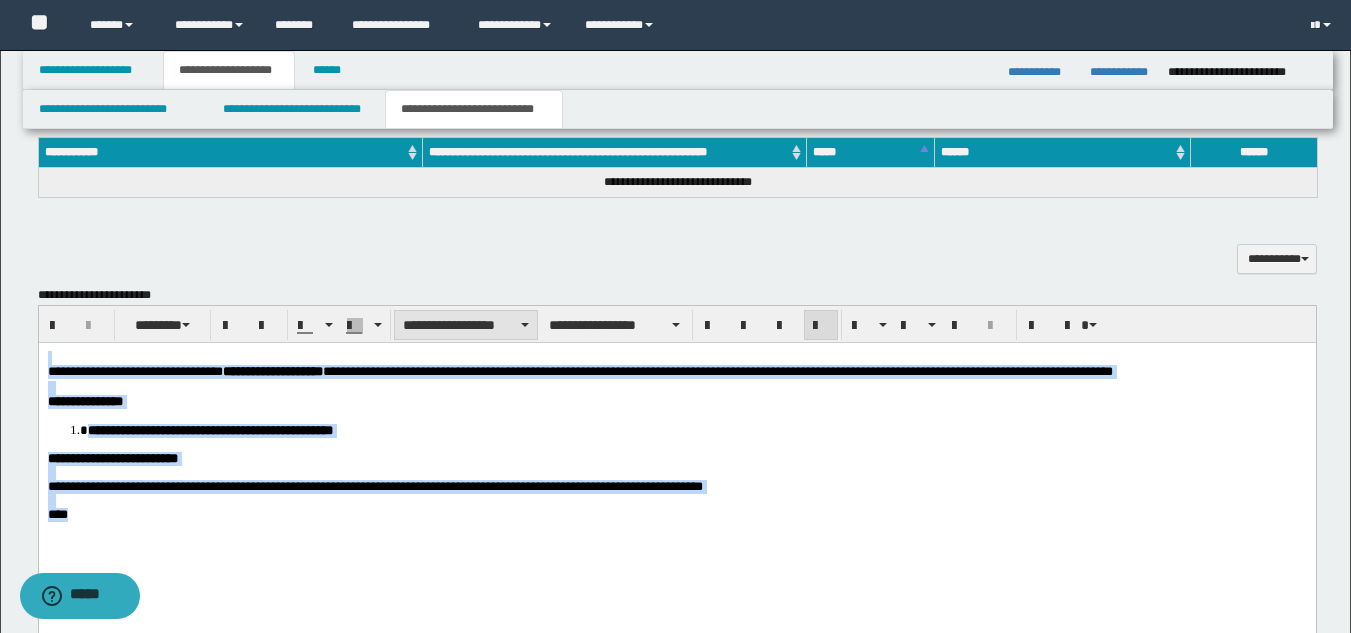 click on "**********" at bounding box center (466, 325) 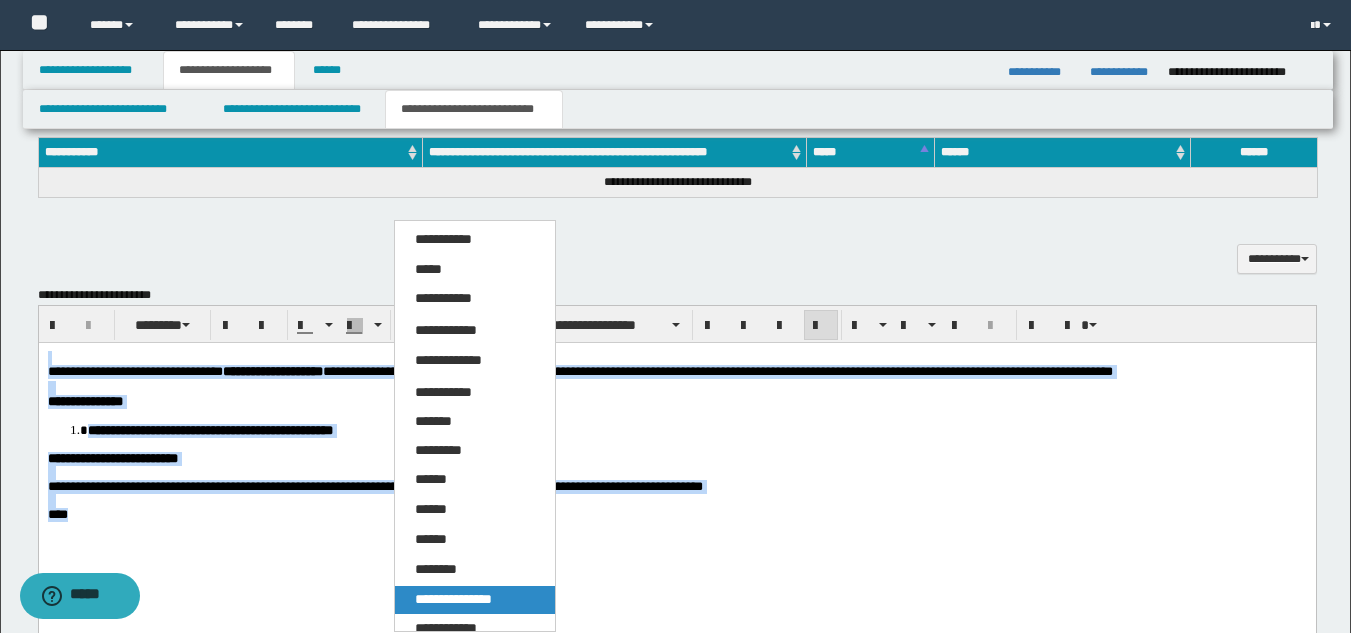 drag, startPoint x: 470, startPoint y: 598, endPoint x: 433, endPoint y: 255, distance: 344.98987 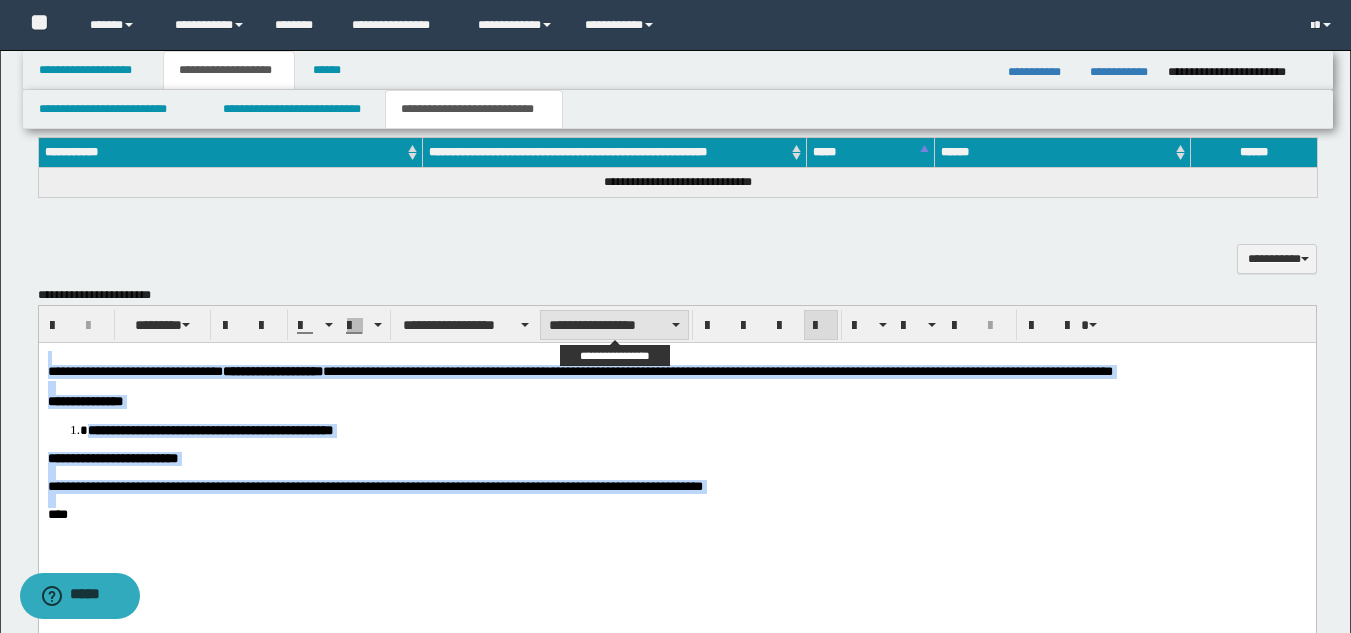 click on "**********" at bounding box center [614, 325] 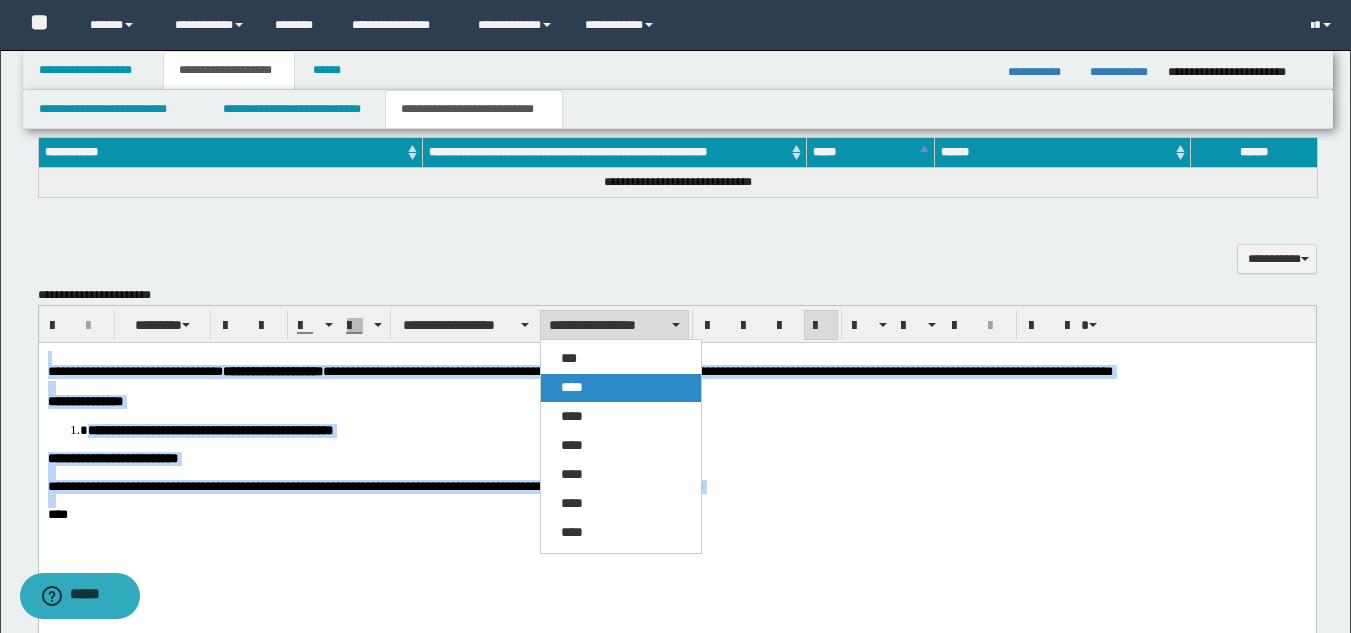 drag, startPoint x: 602, startPoint y: 384, endPoint x: 578, endPoint y: 41, distance: 343.83862 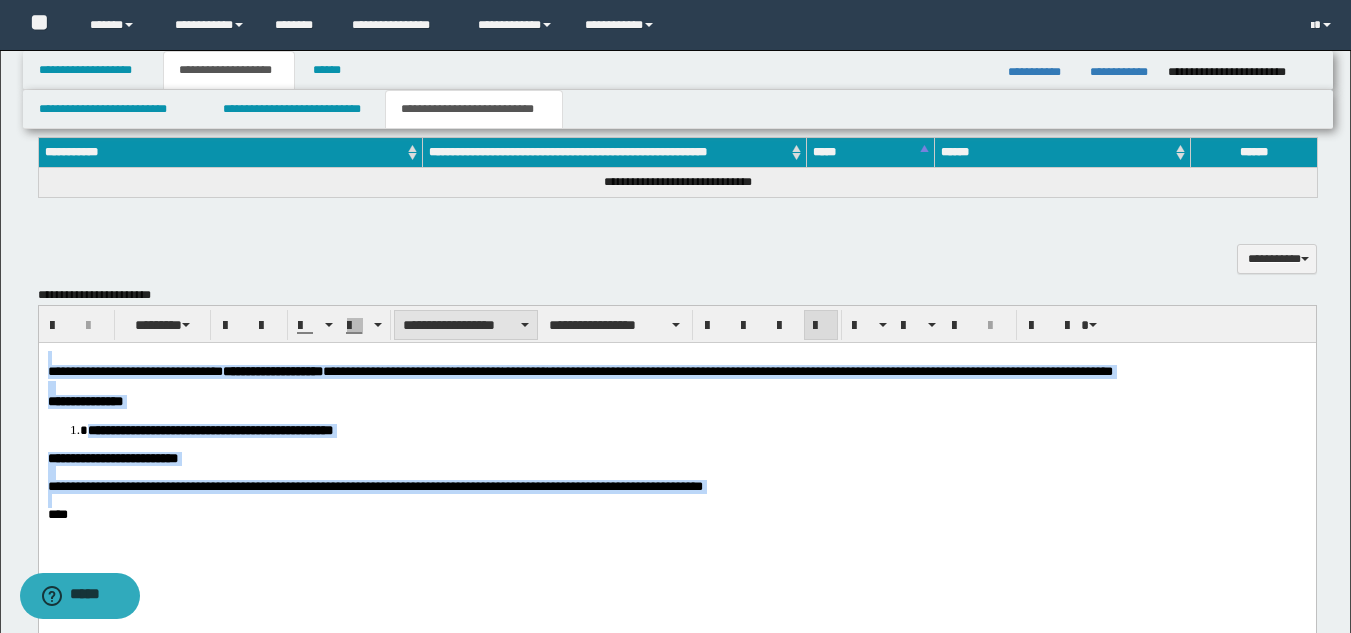 click on "**********" at bounding box center (466, 325) 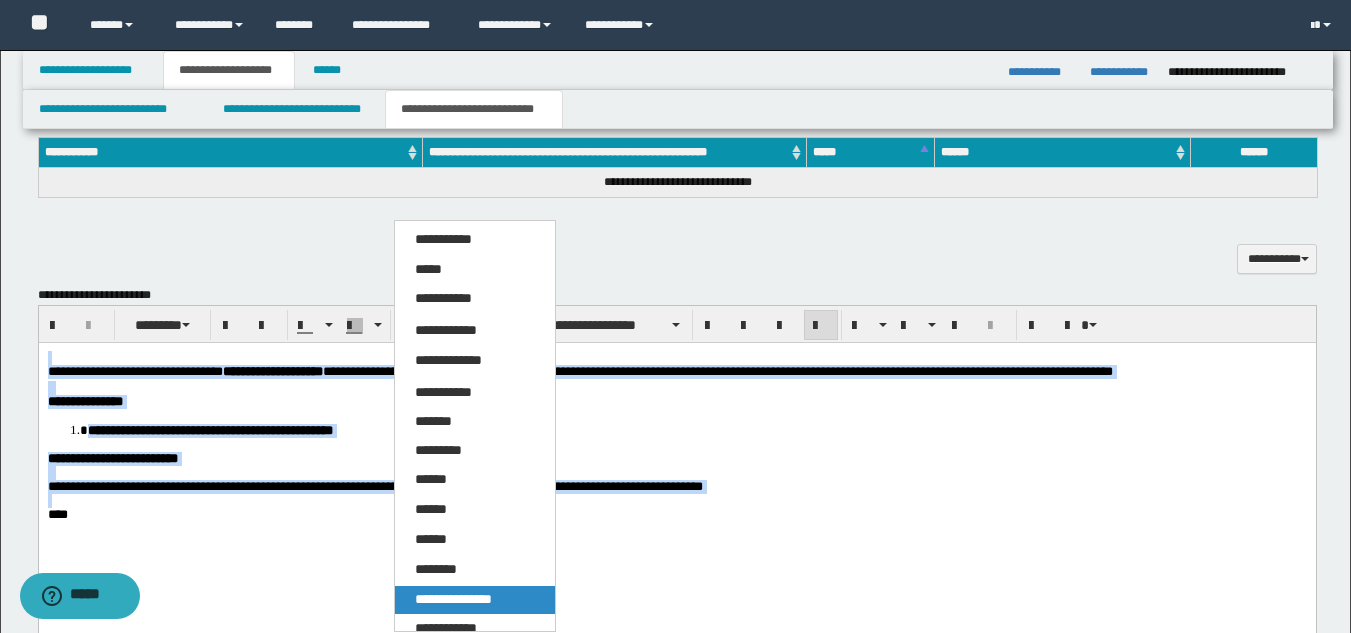 click on "**********" at bounding box center [453, 599] 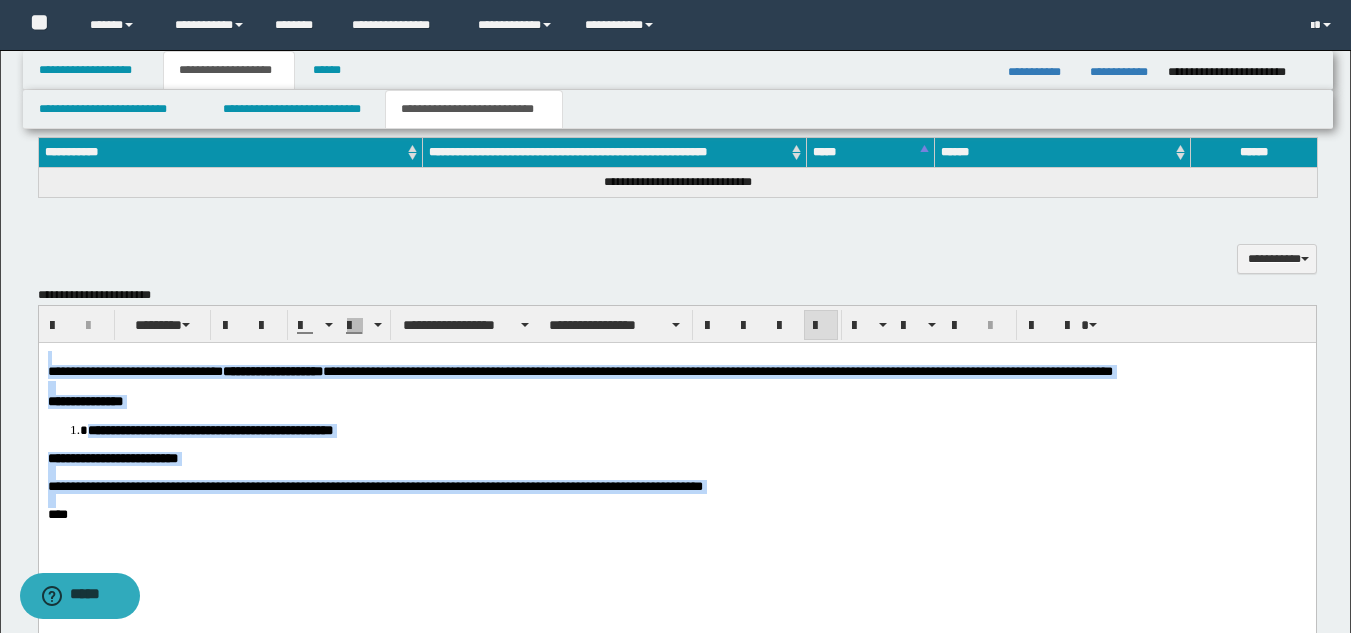 click on "**********" at bounding box center [676, 460] 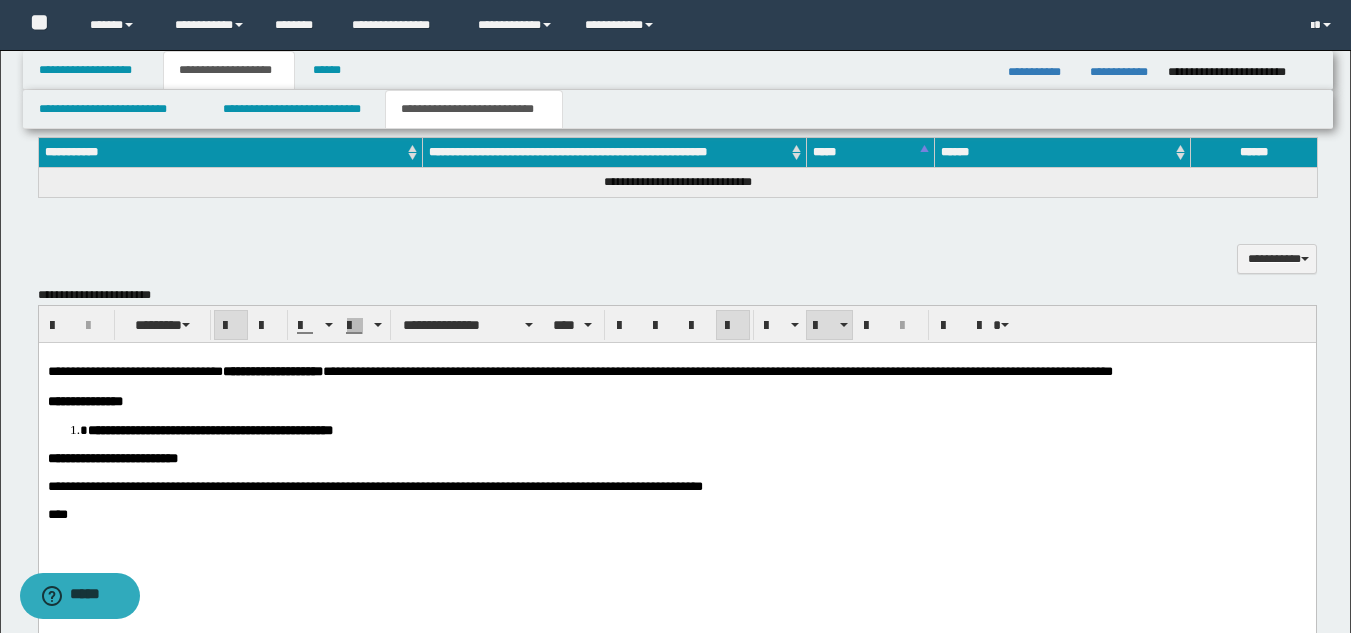 click on "**********" at bounding box center [676, 401] 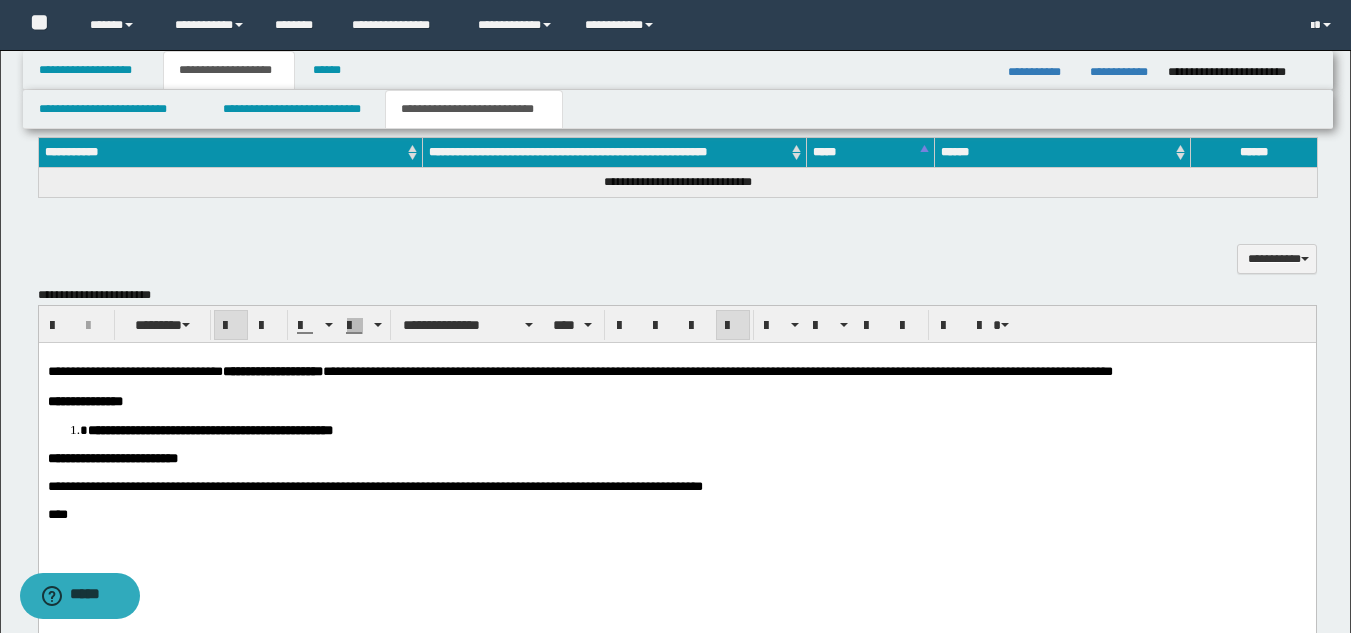 drag, startPoint x: 632, startPoint y: 383, endPoint x: 719, endPoint y: 378, distance: 87.14356 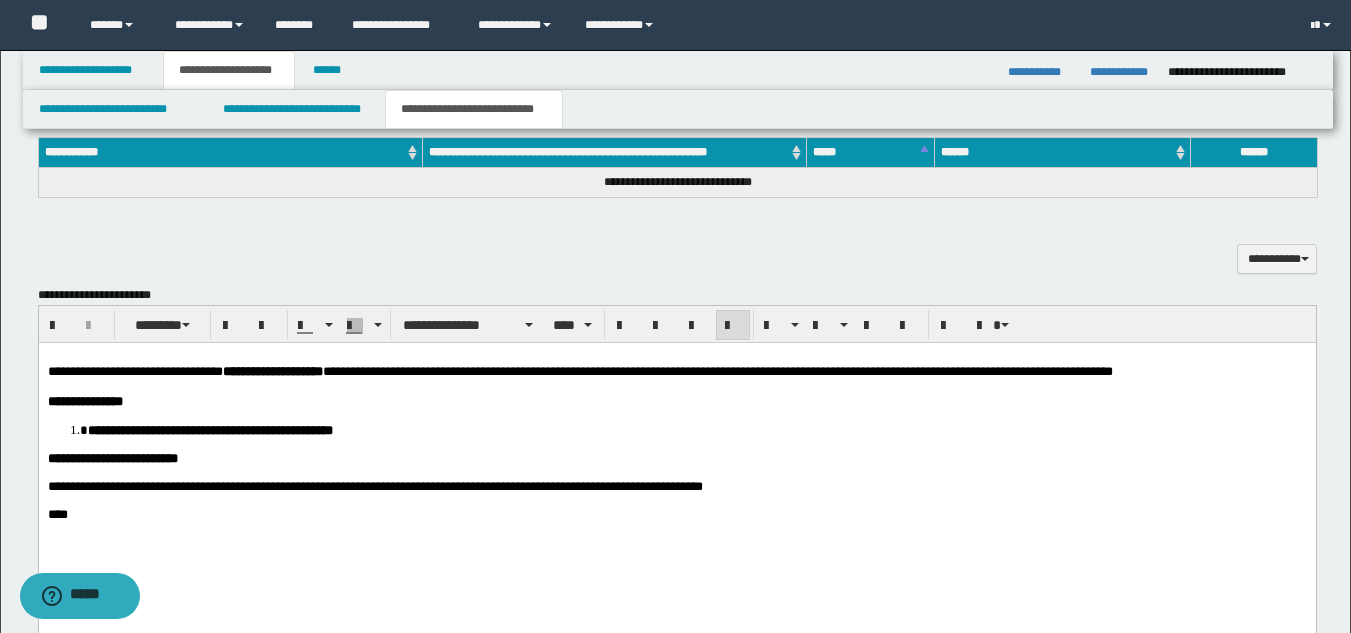 click on "**********" at bounding box center (579, 370) 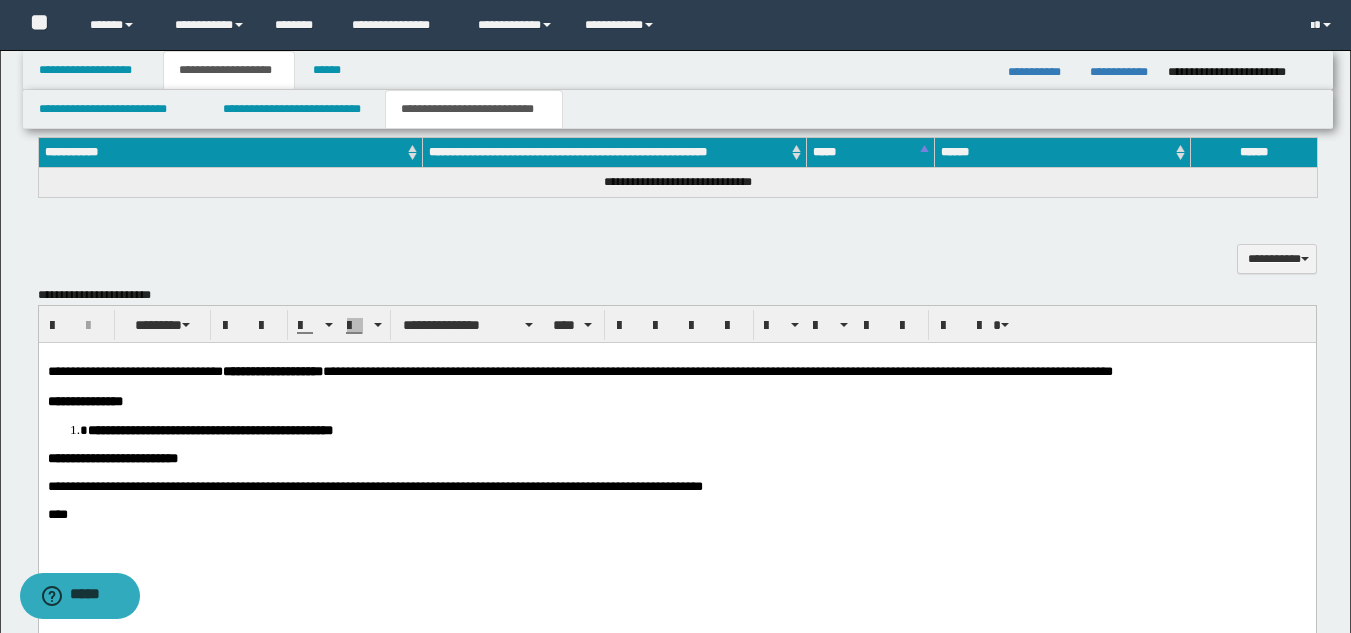 click on "****" at bounding box center (676, 514) 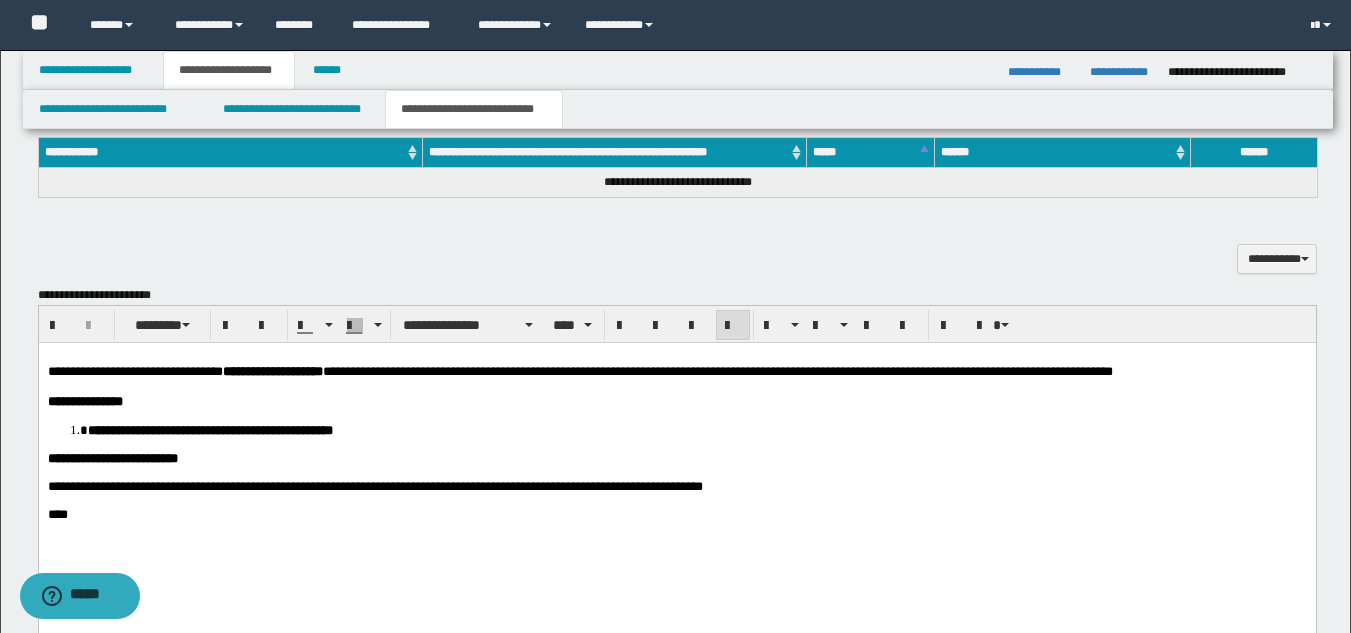 click at bounding box center (676, 472) 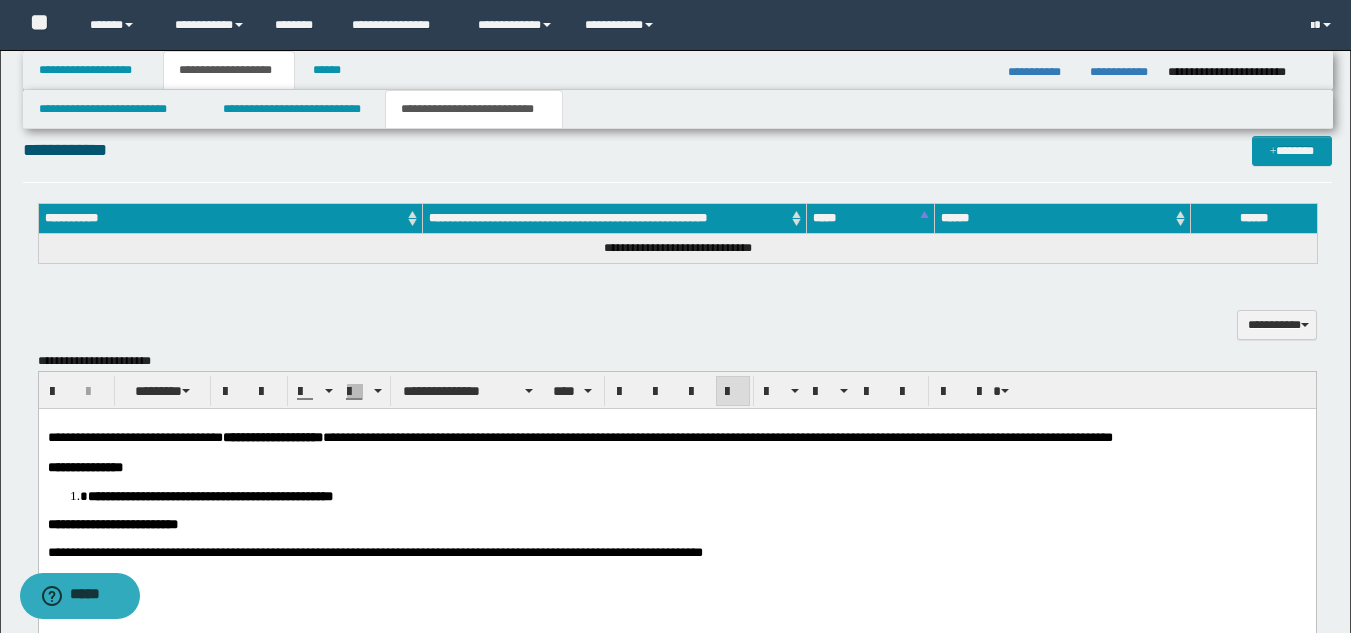 scroll, scrollTop: 646, scrollLeft: 0, axis: vertical 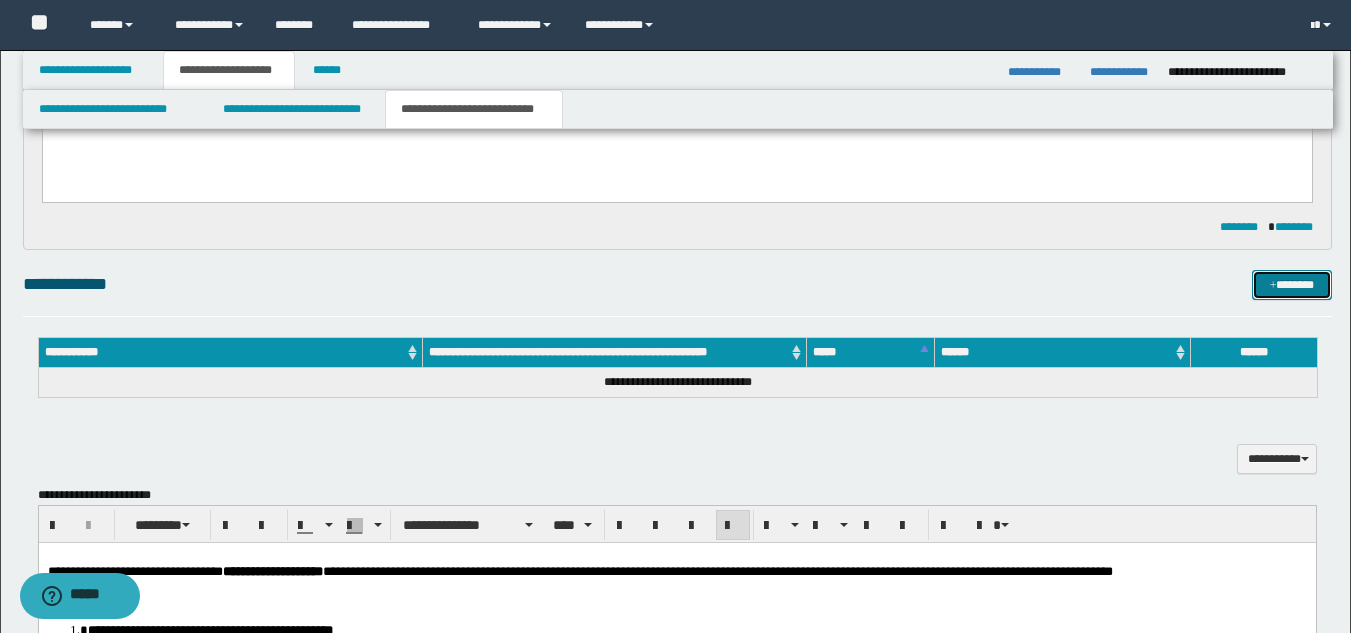 click at bounding box center [1273, 286] 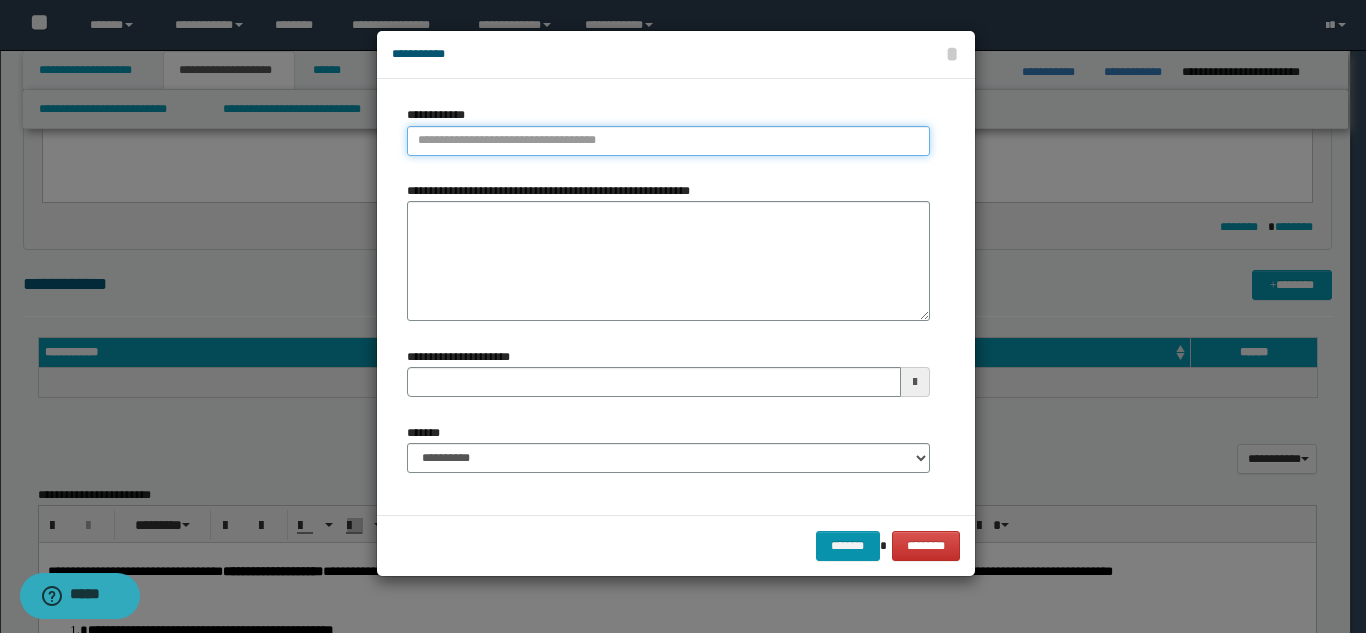 click on "**********" at bounding box center (668, 141) 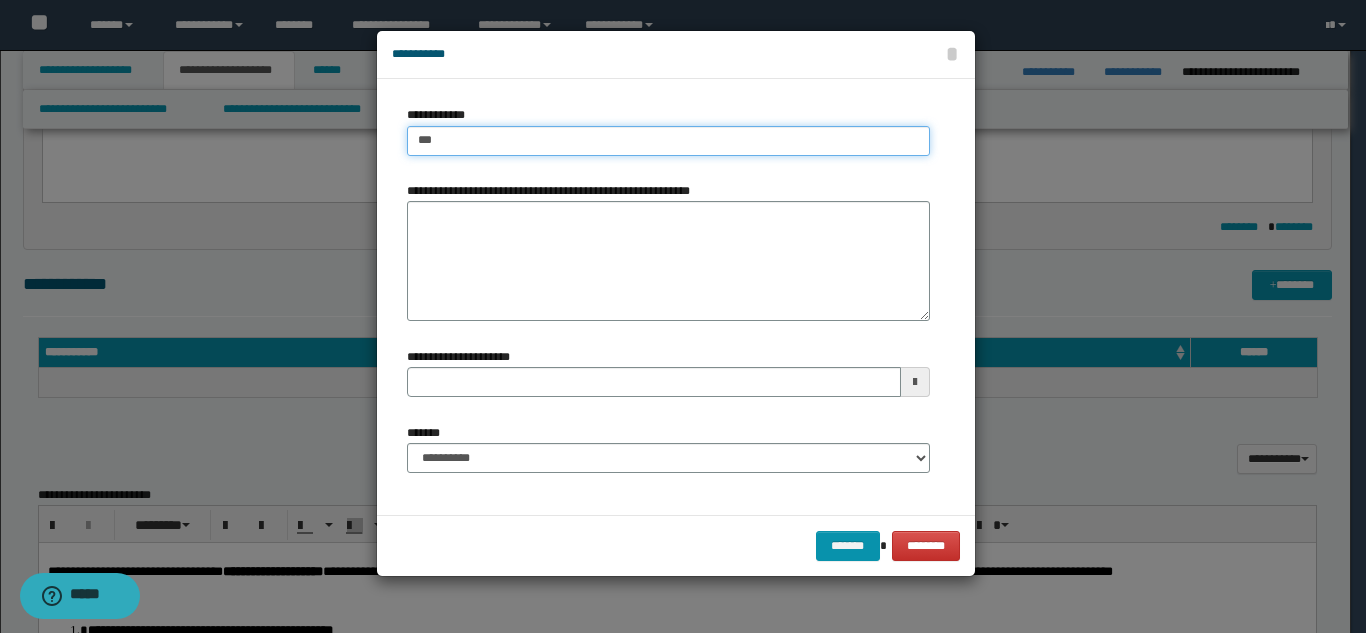 type on "****" 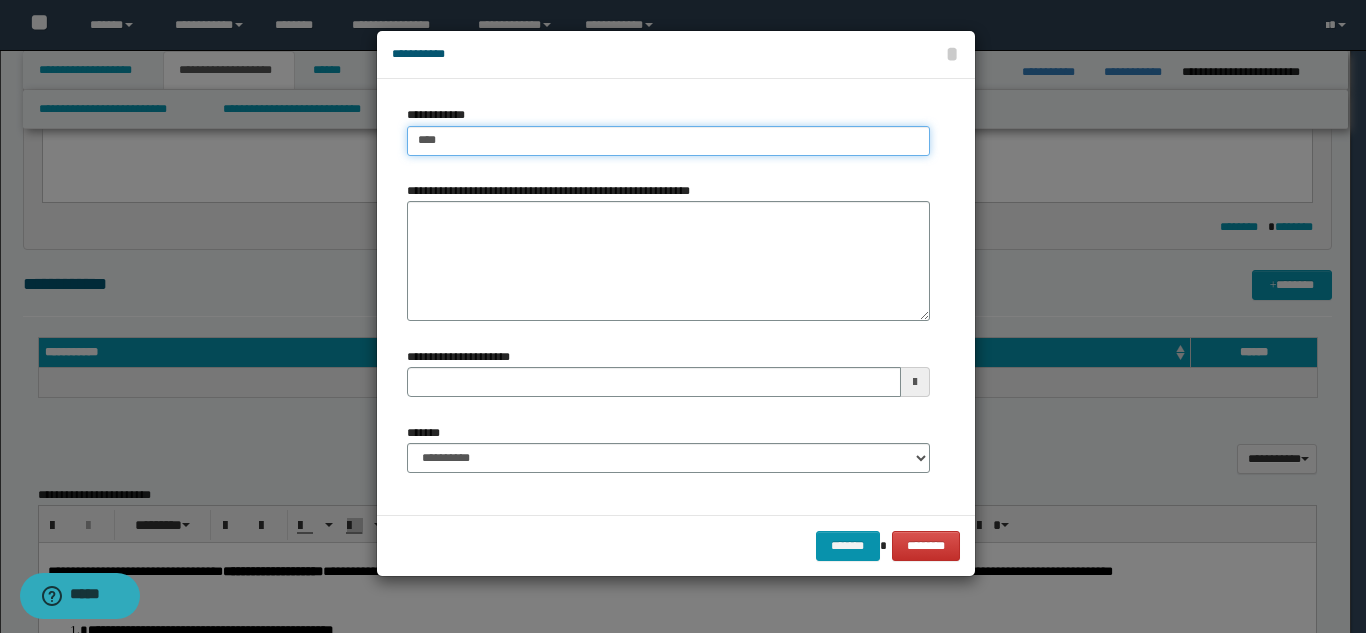 type on "****" 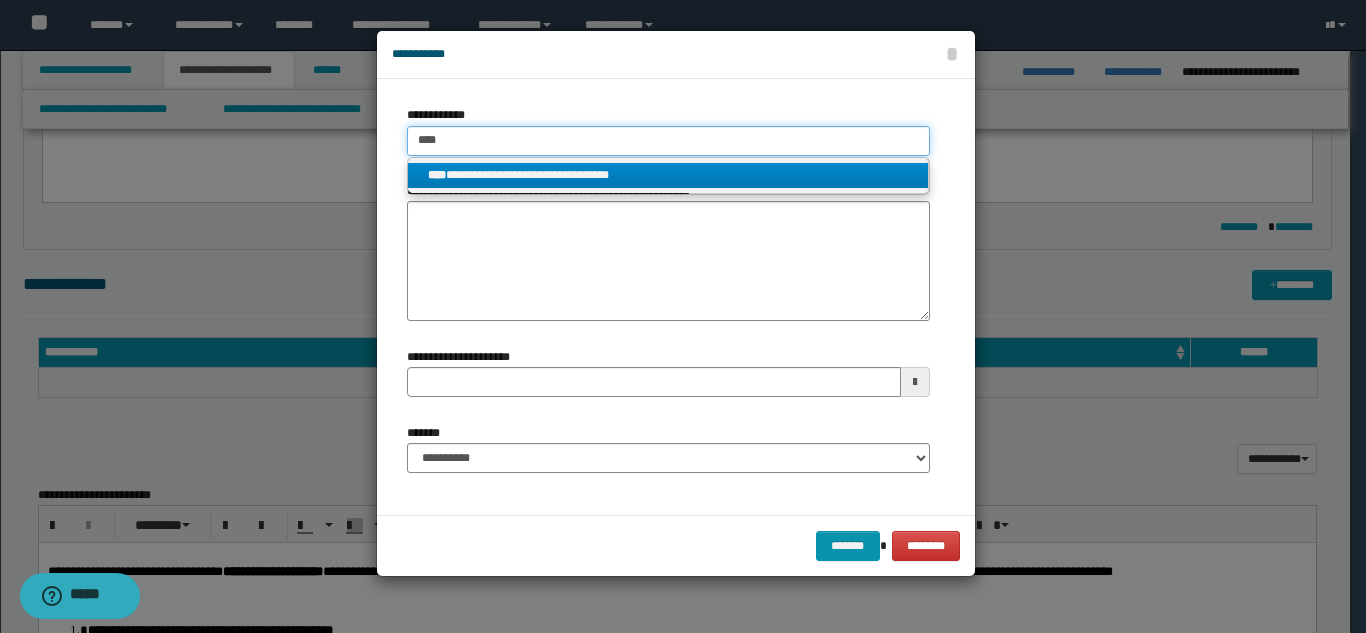 type on "****" 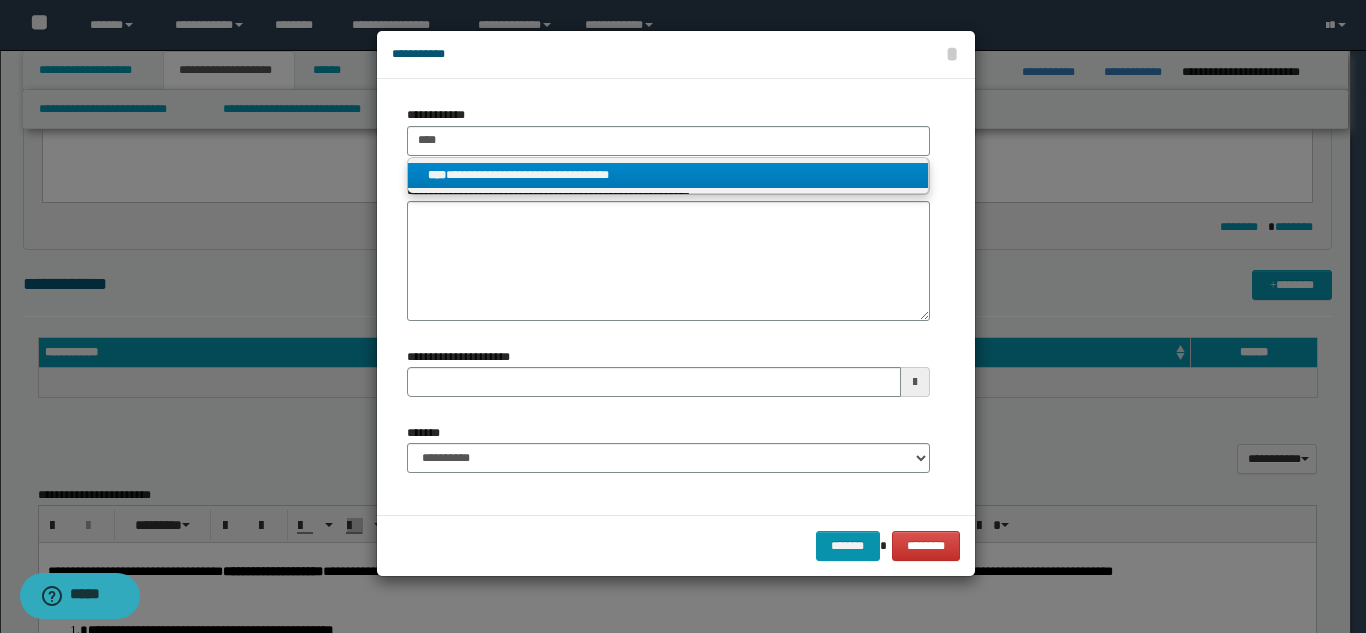 click on "**********" at bounding box center [668, 175] 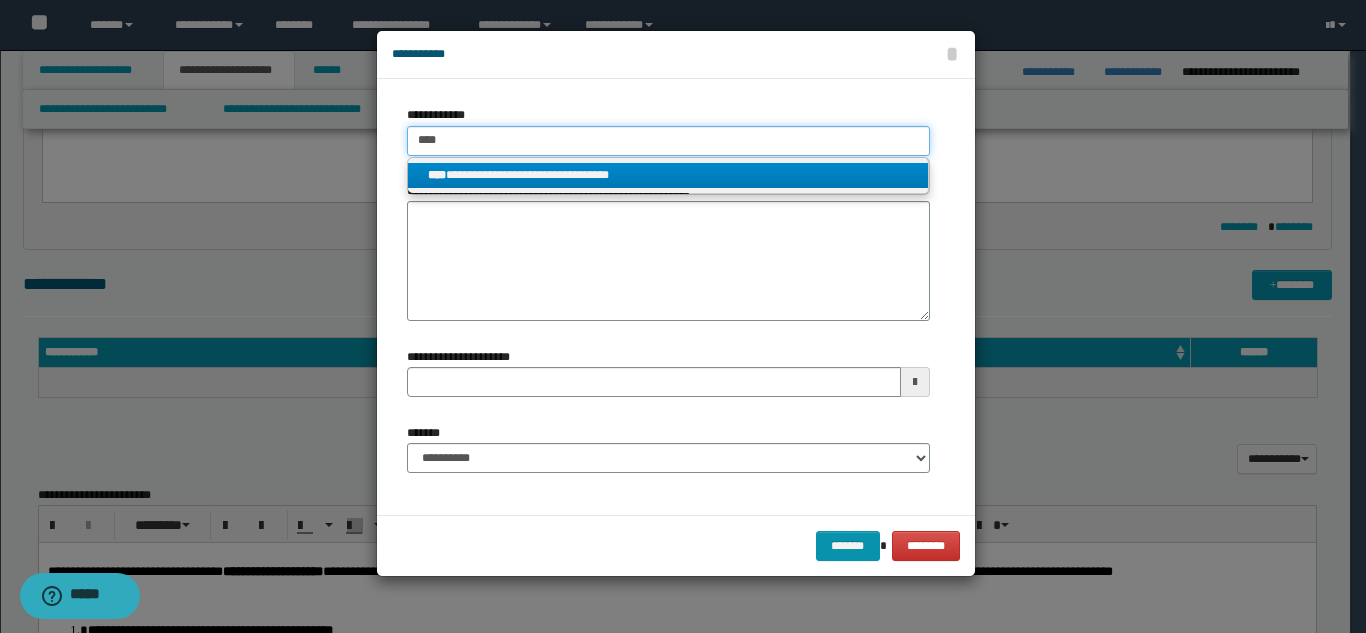 type 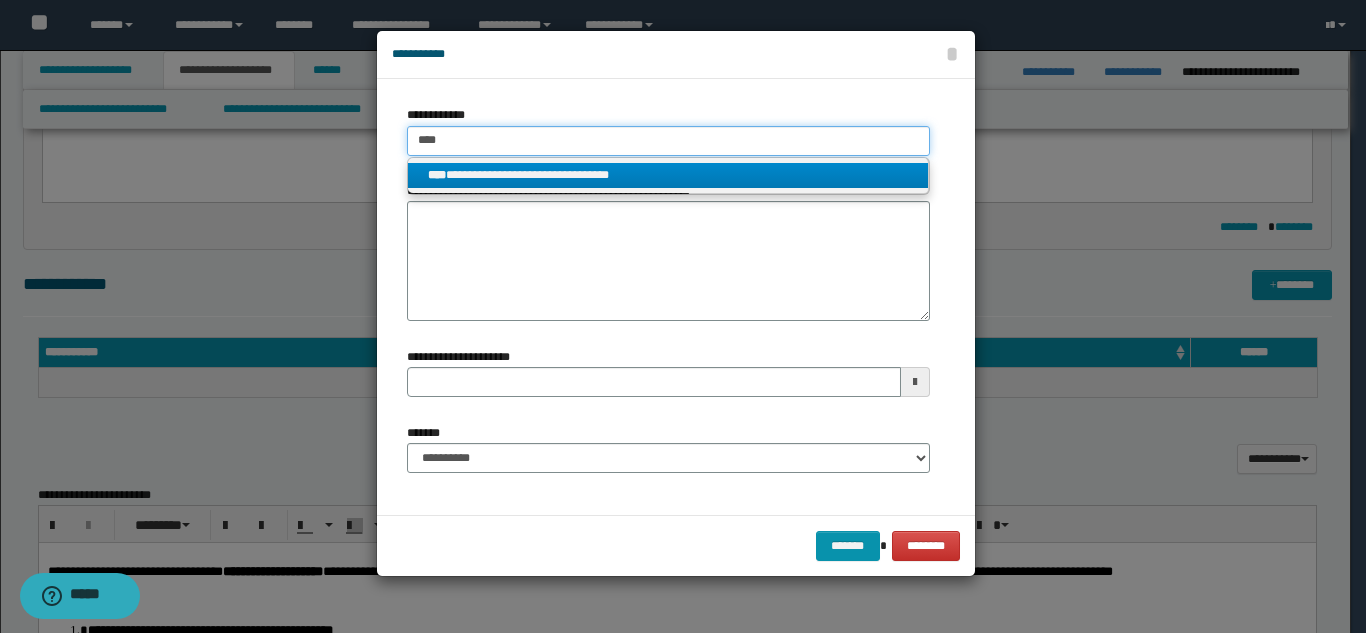 type on "**********" 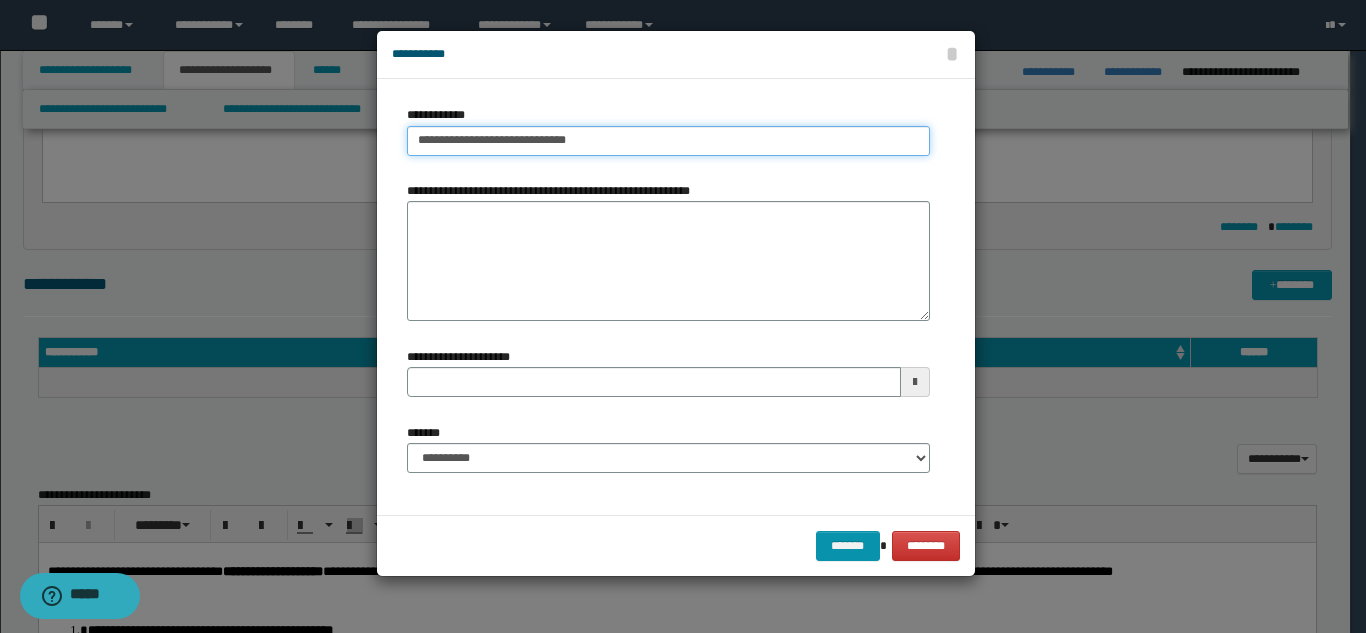 type on "**********" 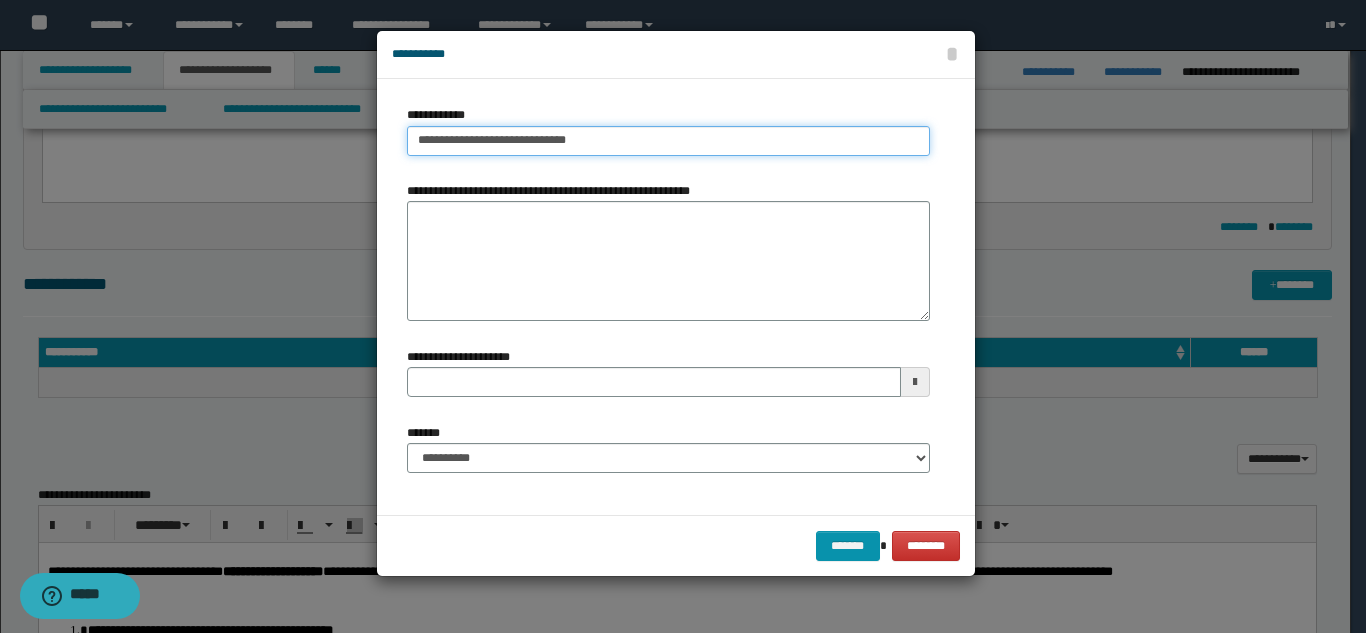 type on "**********" 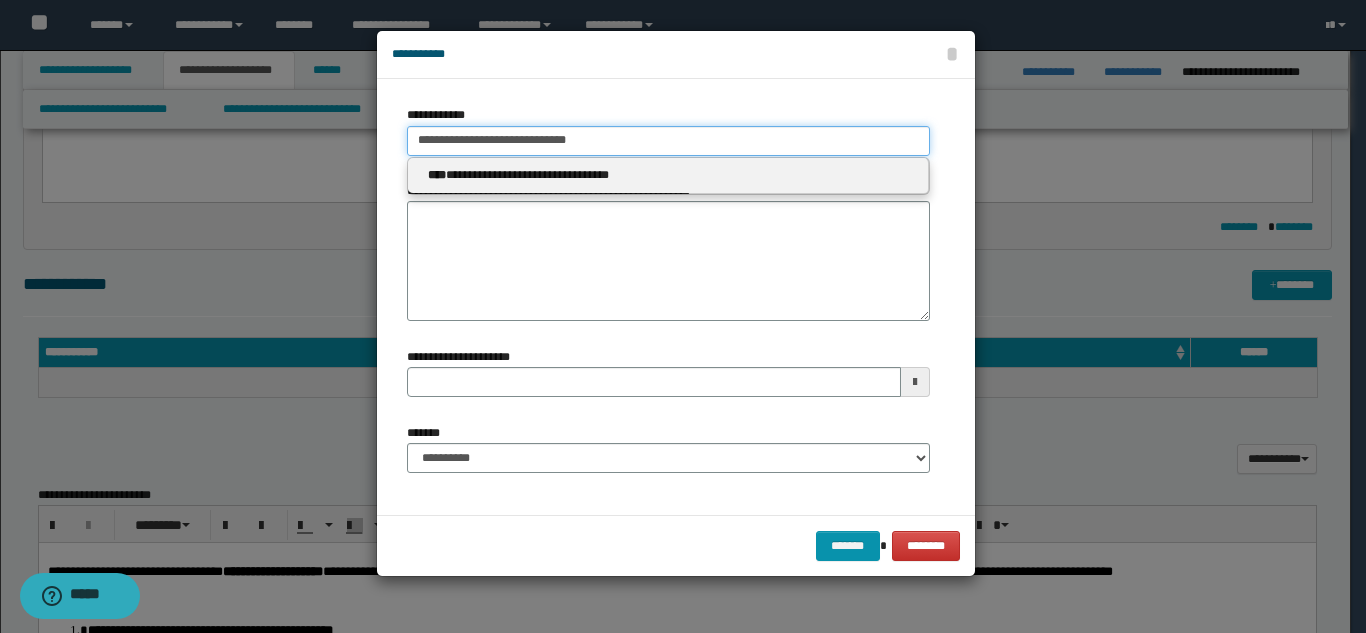 type 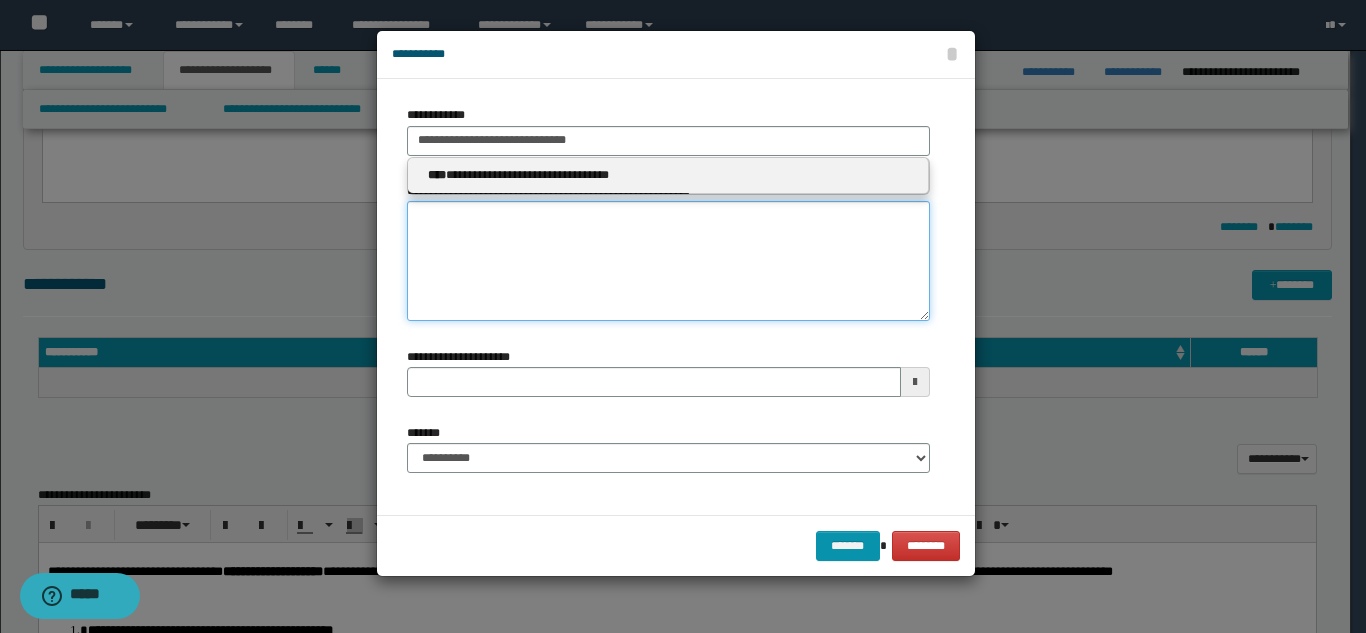 type 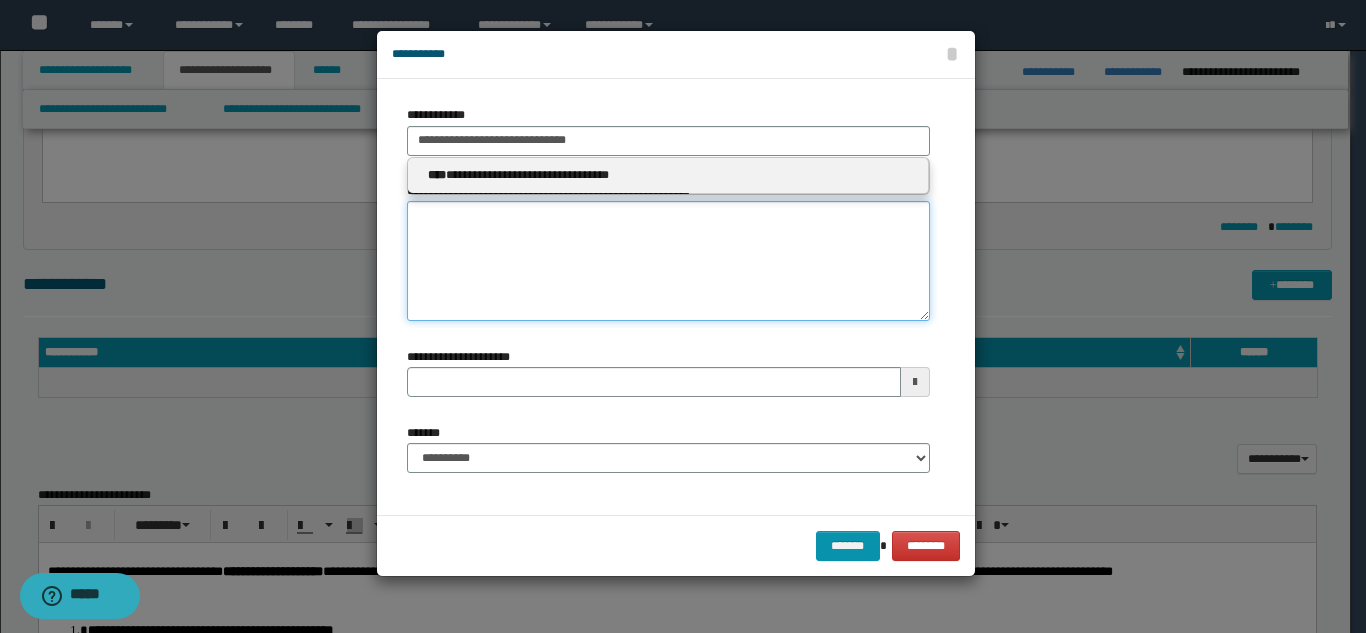 click on "**********" at bounding box center [668, 261] 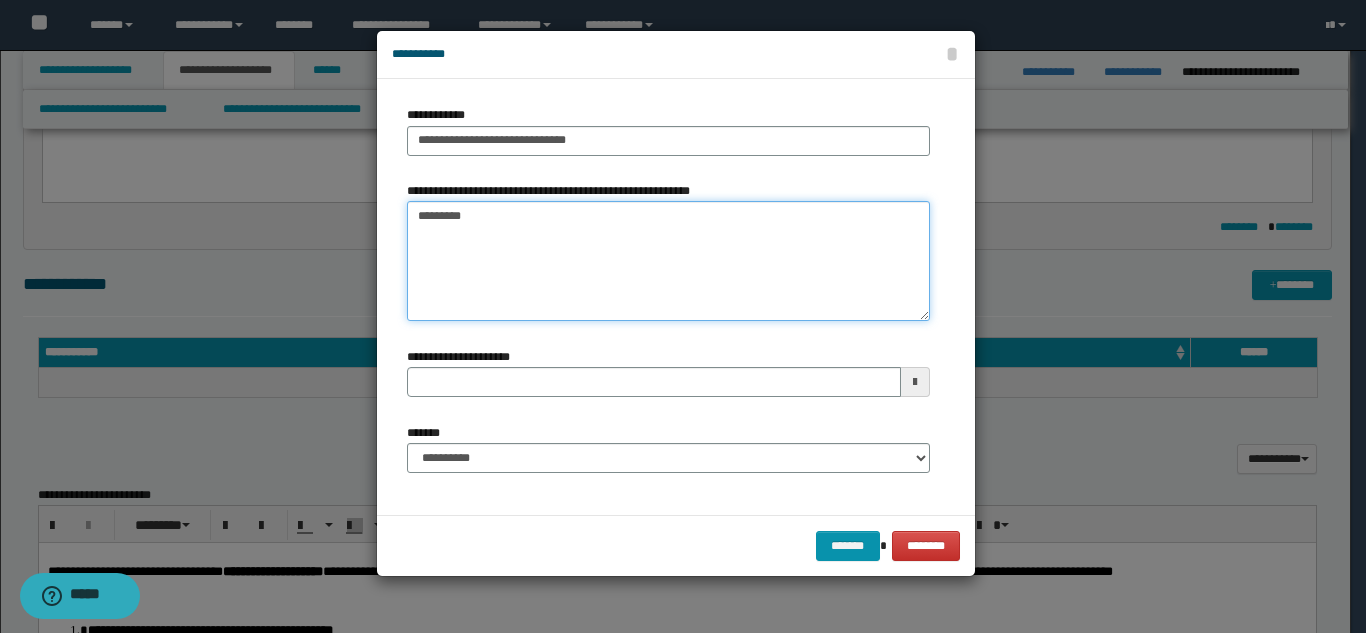type on "*********" 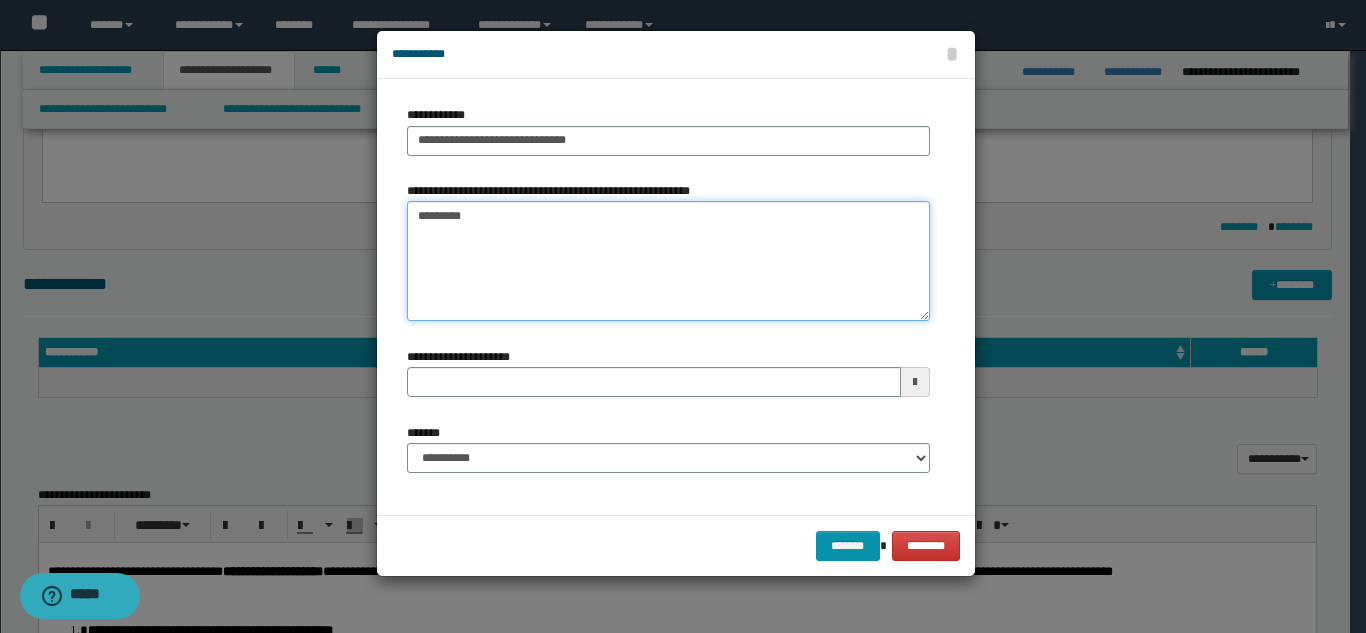 type 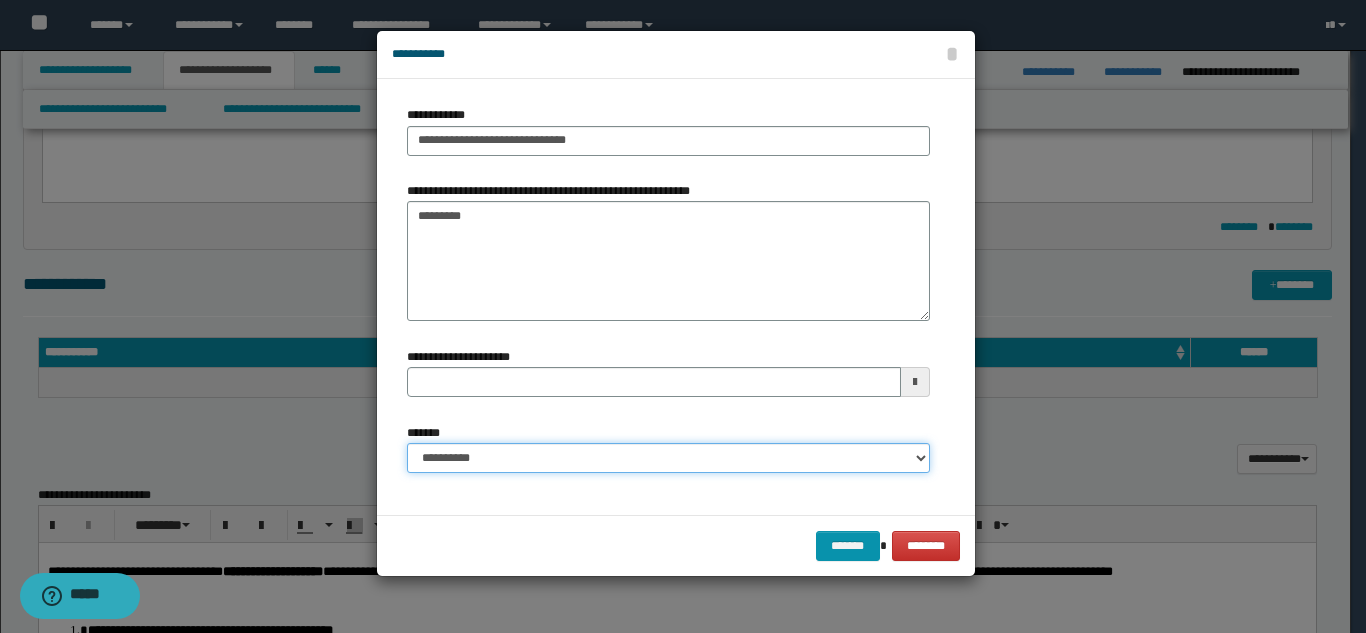 click on "**********" at bounding box center [668, 458] 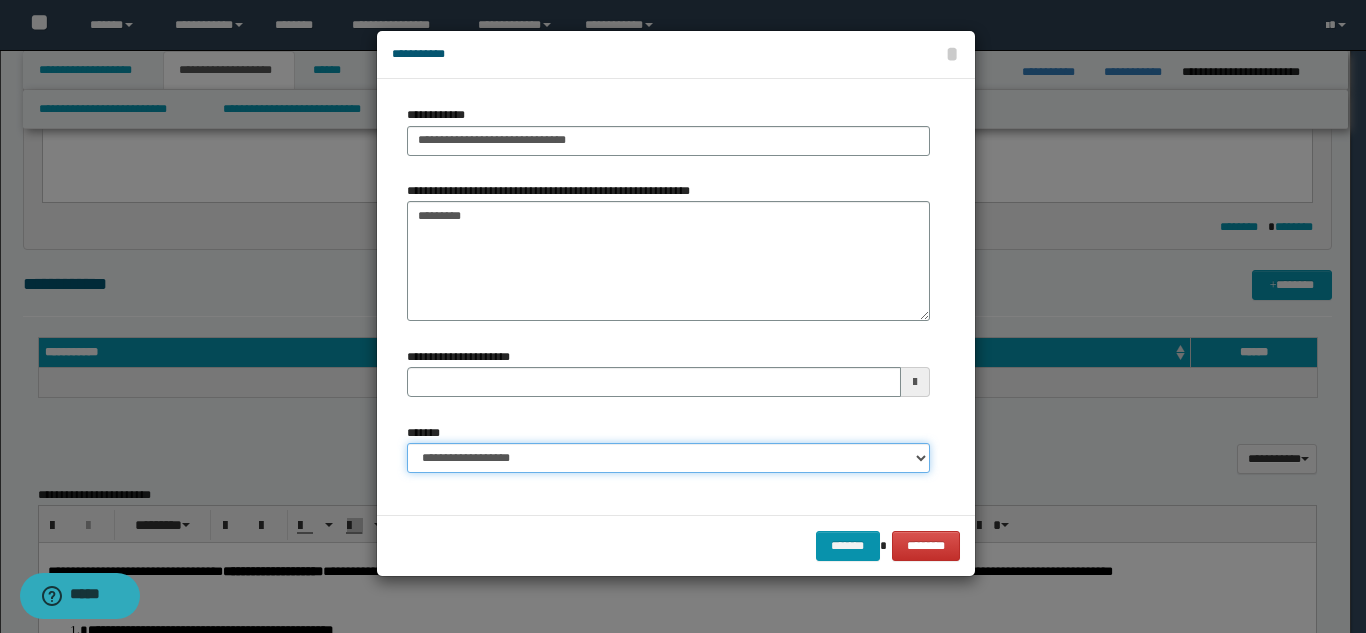 click on "**********" at bounding box center [668, 458] 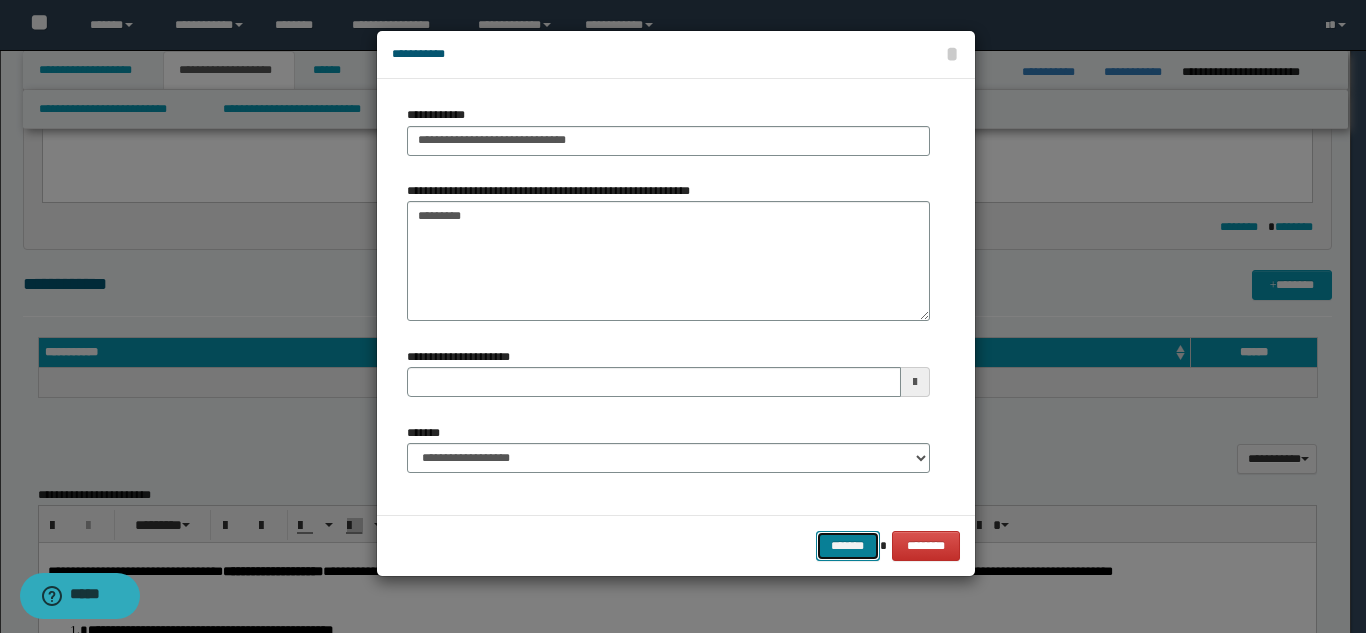 click on "*******" at bounding box center [848, 546] 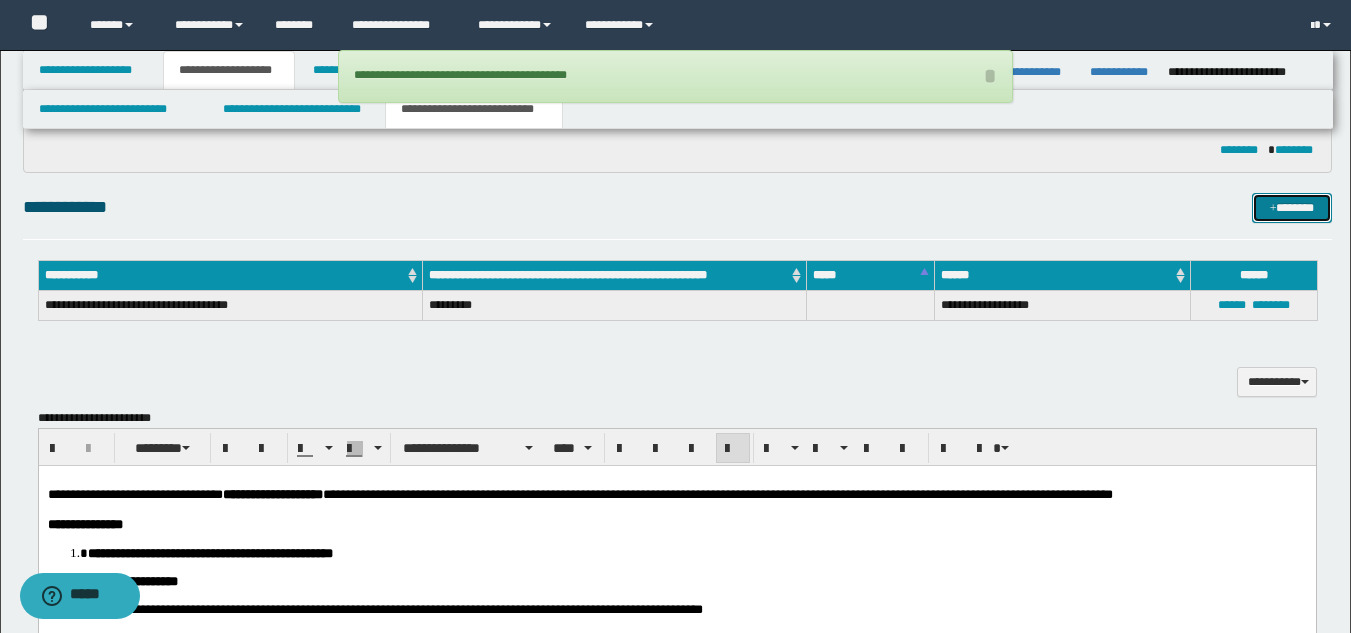 scroll, scrollTop: 846, scrollLeft: 0, axis: vertical 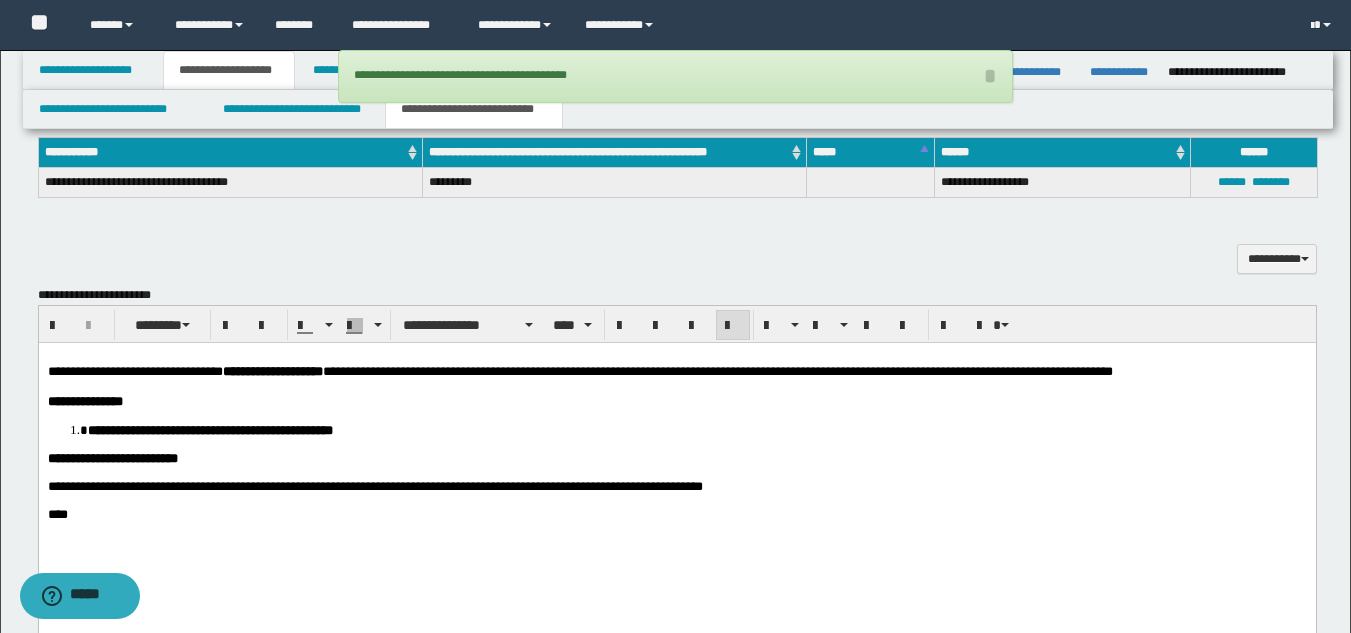 click at bounding box center [676, 472] 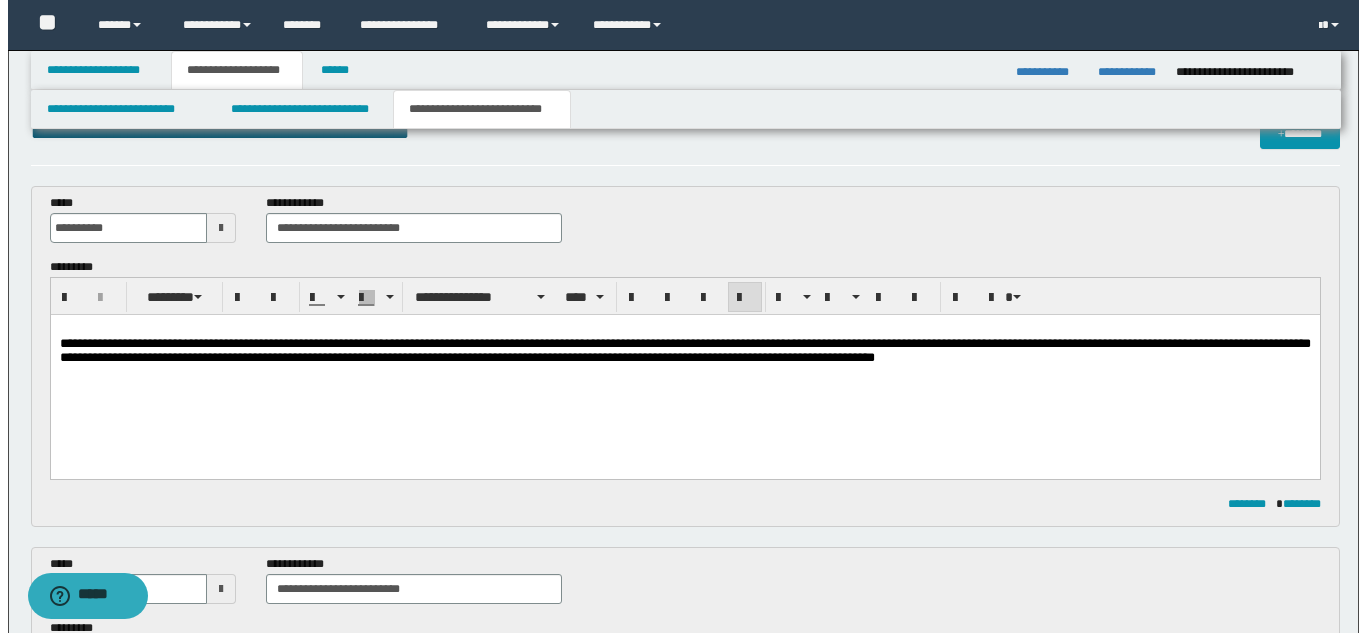 scroll, scrollTop: 0, scrollLeft: 0, axis: both 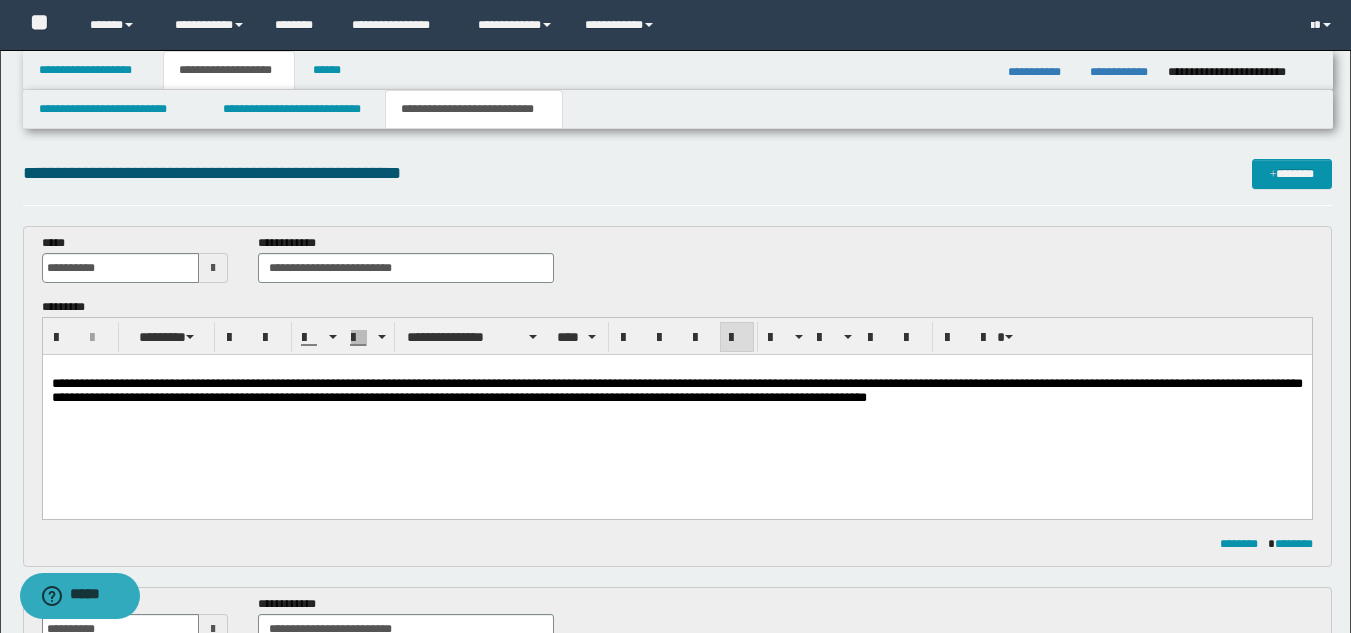 click on "**********" at bounding box center [676, 409] 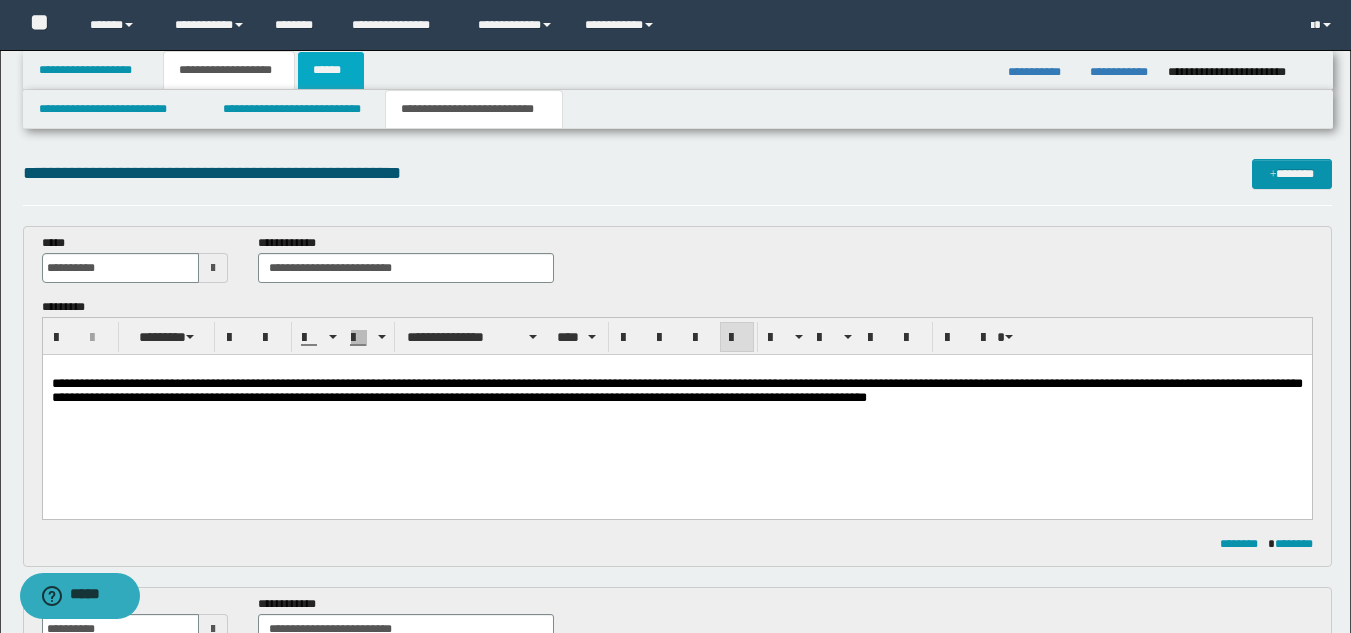 click on "******" at bounding box center (331, 70) 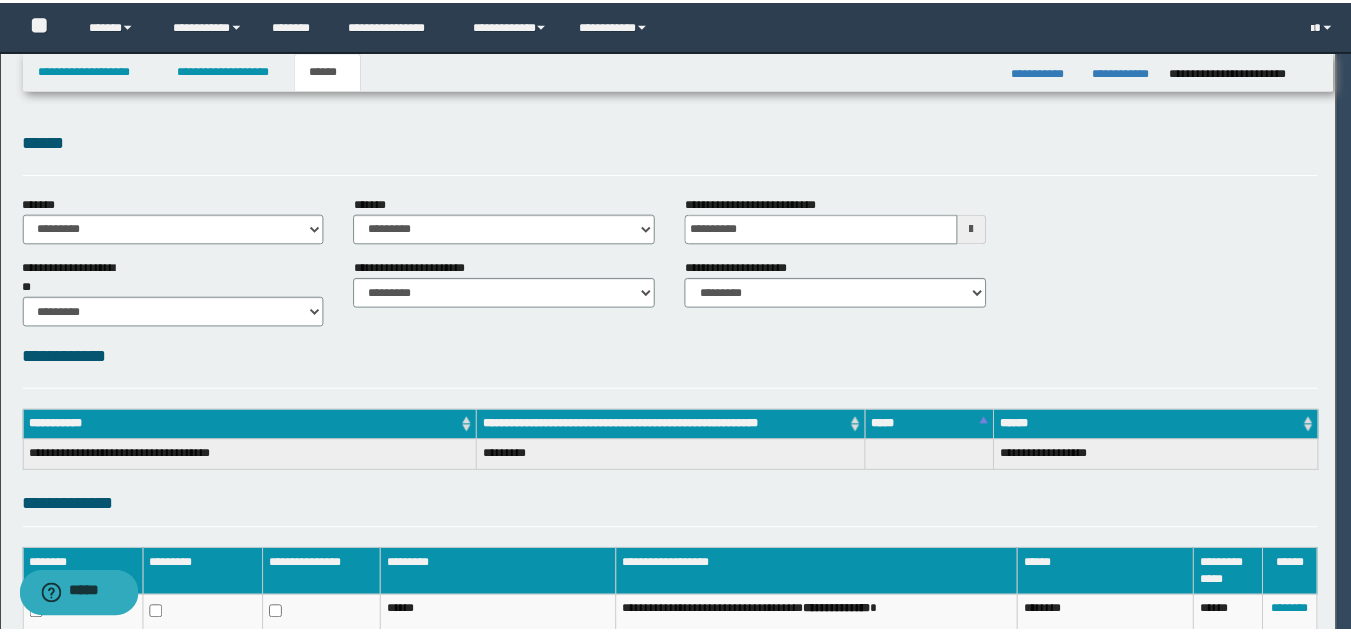 scroll, scrollTop: 0, scrollLeft: 0, axis: both 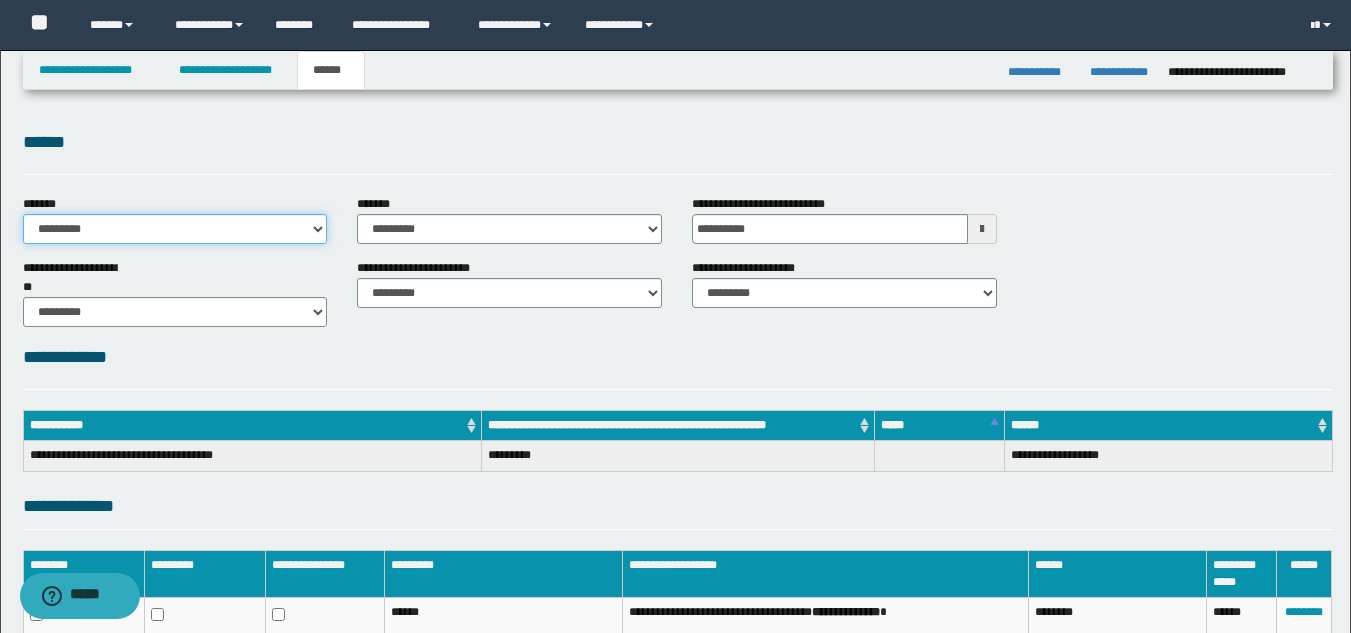 click on "**********" at bounding box center (175, 229) 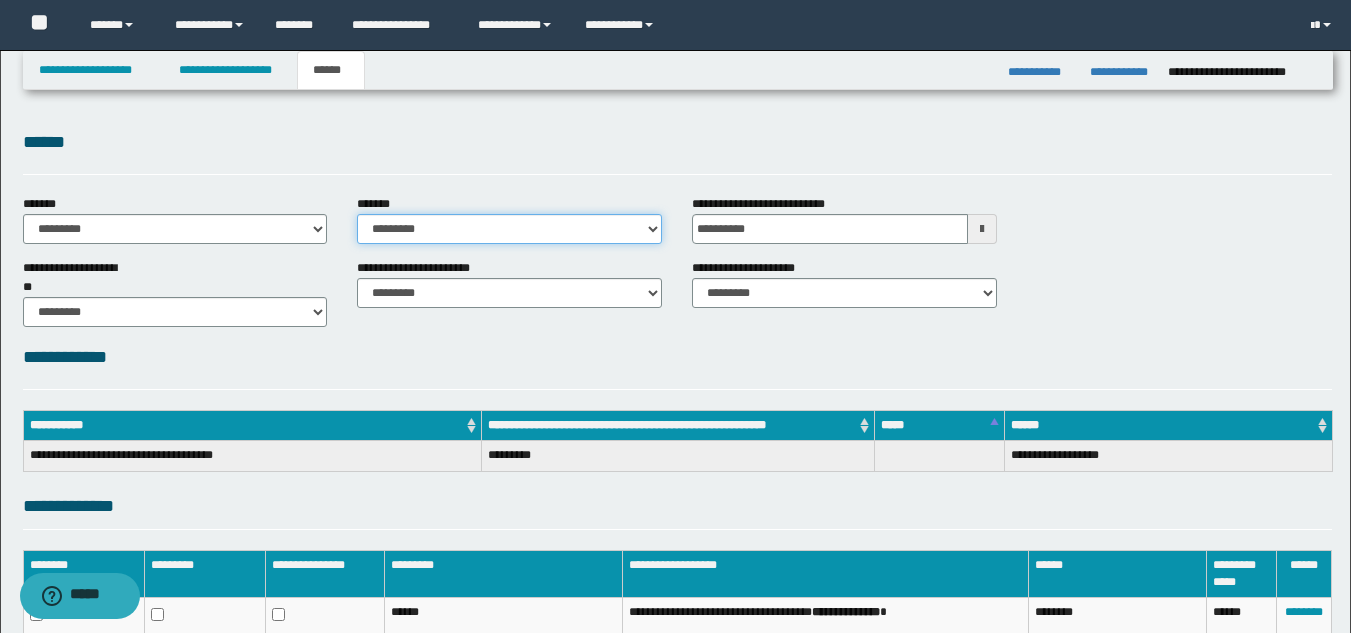 click on "**********" at bounding box center (509, 229) 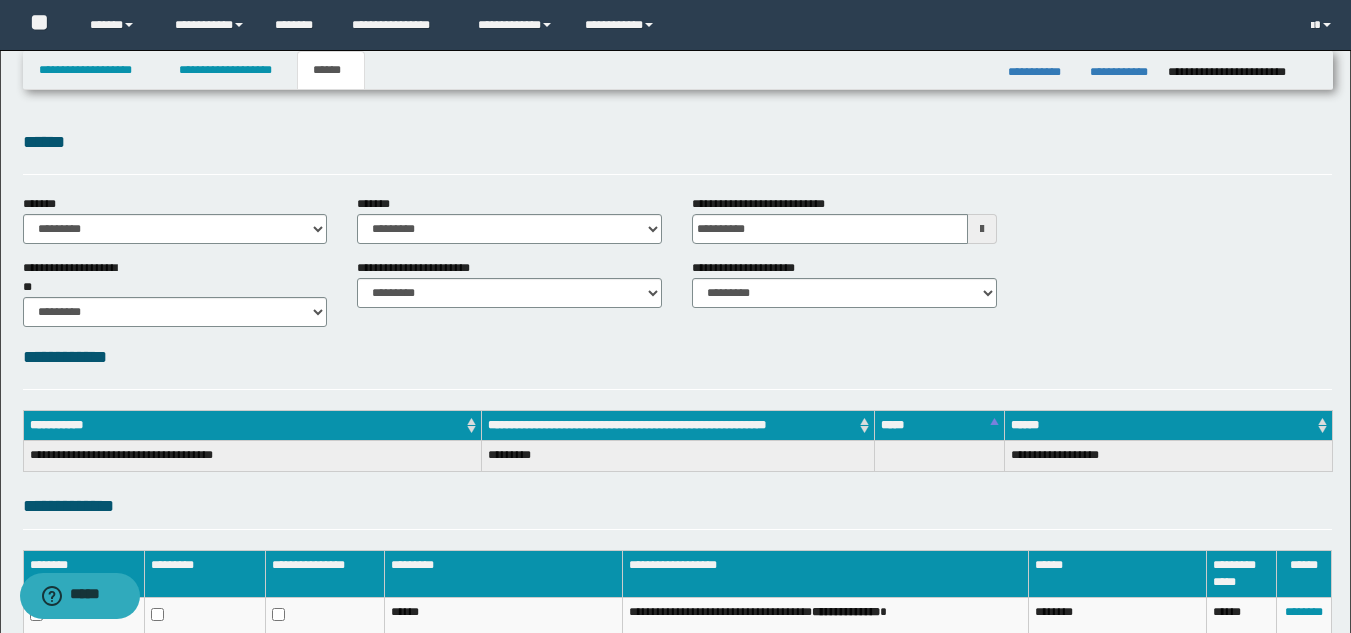 click on "******" at bounding box center (677, 151) 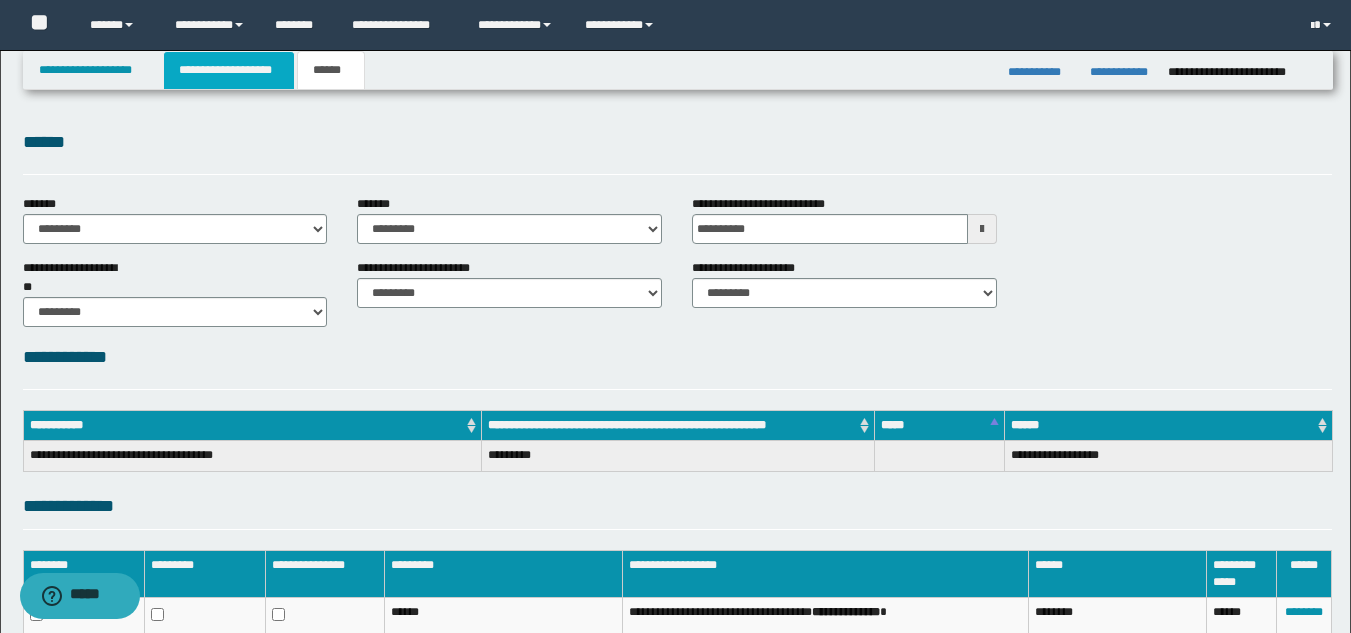 click on "**********" at bounding box center [229, 70] 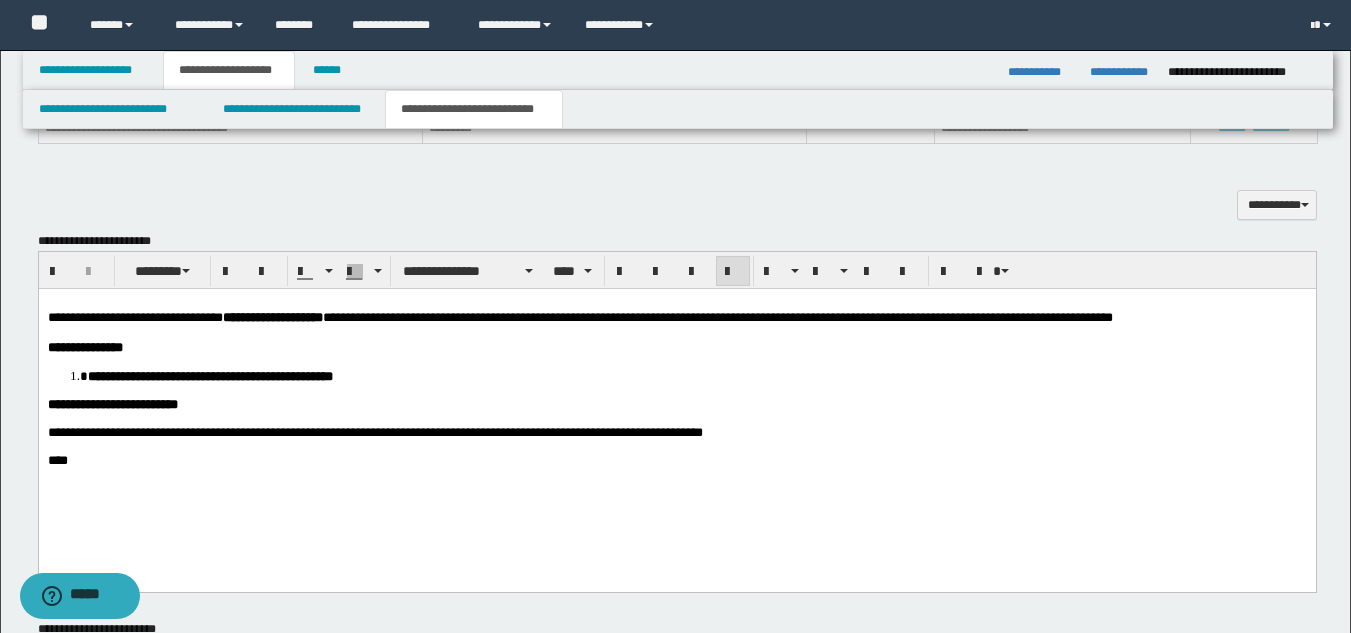 click on "**********" at bounding box center [374, 431] 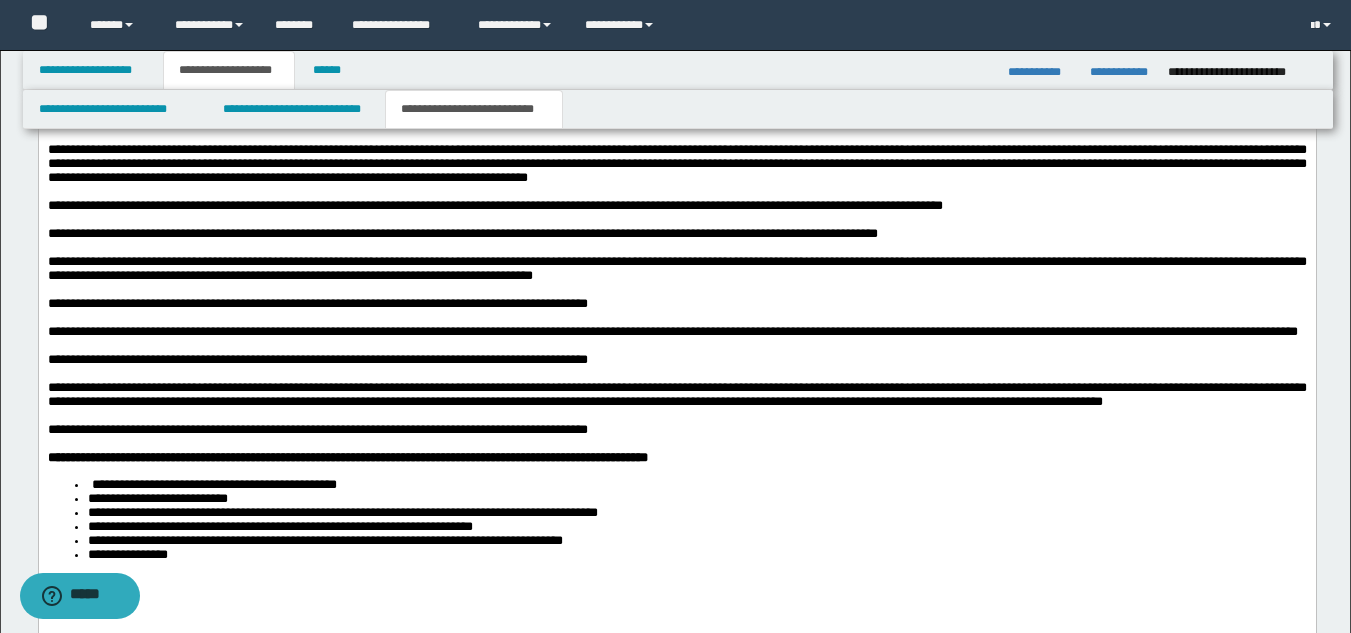 click on "**********" at bounding box center (676, 394) 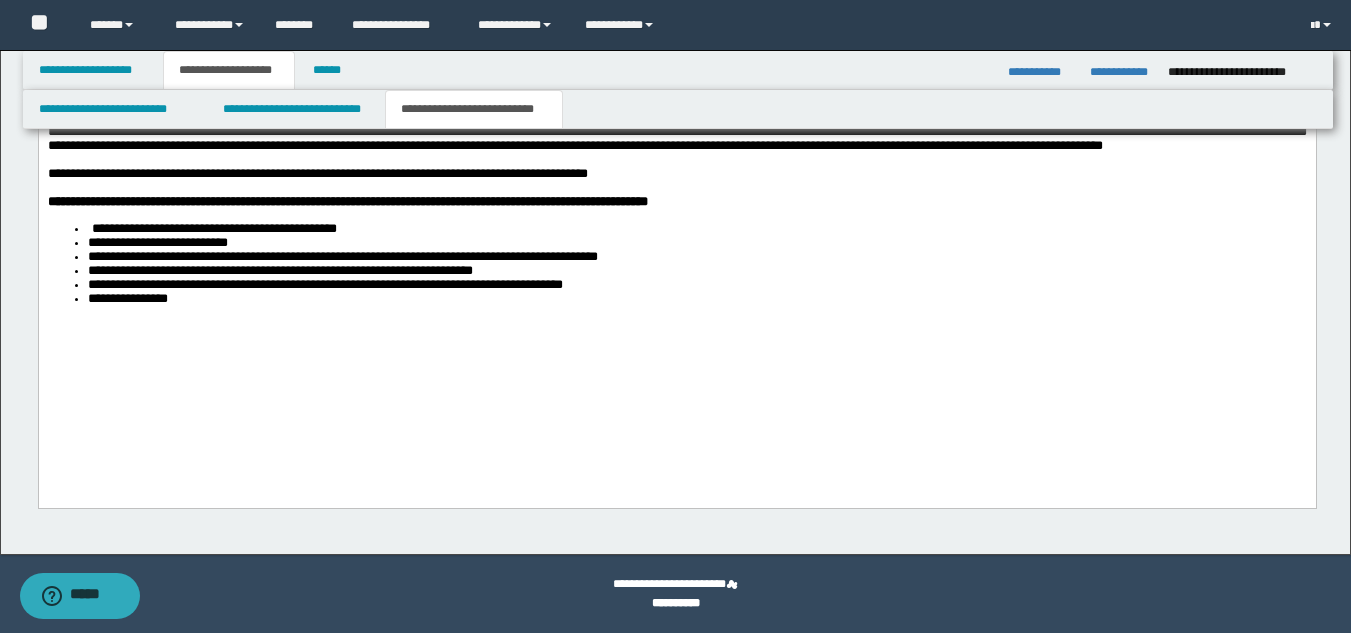 click on "**********" at bounding box center (676, 108) 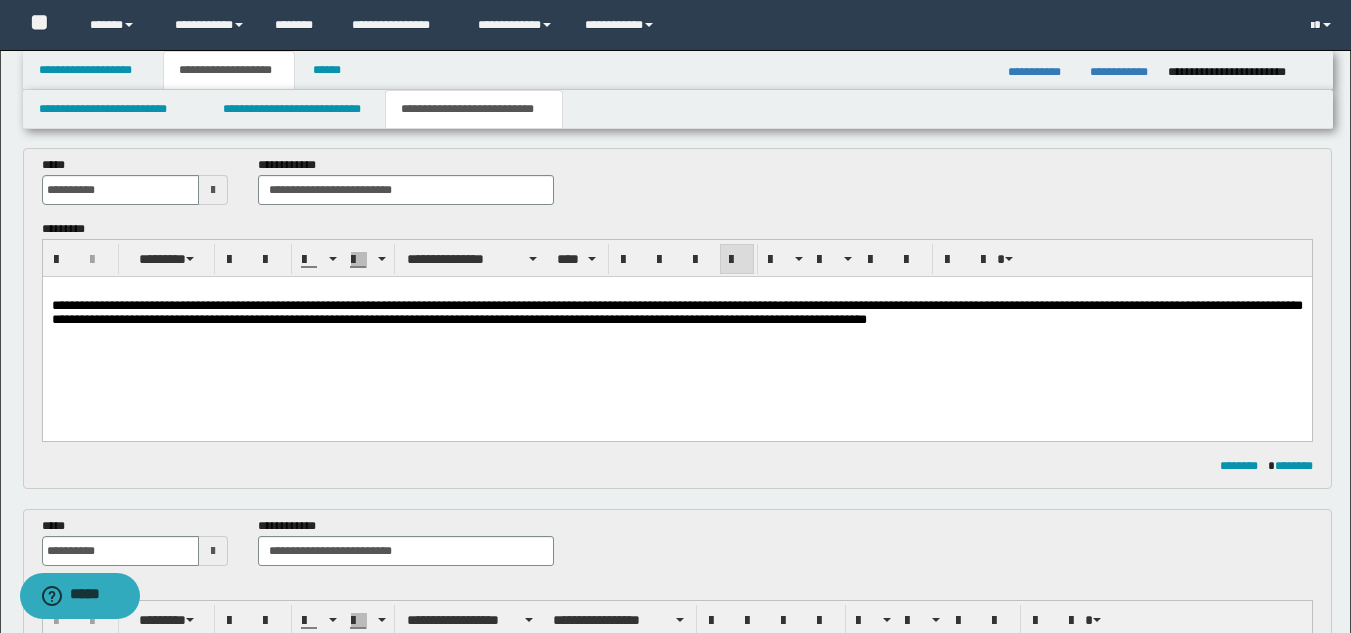 scroll, scrollTop: 0, scrollLeft: 0, axis: both 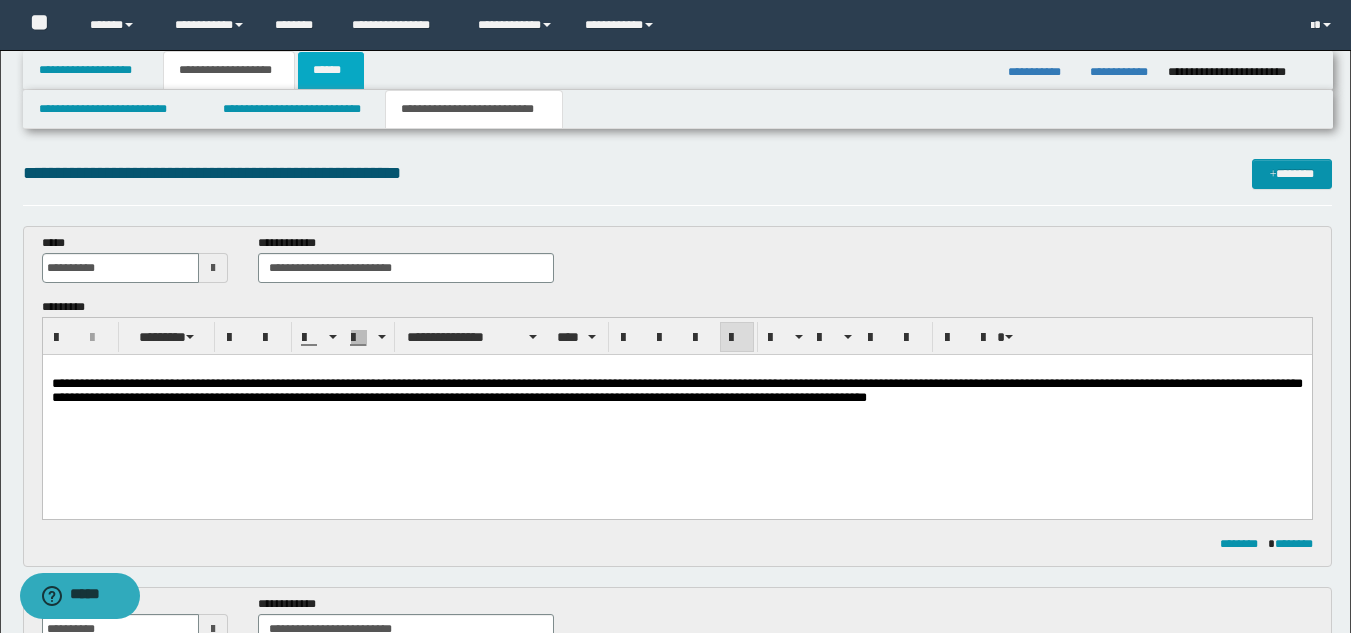 click on "******" at bounding box center [331, 70] 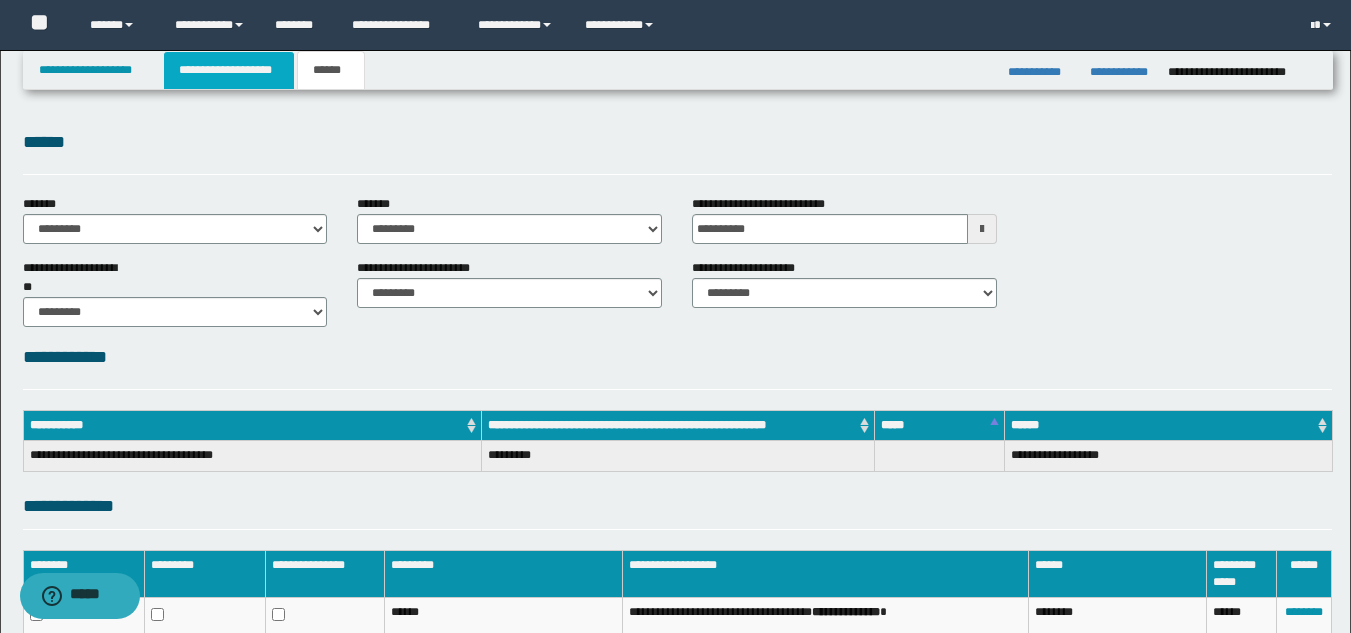 click on "**********" at bounding box center (229, 70) 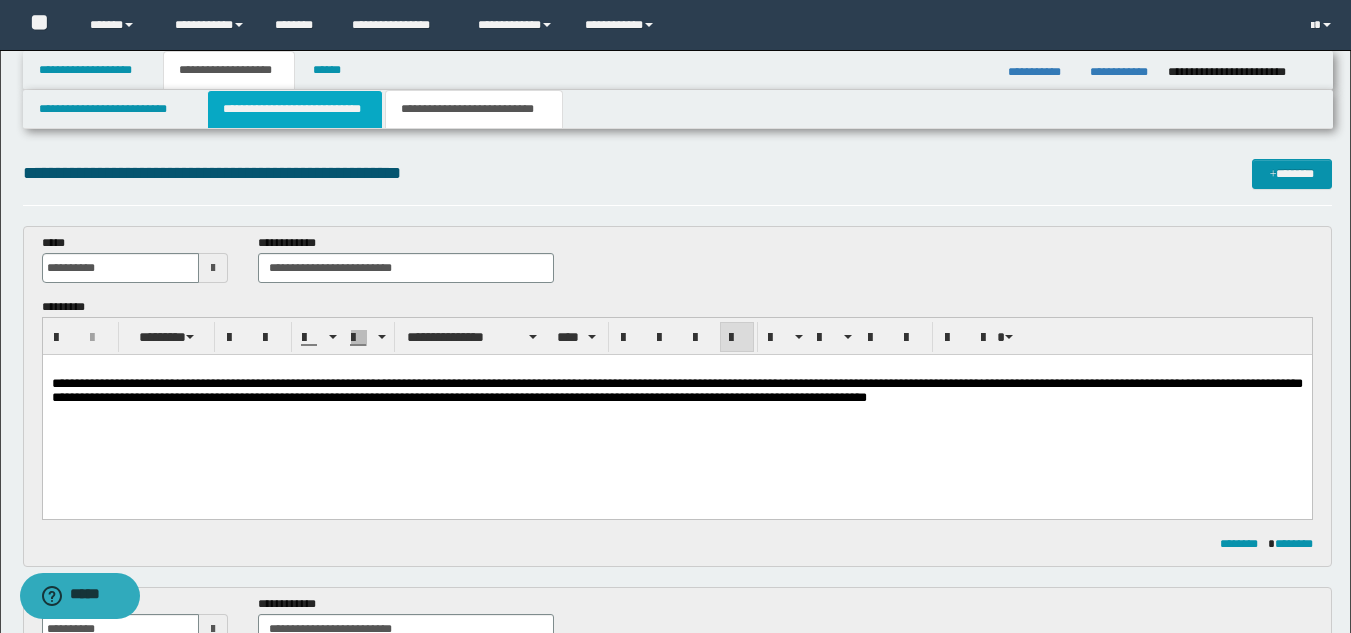 click on "**********" at bounding box center [295, 109] 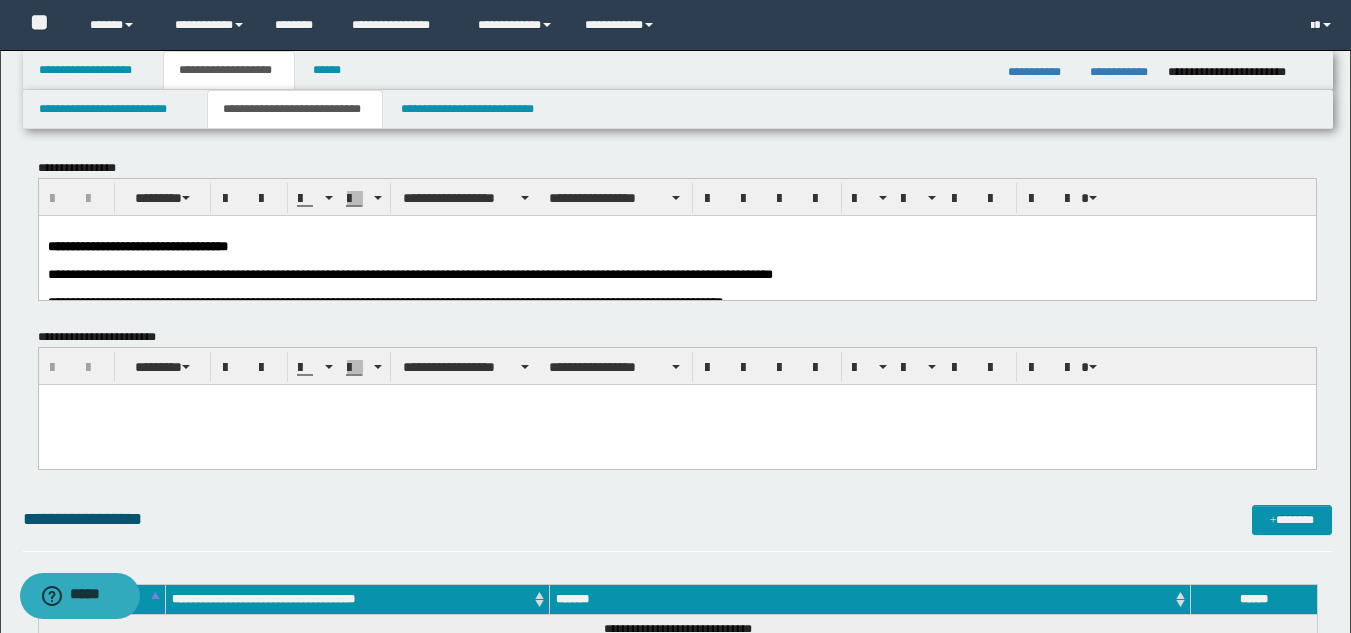 click on "**********" at bounding box center [409, 273] 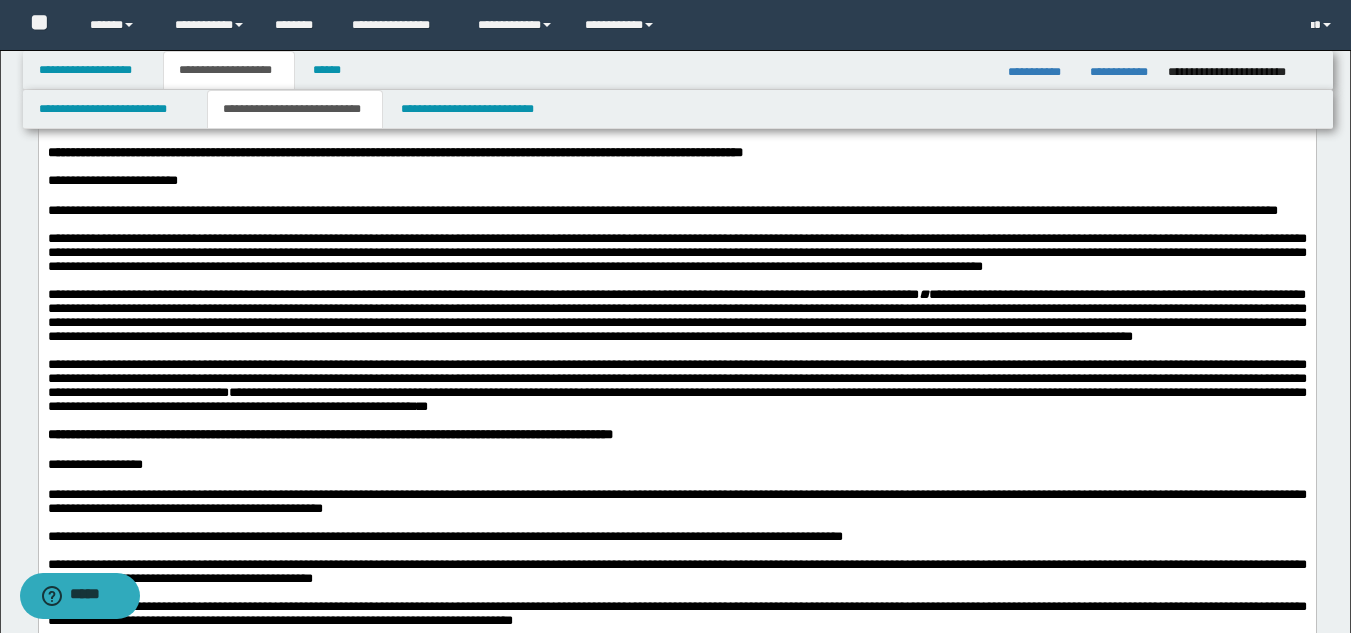 scroll, scrollTop: 300, scrollLeft: 0, axis: vertical 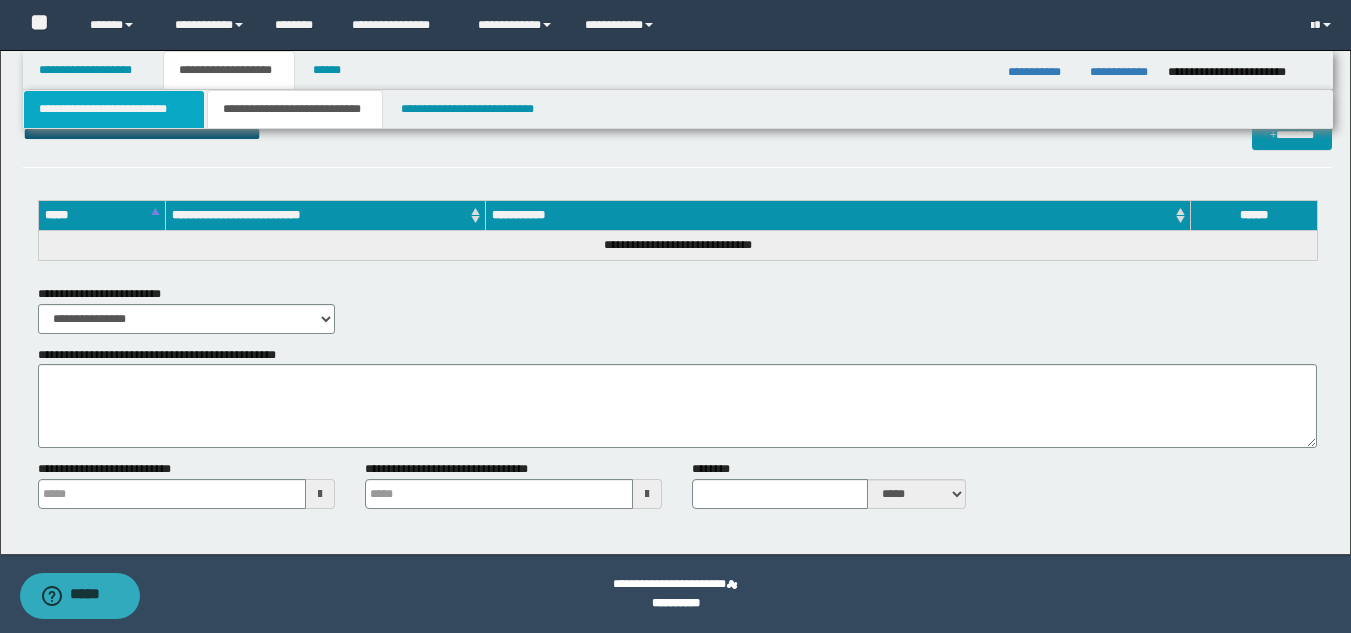 click on "**********" at bounding box center (114, 109) 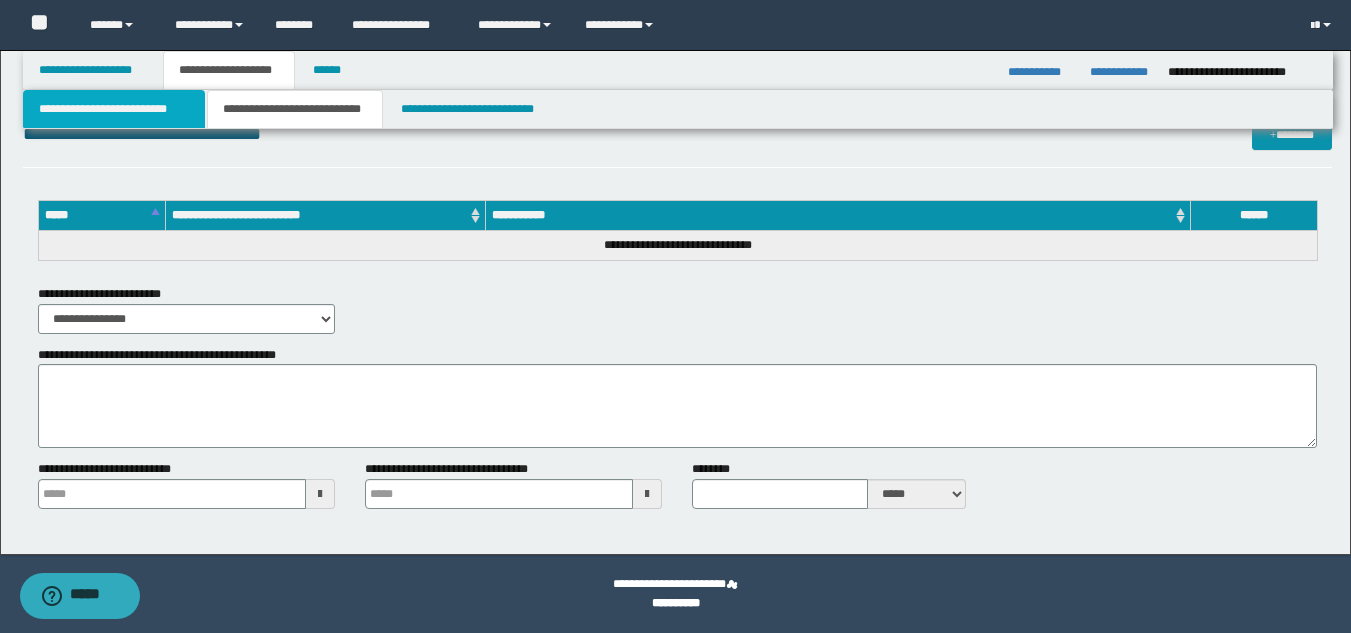 scroll, scrollTop: 1203, scrollLeft: 0, axis: vertical 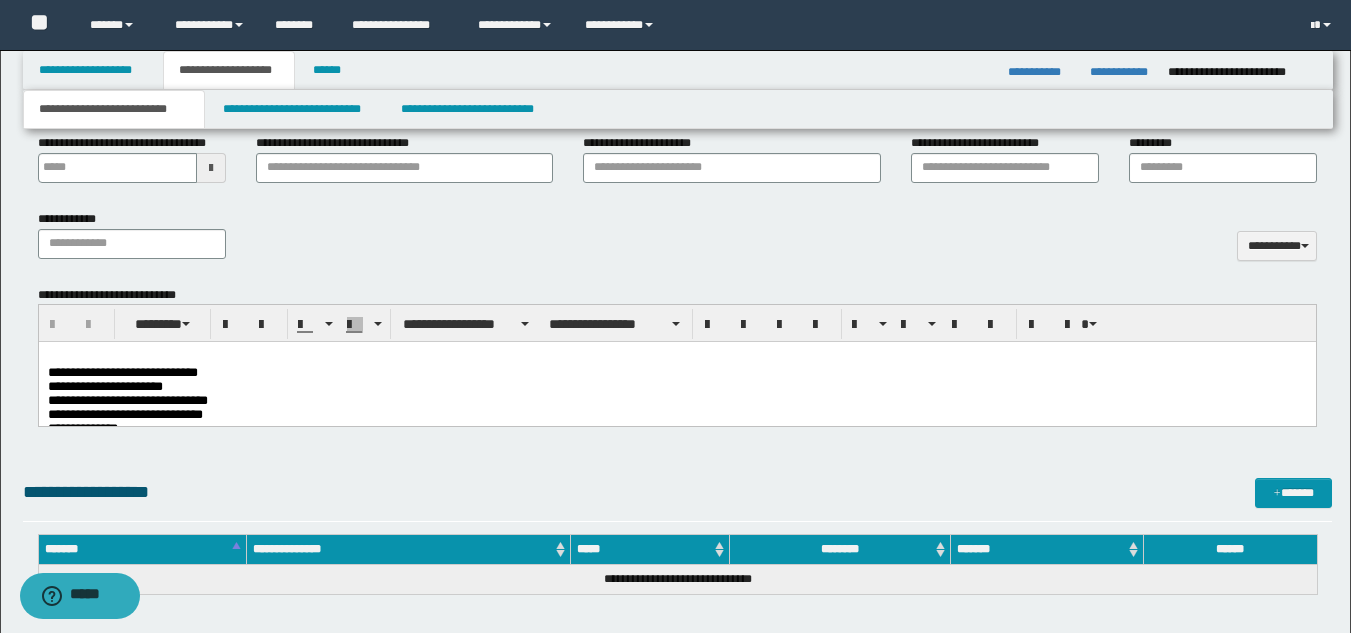click on "**********" at bounding box center (676, 387) 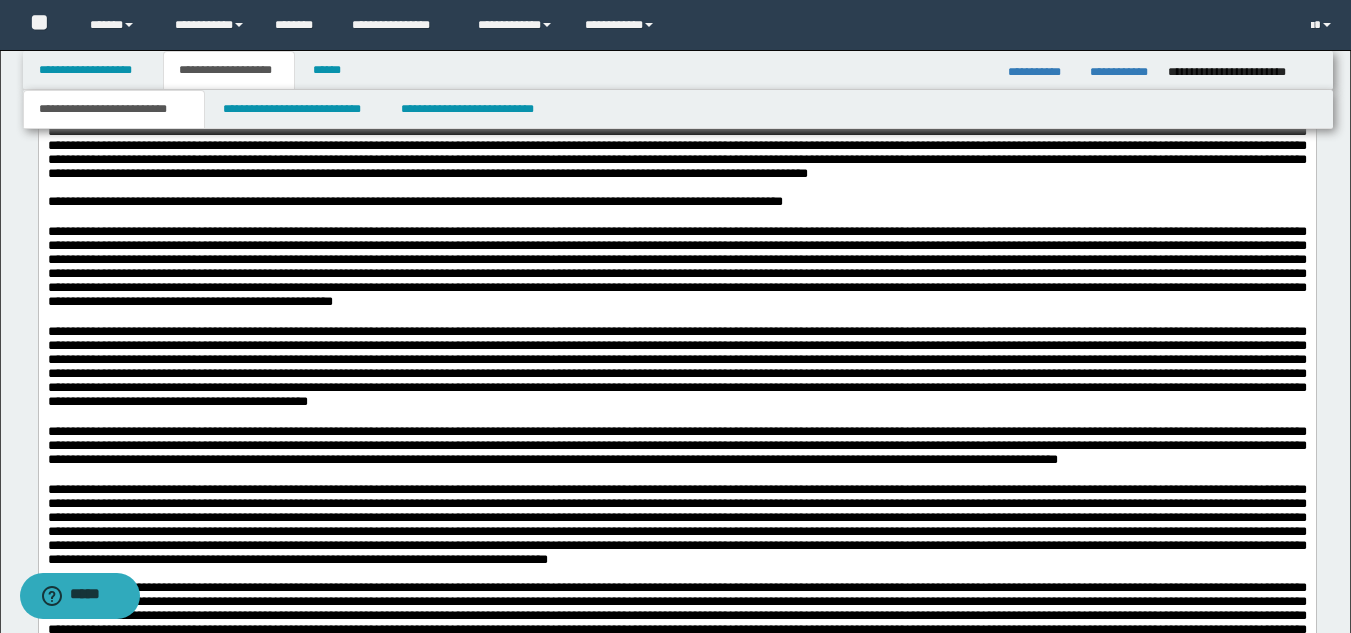 scroll, scrollTop: 1903, scrollLeft: 0, axis: vertical 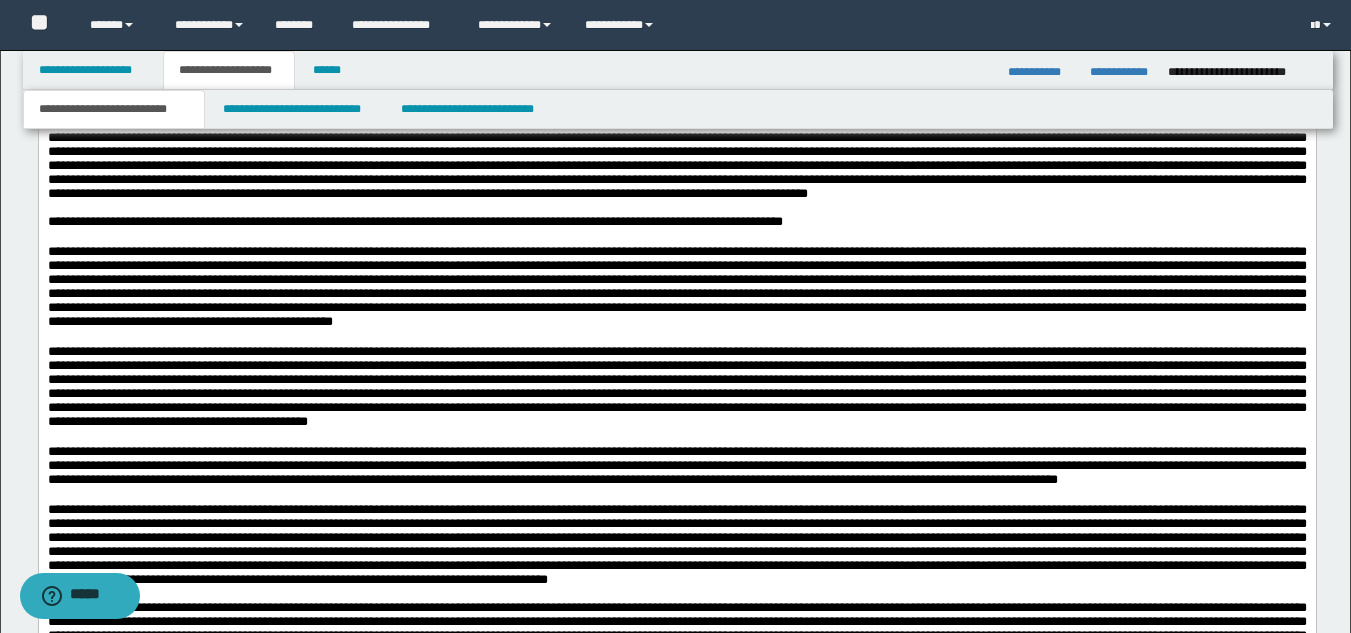 click at bounding box center [676, 238] 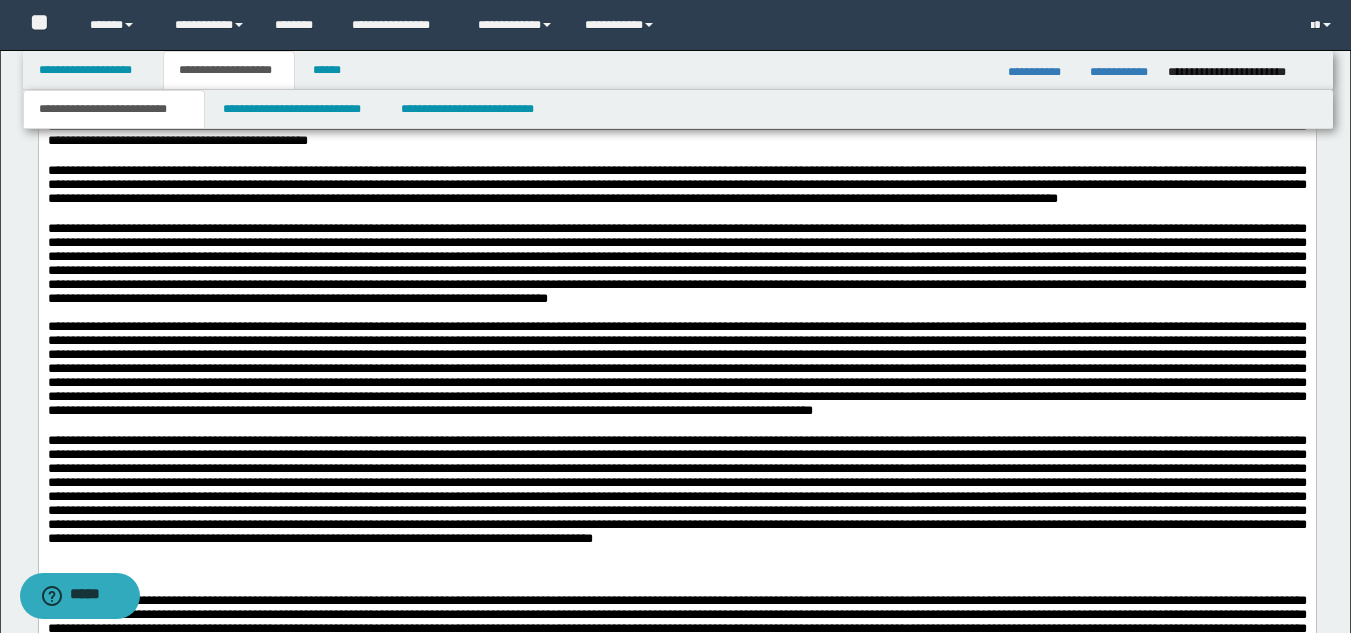 scroll, scrollTop: 2303, scrollLeft: 0, axis: vertical 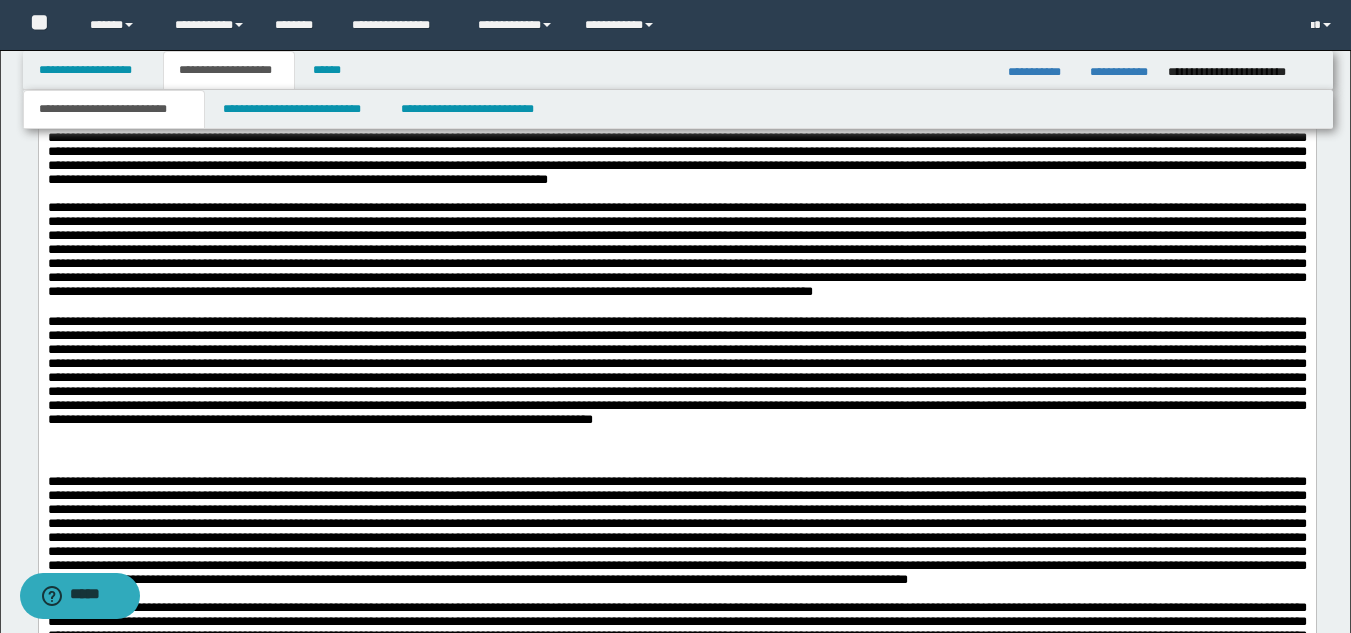 click at bounding box center [676, 145] 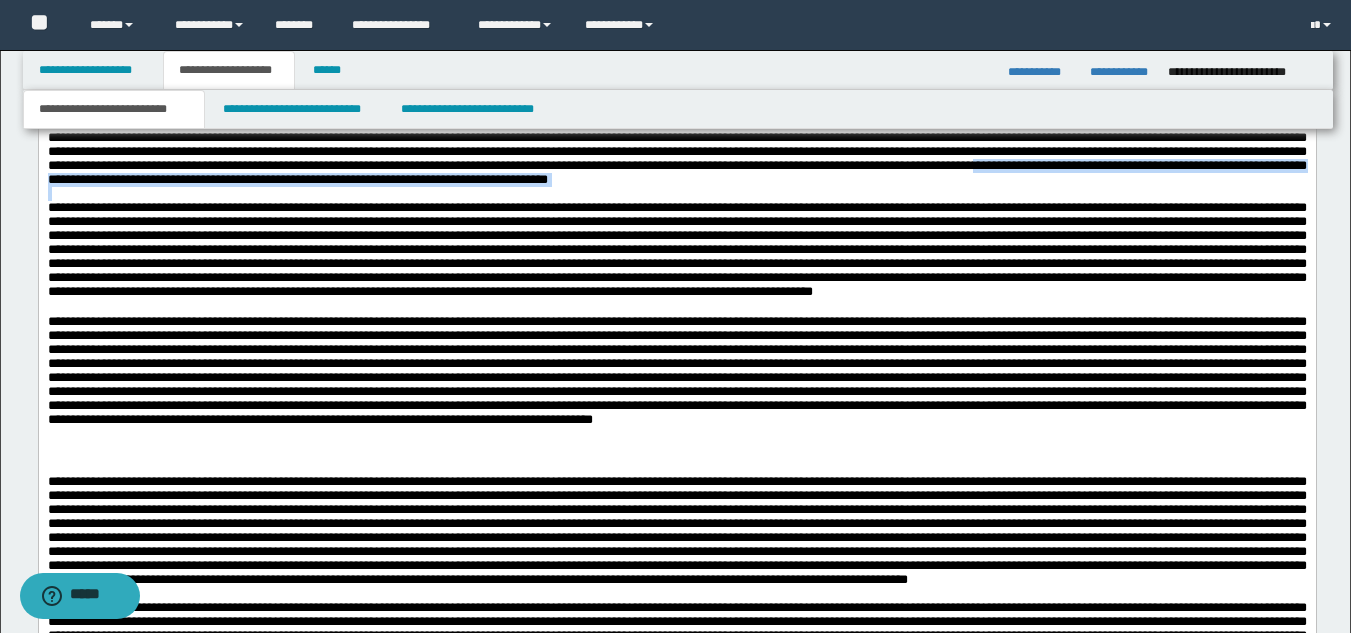 scroll, scrollTop: 2603, scrollLeft: 0, axis: vertical 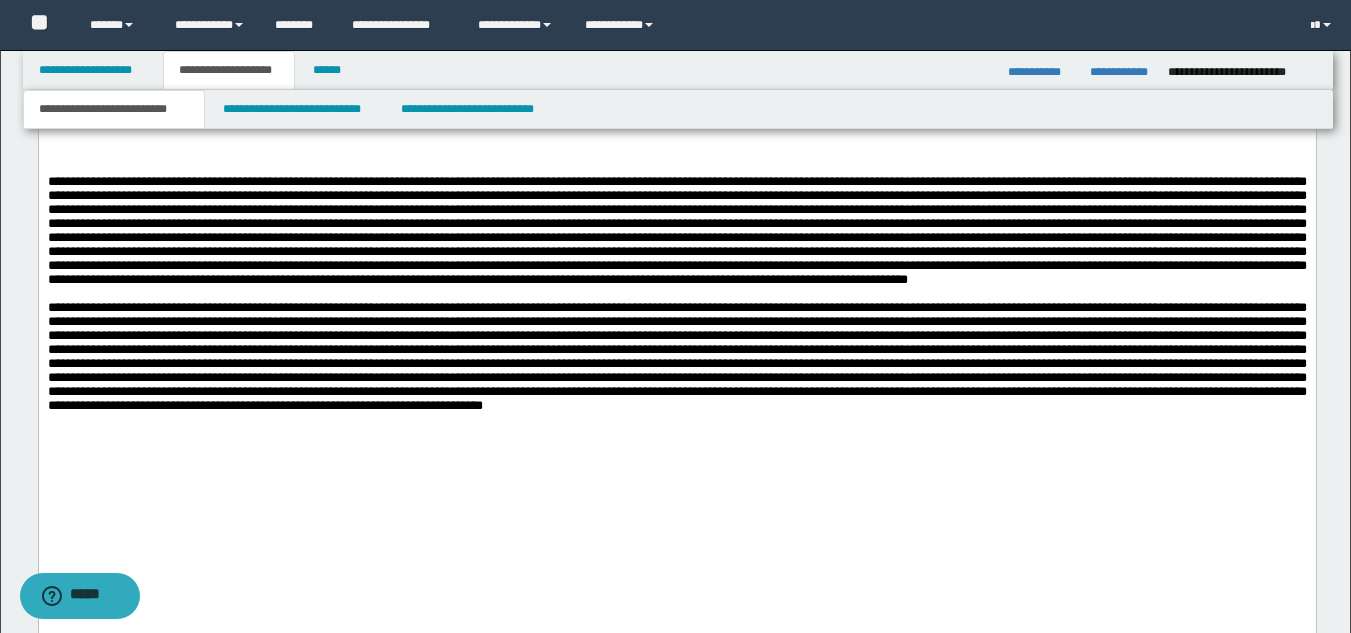click at bounding box center (676, 88) 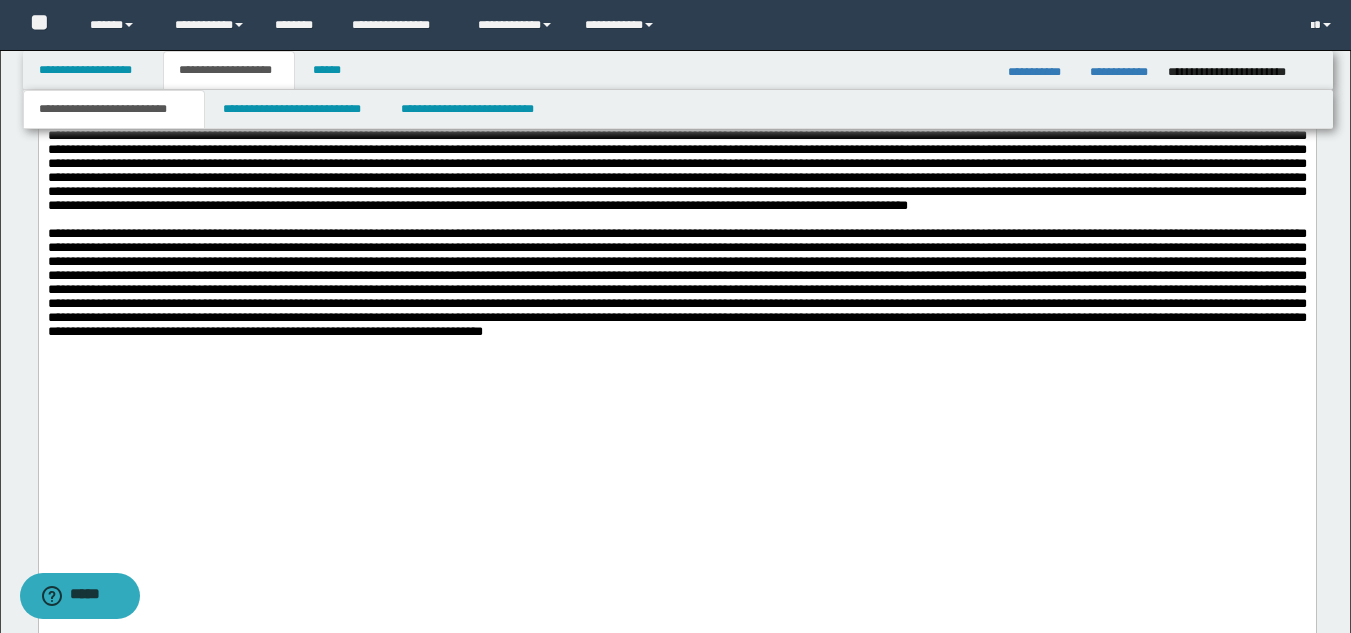 scroll, scrollTop: 2803, scrollLeft: 0, axis: vertical 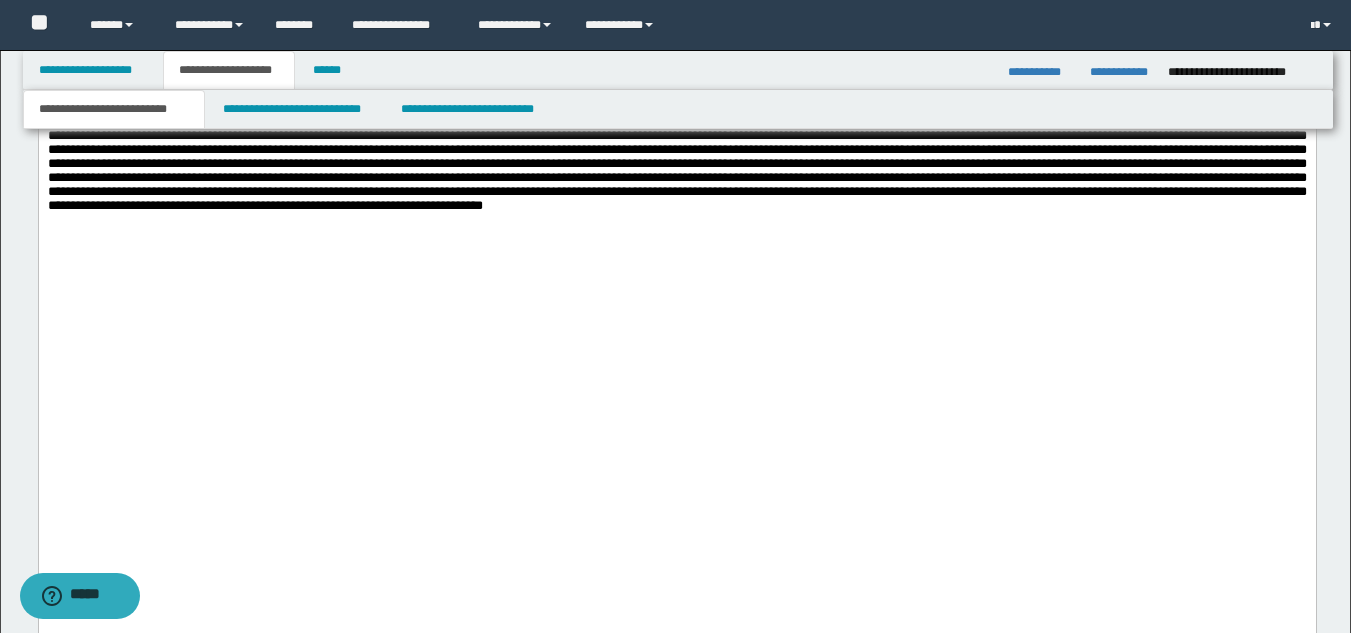 click at bounding box center [676, 31] 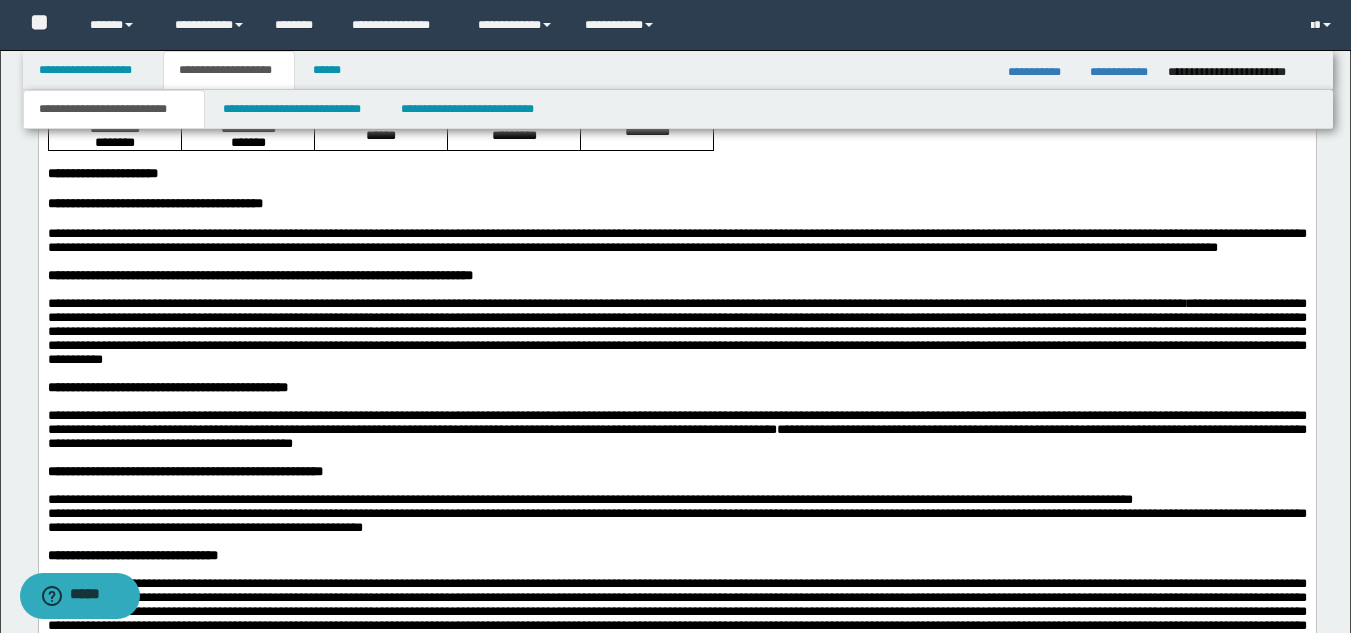 scroll, scrollTop: 1003, scrollLeft: 0, axis: vertical 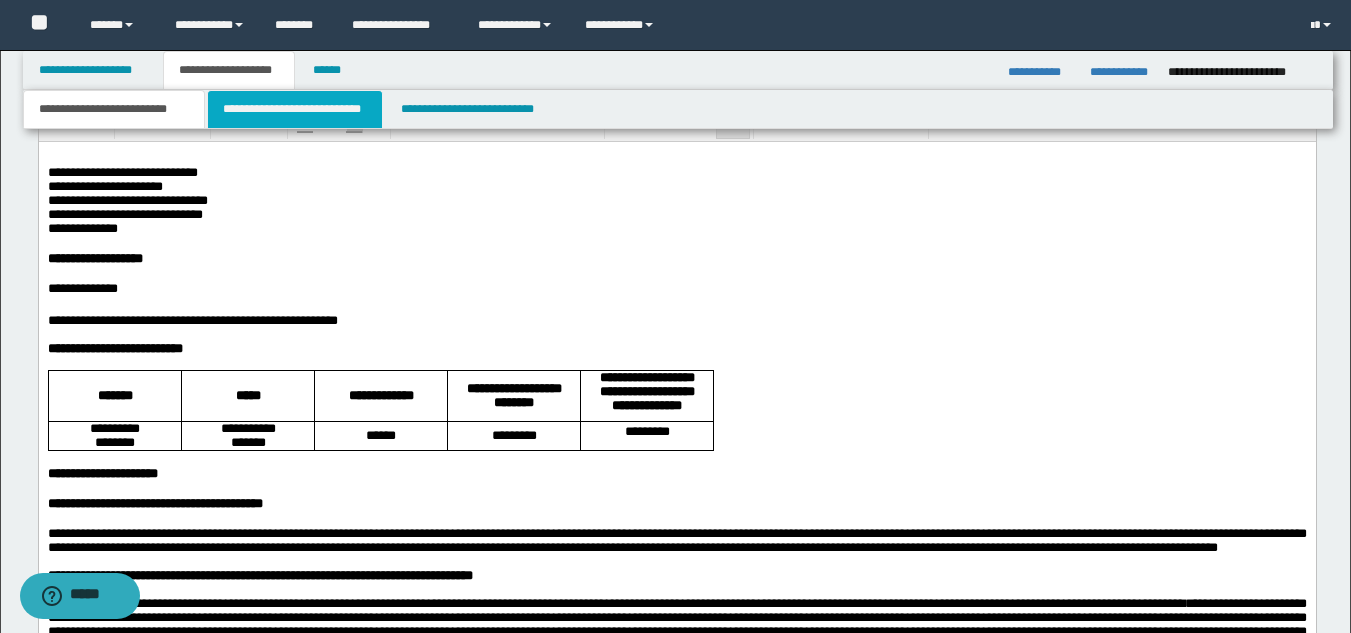 click on "**********" at bounding box center [295, 109] 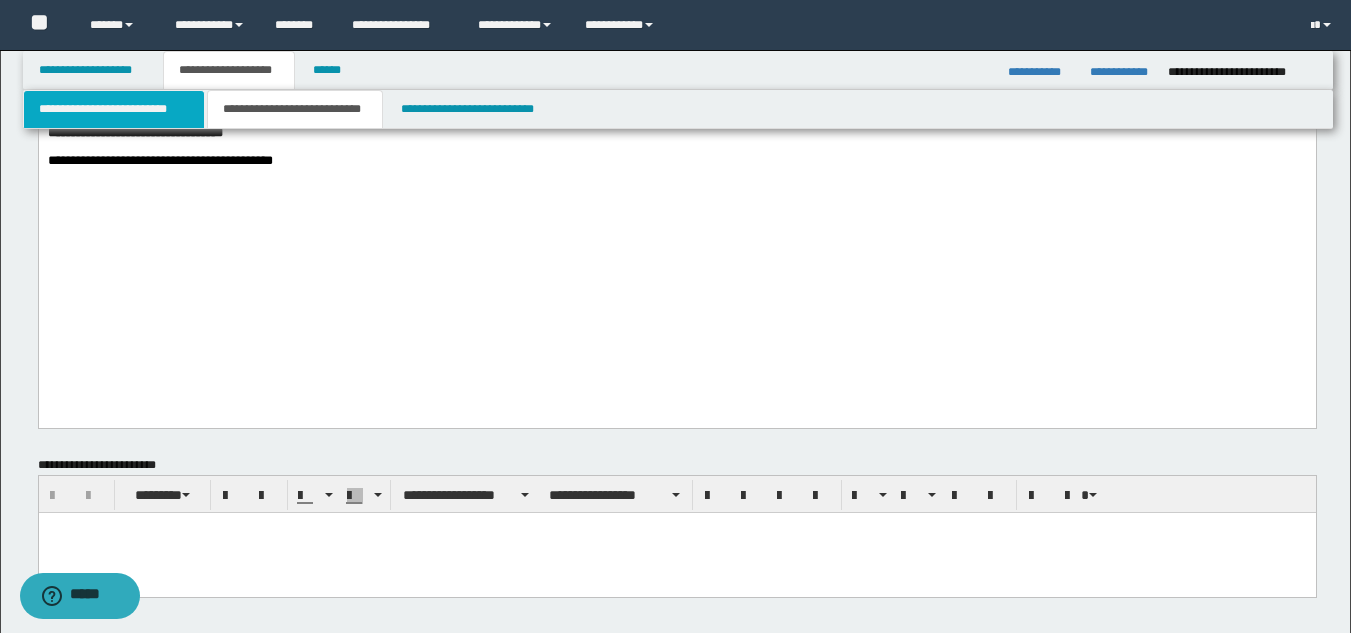 click on "**********" at bounding box center [114, 109] 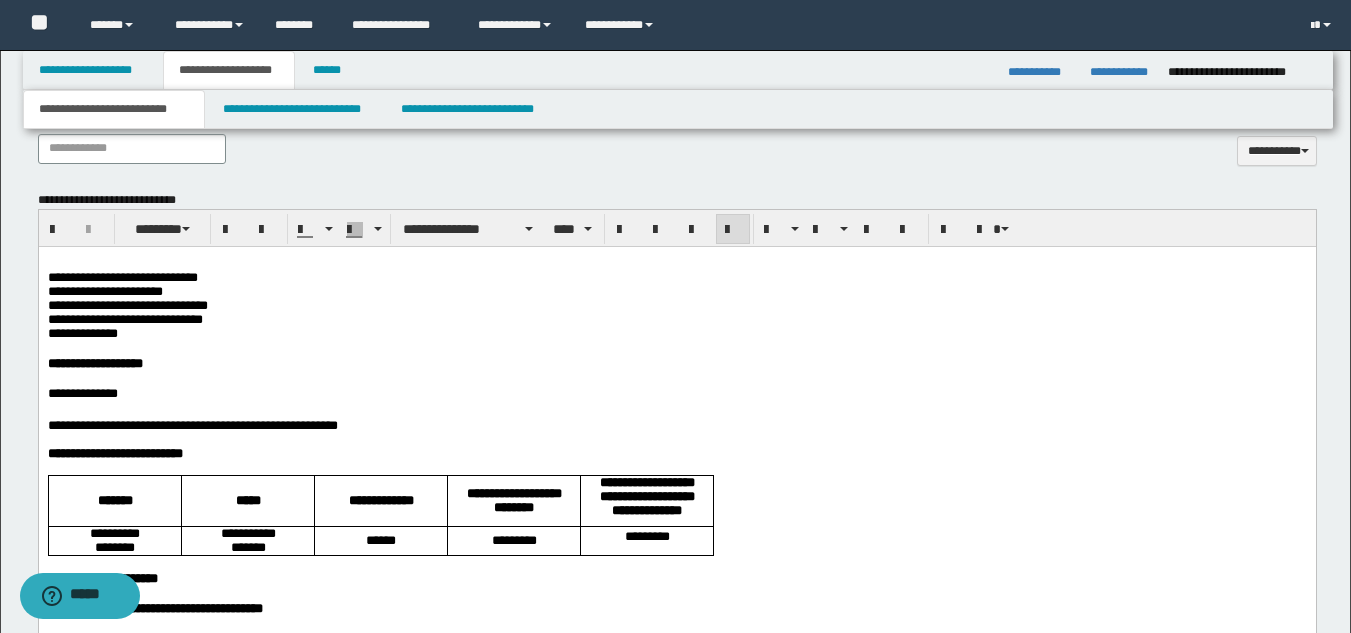 scroll, scrollTop: 803, scrollLeft: 0, axis: vertical 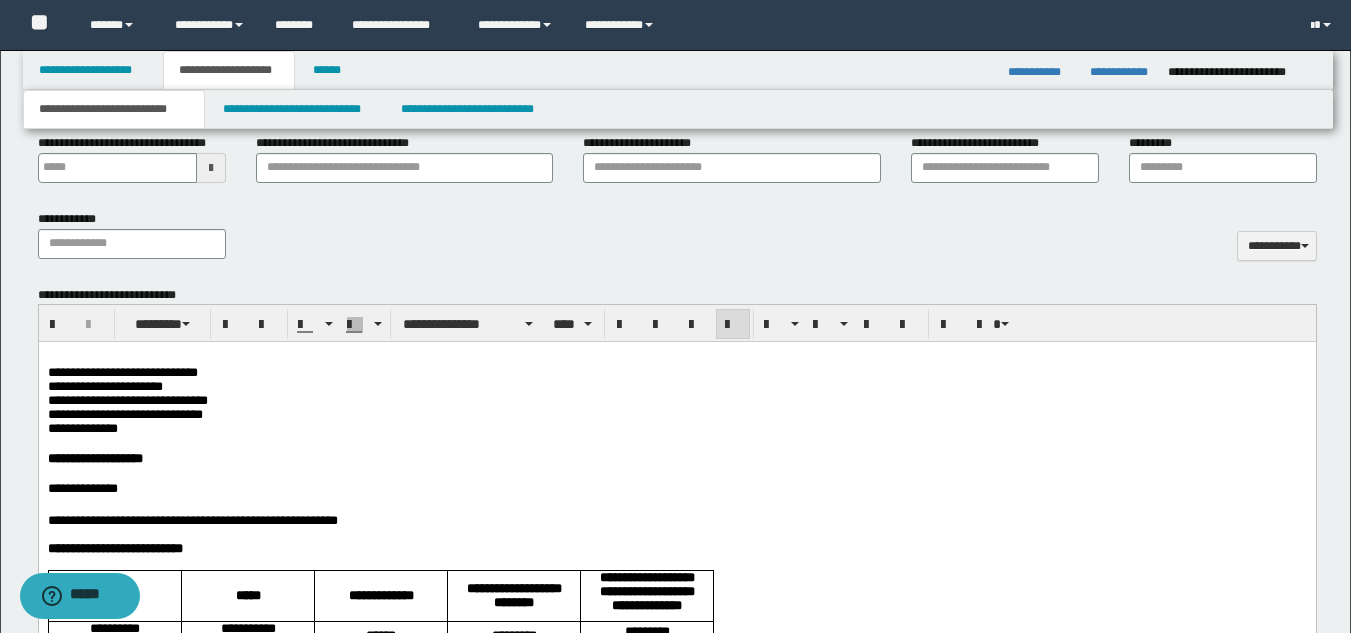 click on "**********" at bounding box center [676, 429] 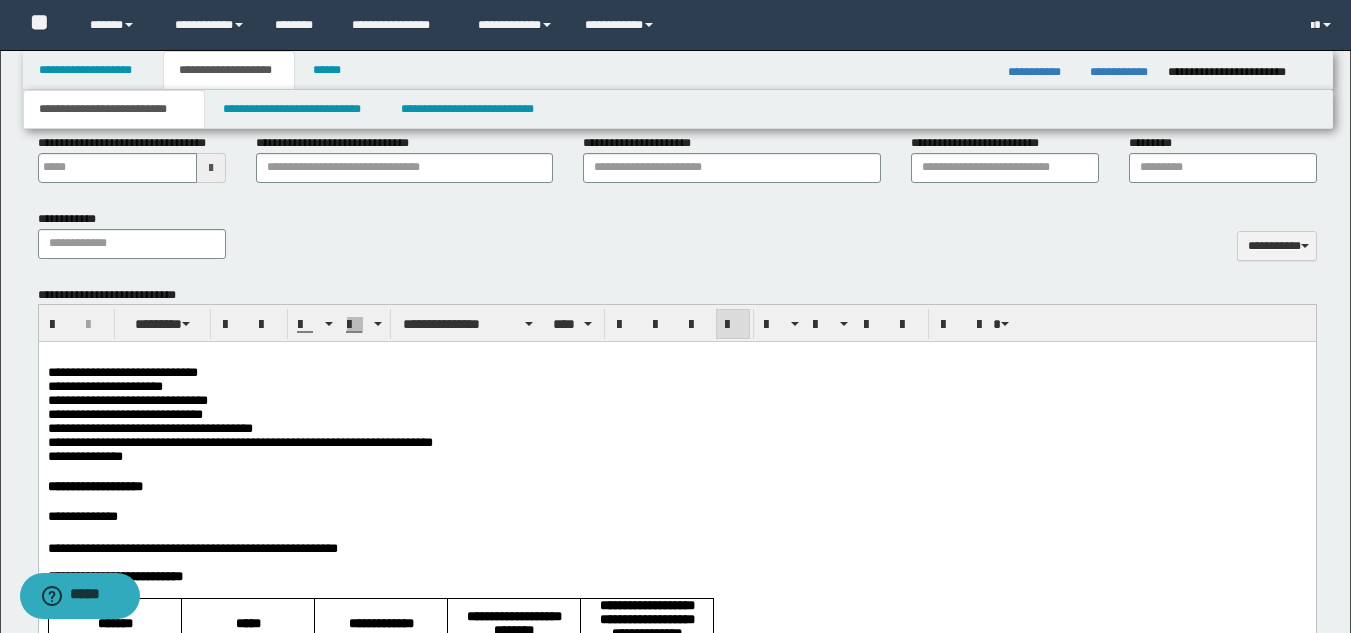 click on "**********" at bounding box center (239, 442) 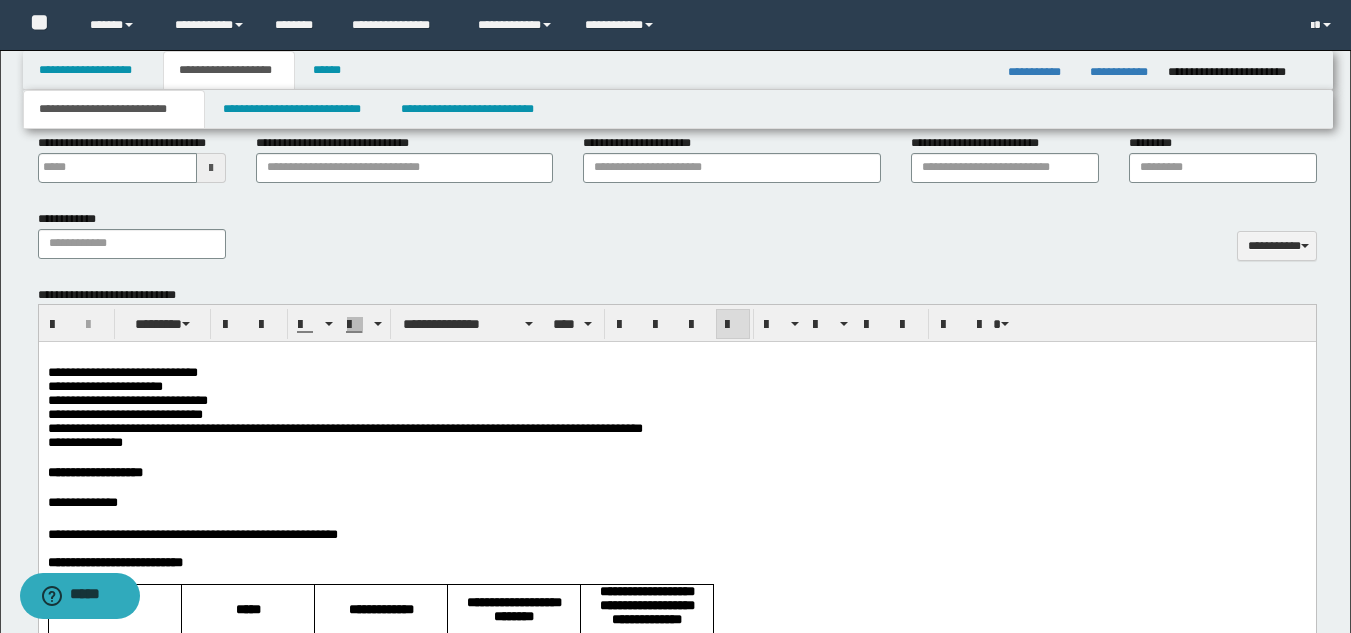 click on "**********" at bounding box center (344, 435) 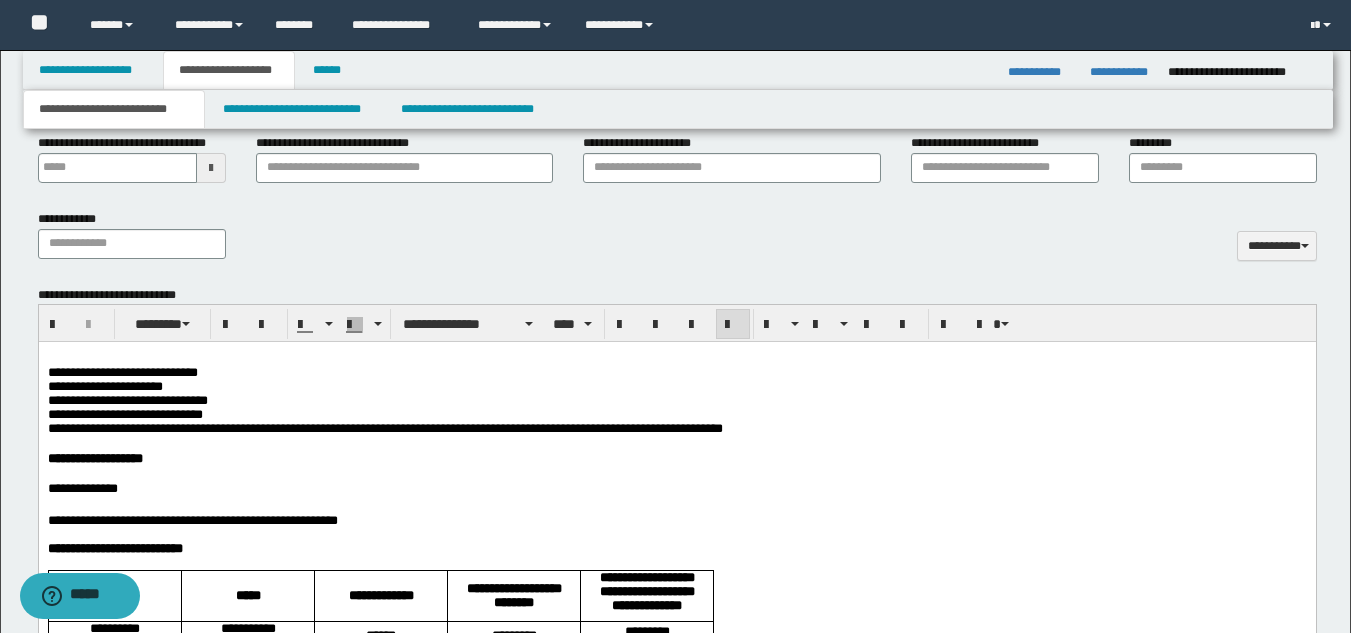 click at bounding box center (676, 444) 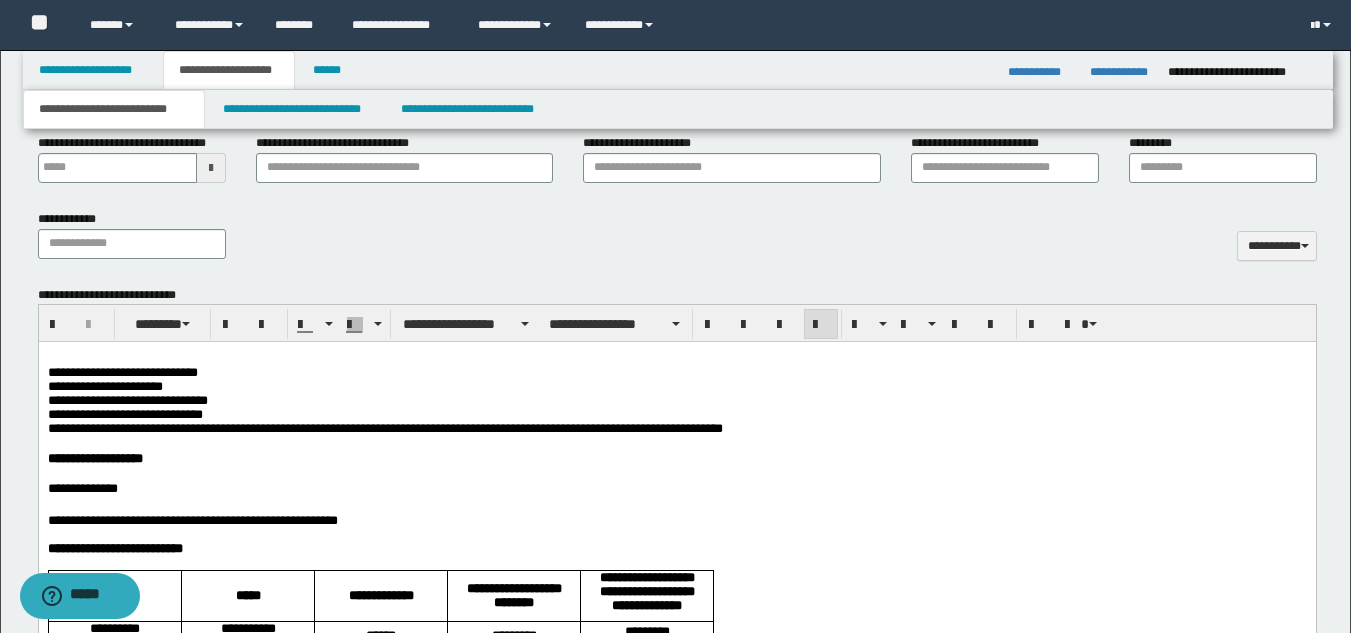 click on "**********" at bounding box center (384, 428) 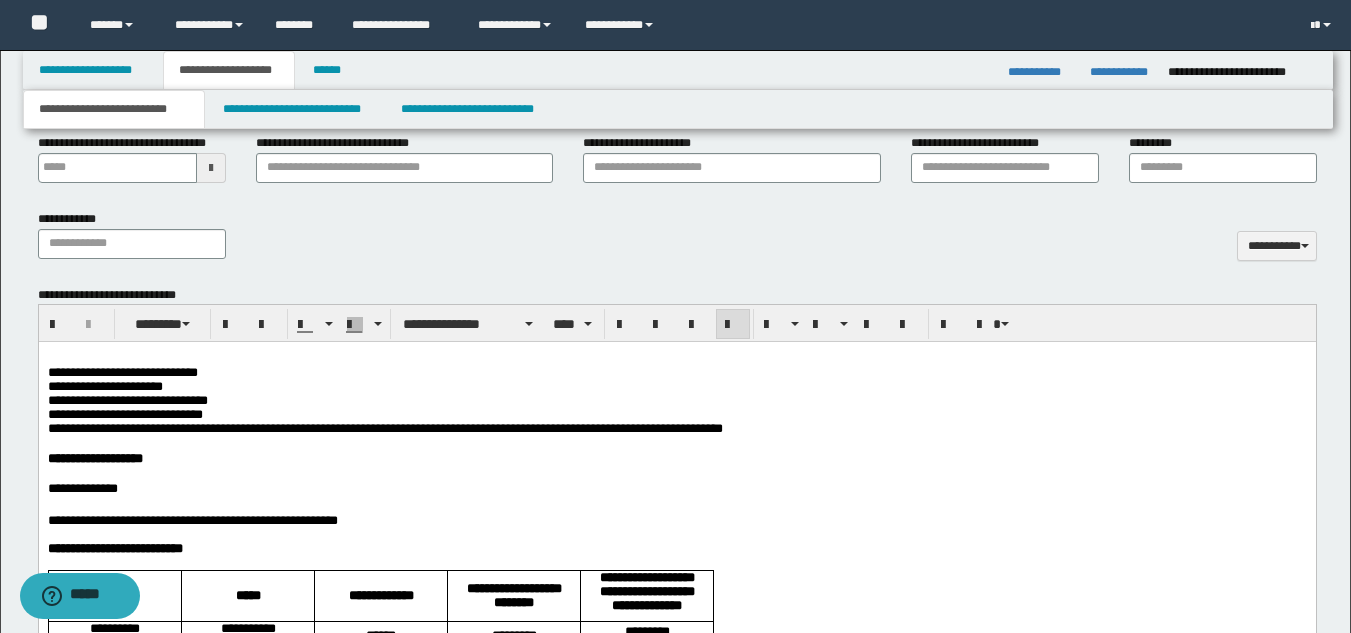 click on "**********" at bounding box center (384, 428) 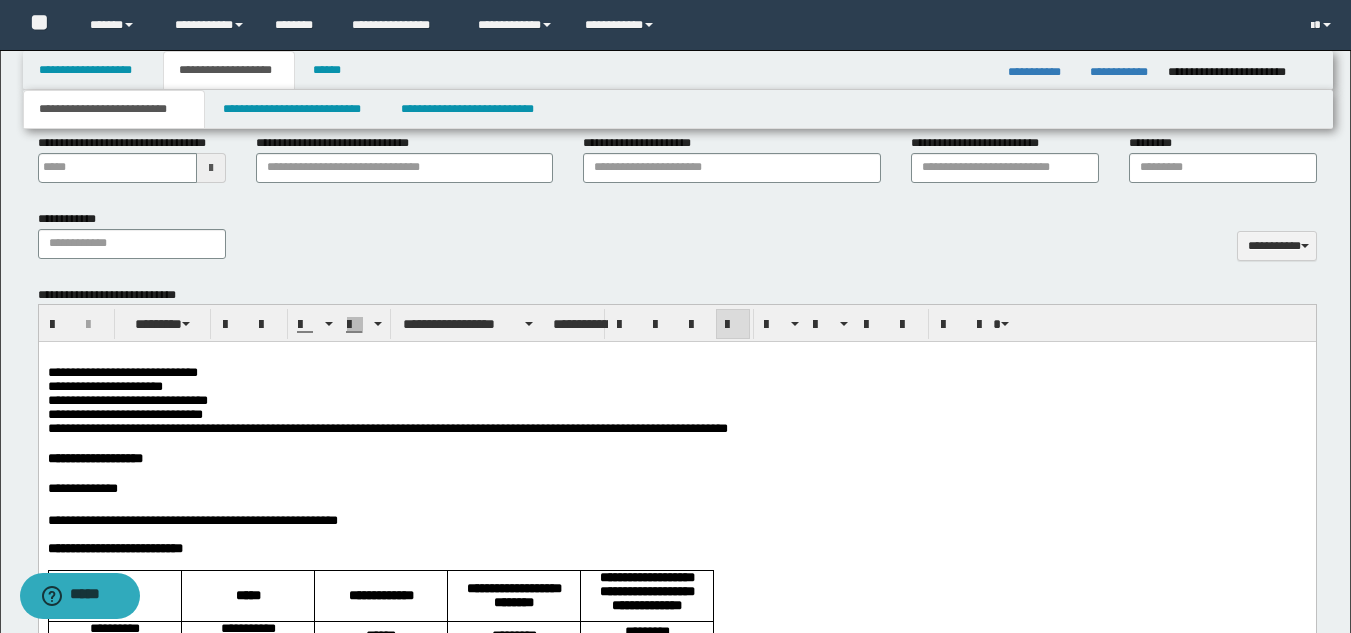 click at bounding box center (676, 474) 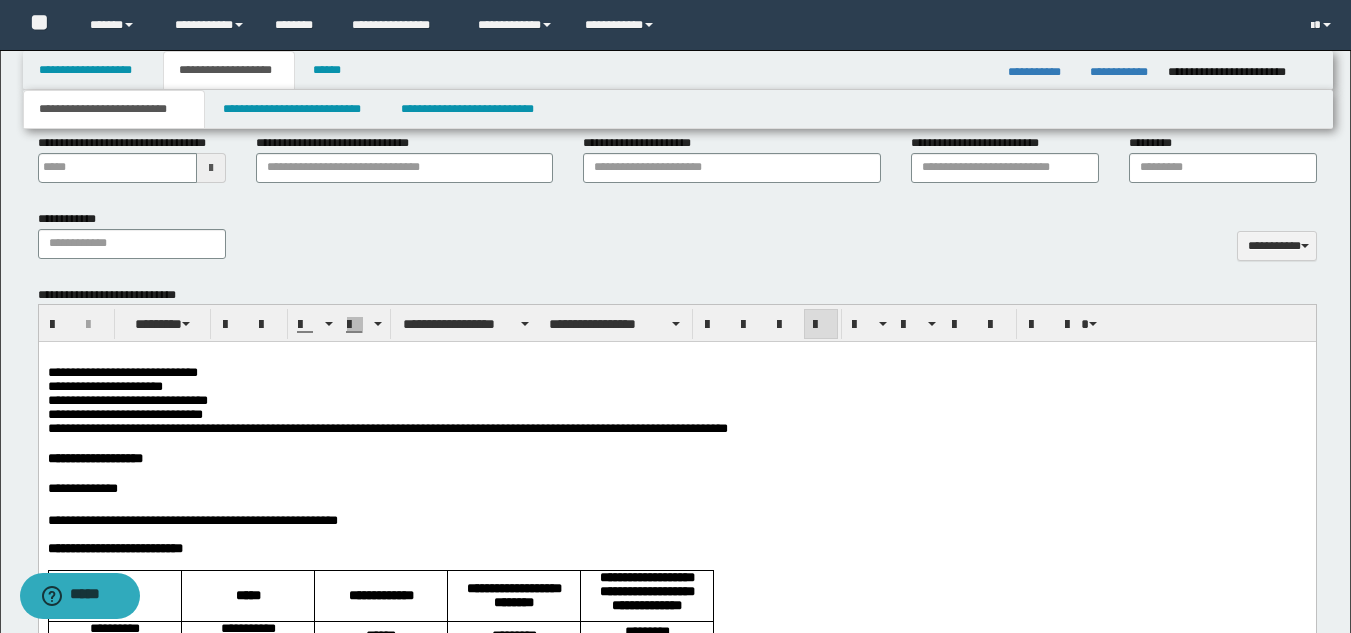 click on "**********" at bounding box center (676, 459) 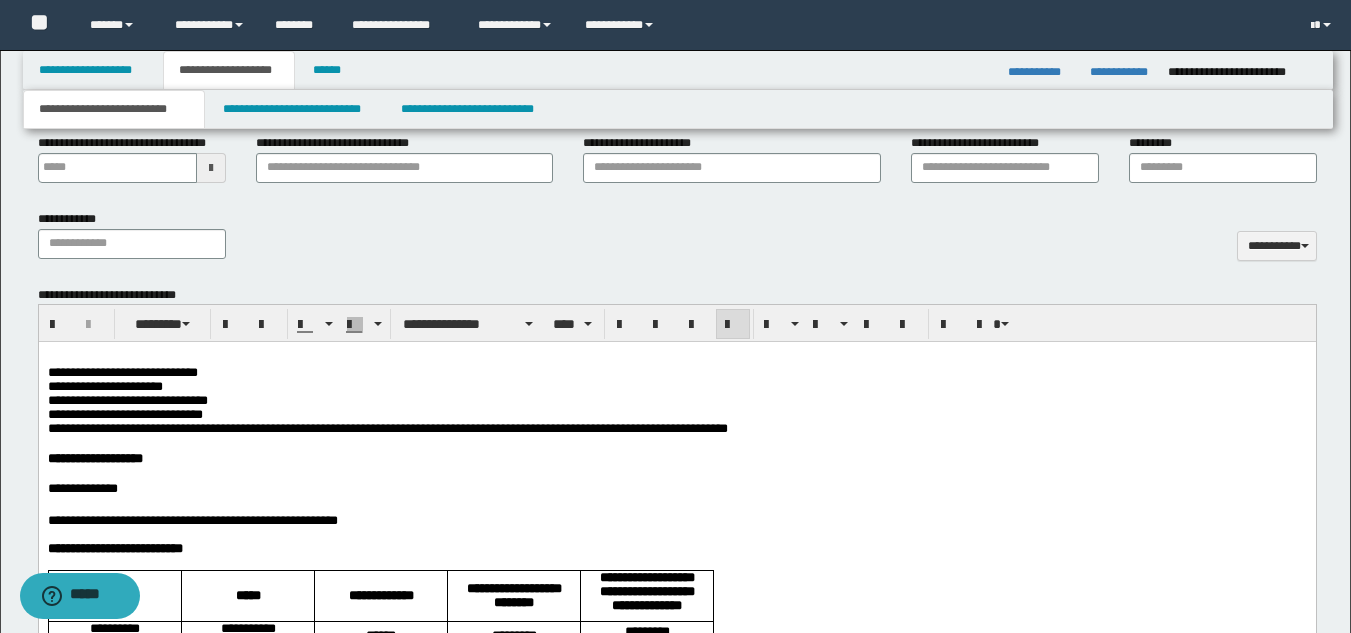 click on "**********" at bounding box center [387, 428] 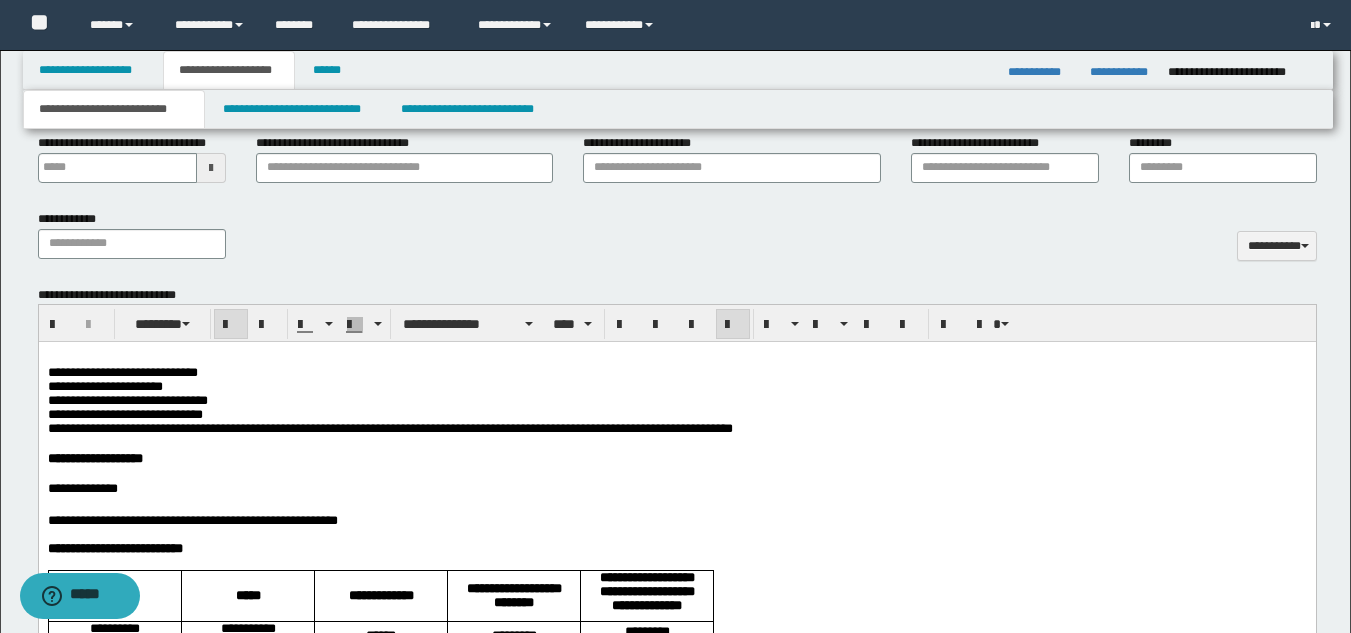 click on "**********" at bounding box center (676, 459) 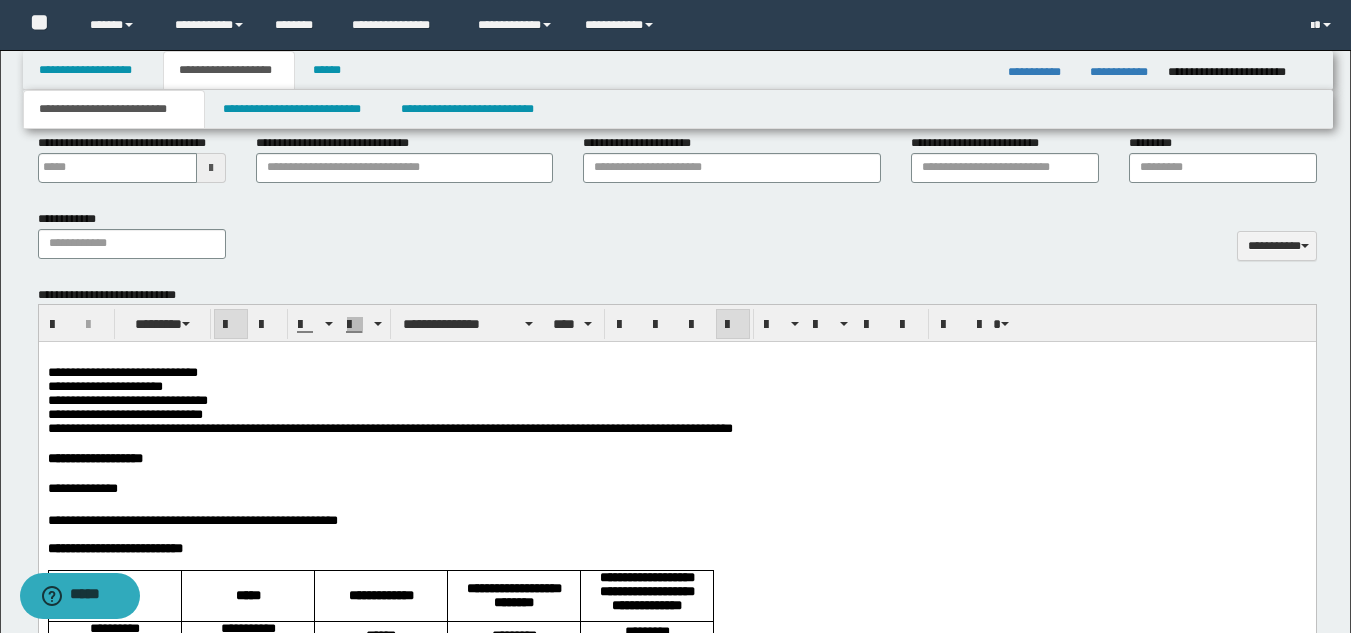 click on "**********" at bounding box center [676, 490] 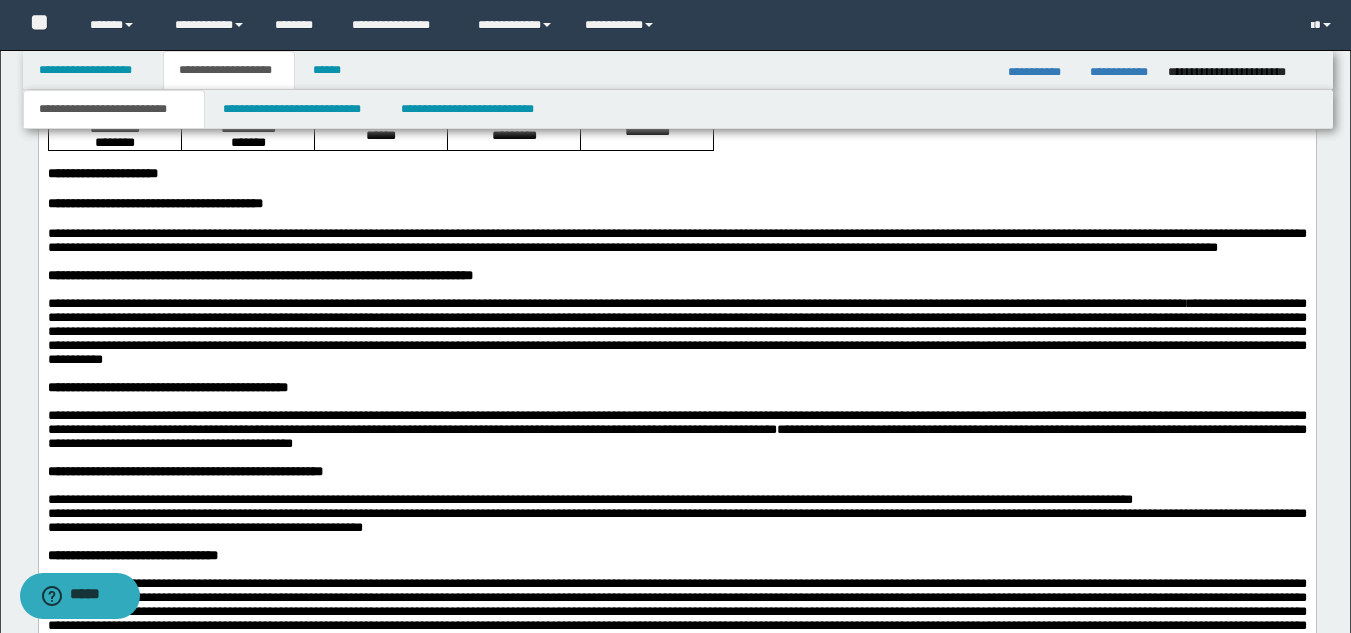 scroll, scrollTop: 903, scrollLeft: 0, axis: vertical 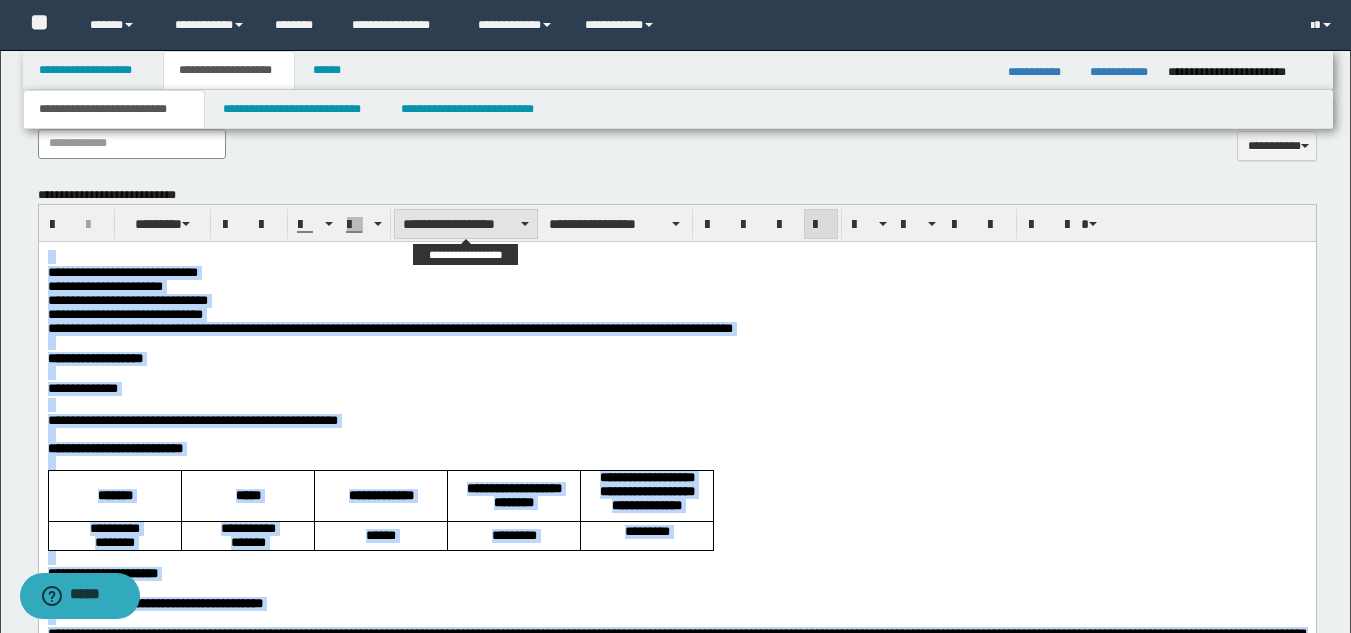 click on "**********" at bounding box center [466, 224] 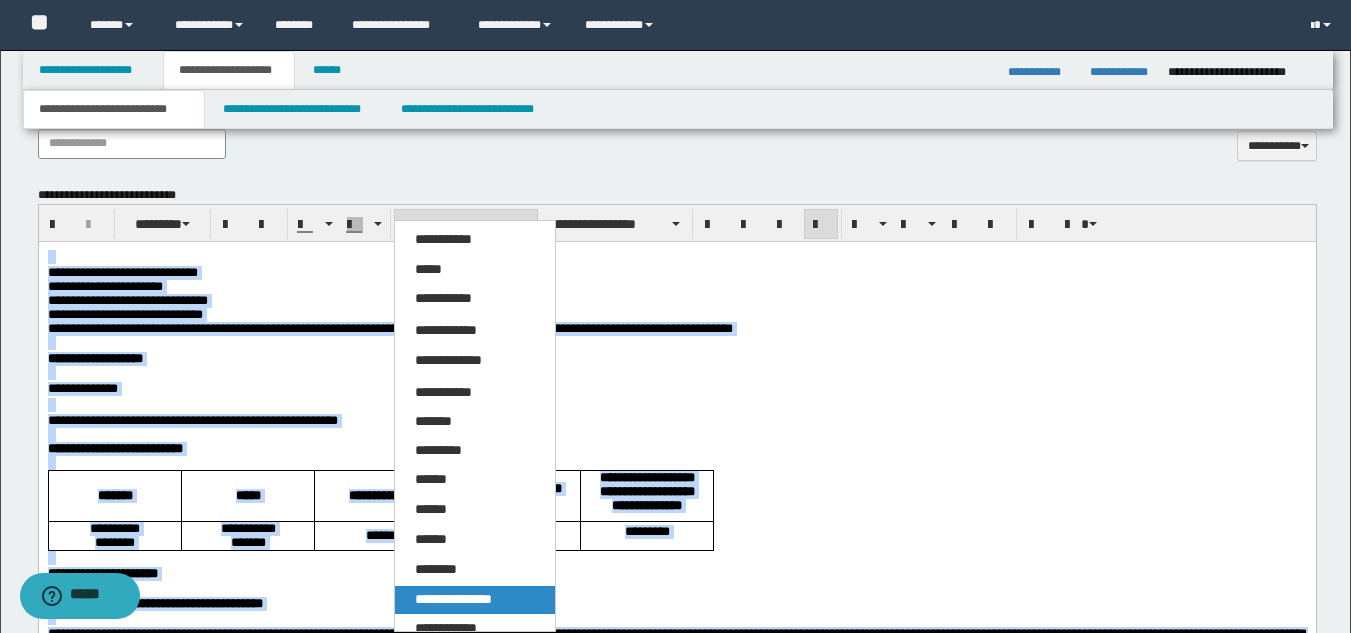 click on "**********" at bounding box center (475, 600) 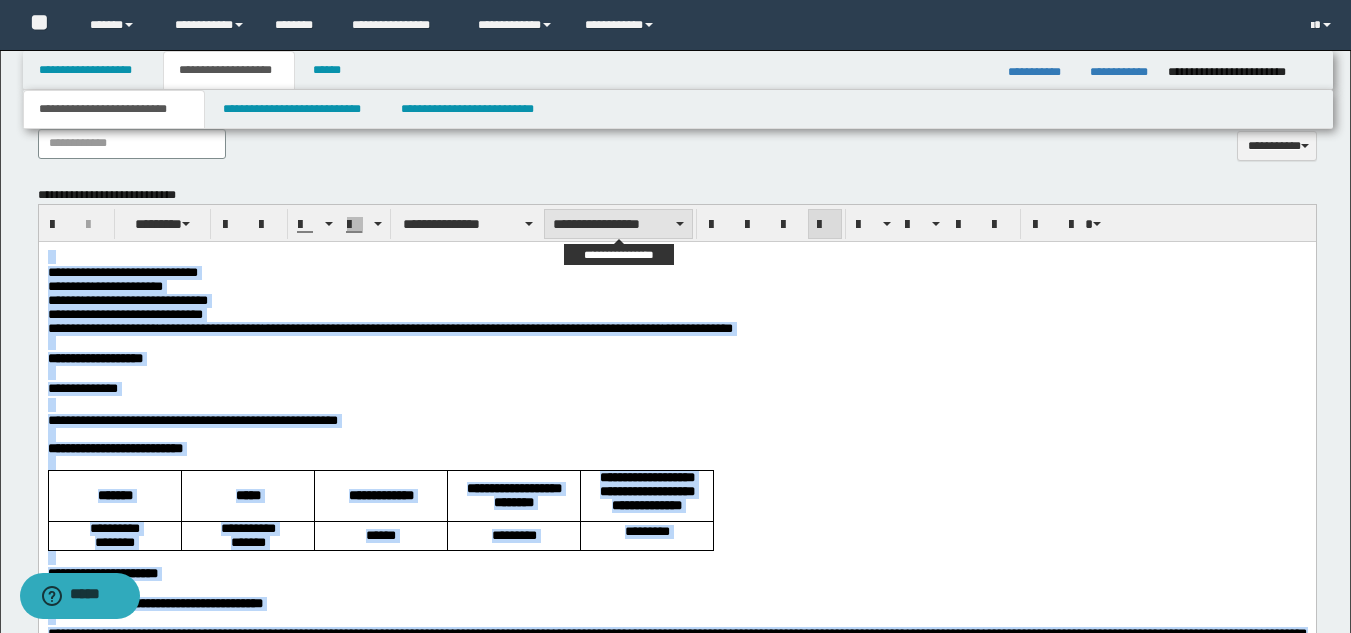click on "**********" at bounding box center [618, 224] 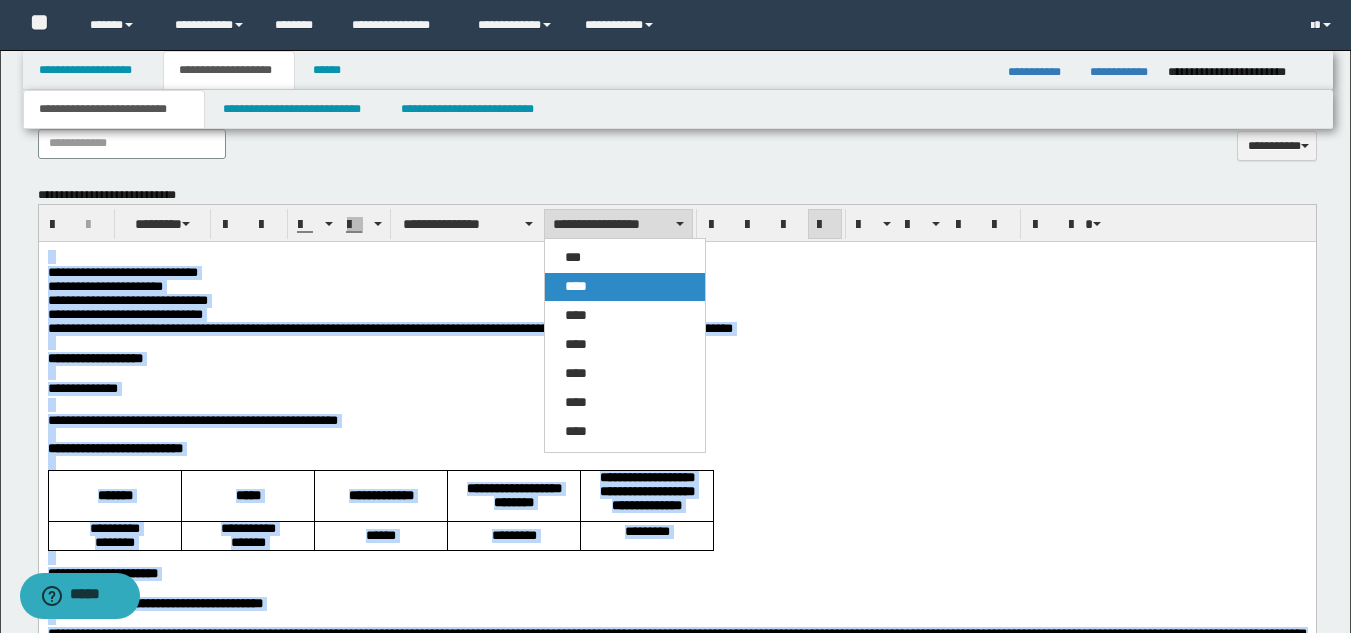 click on "****" at bounding box center [625, 287] 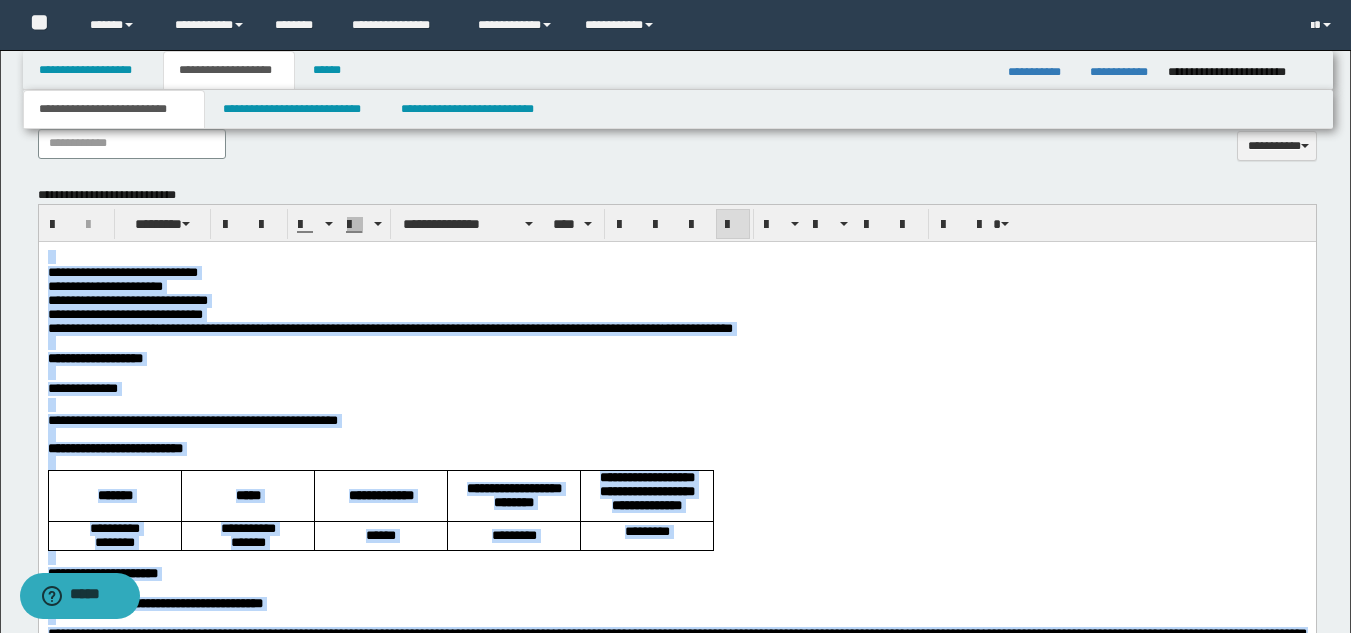 click on "**********" at bounding box center (676, 301) 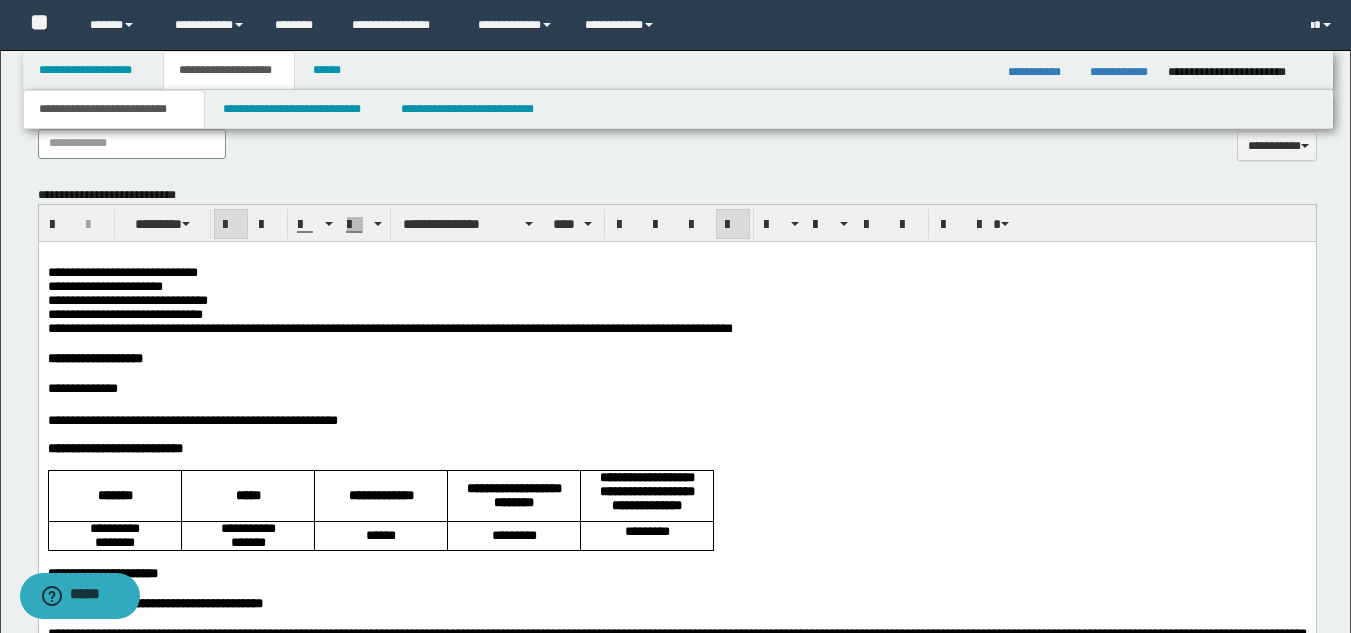 click on "**********" at bounding box center [676, 359] 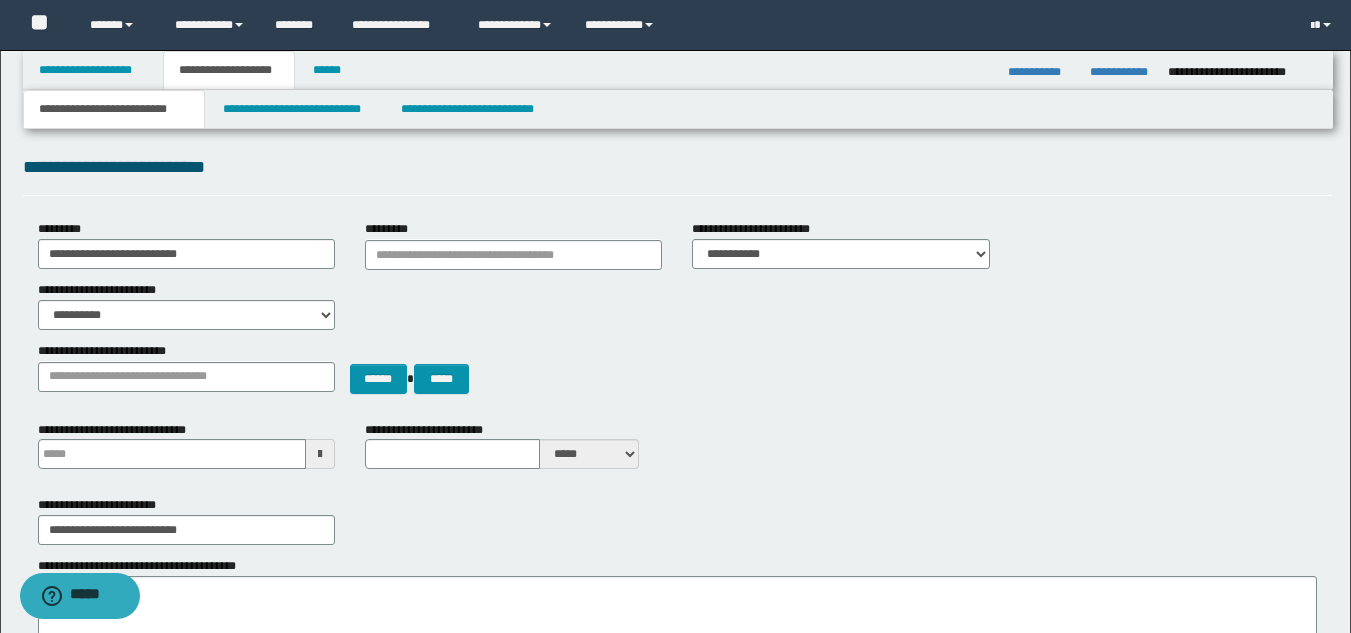 scroll, scrollTop: 0, scrollLeft: 0, axis: both 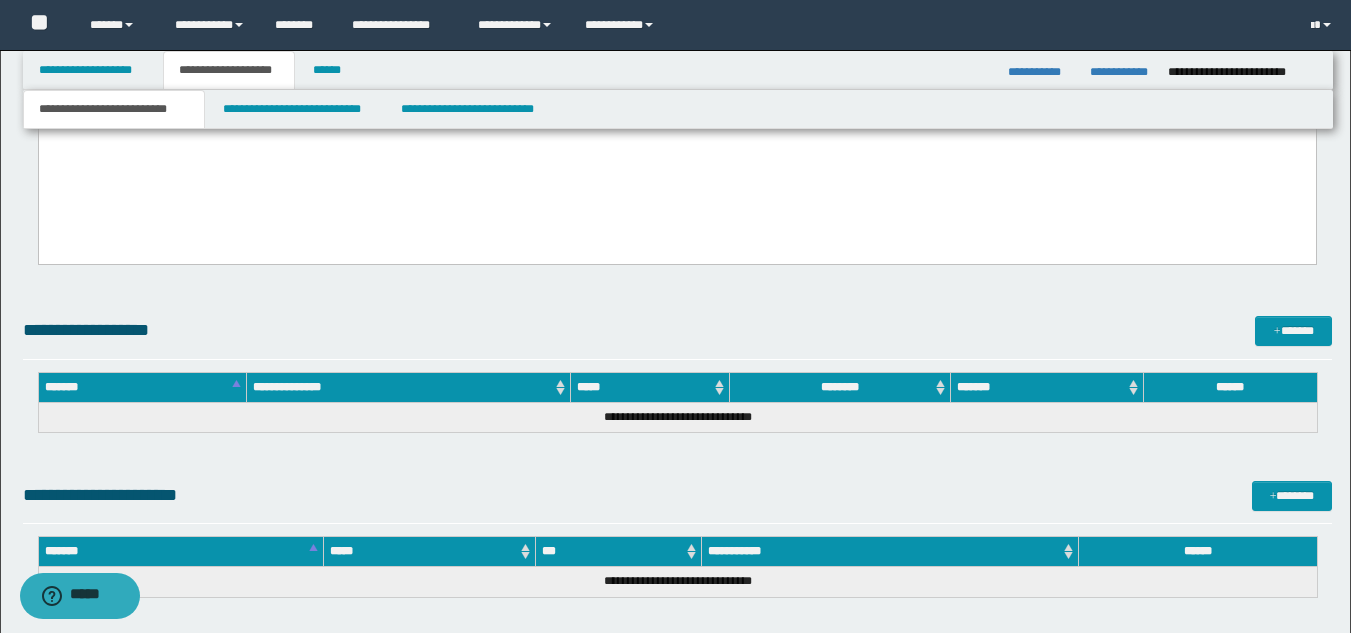 click on "**********" at bounding box center (676, -1090) 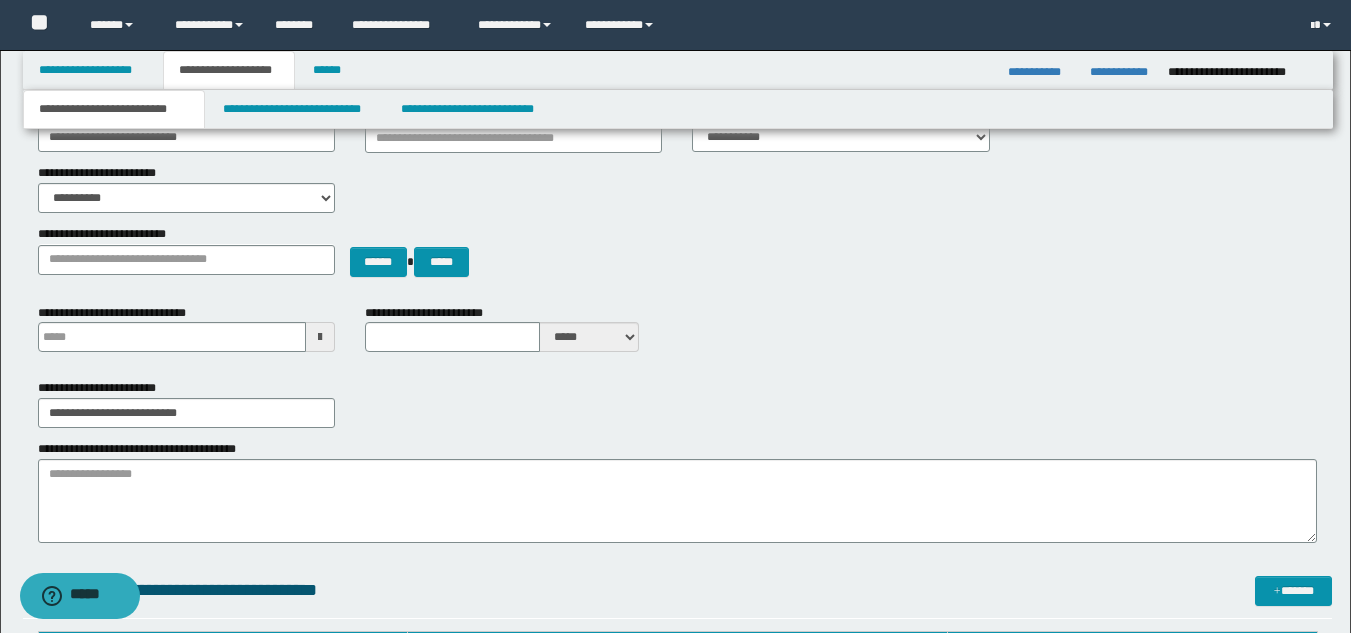 scroll, scrollTop: 0, scrollLeft: 0, axis: both 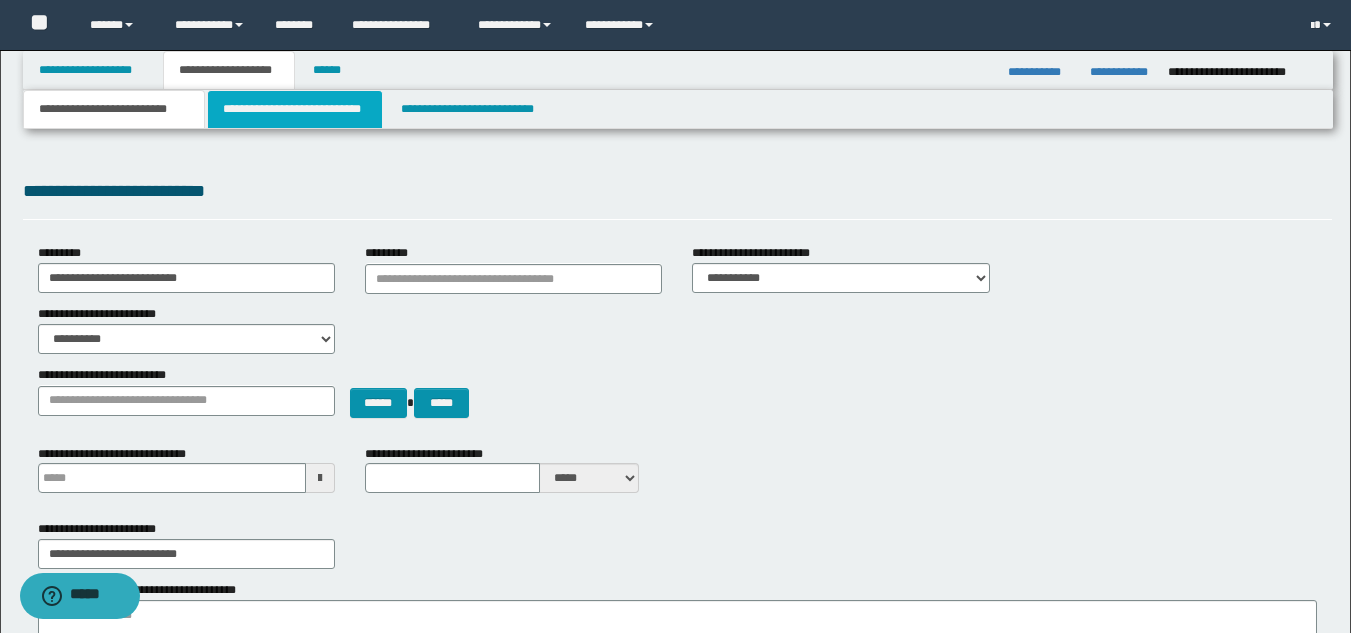 click on "**********" at bounding box center (295, 109) 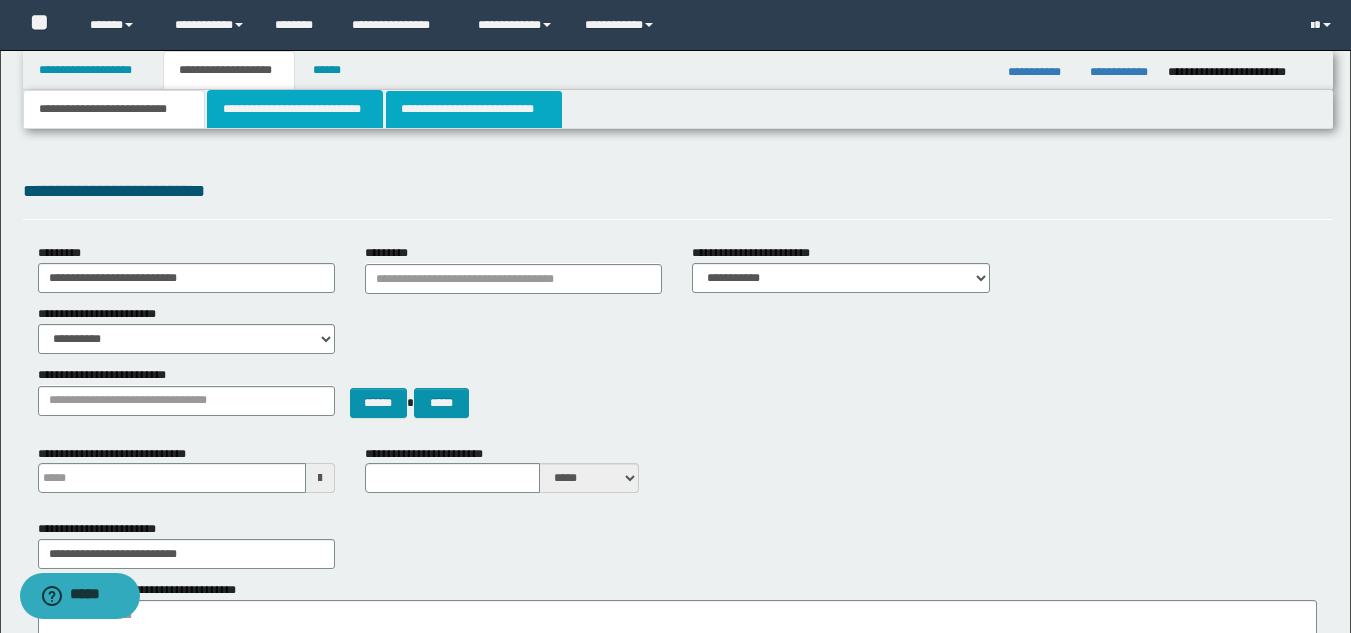 type 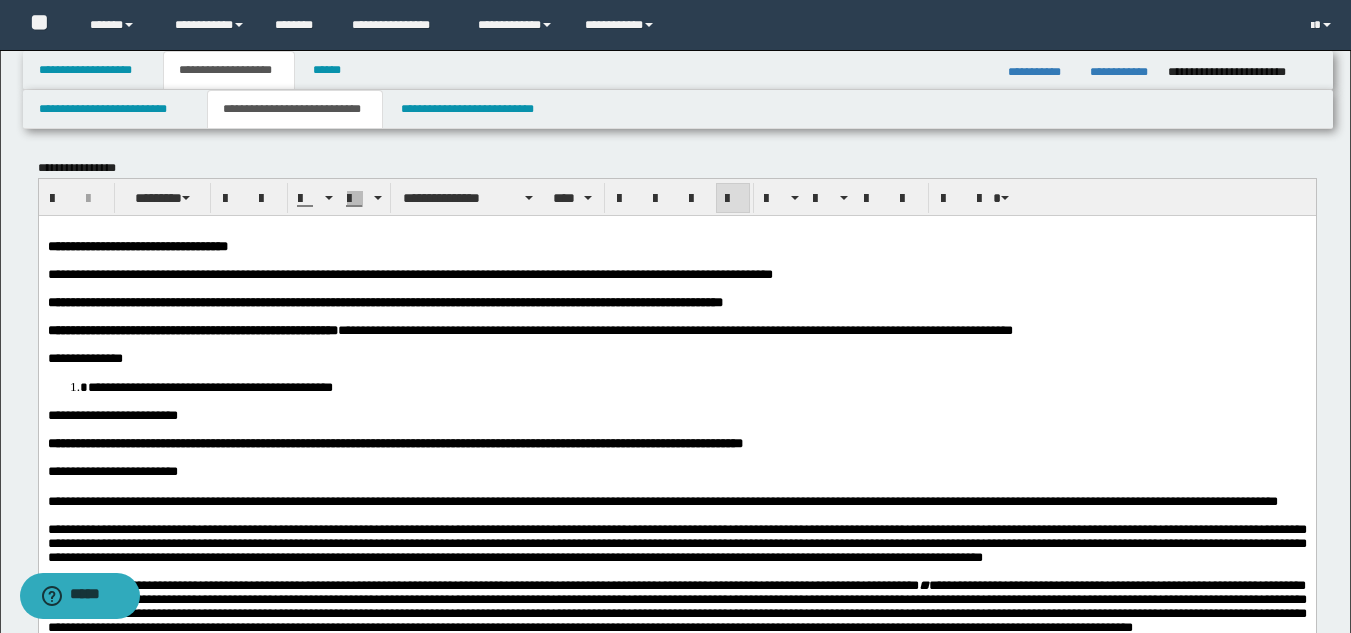 click on "**********" at bounding box center [349, 442] 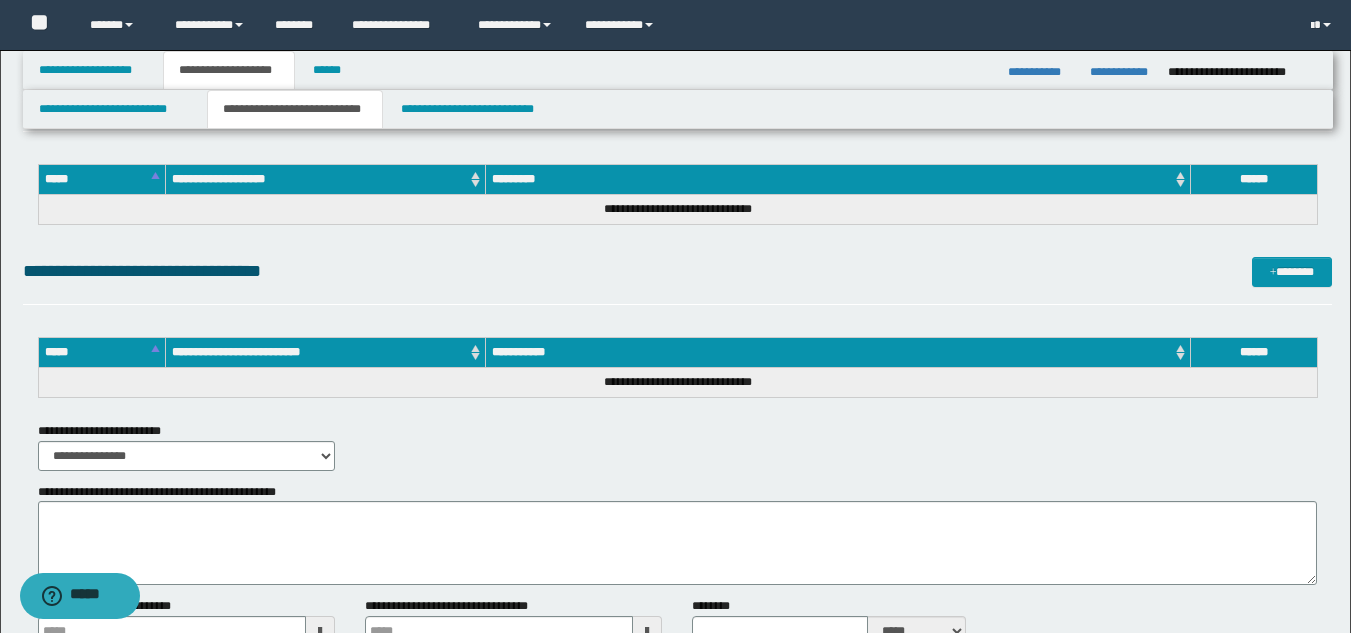 type 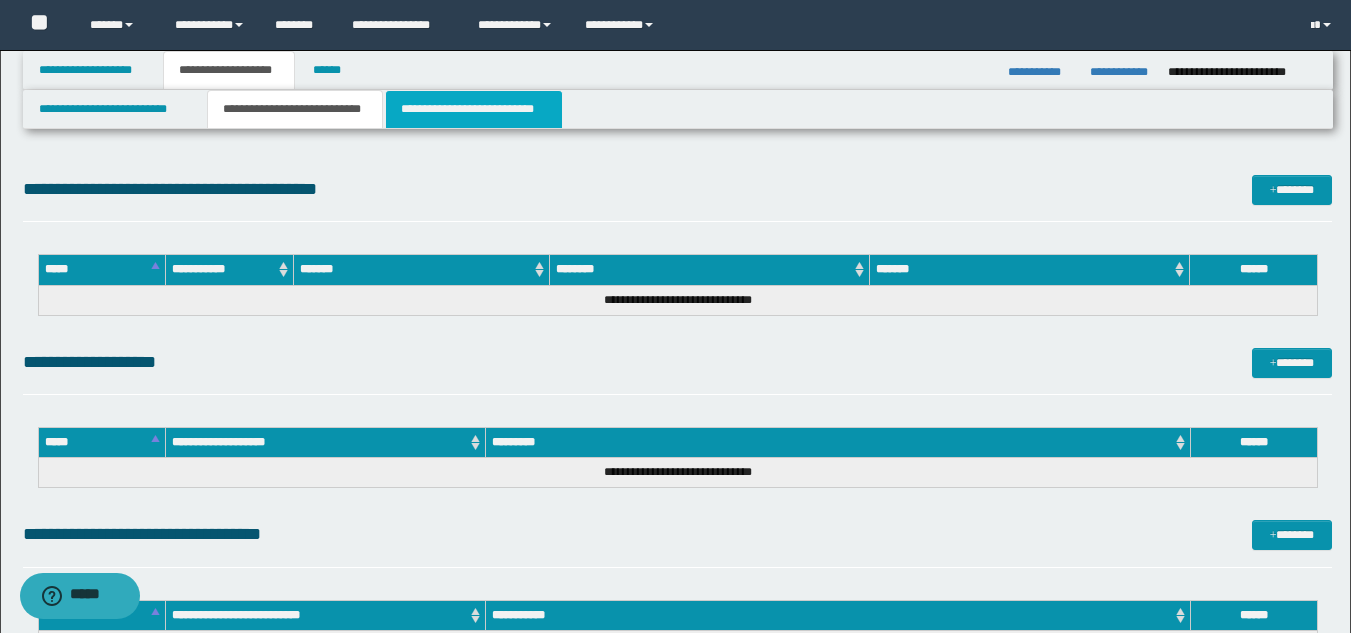 click on "**********" at bounding box center (474, 109) 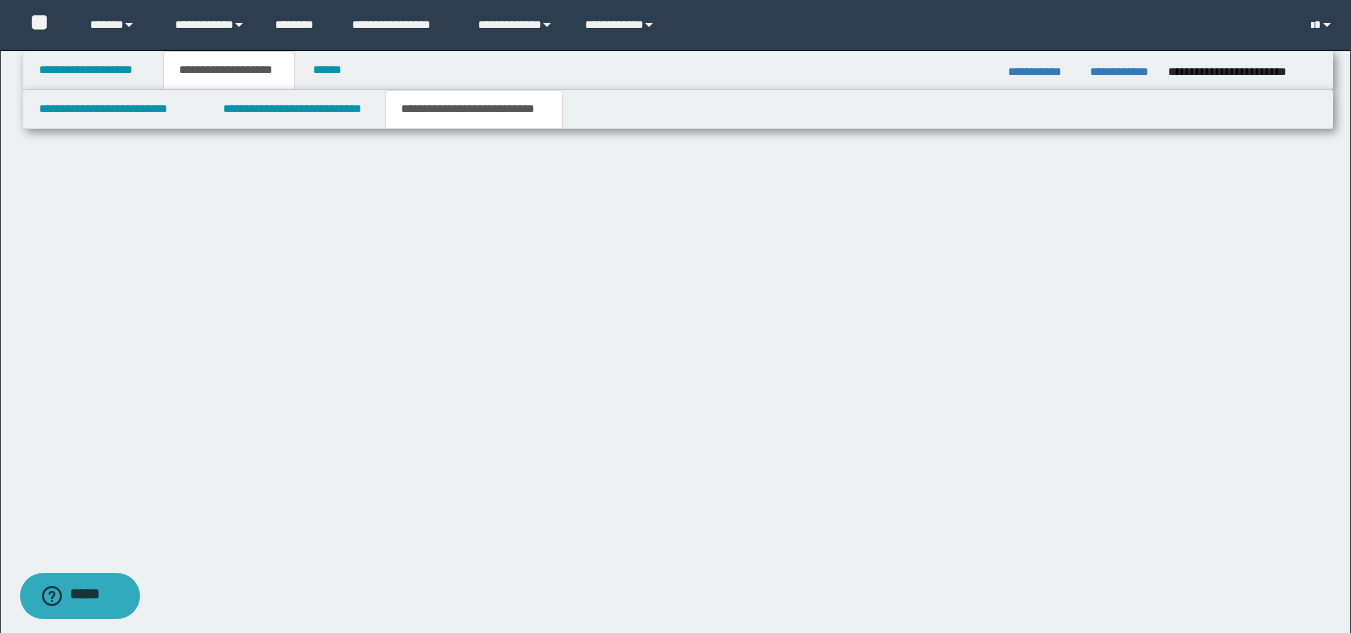 scroll, scrollTop: 1369, scrollLeft: 0, axis: vertical 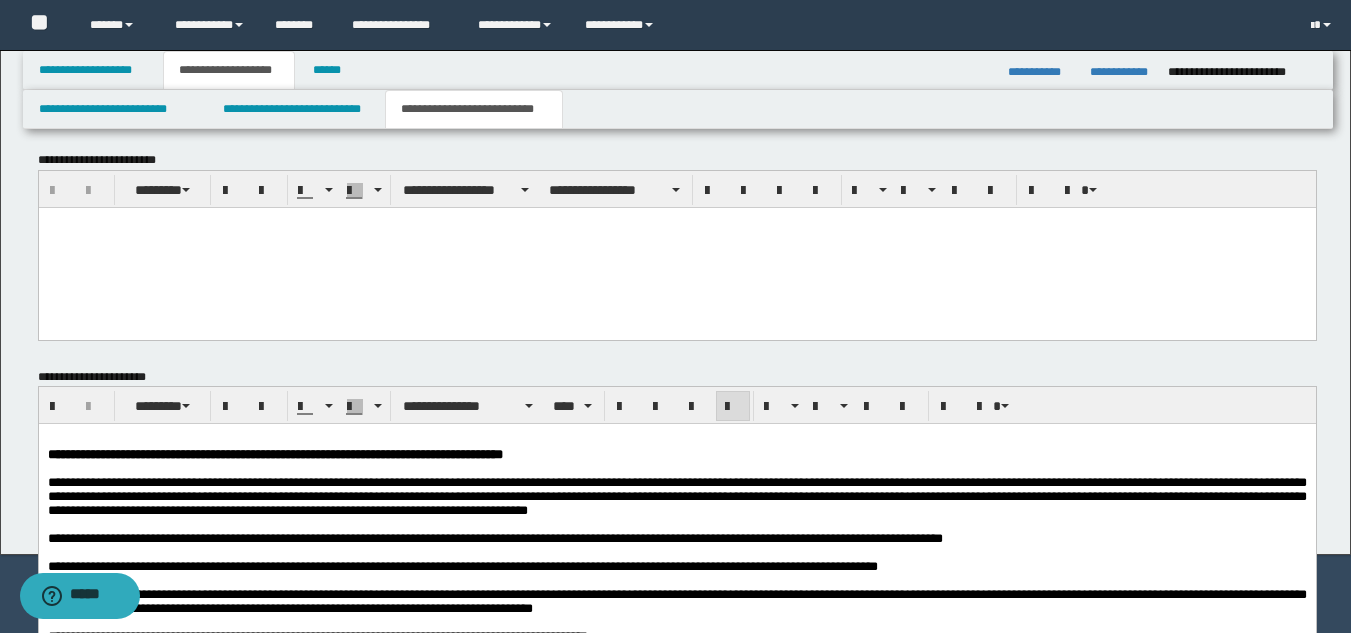 click on "**********" at bounding box center [676, 496] 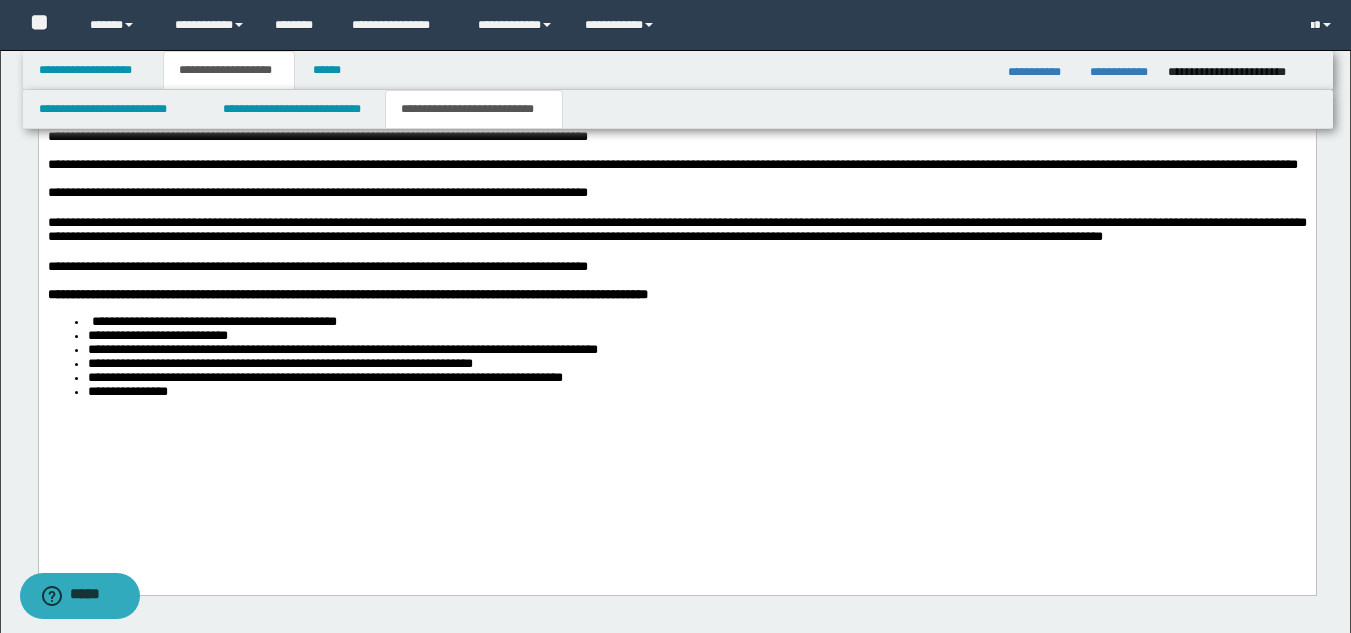 scroll, scrollTop: 1956, scrollLeft: 0, axis: vertical 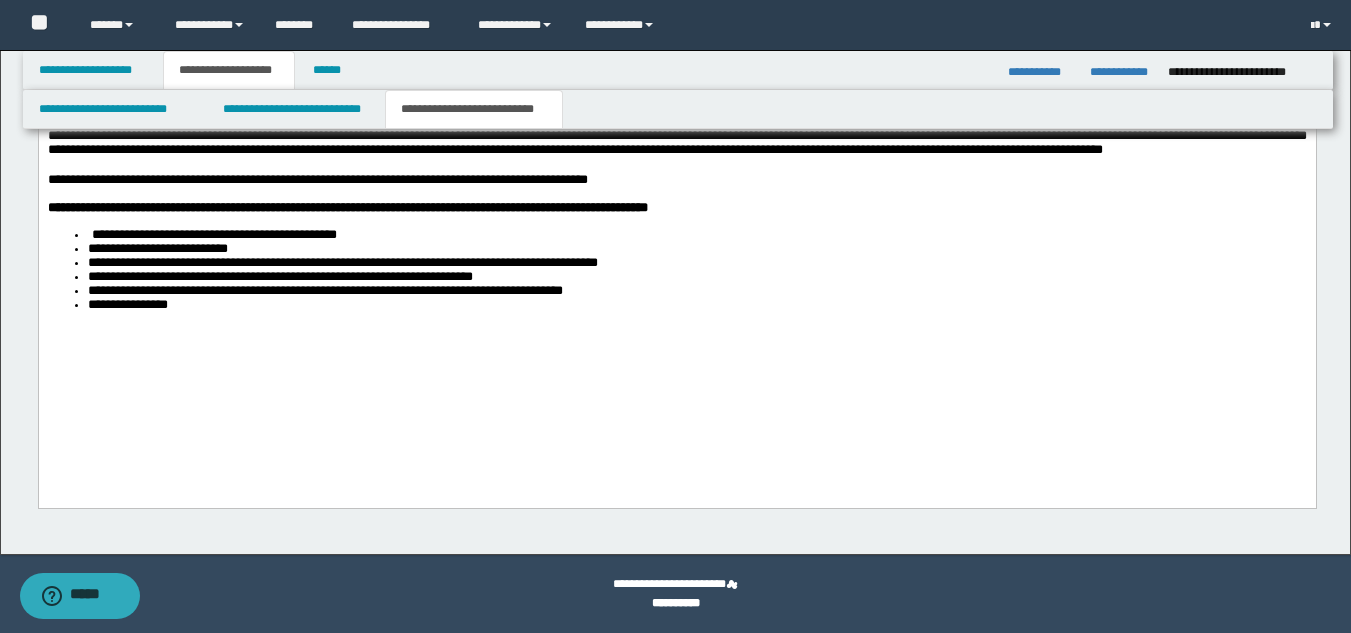 click on "**********" at bounding box center (676, 111) 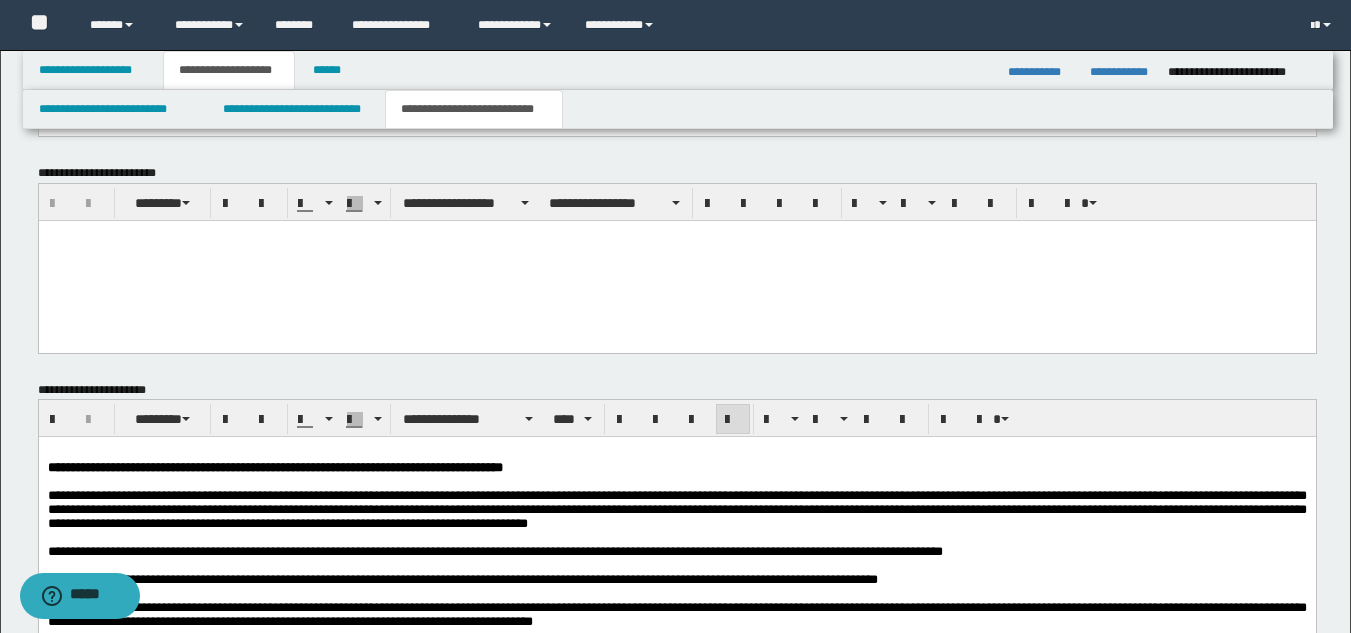 click on "**********" at bounding box center [676, 509] 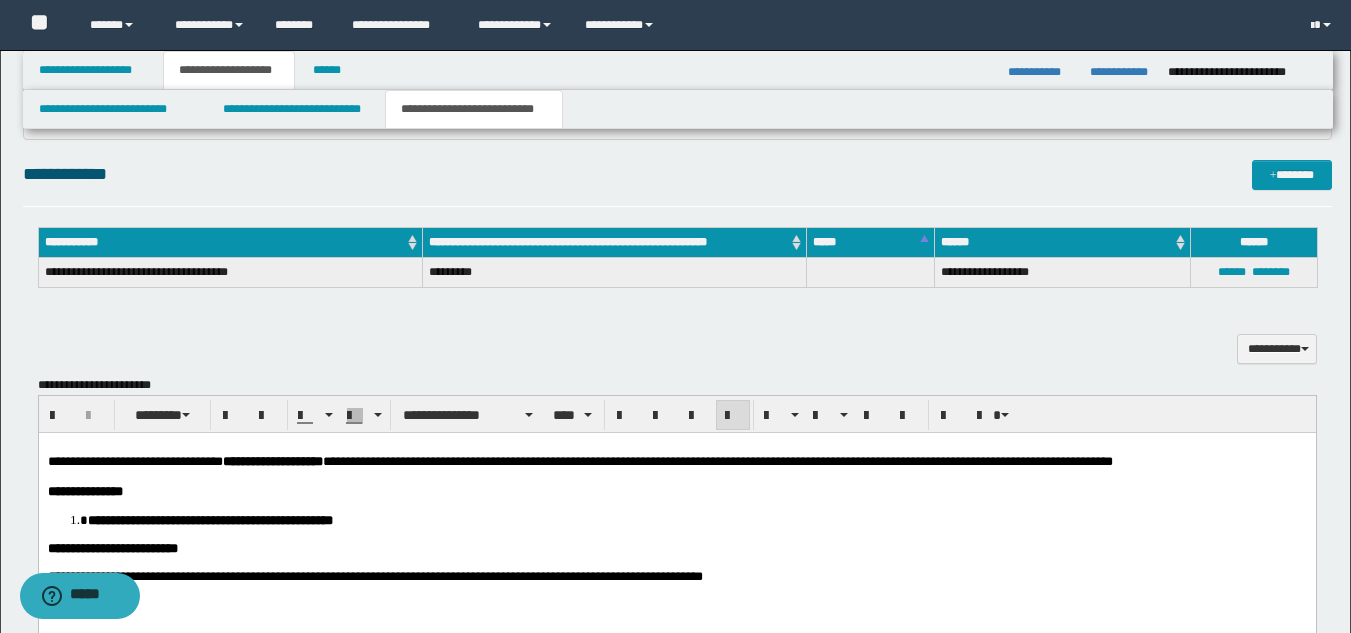 click on "**********" at bounding box center [209, 519] 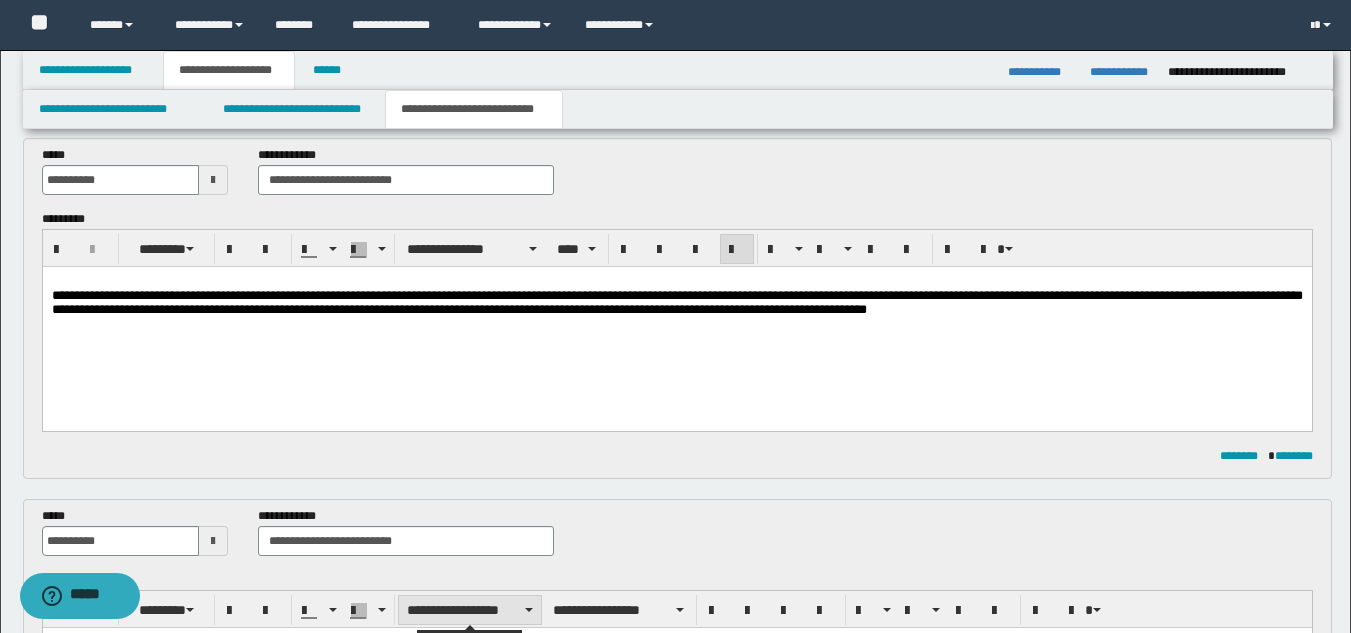 scroll, scrollTop: 0, scrollLeft: 0, axis: both 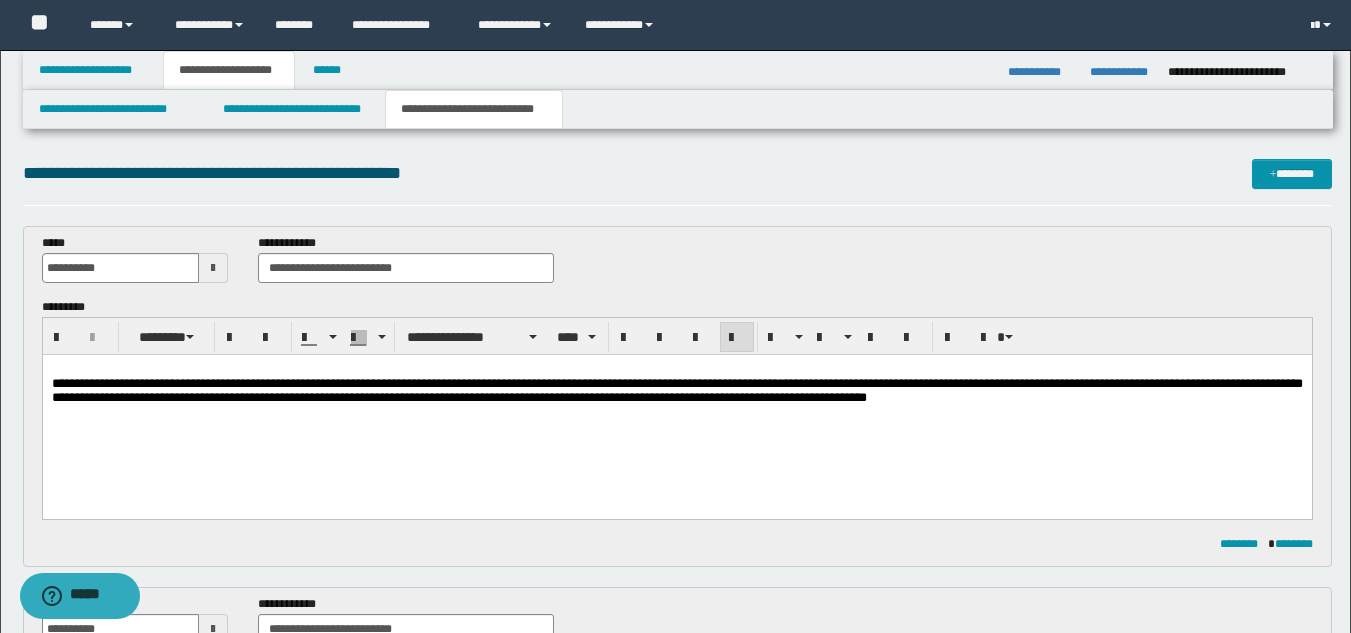 click on "**********" at bounding box center (676, 390) 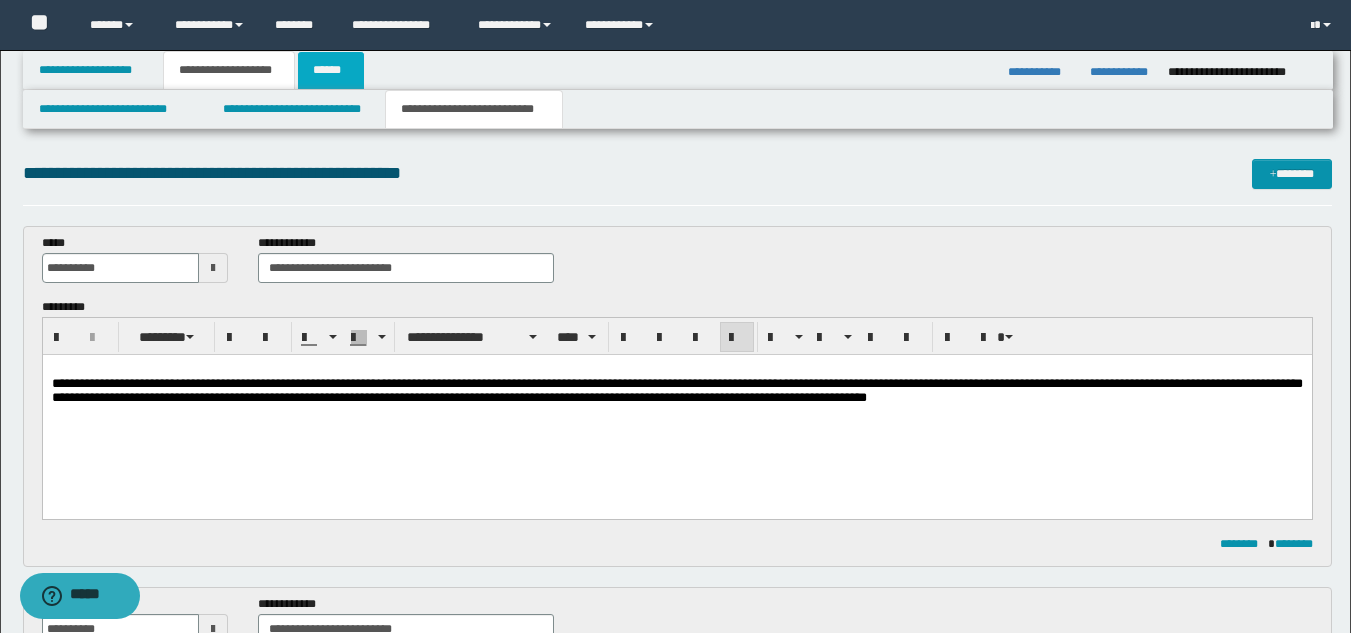 click on "******" at bounding box center (331, 70) 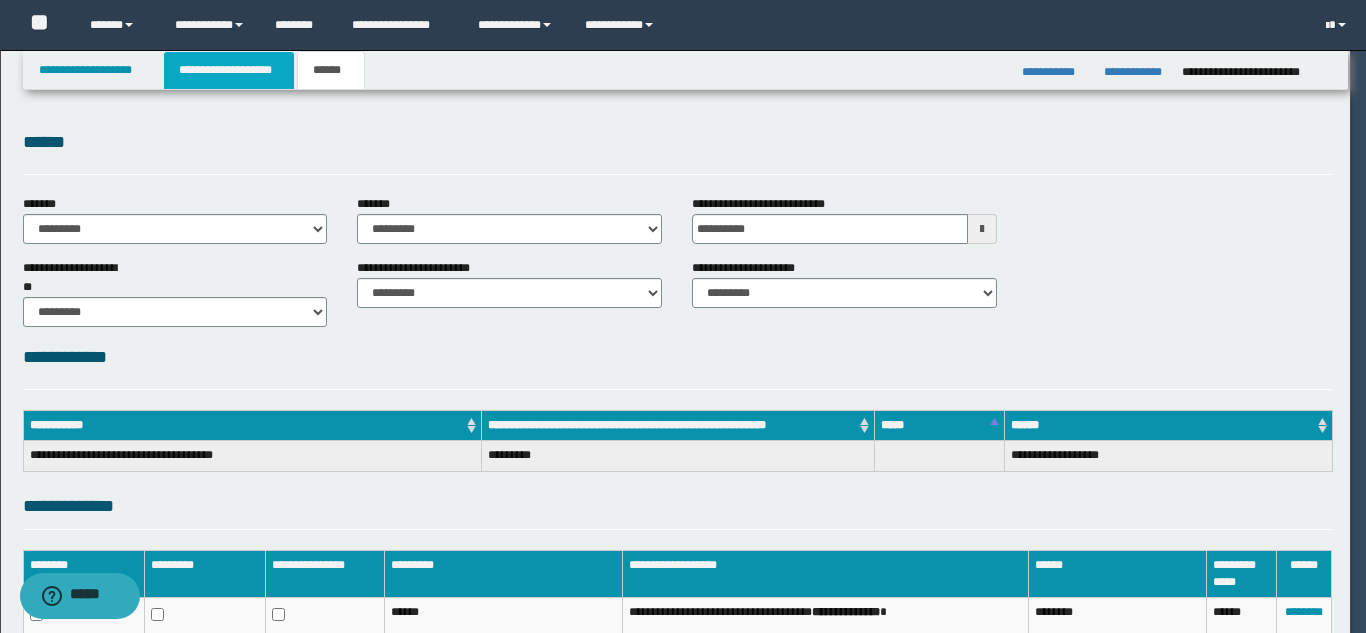 click on "**********" at bounding box center [229, 70] 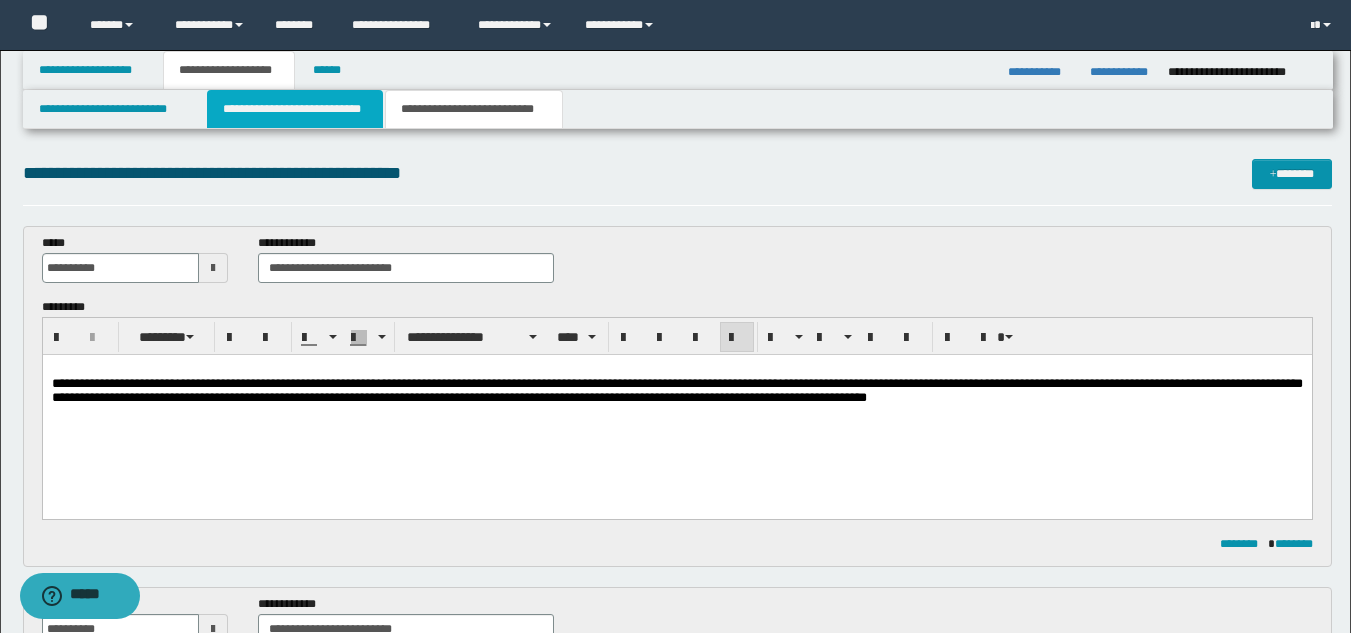 drag, startPoint x: 292, startPoint y: 108, endPoint x: 336, endPoint y: 166, distance: 72.8011 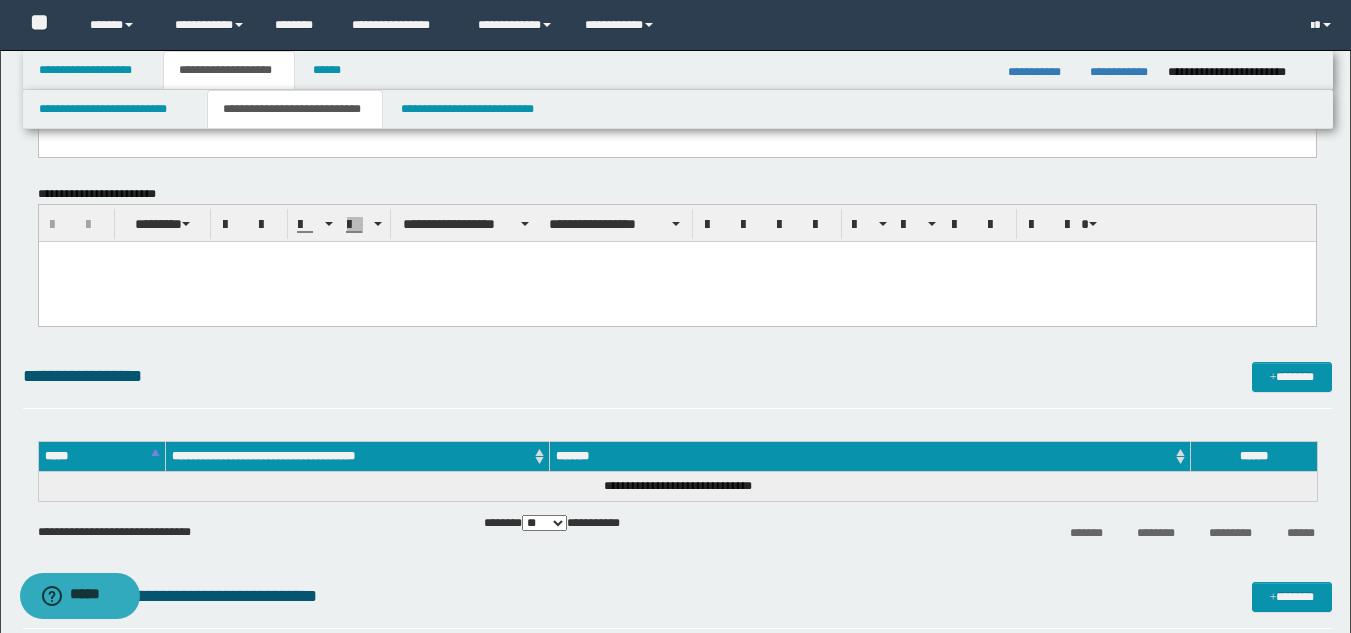scroll, scrollTop: 1400, scrollLeft: 0, axis: vertical 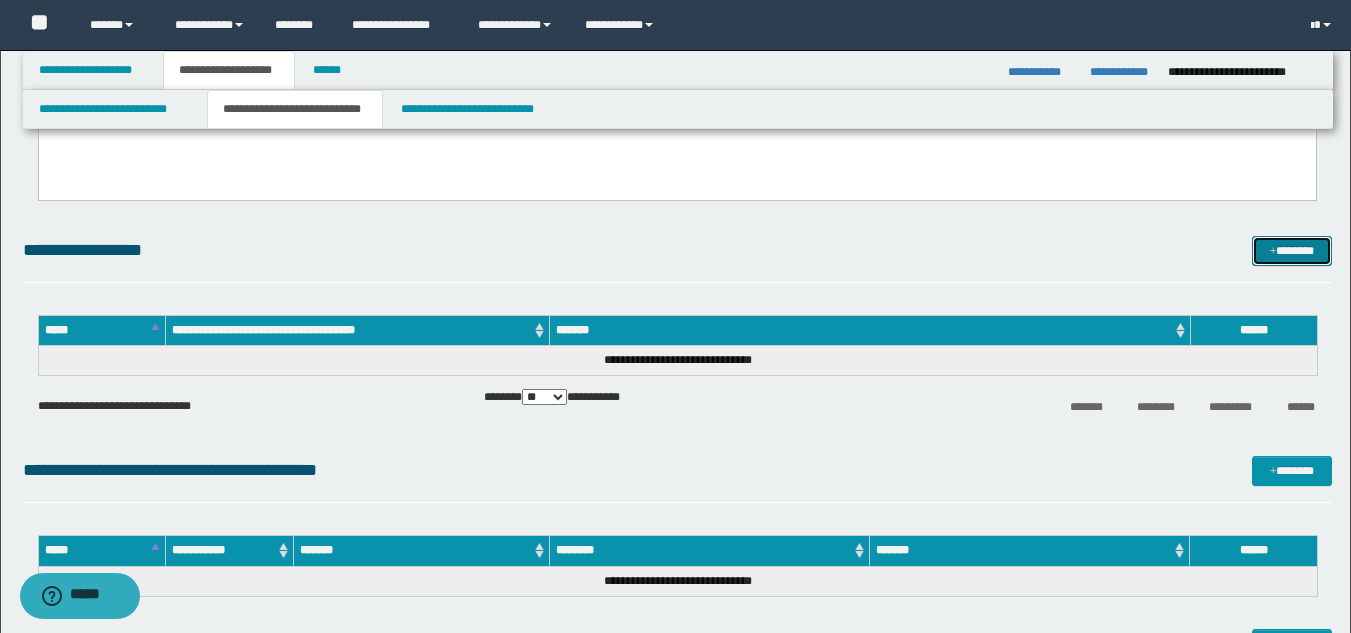 click on "*******" at bounding box center [1292, 251] 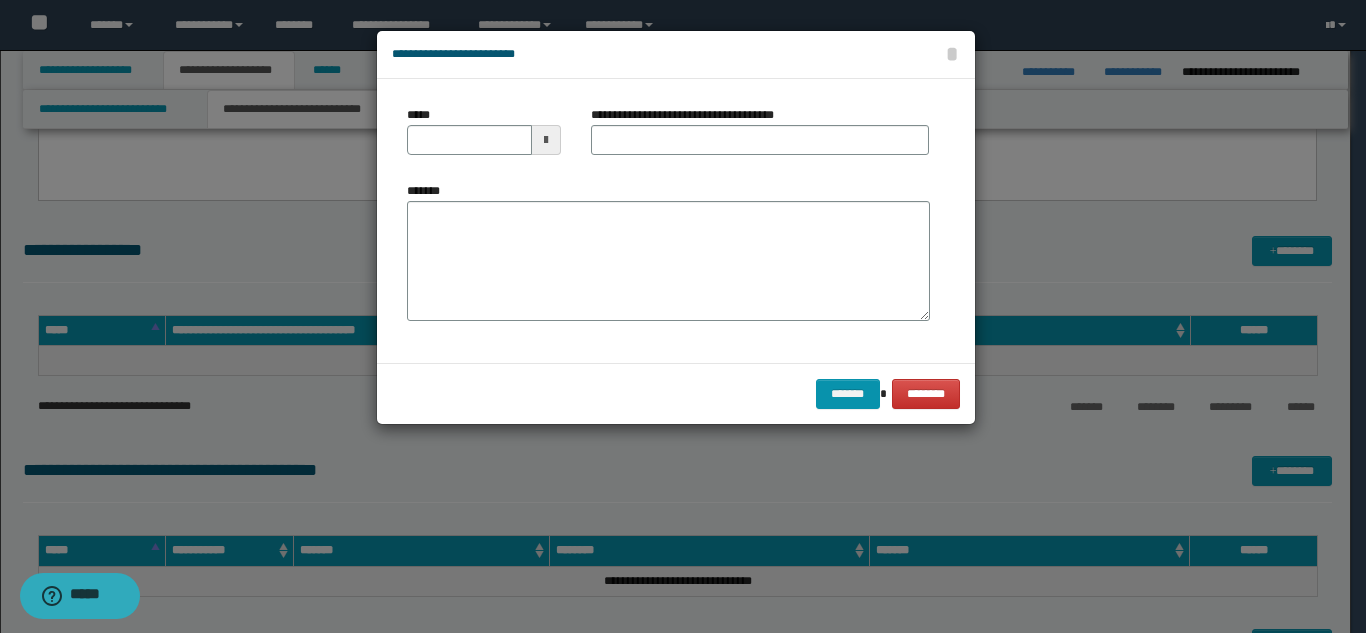 click at bounding box center (683, 316) 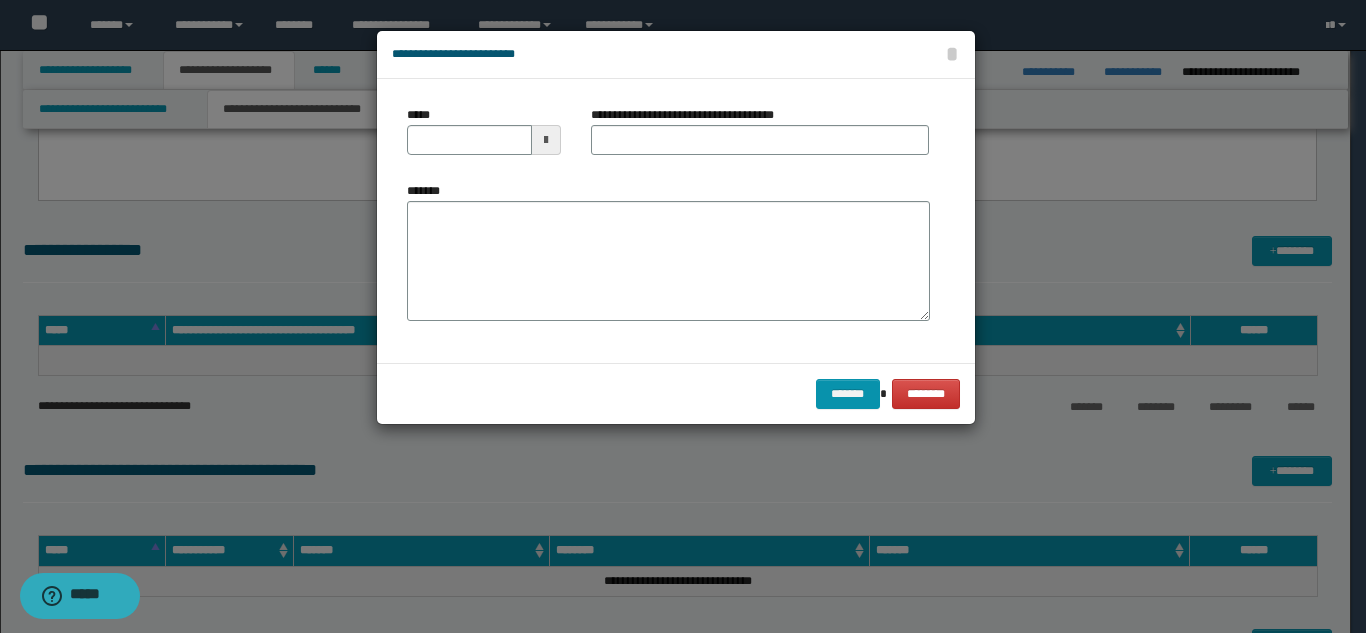 drag, startPoint x: 214, startPoint y: 227, endPoint x: 471, endPoint y: 280, distance: 262.40808 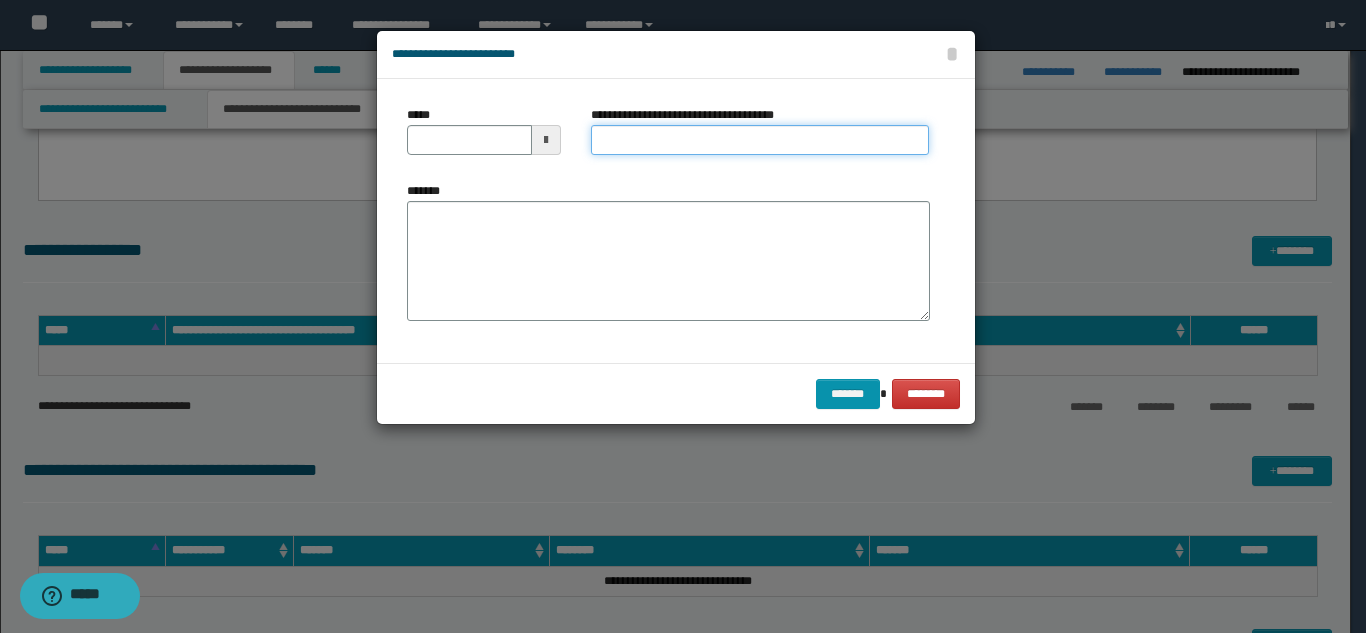 drag, startPoint x: 660, startPoint y: 147, endPoint x: 687, endPoint y: 155, distance: 28.160255 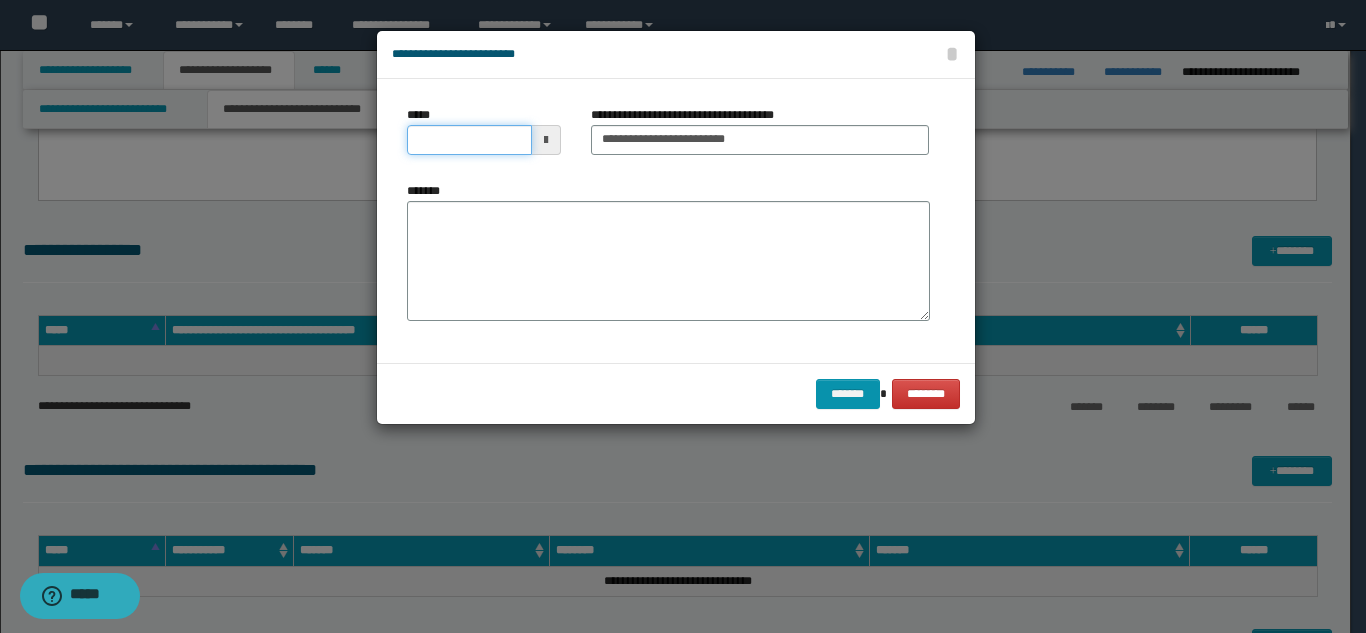 click on "*****" at bounding box center [469, 140] 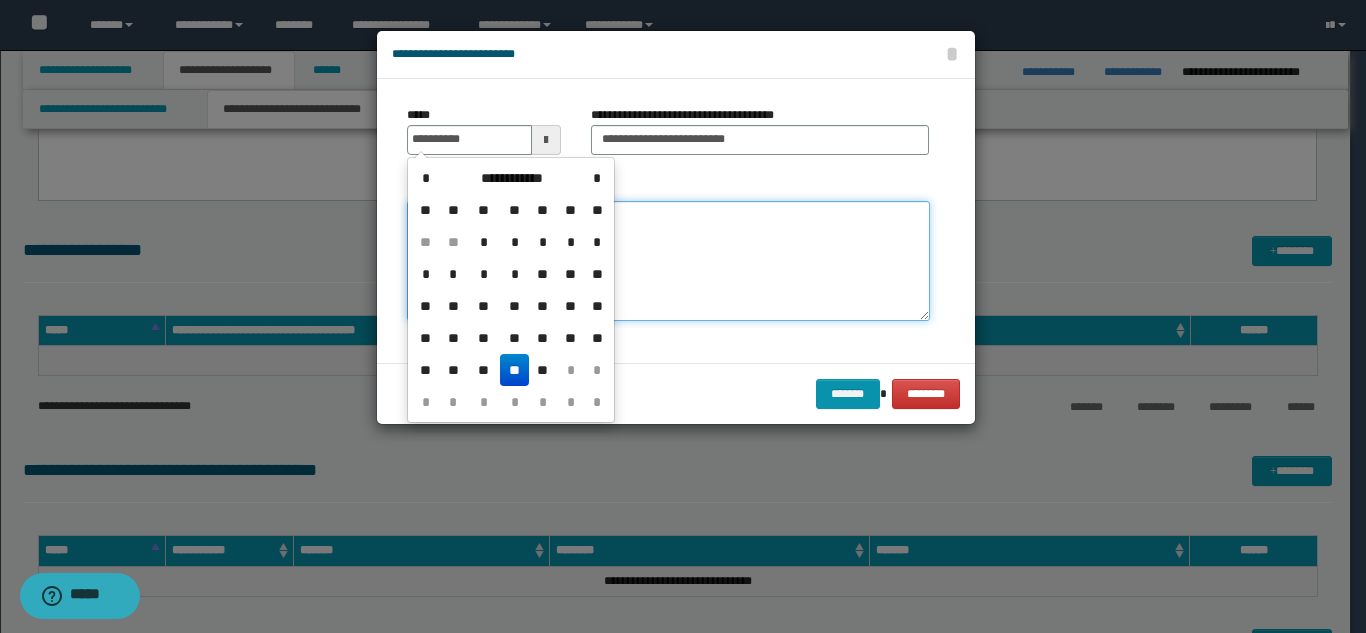 type on "**********" 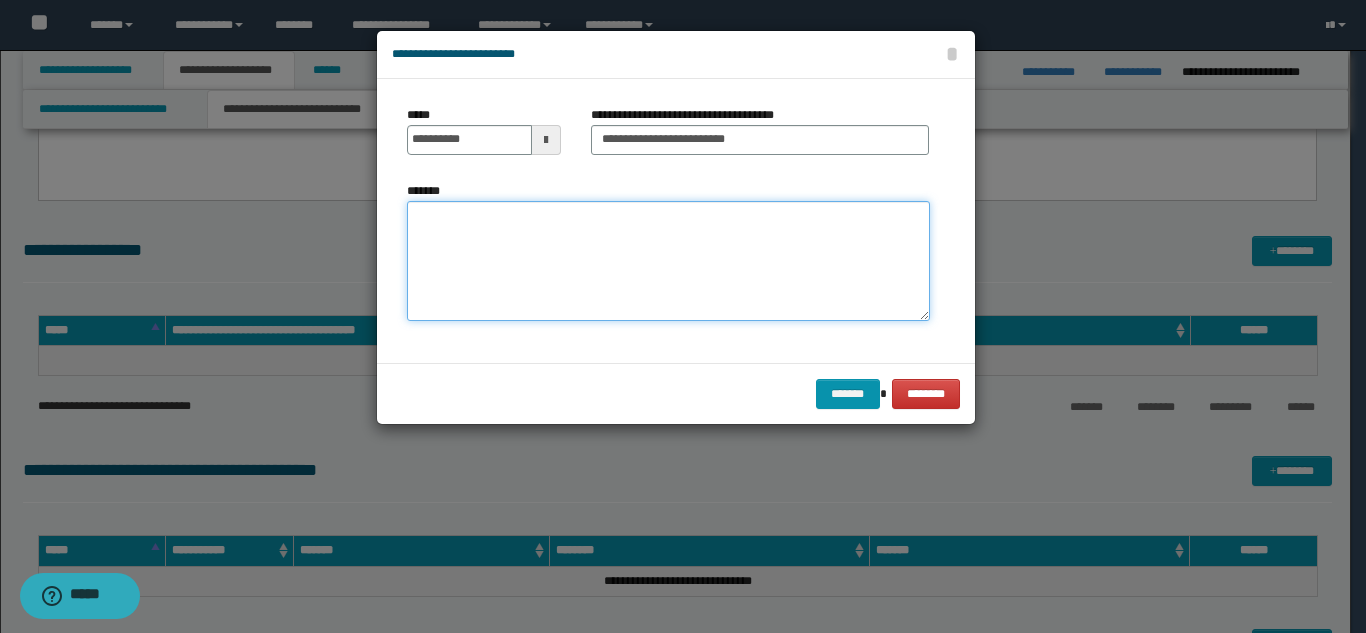 paste on "**********" 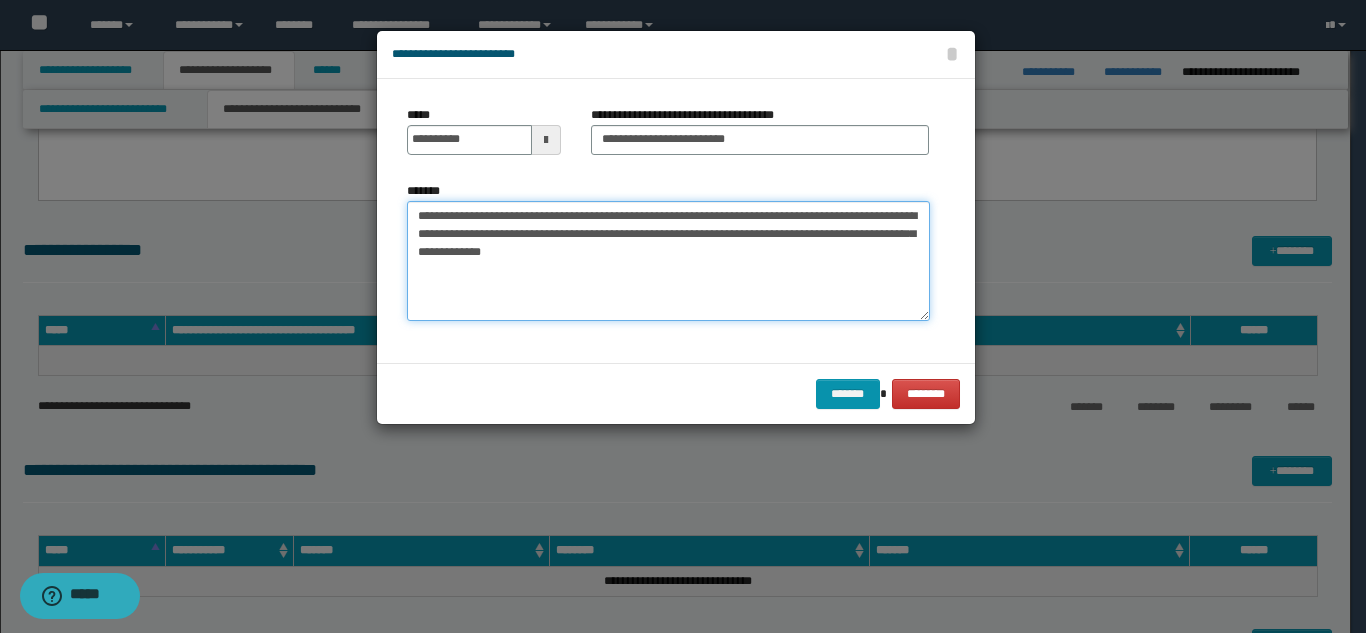 click on "**********" at bounding box center (668, 261) 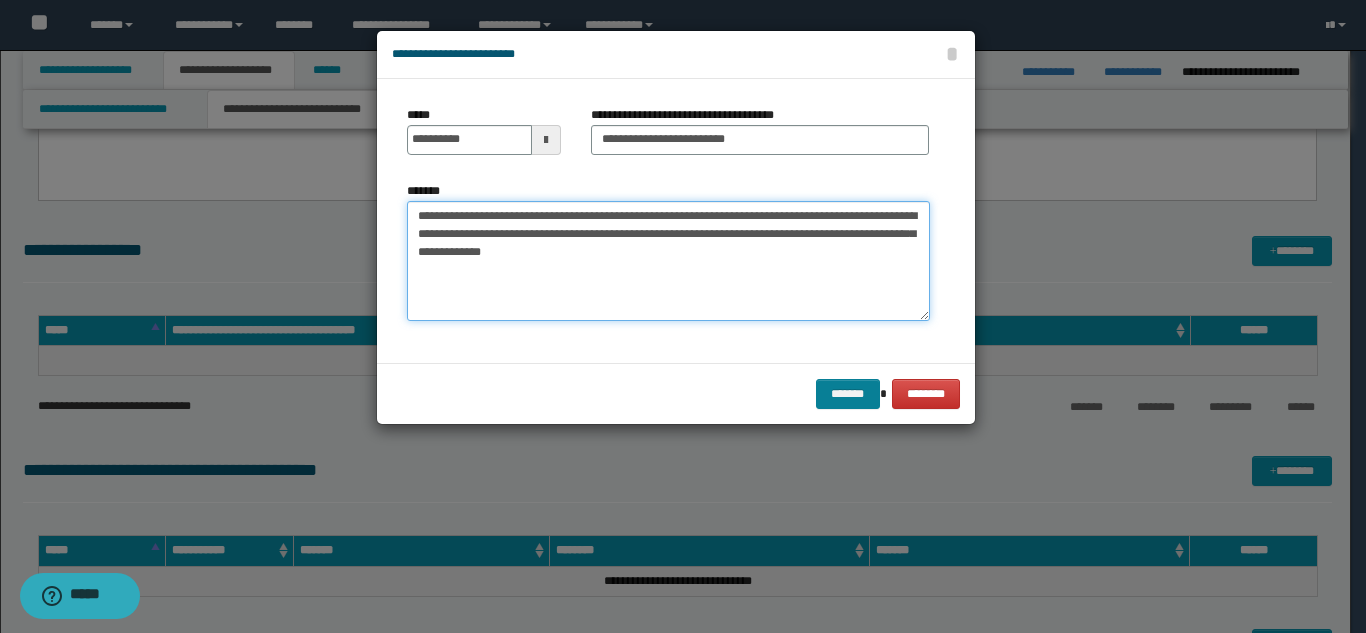 type on "**********" 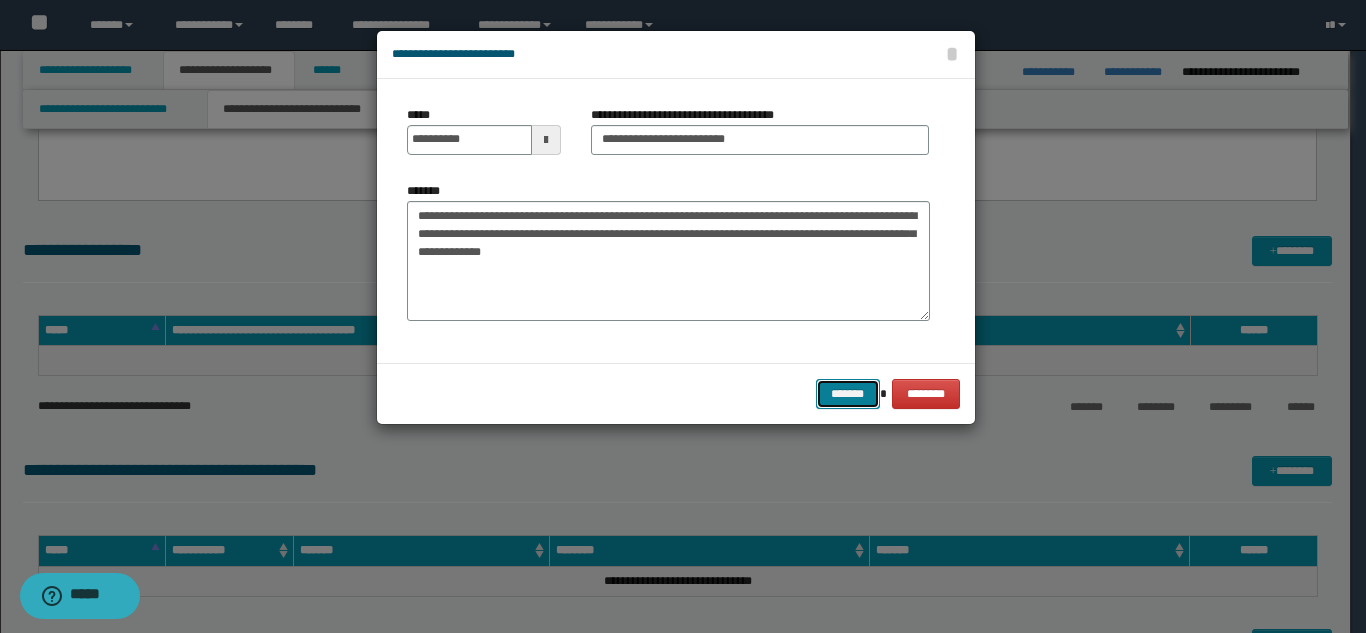 click on "*******" at bounding box center [848, 394] 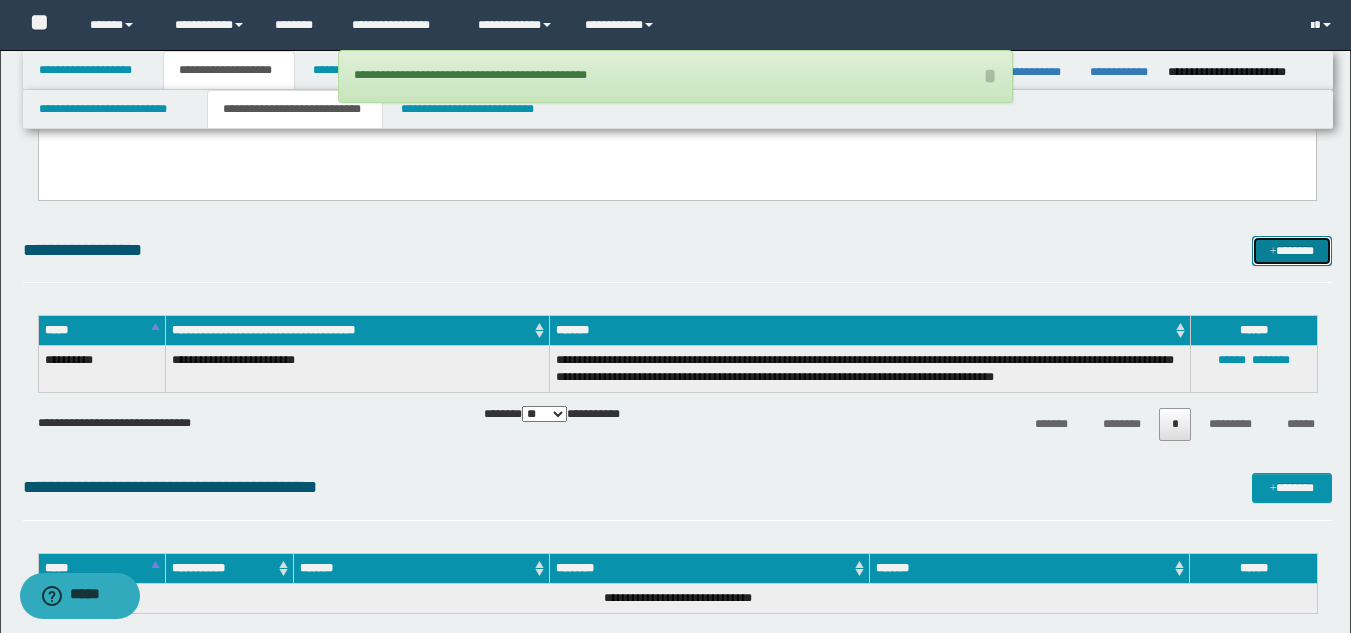 click on "*******" at bounding box center (1292, 251) 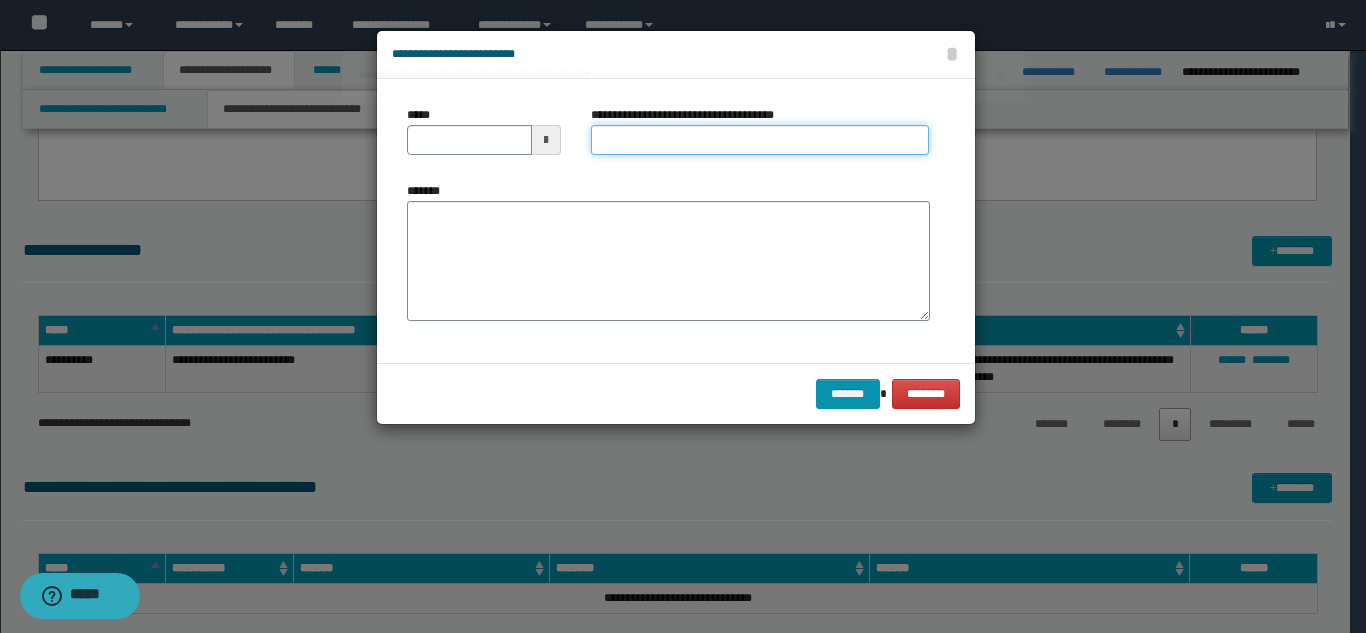 drag, startPoint x: 753, startPoint y: 141, endPoint x: 752, endPoint y: 151, distance: 10.049875 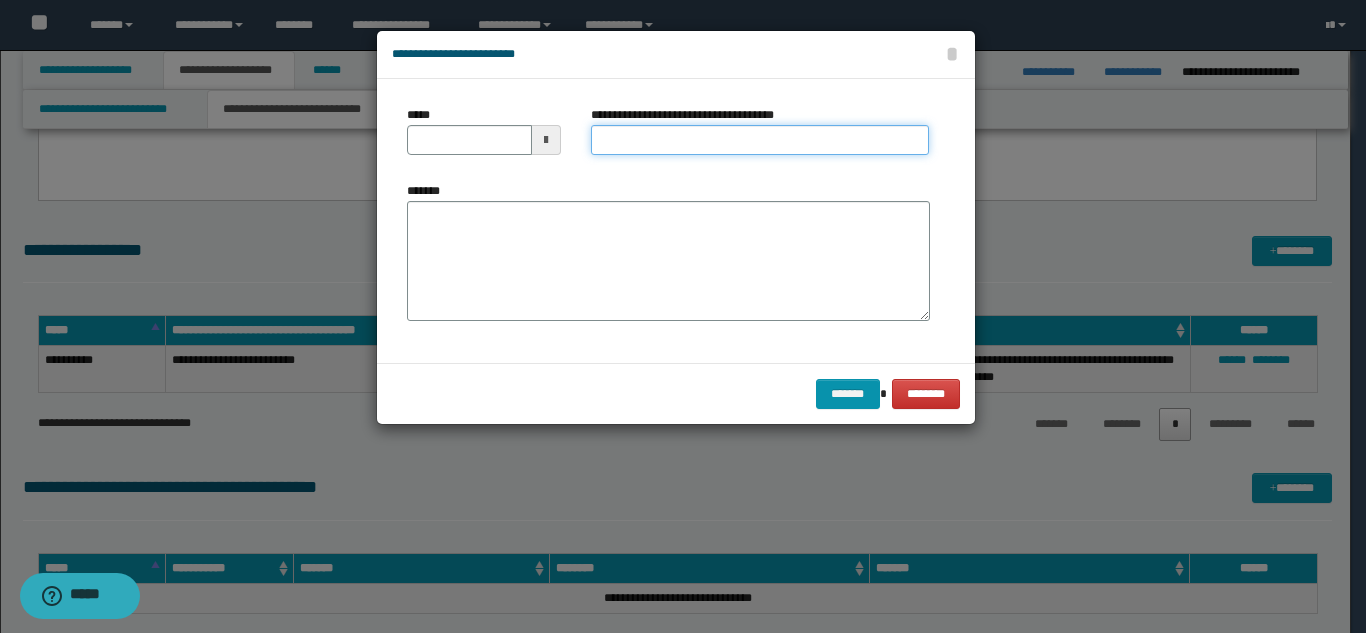 type on "**********" 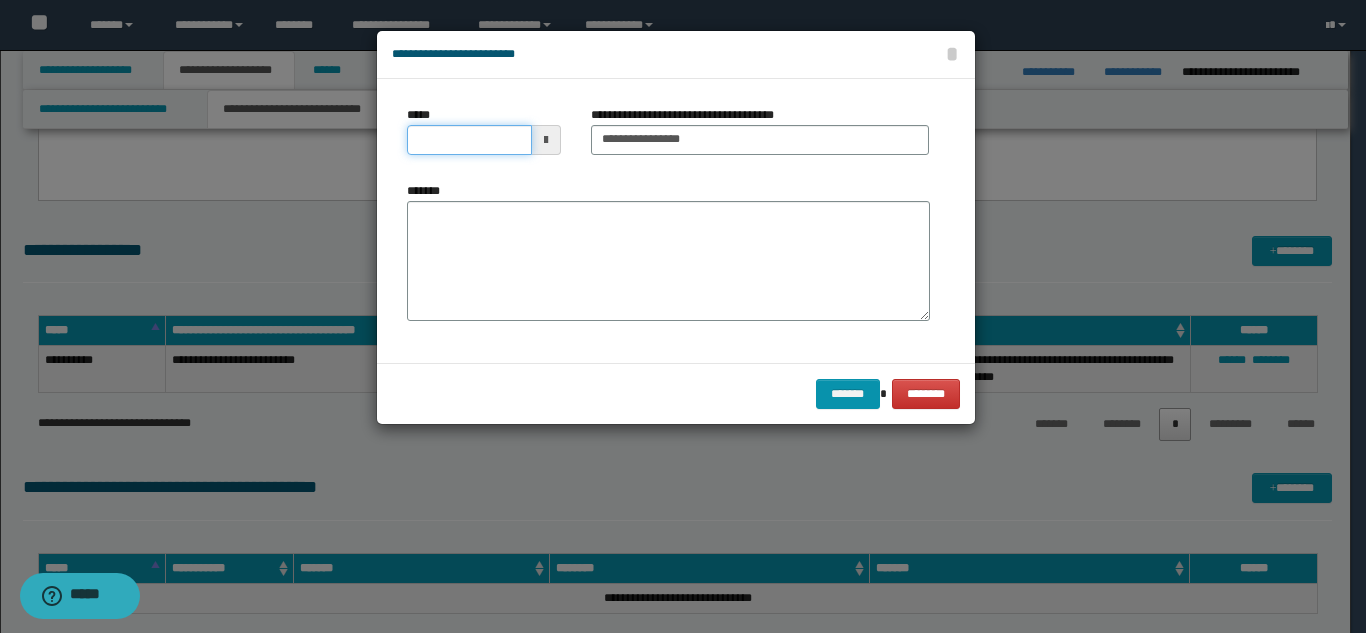 click on "*****" at bounding box center (469, 140) 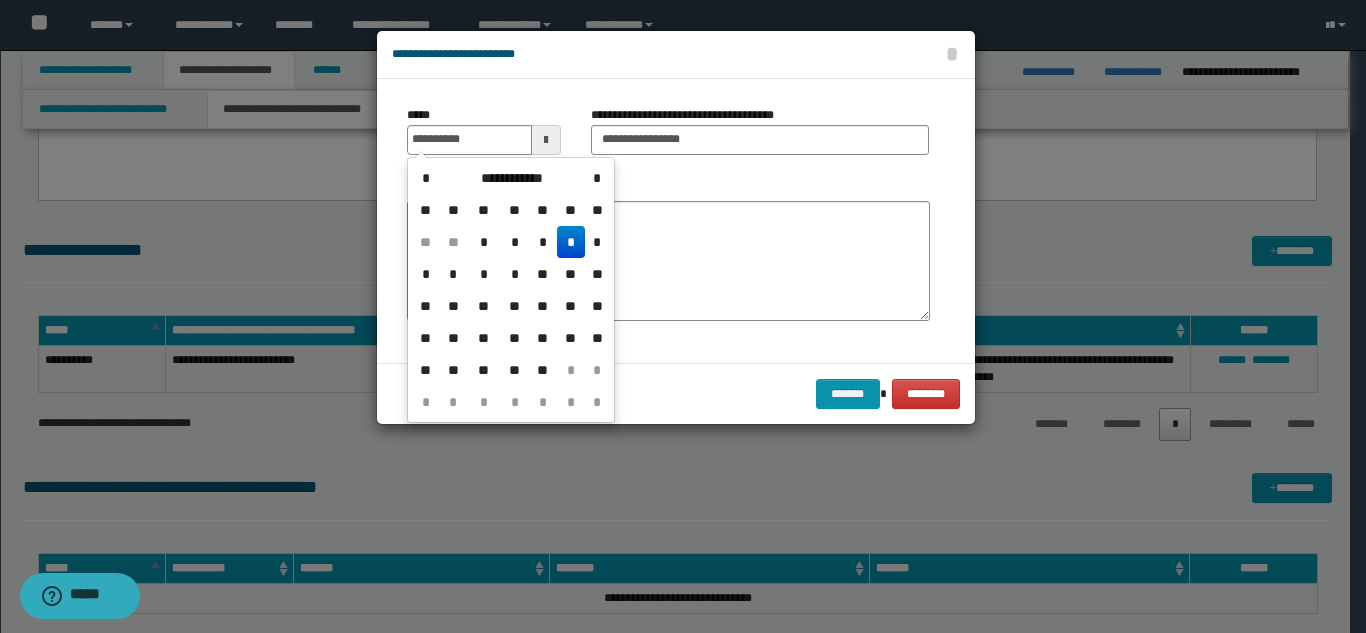 click on "*" at bounding box center [571, 242] 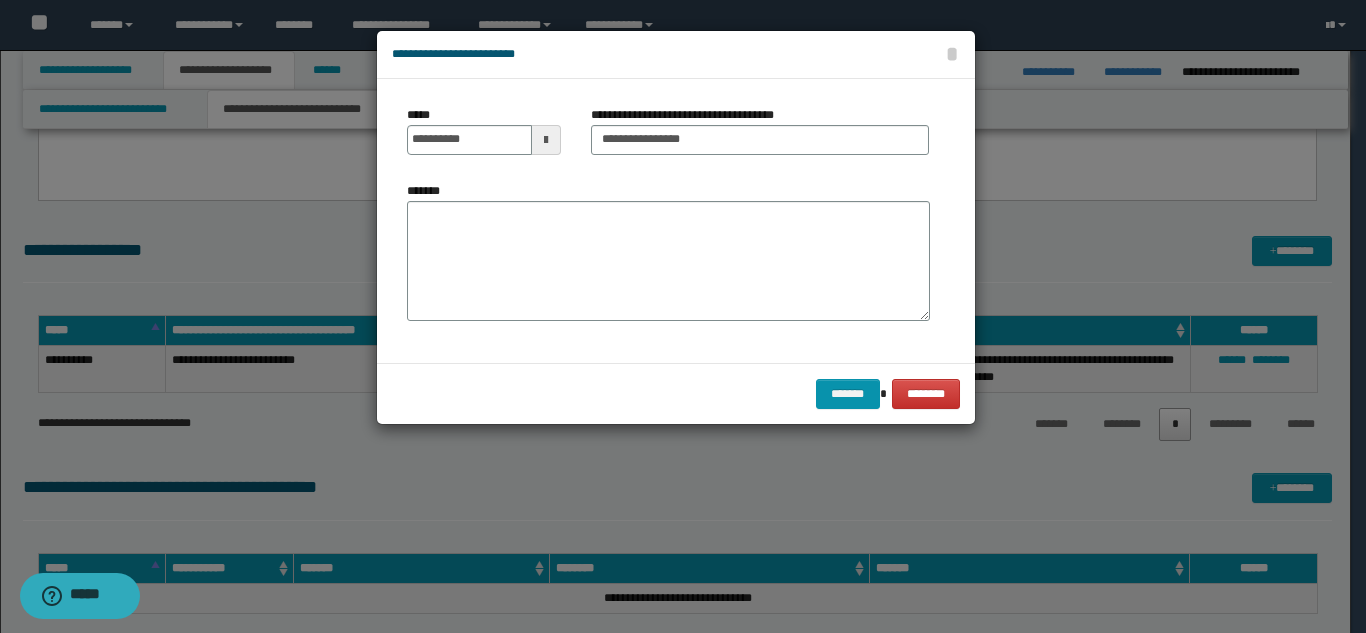 click on "*******" at bounding box center (668, 261) 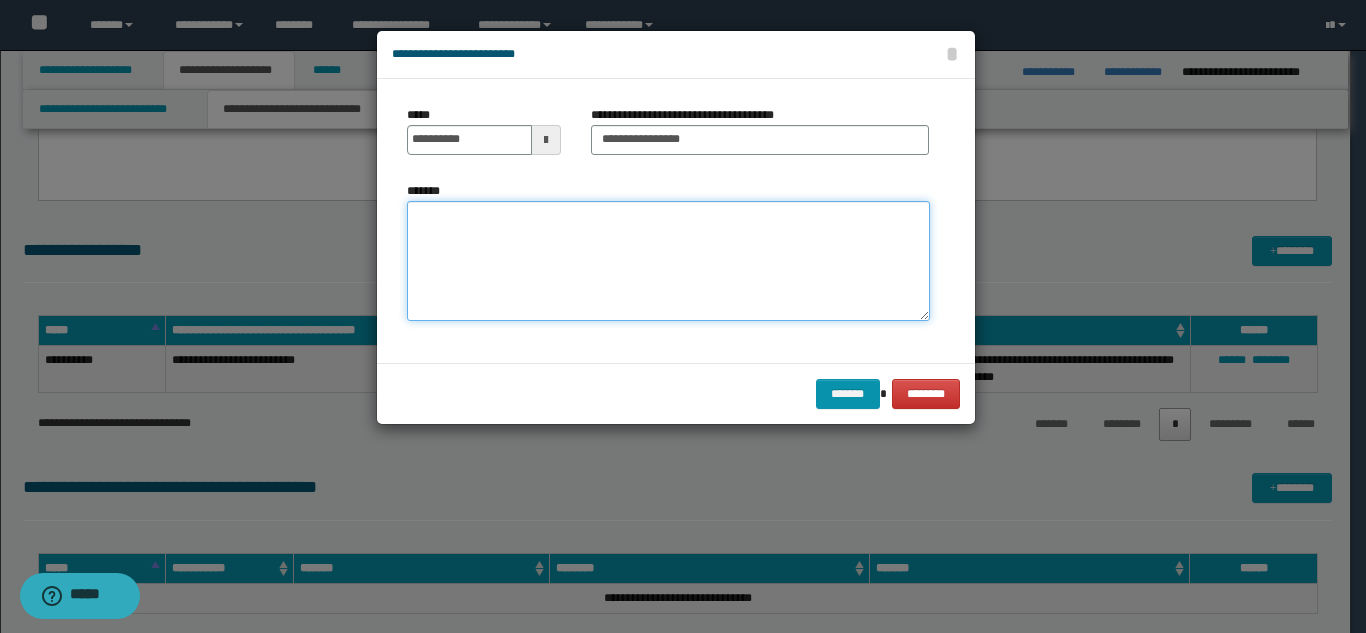 paste on "**********" 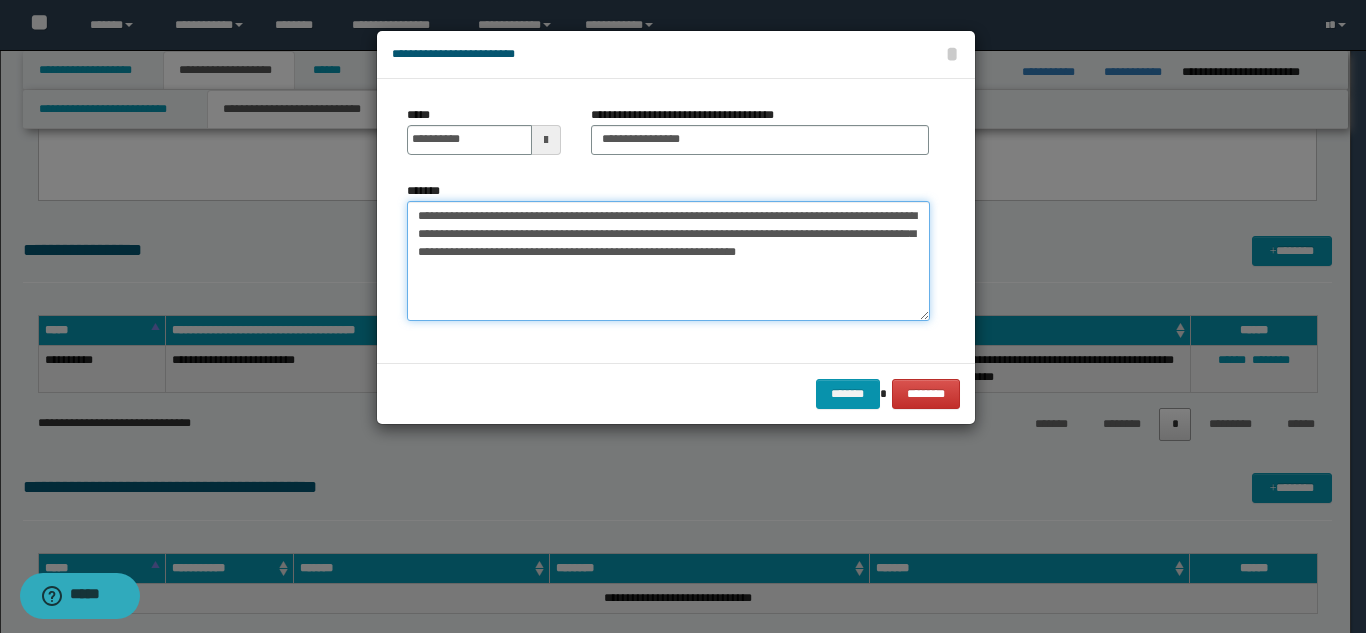 click on "**********" at bounding box center (668, 261) 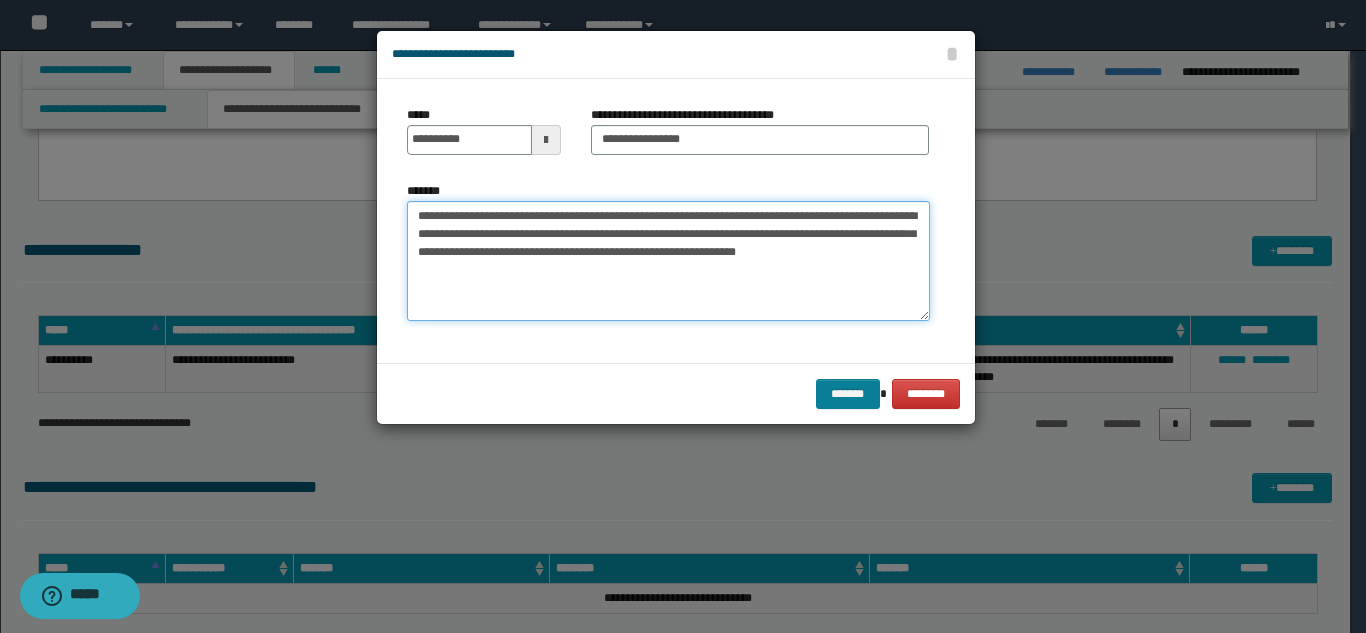 type on "**********" 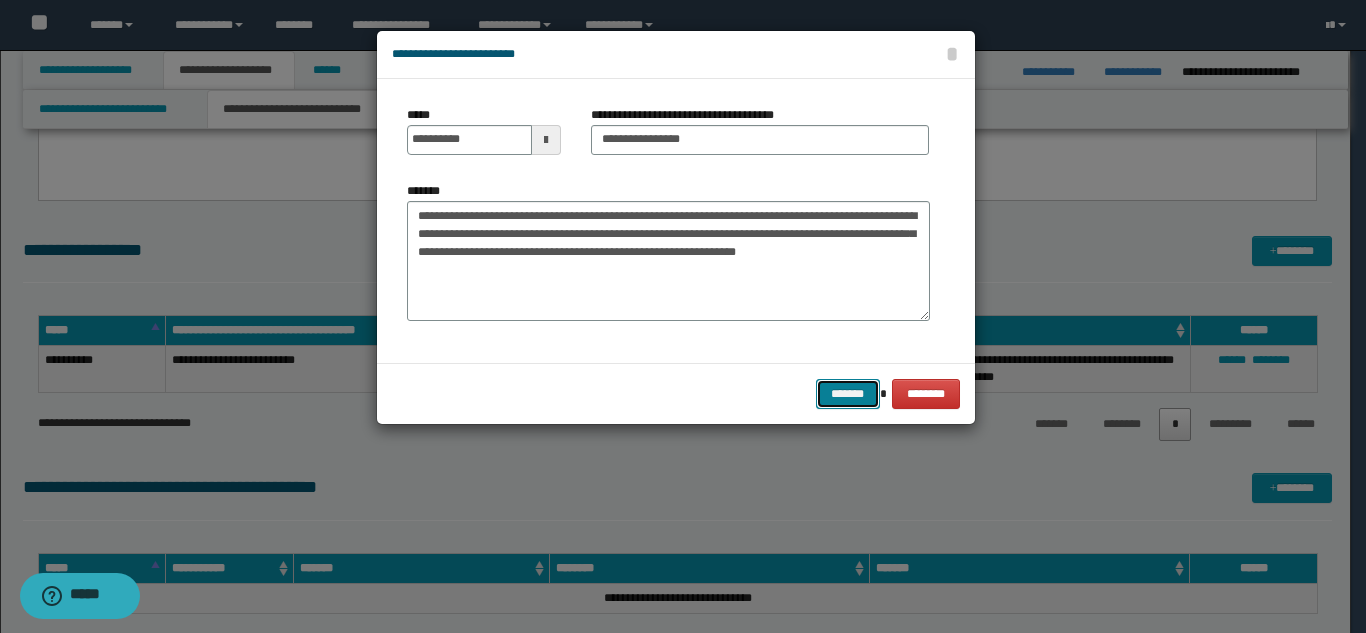 drag, startPoint x: 834, startPoint y: 385, endPoint x: 845, endPoint y: 392, distance: 13.038404 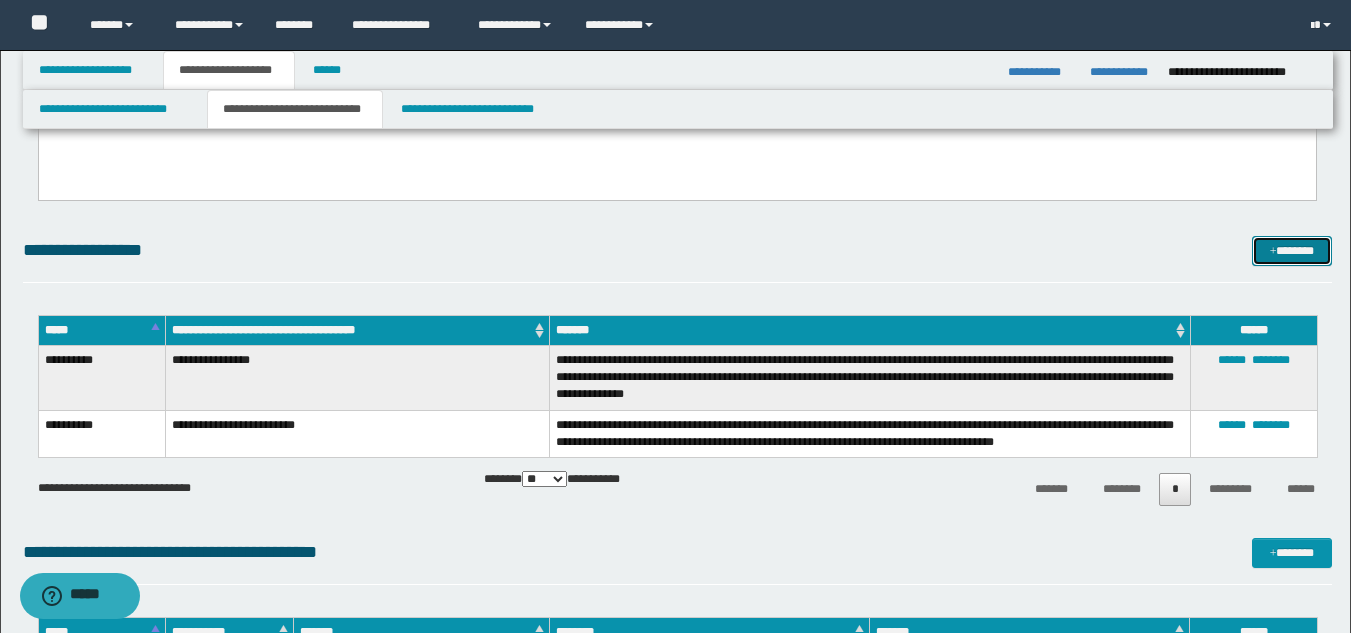 click on "*******" at bounding box center [1292, 251] 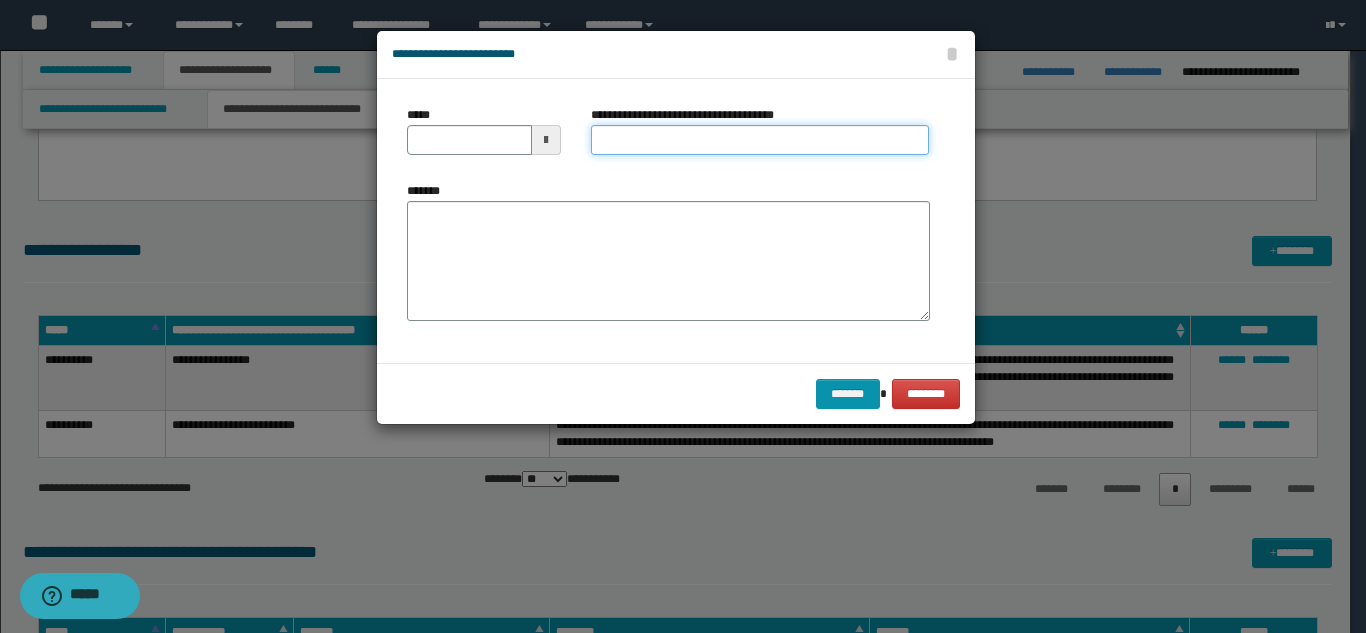click on "**********" at bounding box center [760, 140] 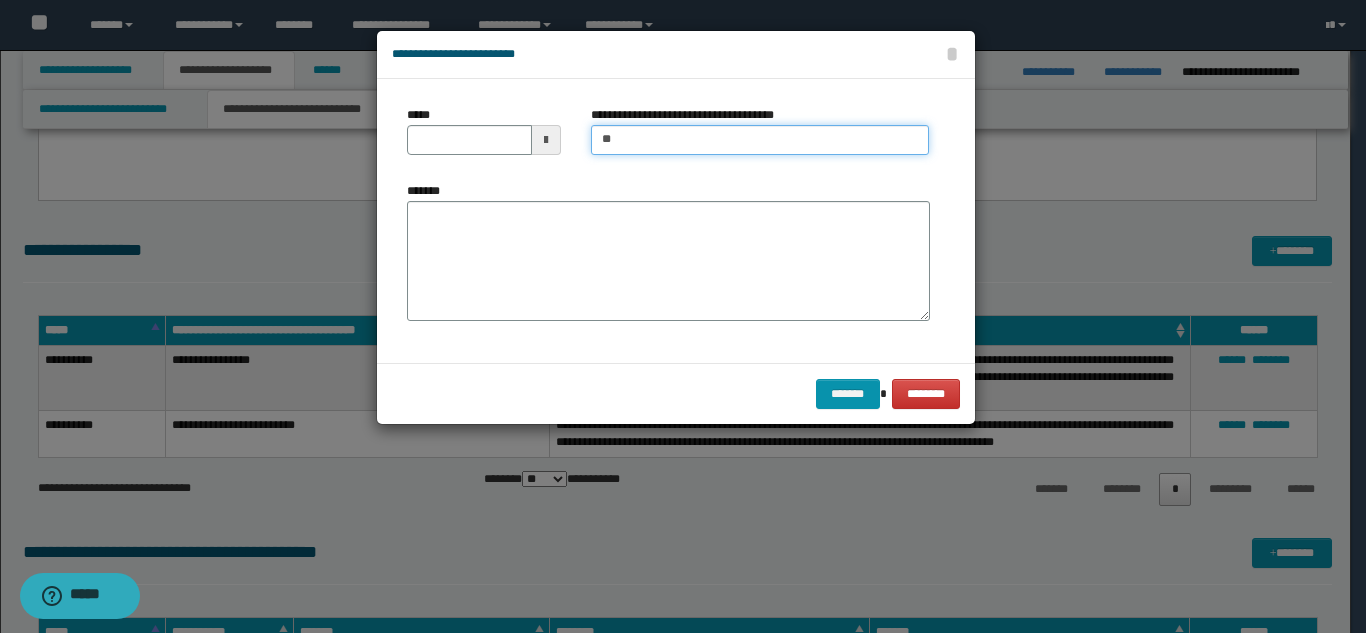 type on "**********" 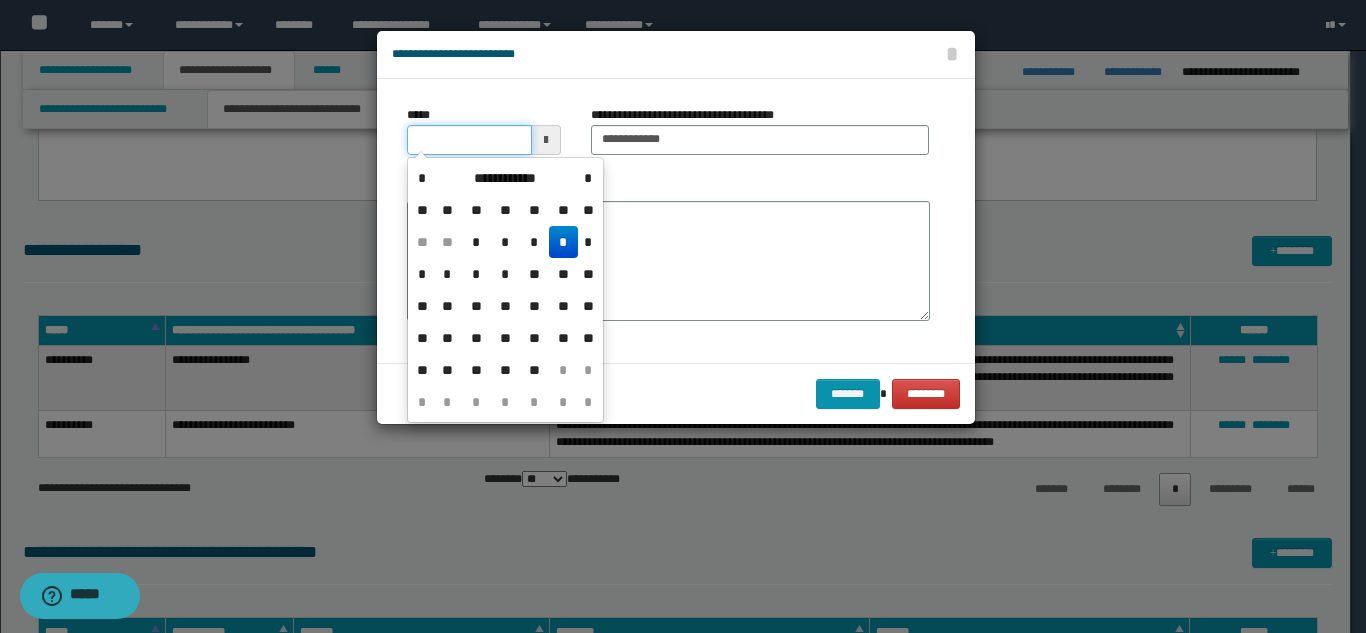 click on "*****" at bounding box center [469, 140] 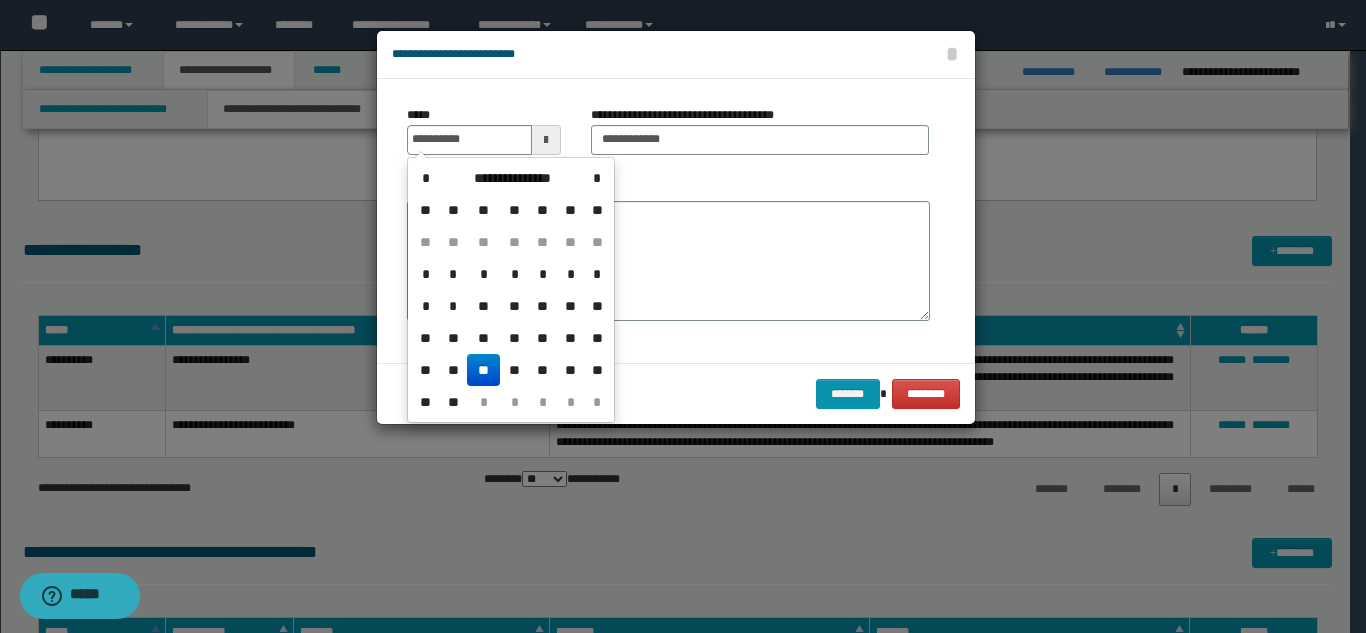 drag, startPoint x: 479, startPoint y: 367, endPoint x: 507, endPoint y: 276, distance: 95.2103 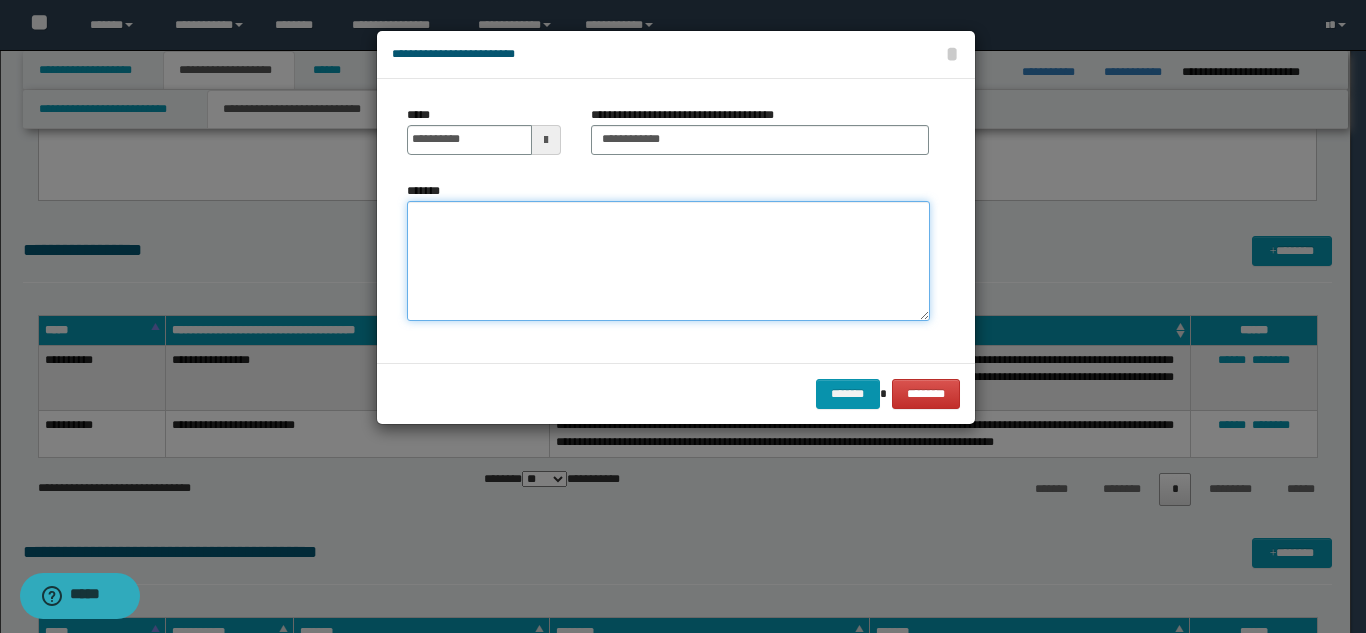 click on "*******" at bounding box center (668, 261) 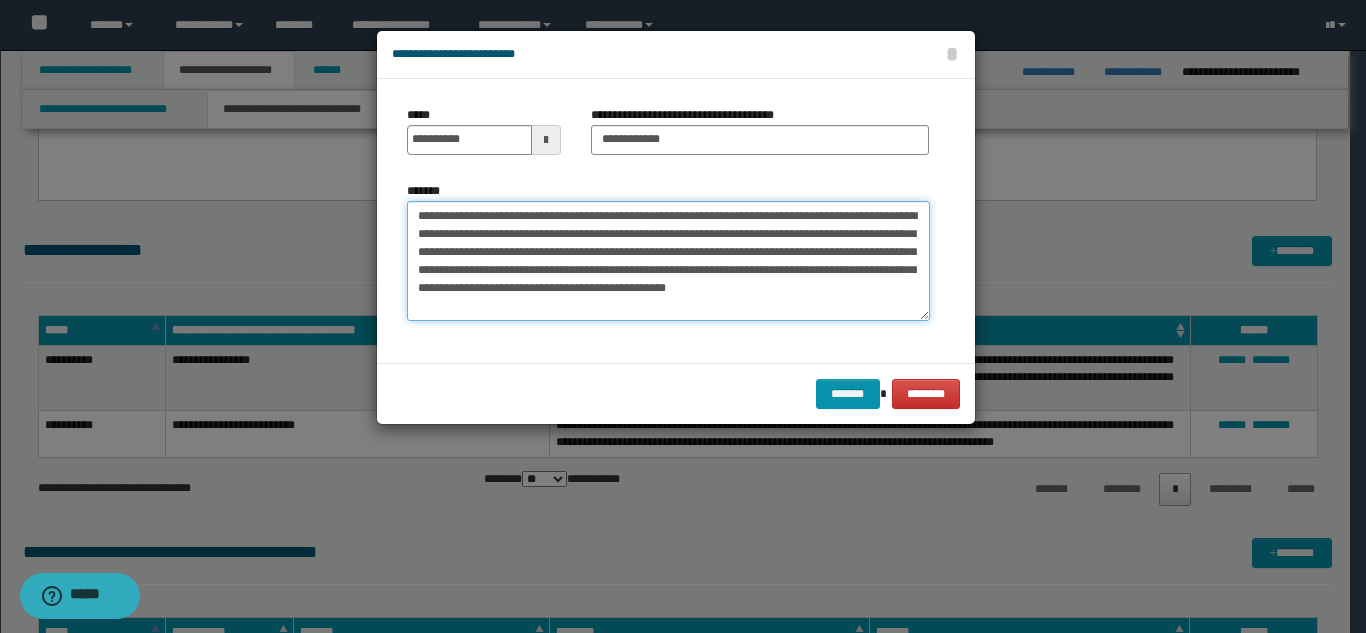 drag, startPoint x: 515, startPoint y: 268, endPoint x: 707, endPoint y: 272, distance: 192.04166 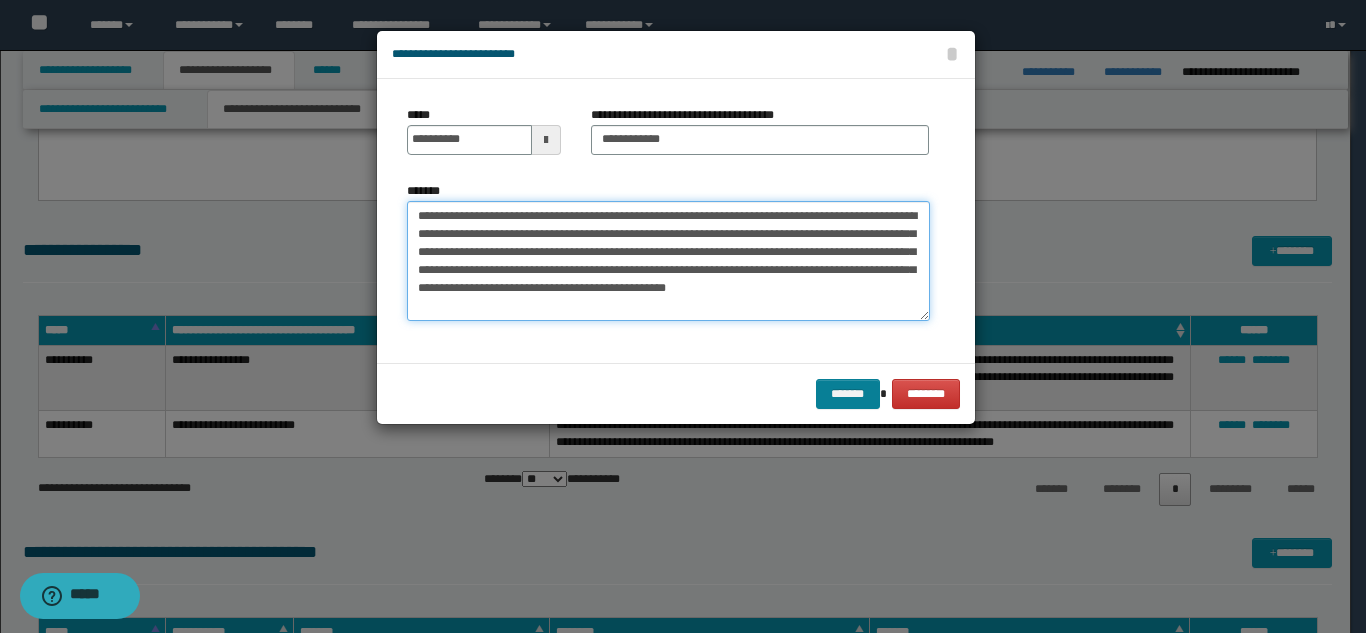 type on "**********" 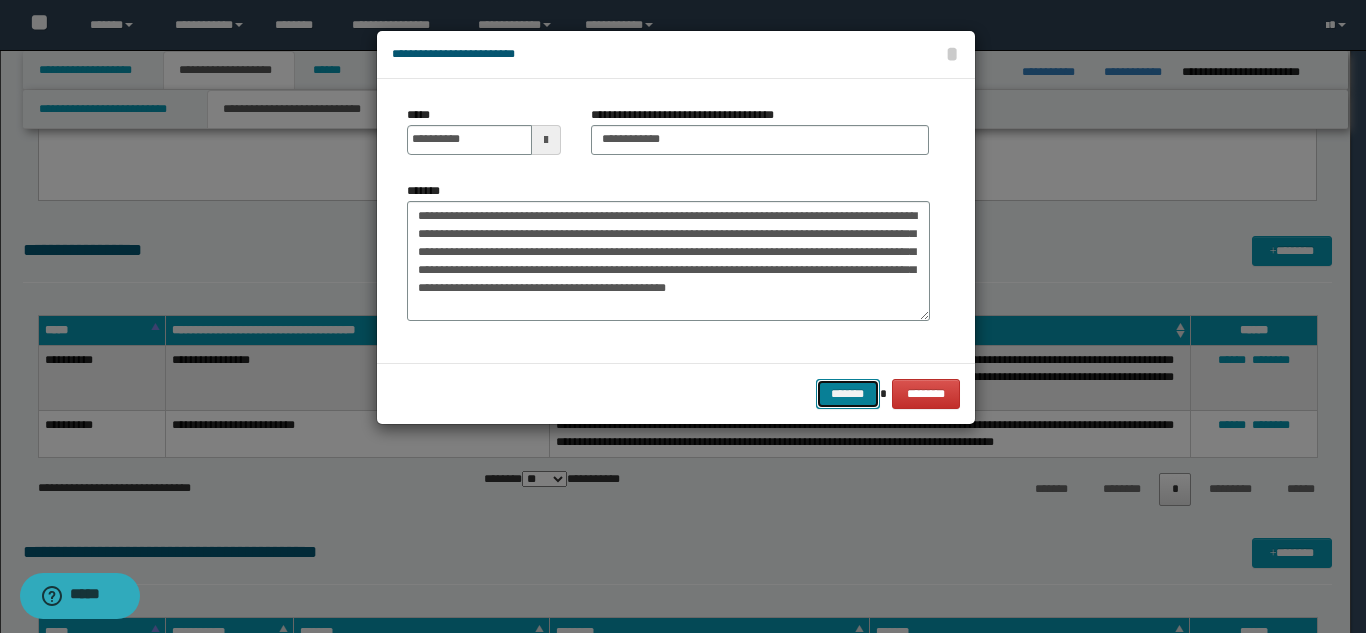 click on "*******" at bounding box center [848, 394] 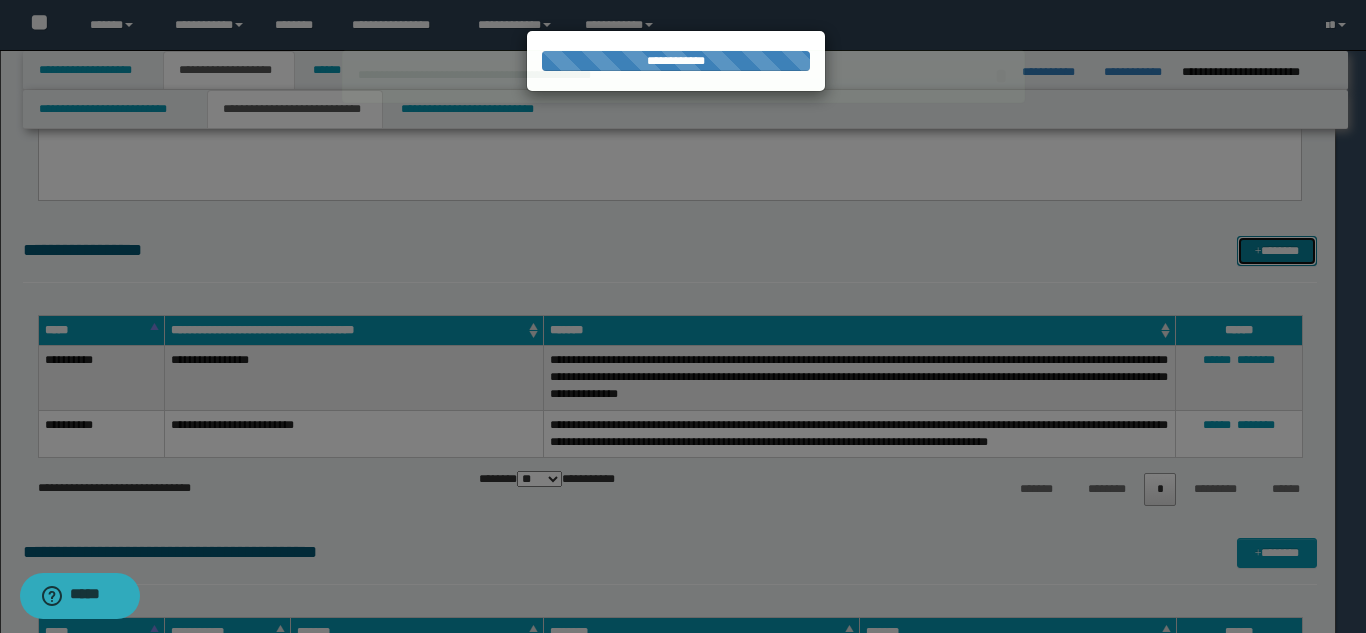 type 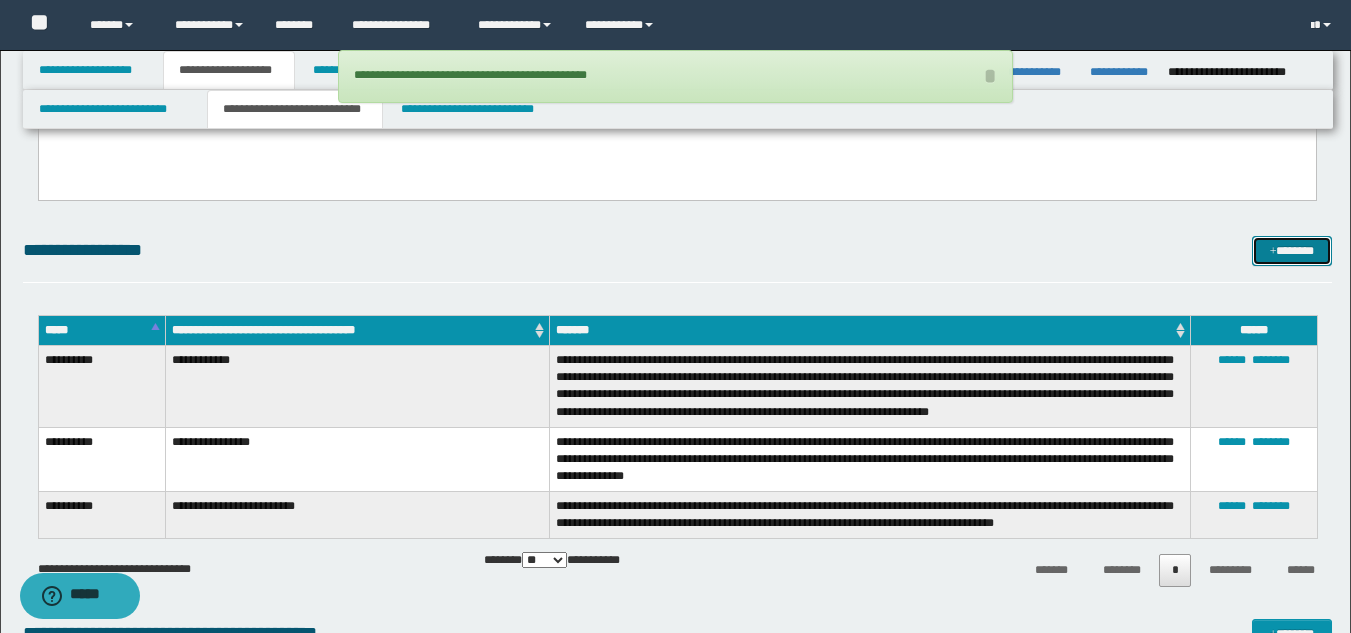 click at bounding box center [1273, 252] 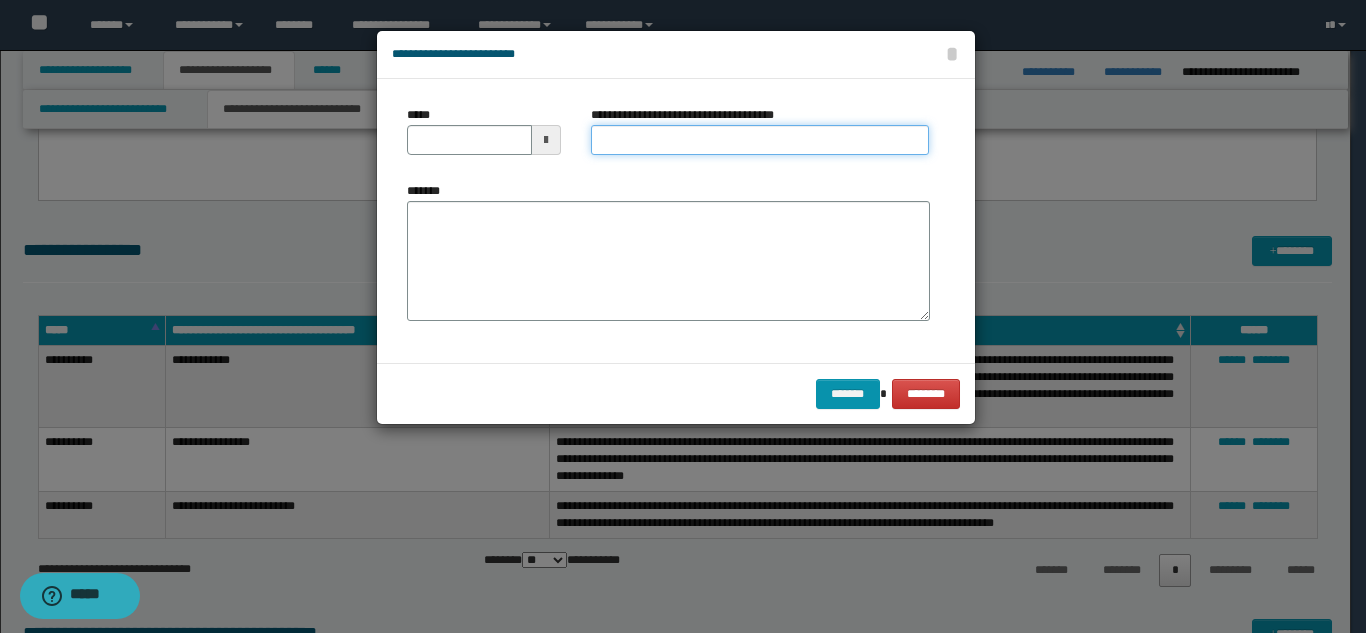 drag, startPoint x: 824, startPoint y: 139, endPoint x: 825, endPoint y: 153, distance: 14.035668 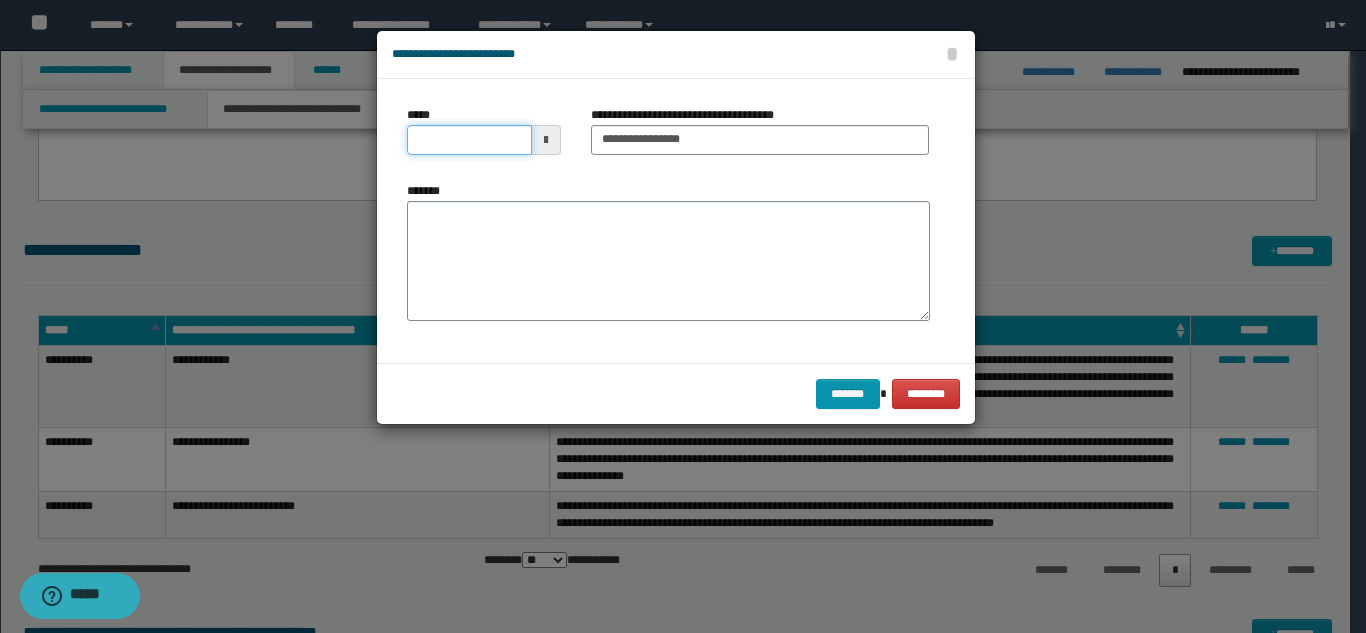 click on "*****" at bounding box center (469, 140) 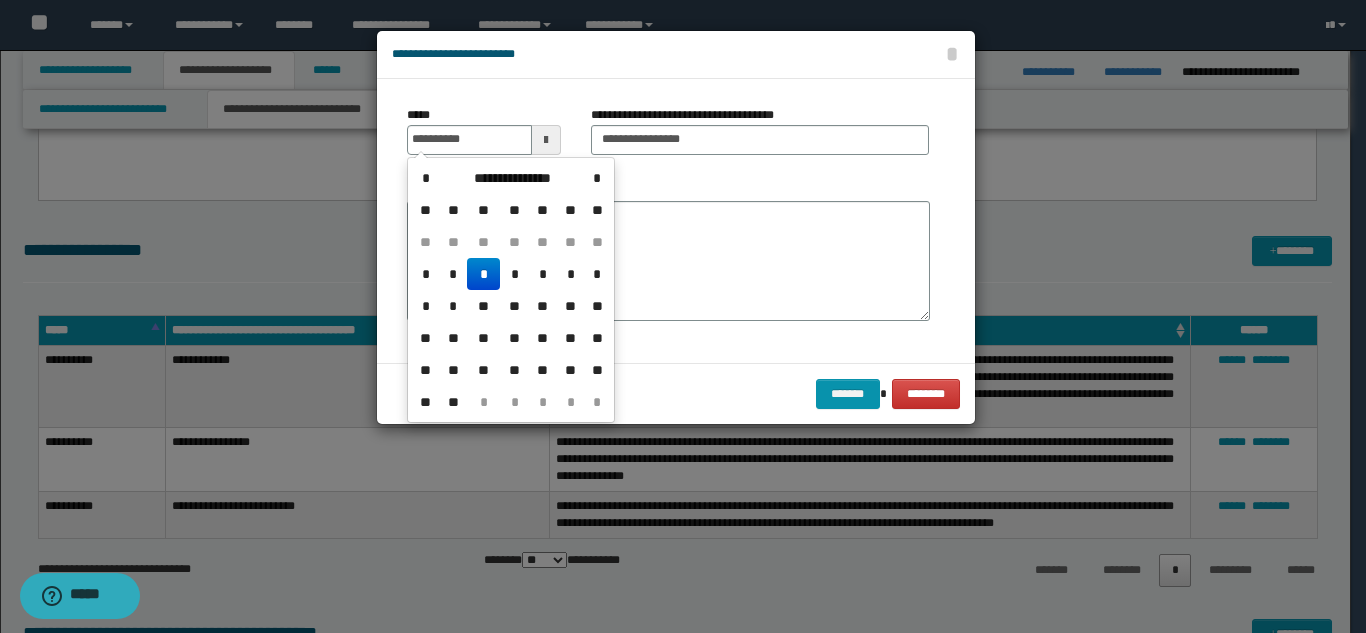 click on "*" at bounding box center (483, 274) 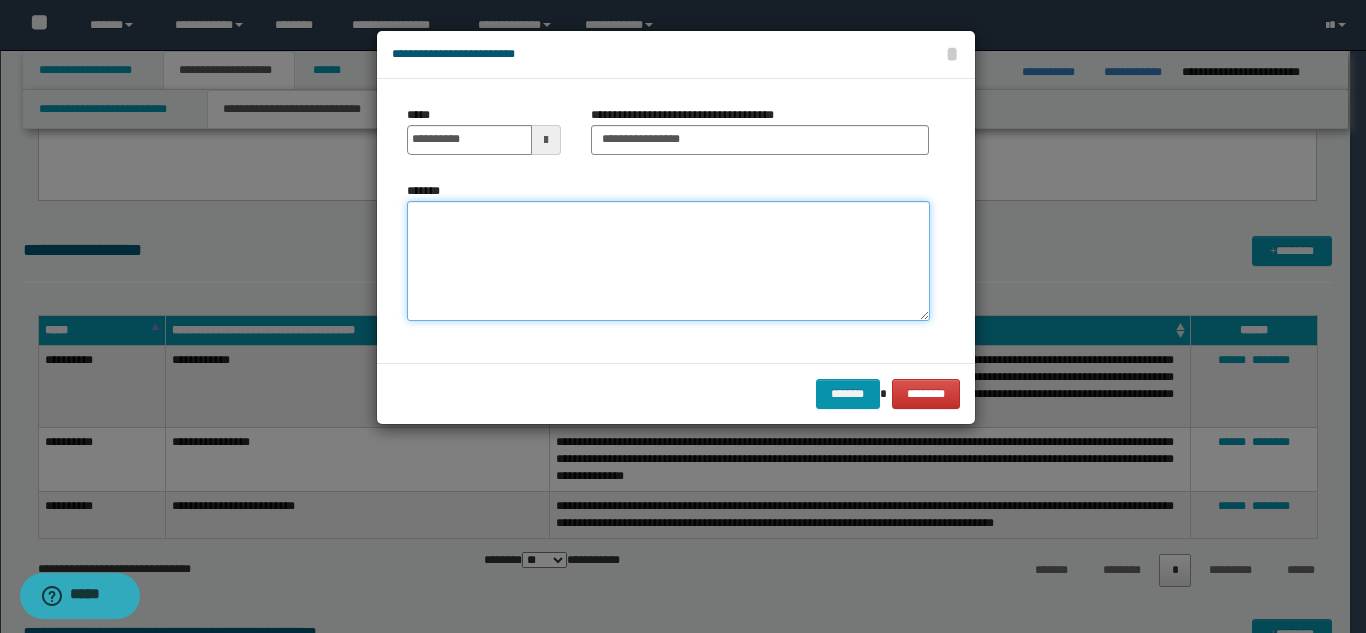 click on "*******" at bounding box center (668, 261) 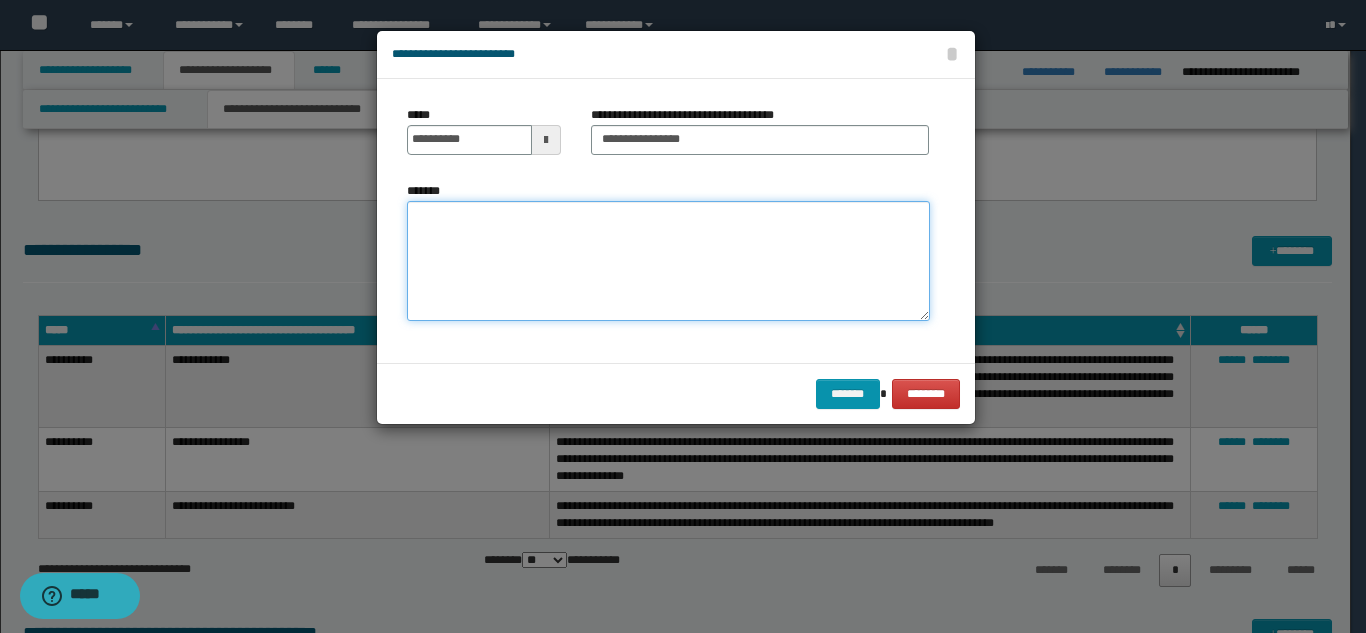 paste on "**********" 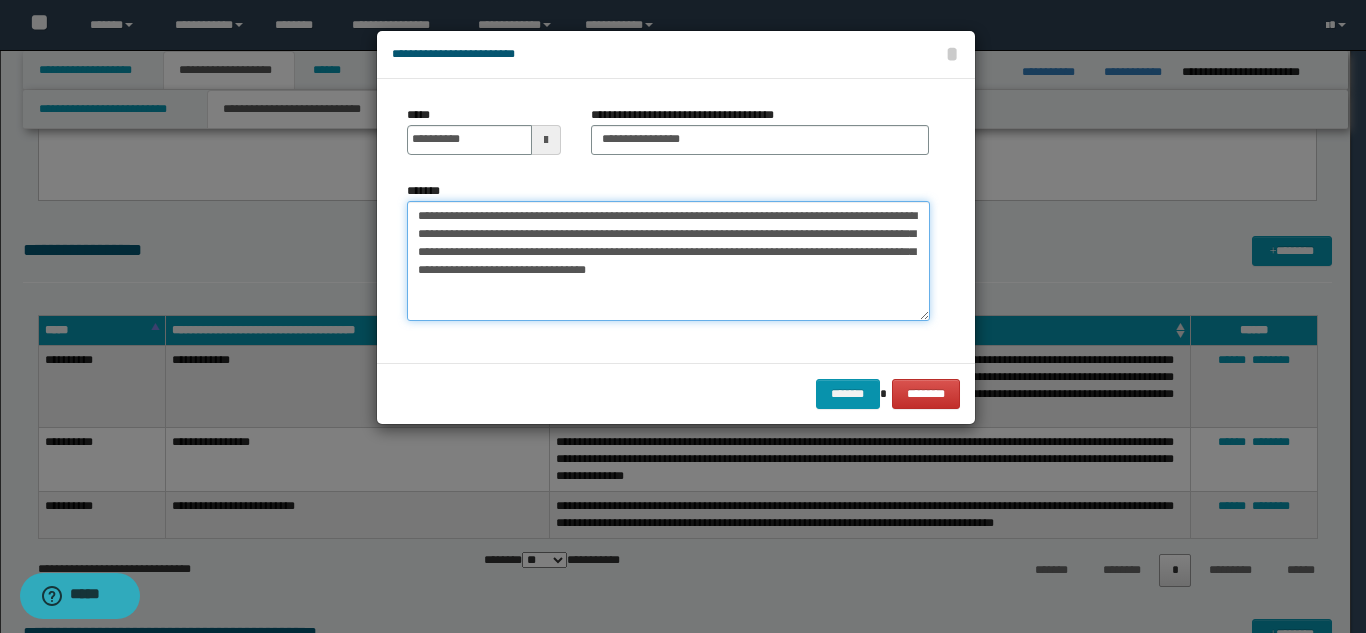 click on "**********" at bounding box center (668, 261) 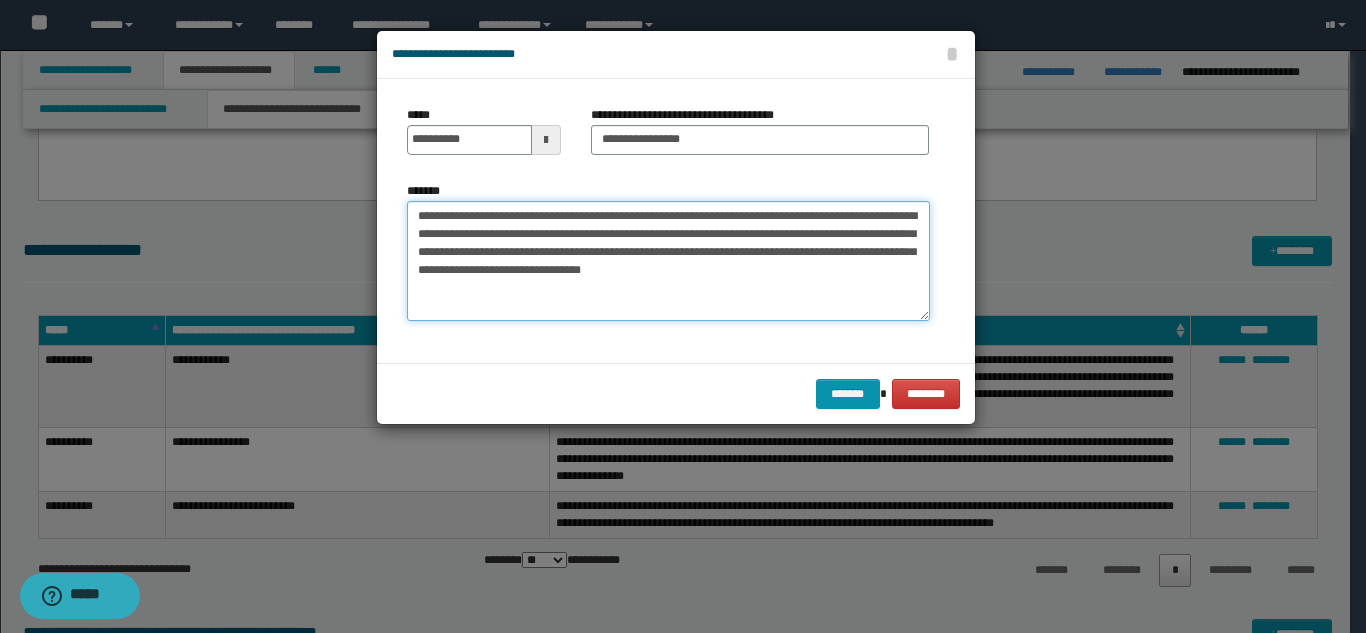 click on "**********" at bounding box center (668, 261) 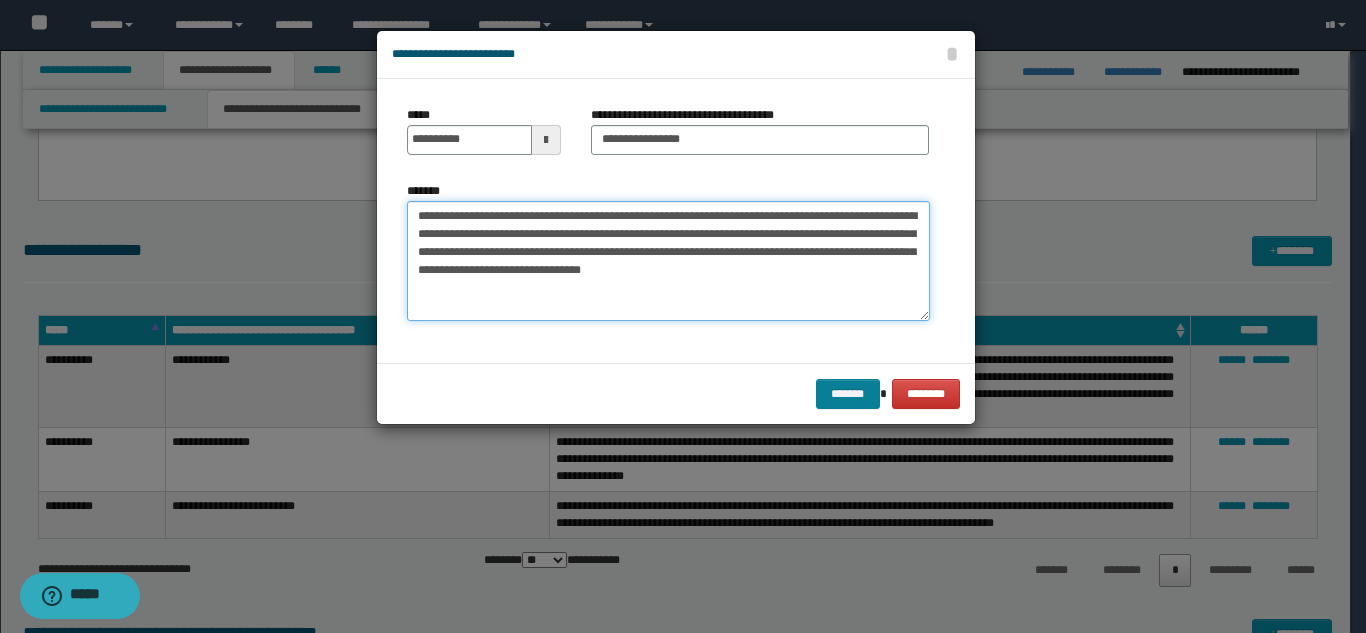 type on "**********" 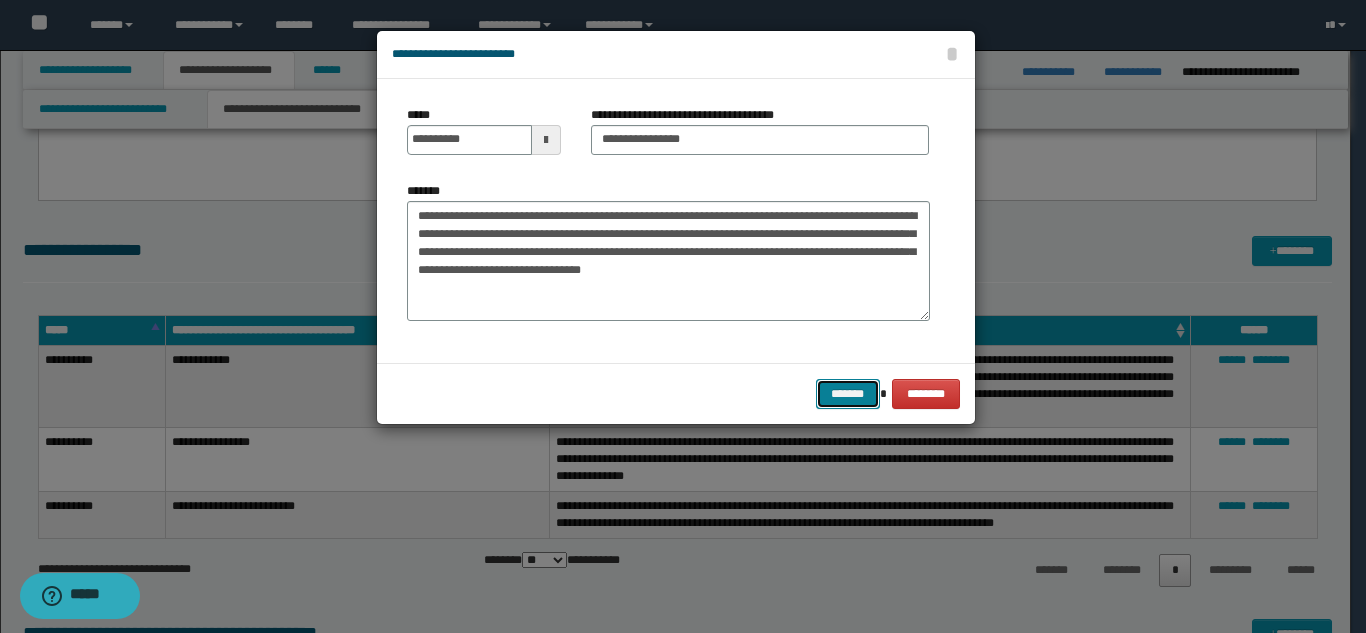 click on "*******" at bounding box center [848, 394] 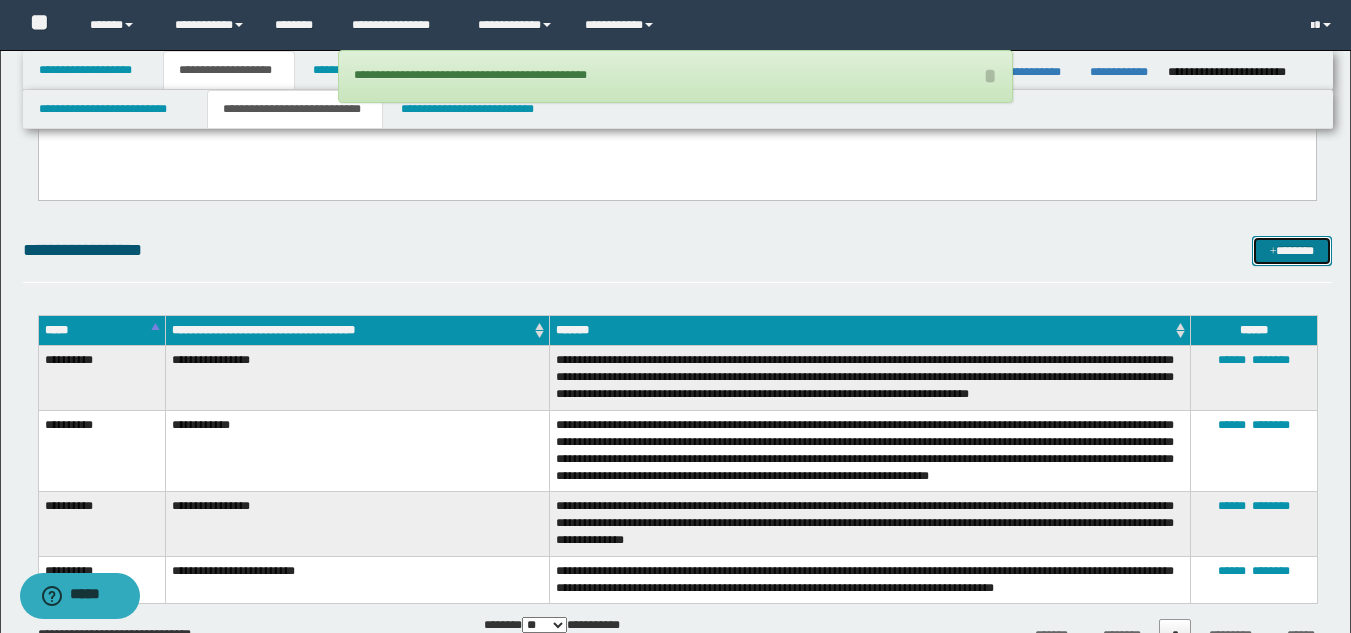 click on "*******" at bounding box center (1292, 251) 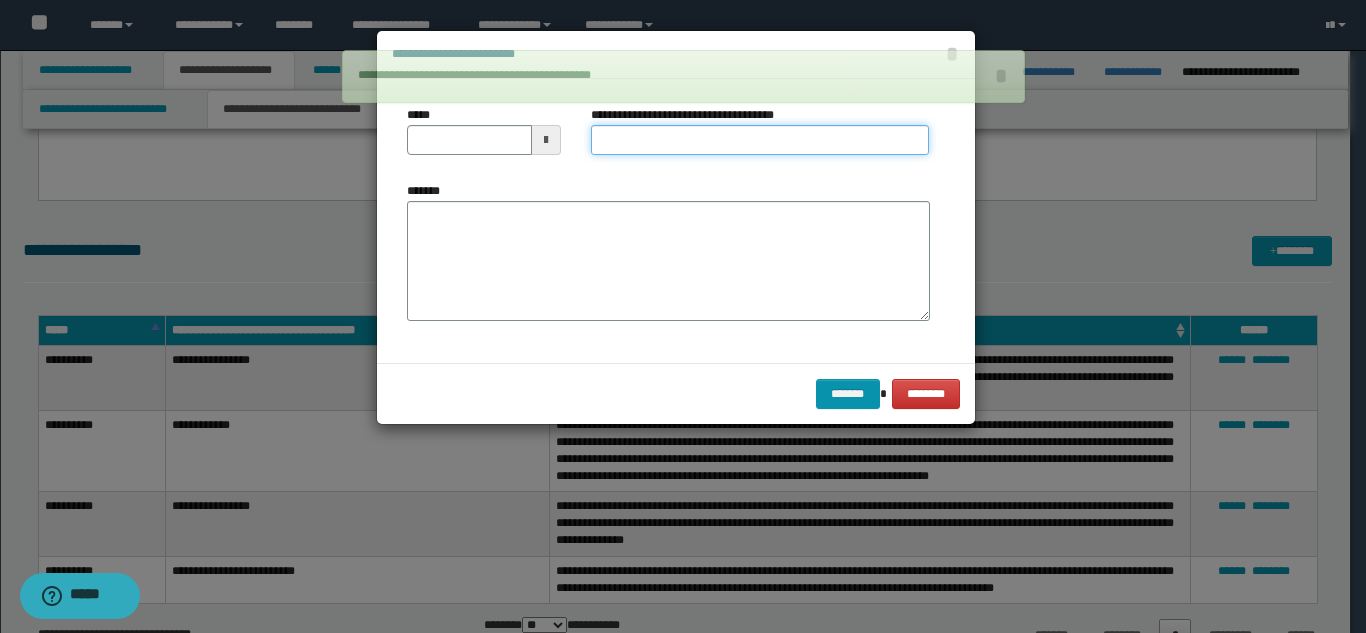 click on "**********" at bounding box center (760, 140) 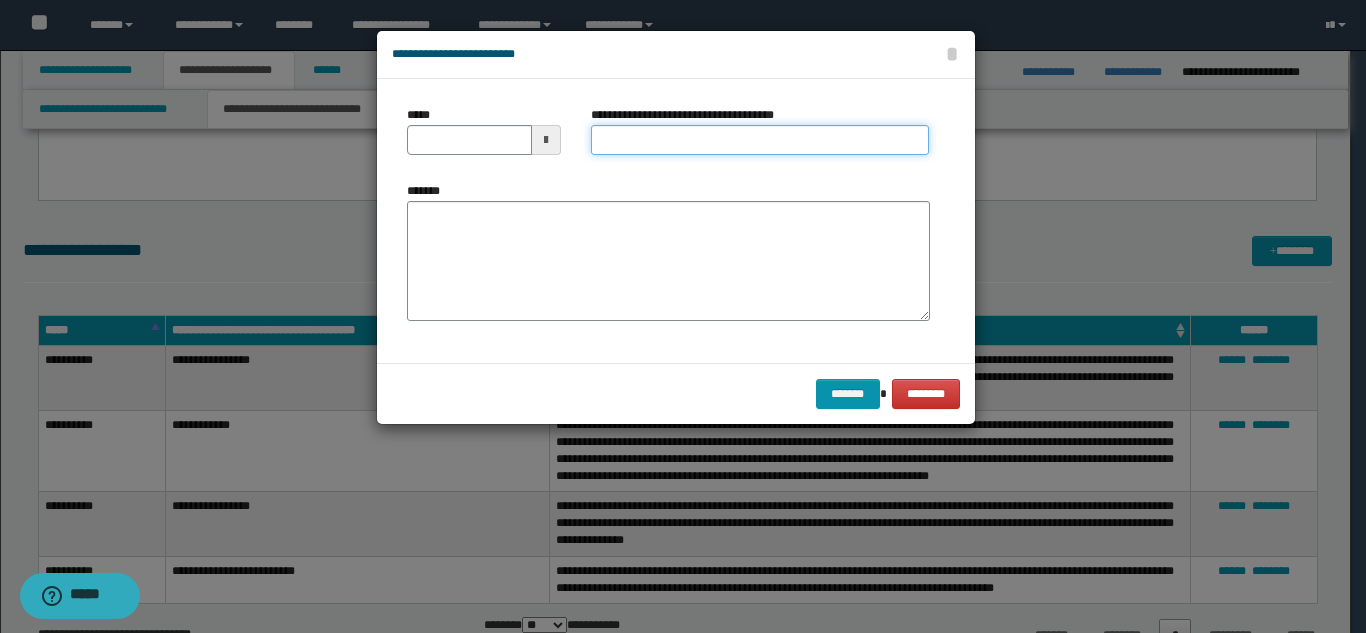 type on "**********" 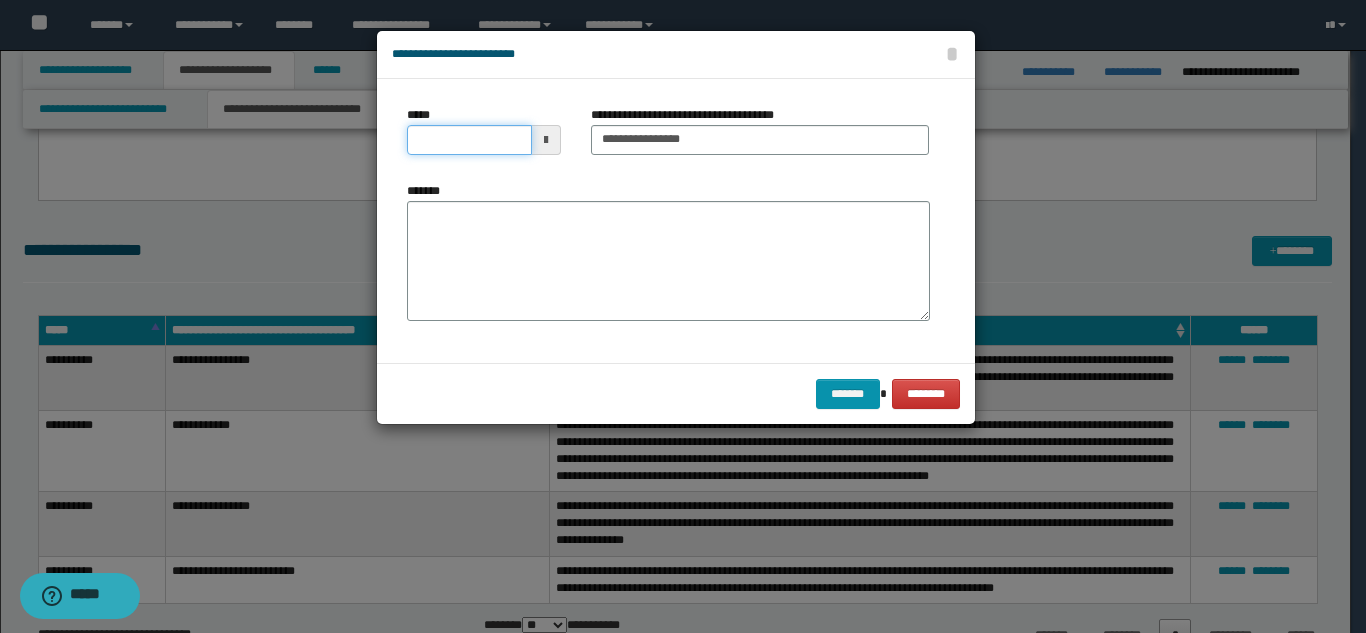 click on "*****" at bounding box center [469, 140] 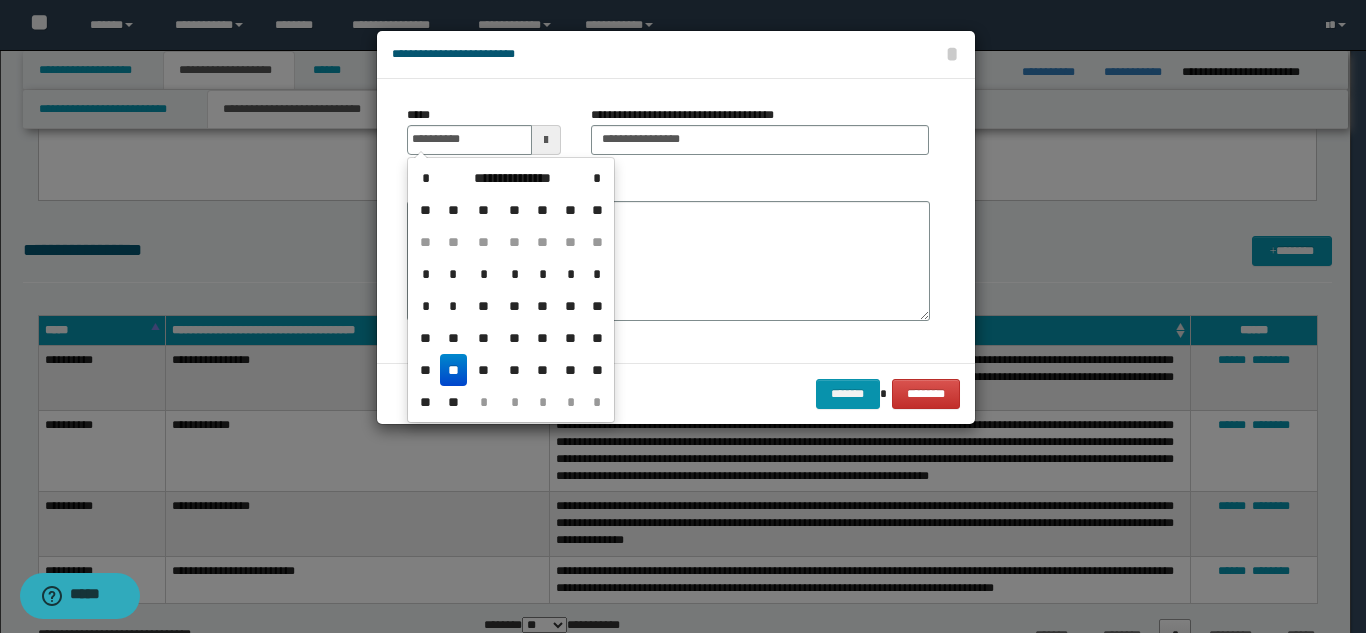 drag, startPoint x: 453, startPoint y: 373, endPoint x: 503, endPoint y: 327, distance: 67.941154 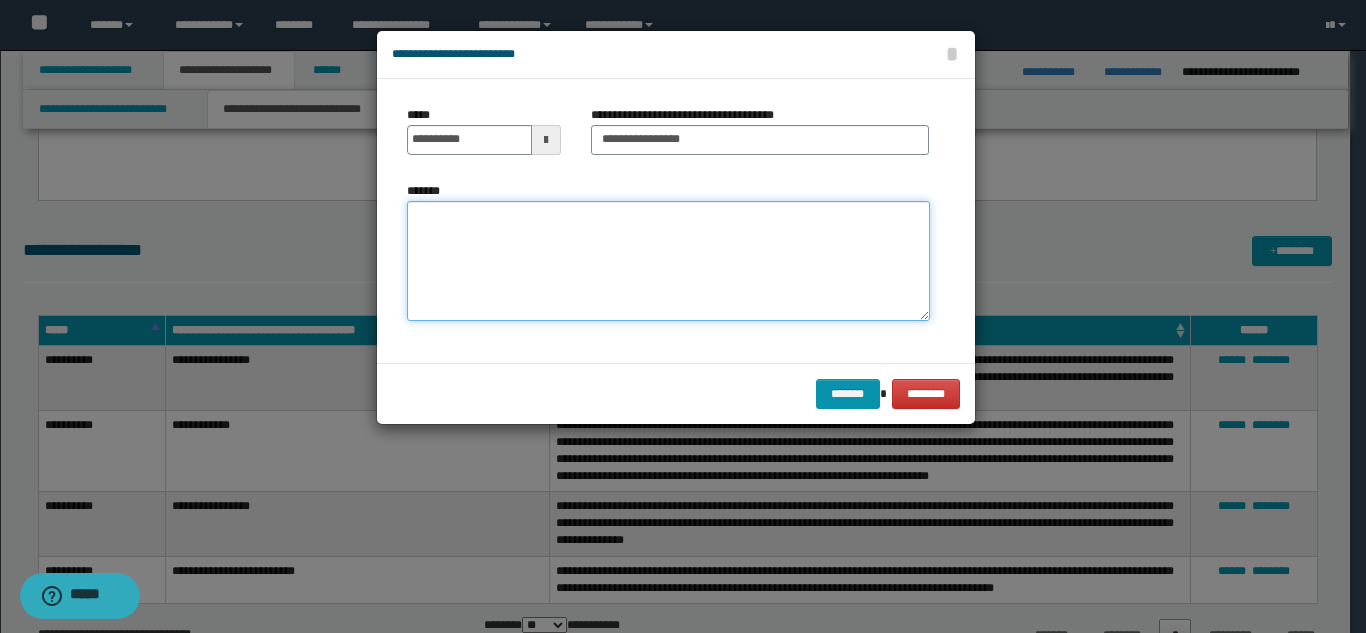 click on "*******" at bounding box center (668, 261) 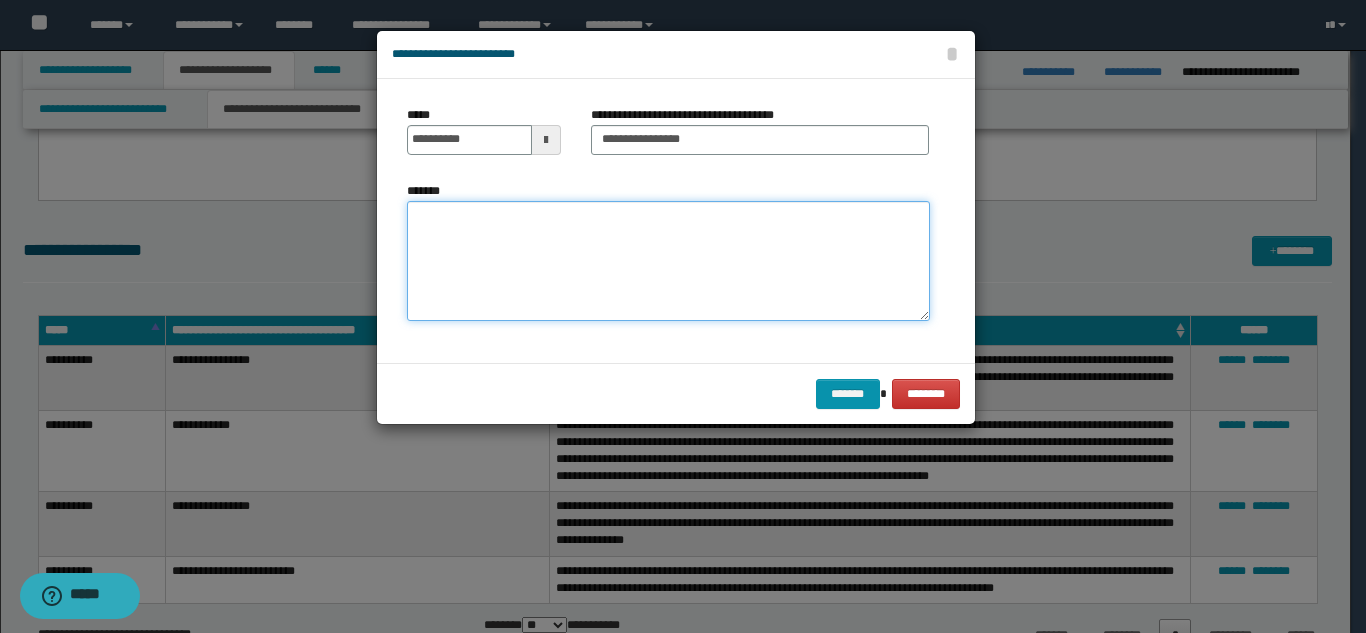 paste on "**********" 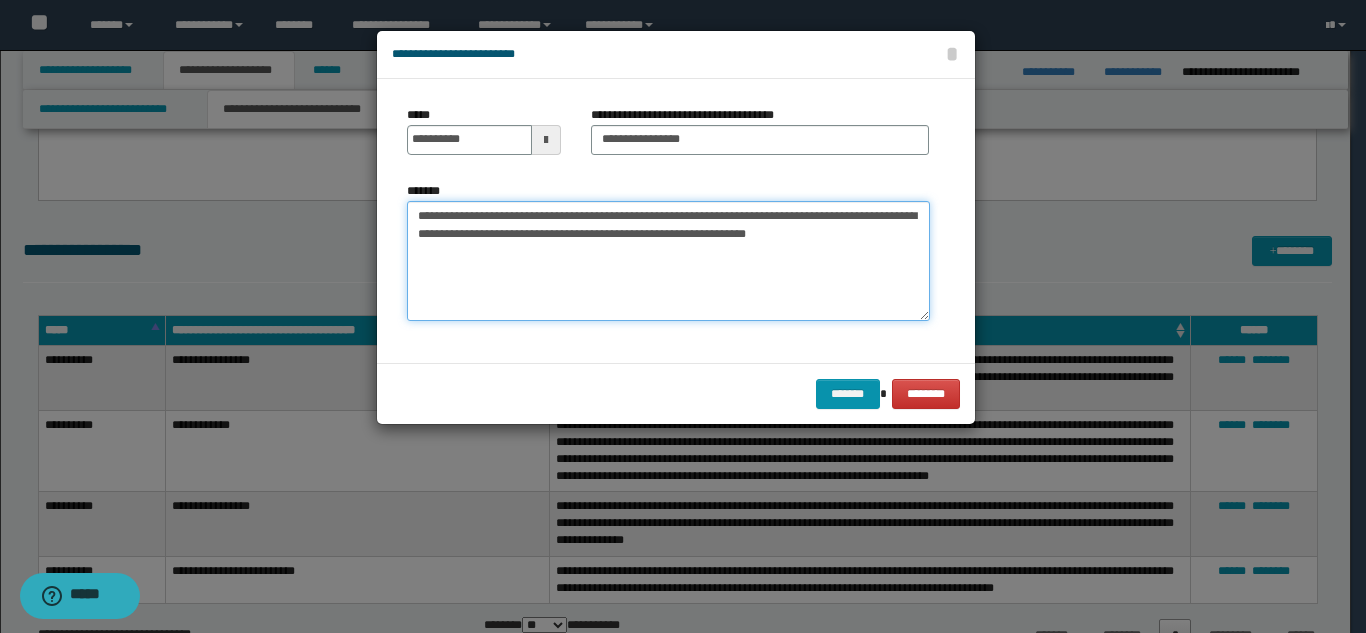 click on "**********" at bounding box center (668, 261) 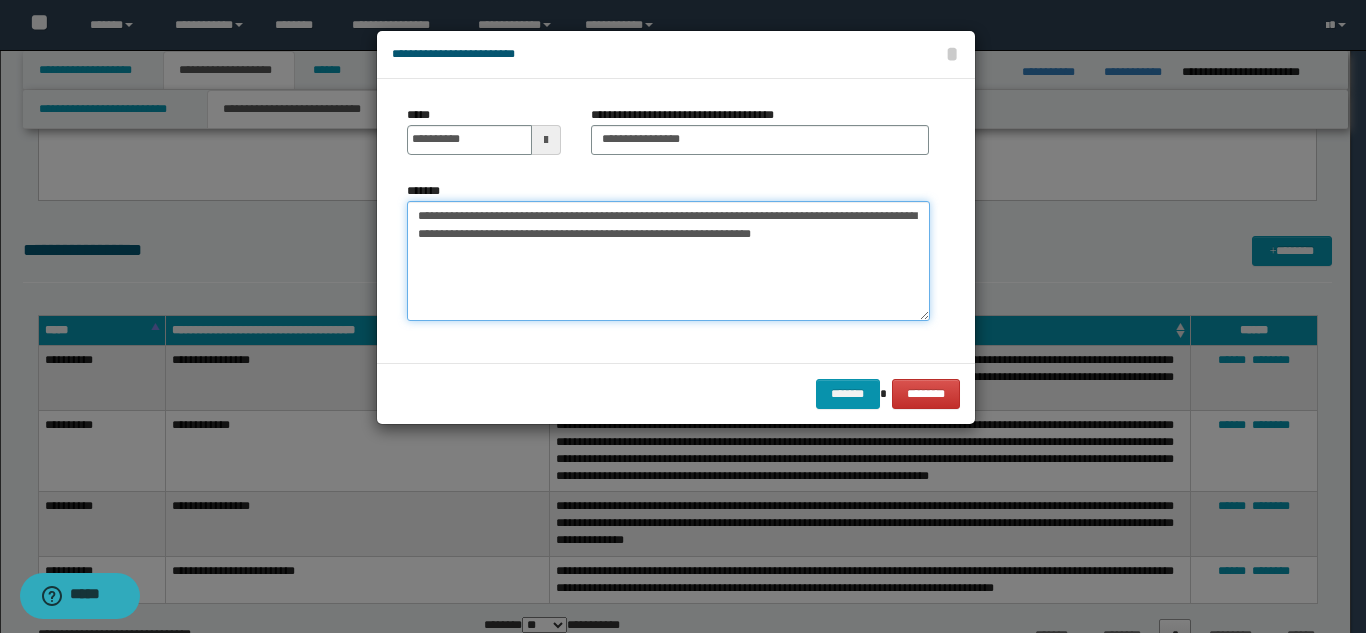 click on "**********" at bounding box center [668, 261] 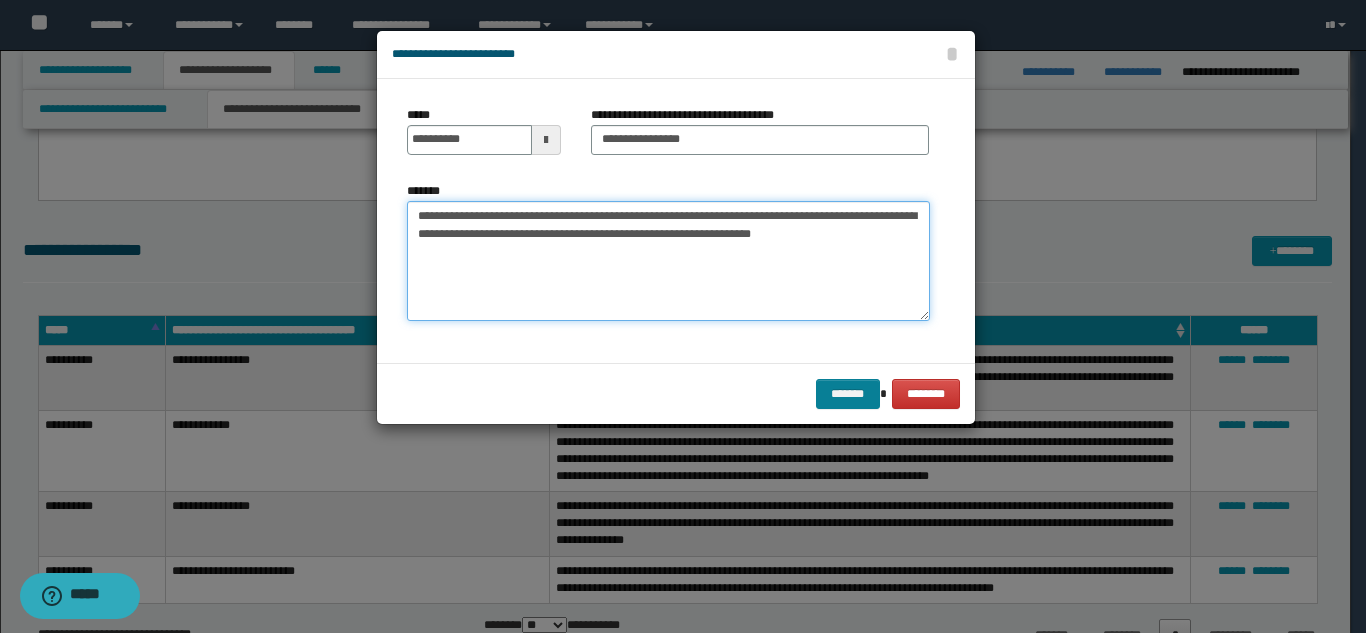 type on "**********" 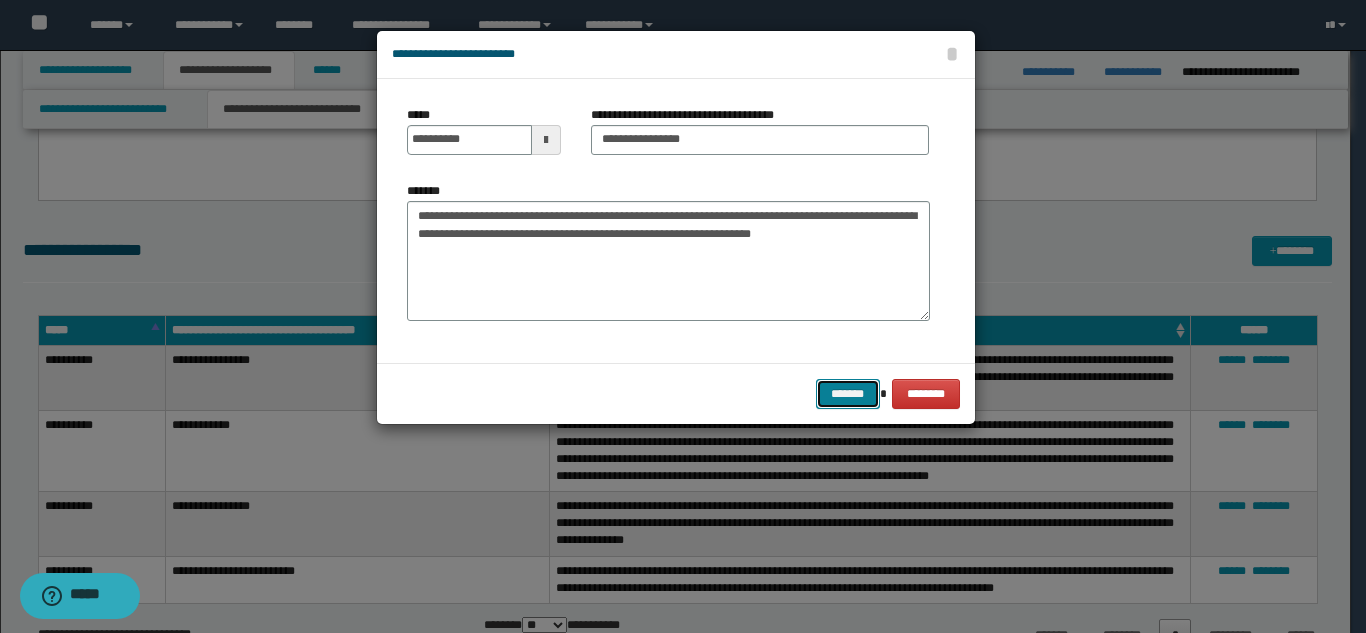 click on "*******" at bounding box center (848, 394) 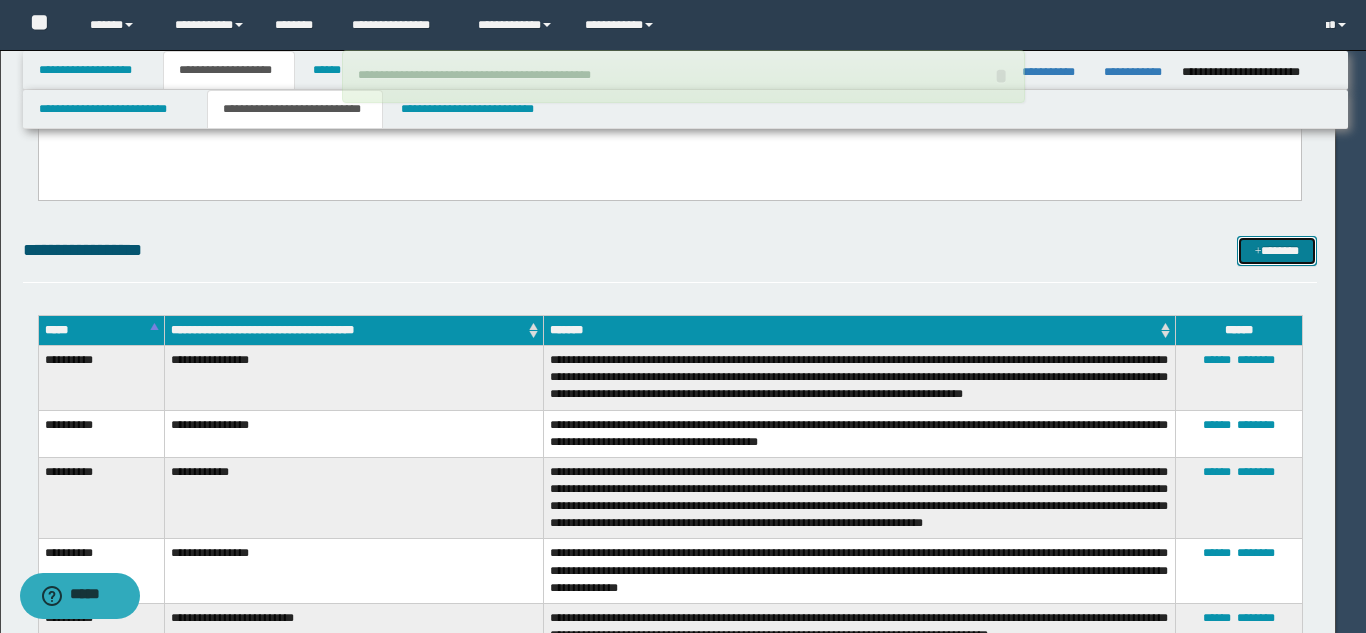 type 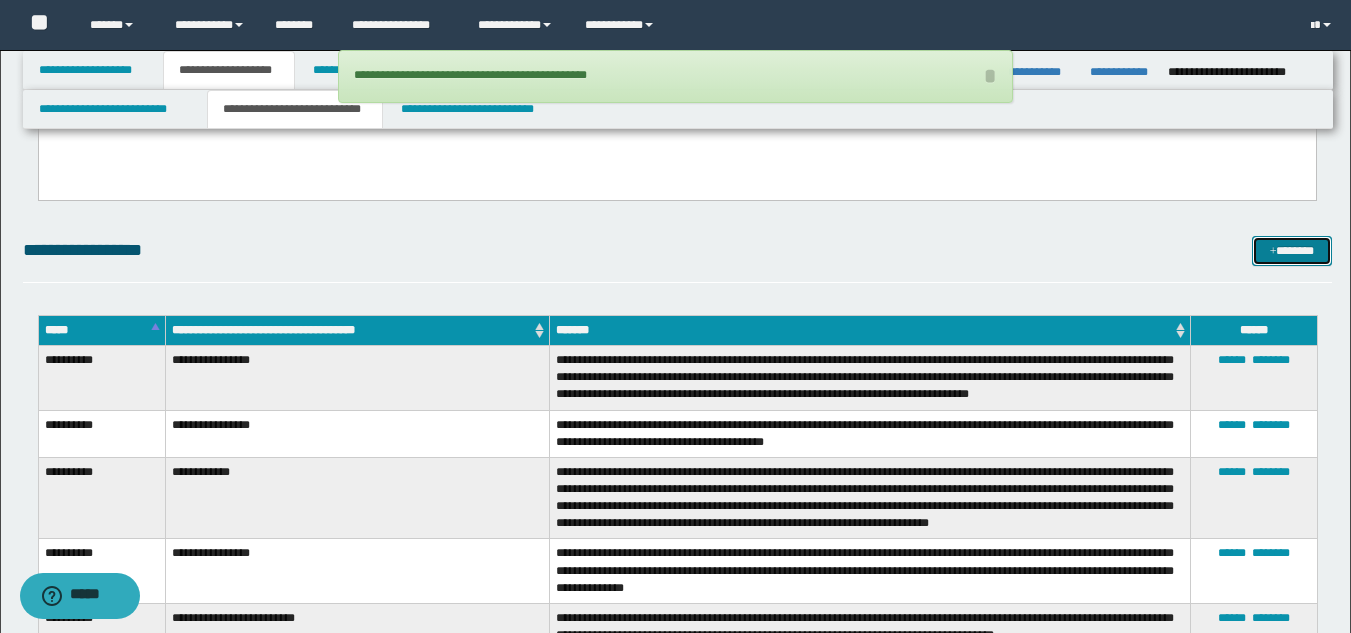 click on "*******" at bounding box center [1292, 251] 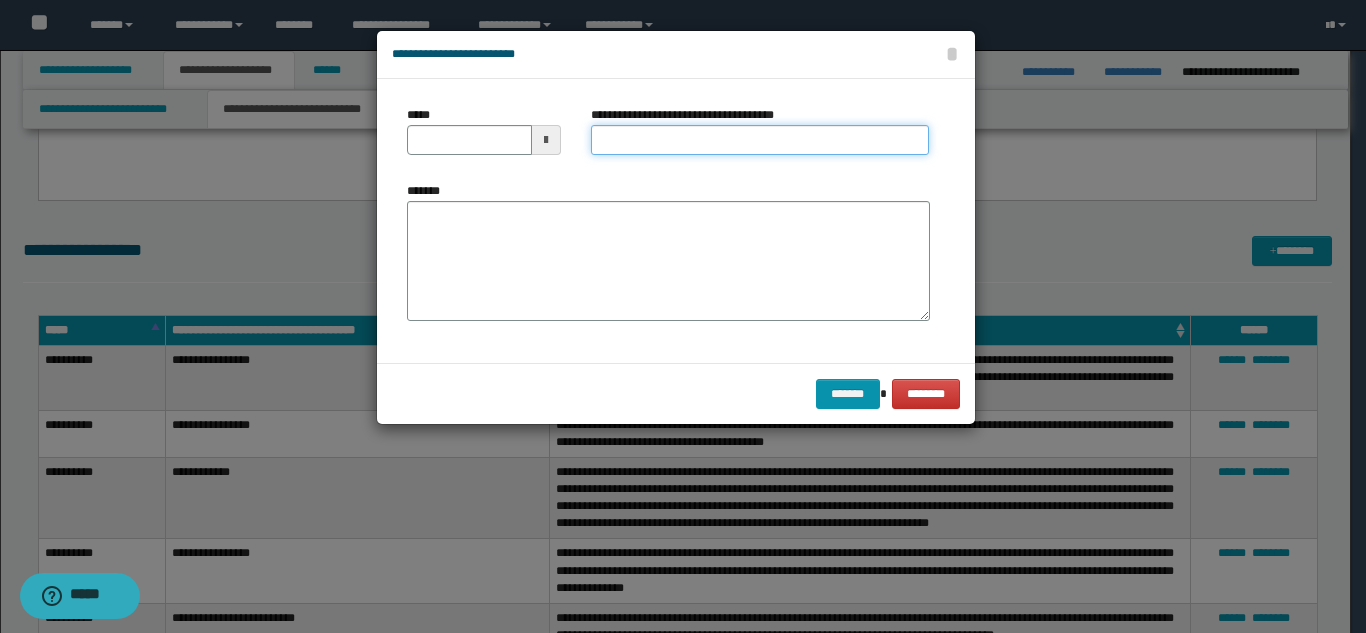 click on "**********" at bounding box center (760, 140) 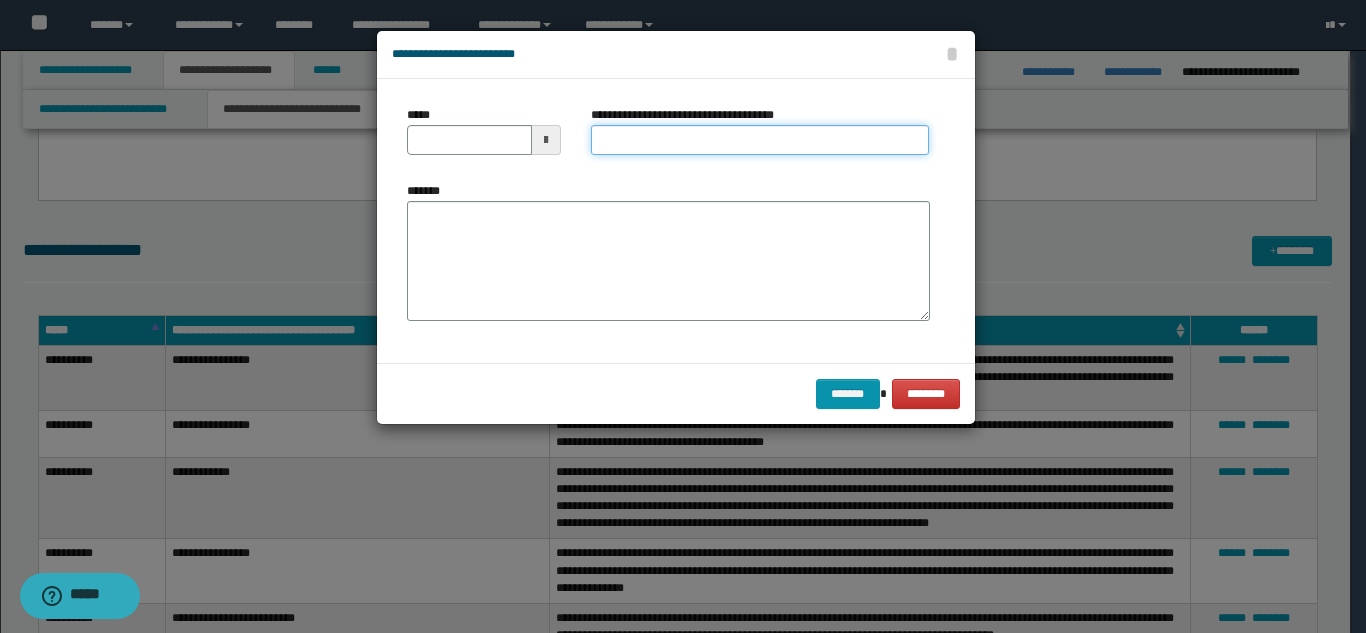 click on "**********" at bounding box center (760, 140) 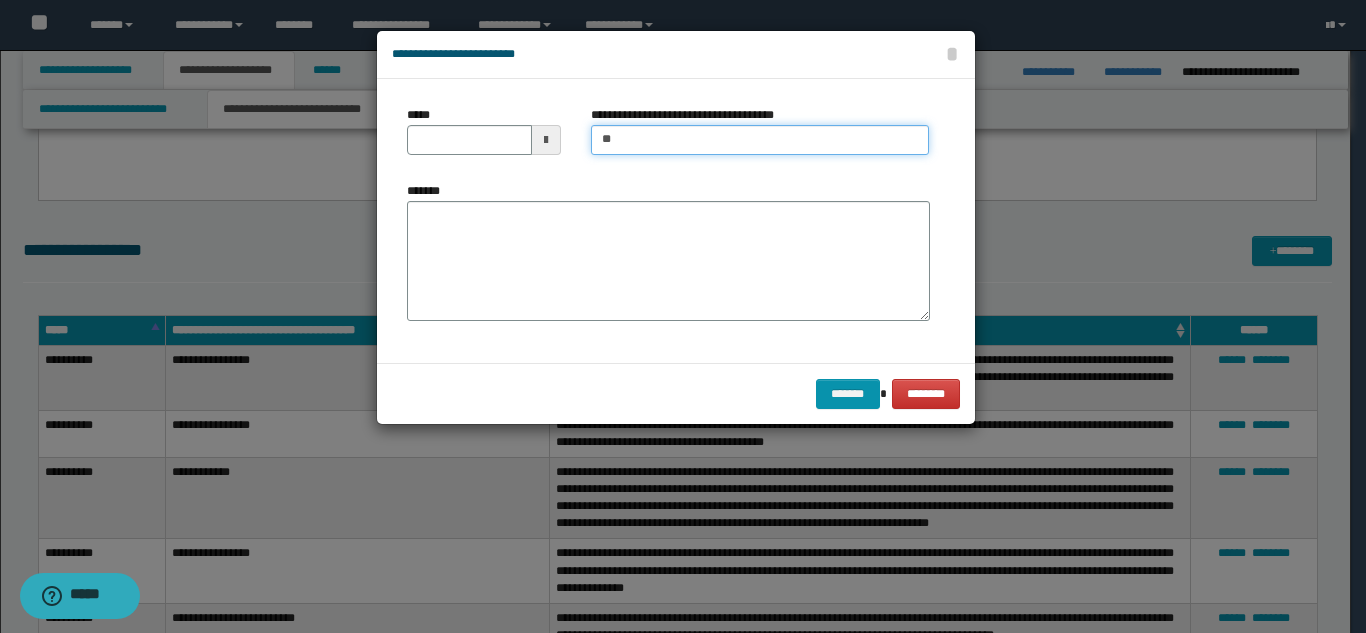 type on "*********" 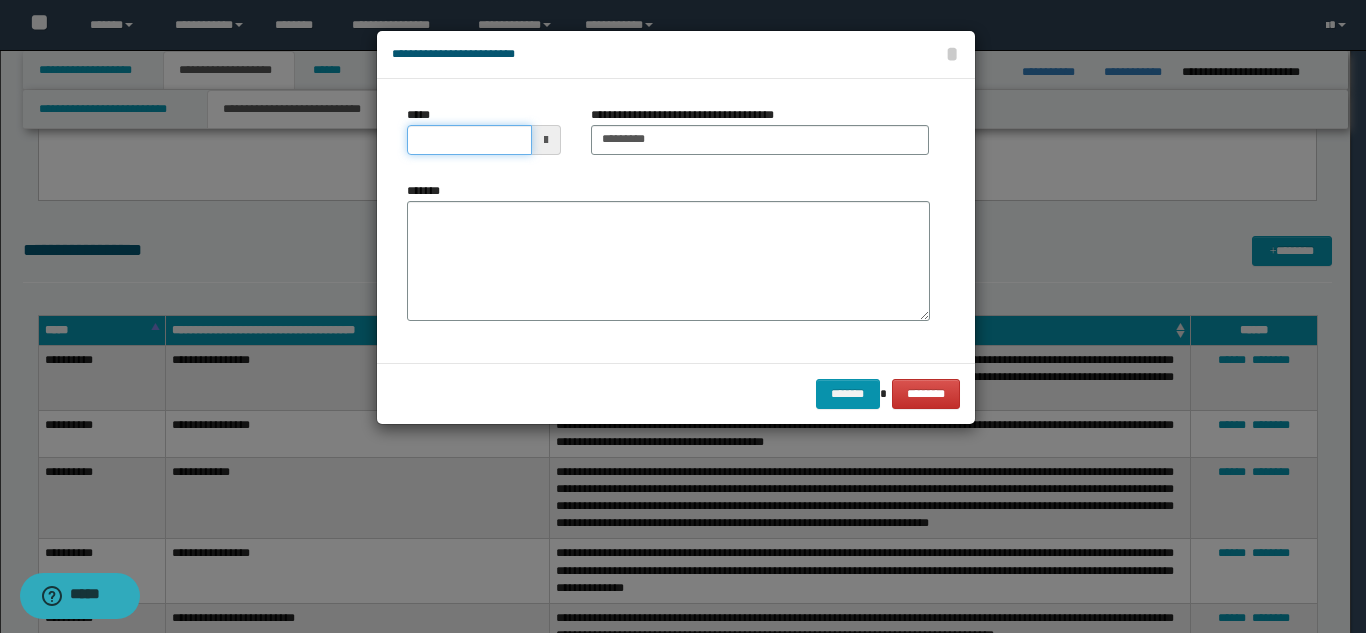 click on "*****" at bounding box center (469, 140) 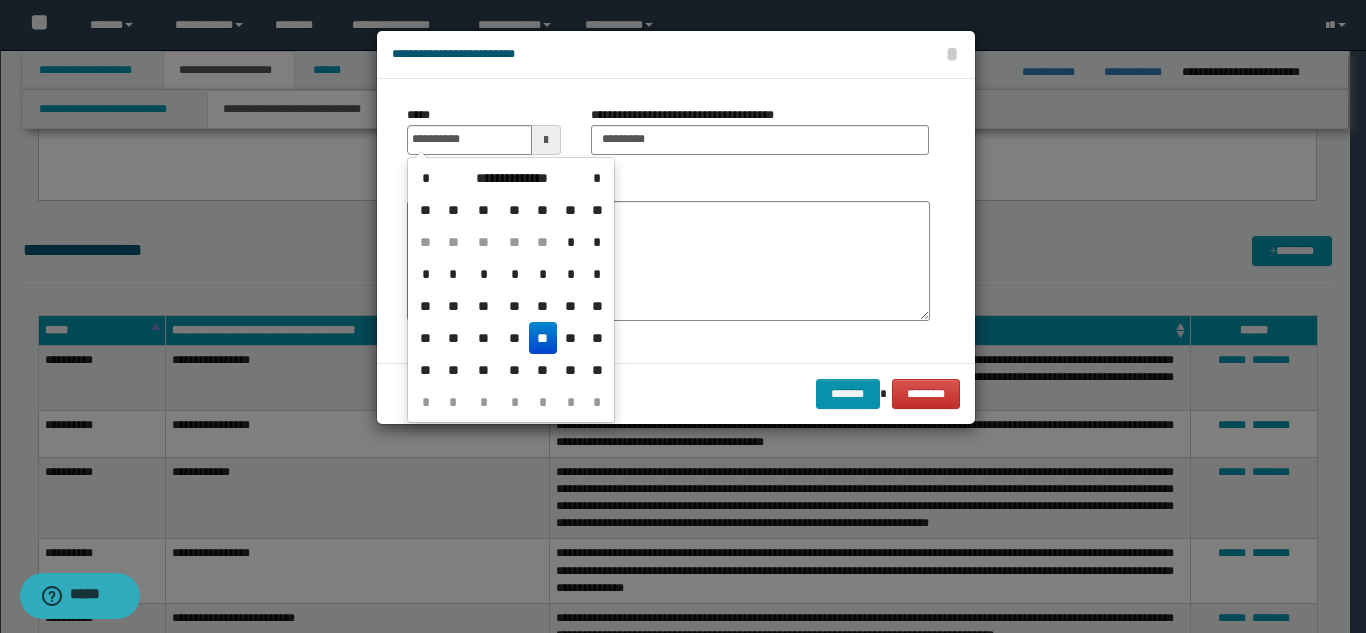 click on "**" at bounding box center (543, 338) 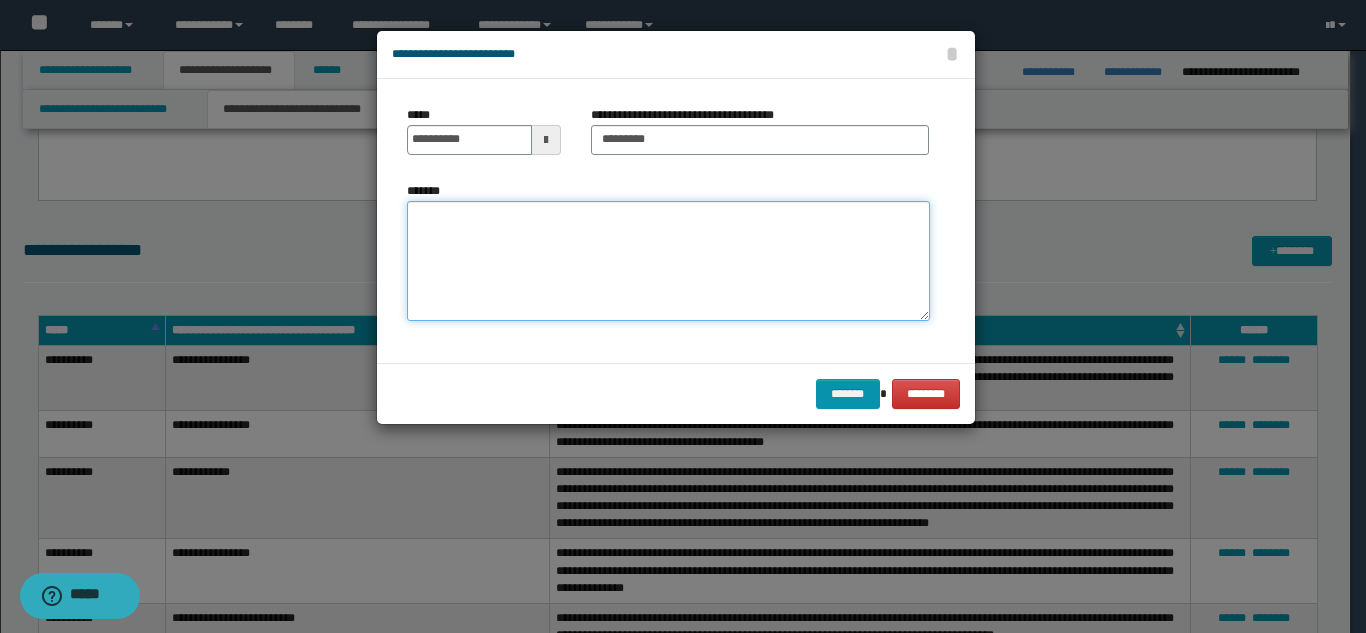 click on "*******" at bounding box center [668, 261] 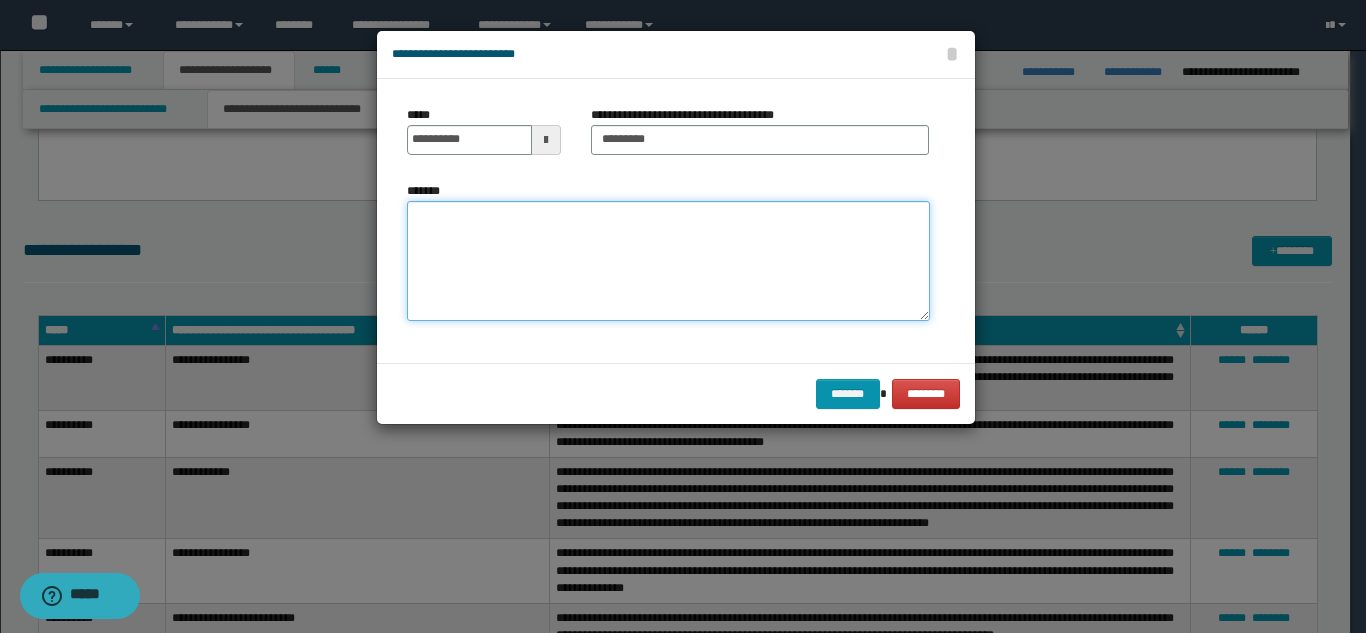 paste on "**********" 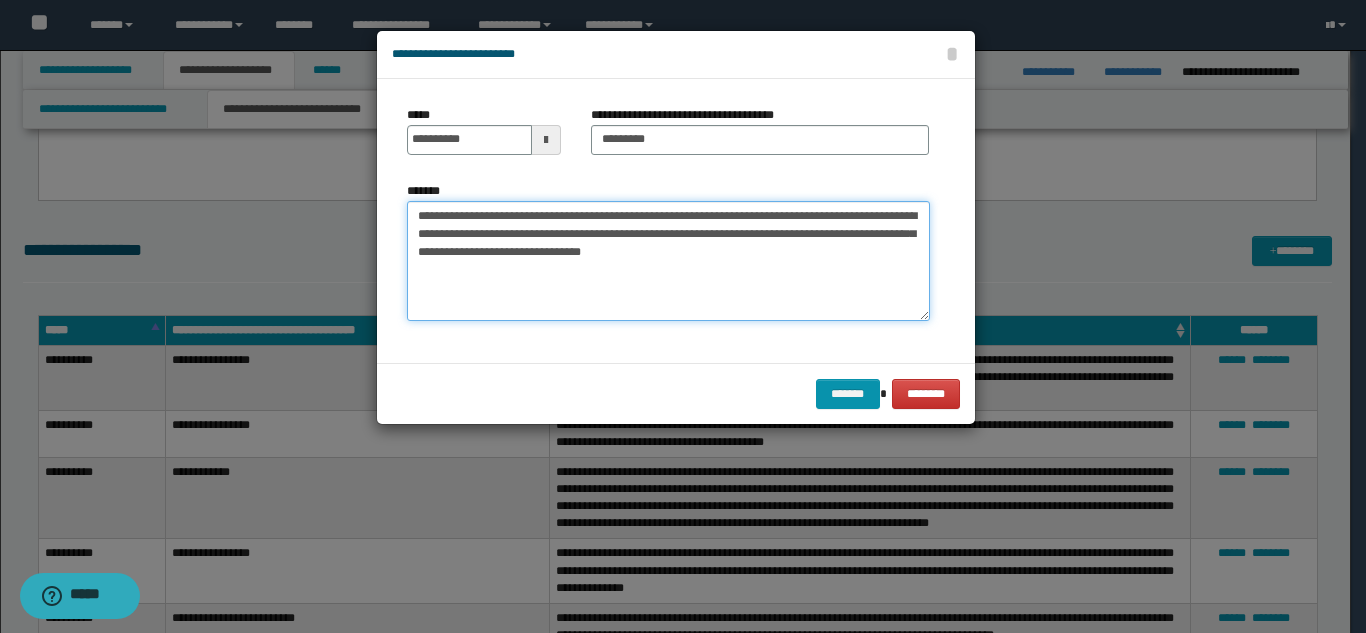click on "**********" at bounding box center (668, 261) 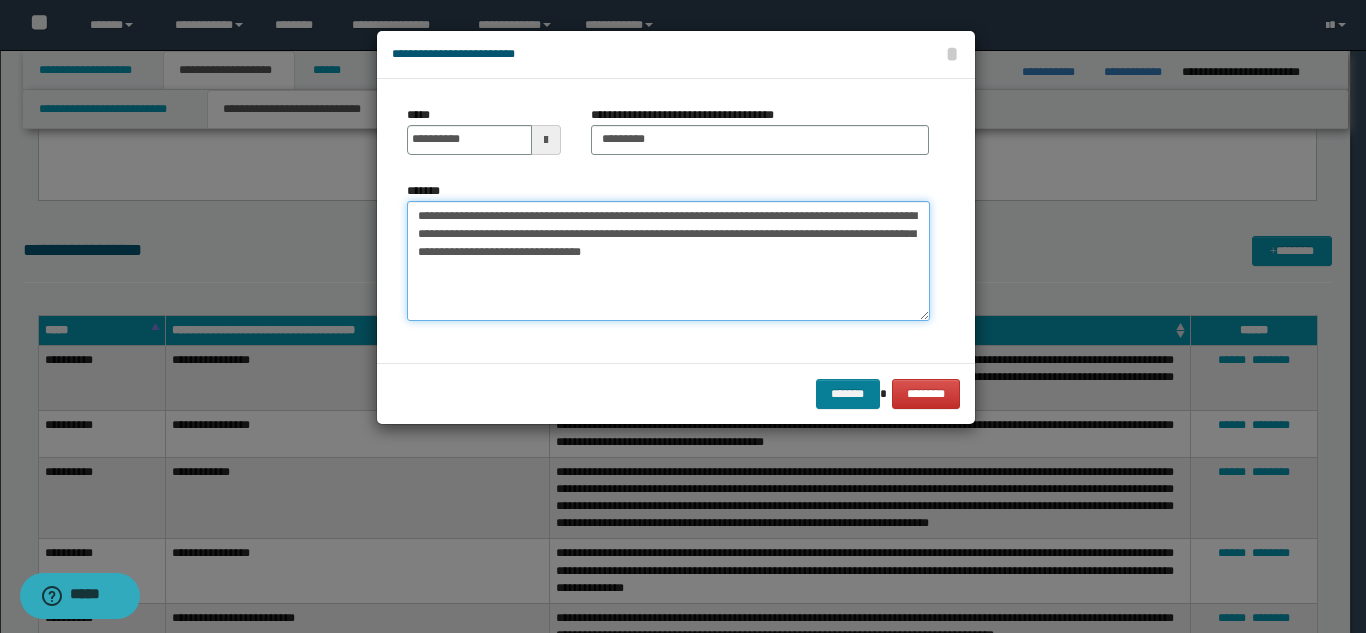 type on "**********" 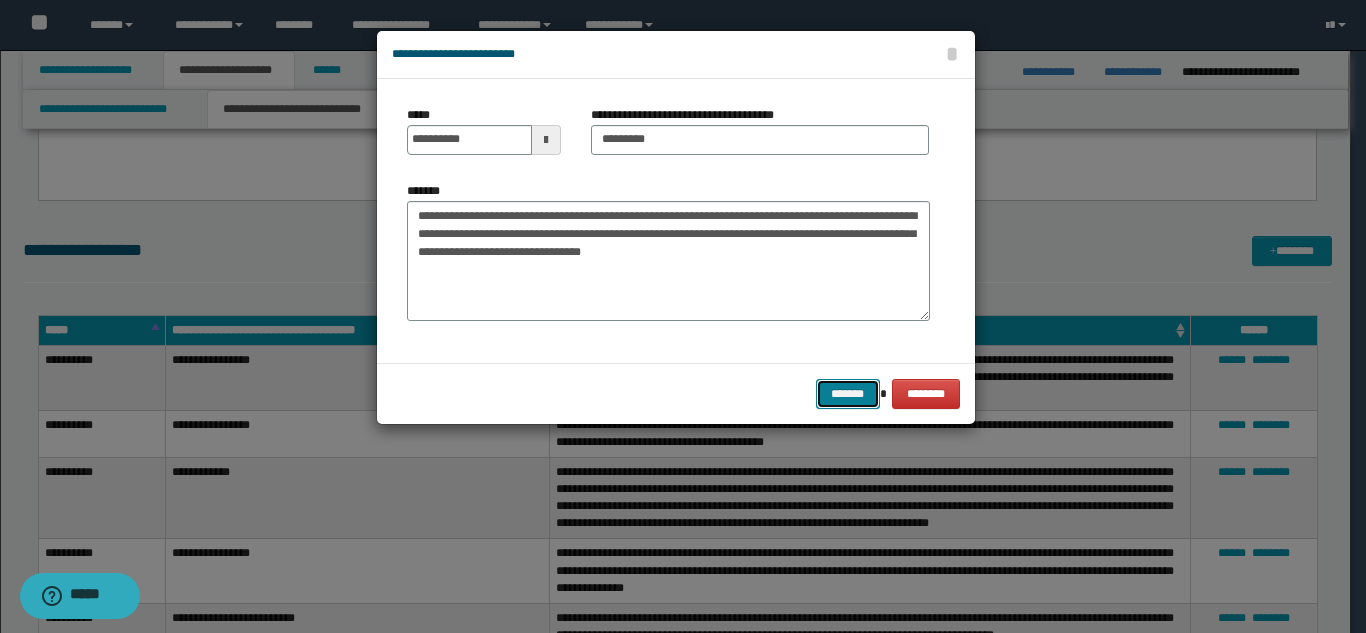 click on "*******" at bounding box center [848, 394] 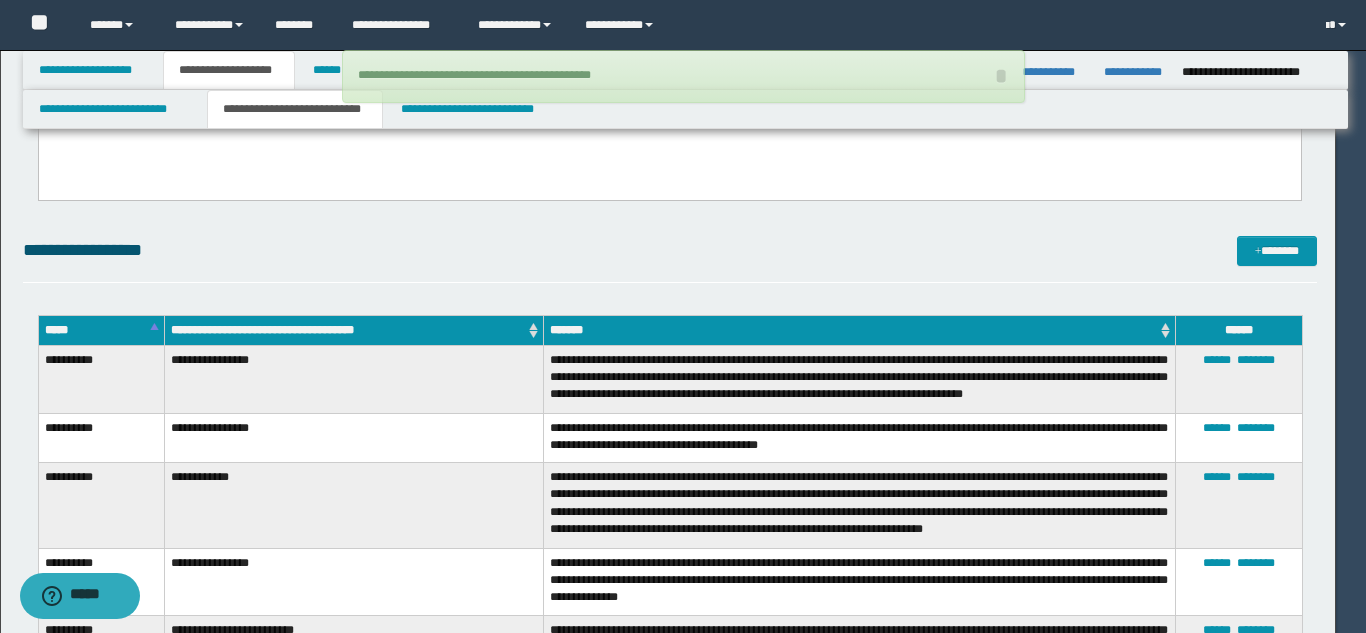 type 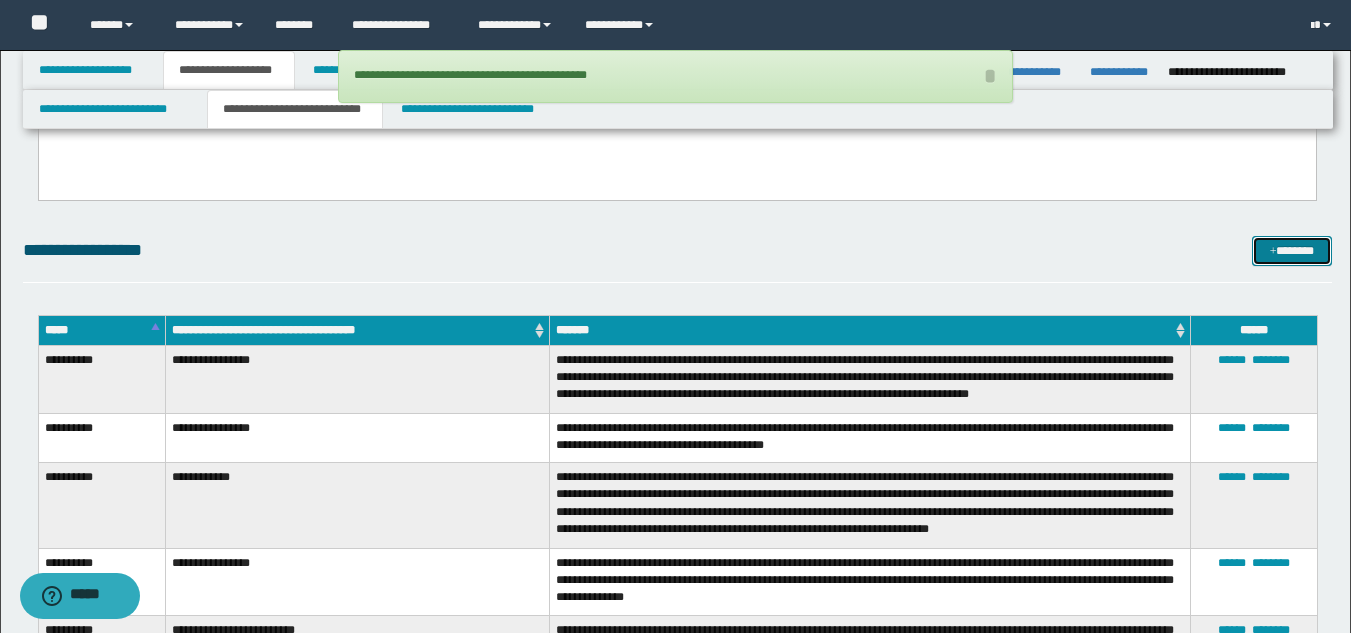 click on "*******" at bounding box center (1292, 251) 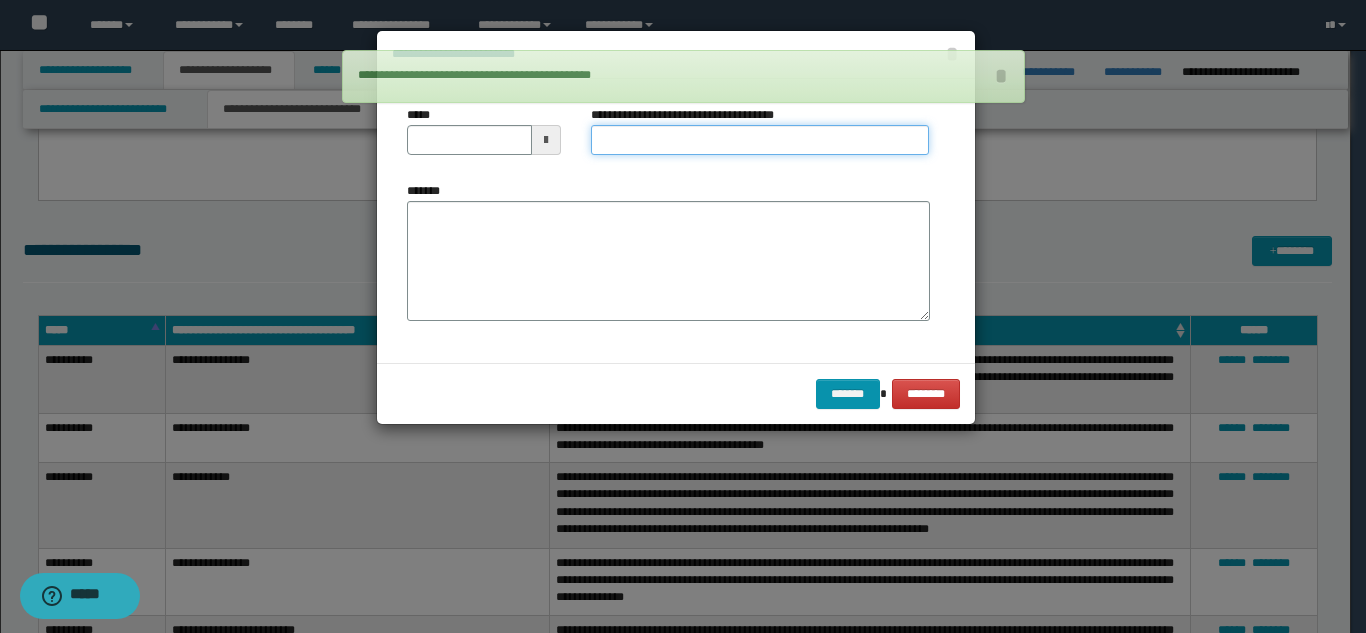 click on "**********" at bounding box center (760, 140) 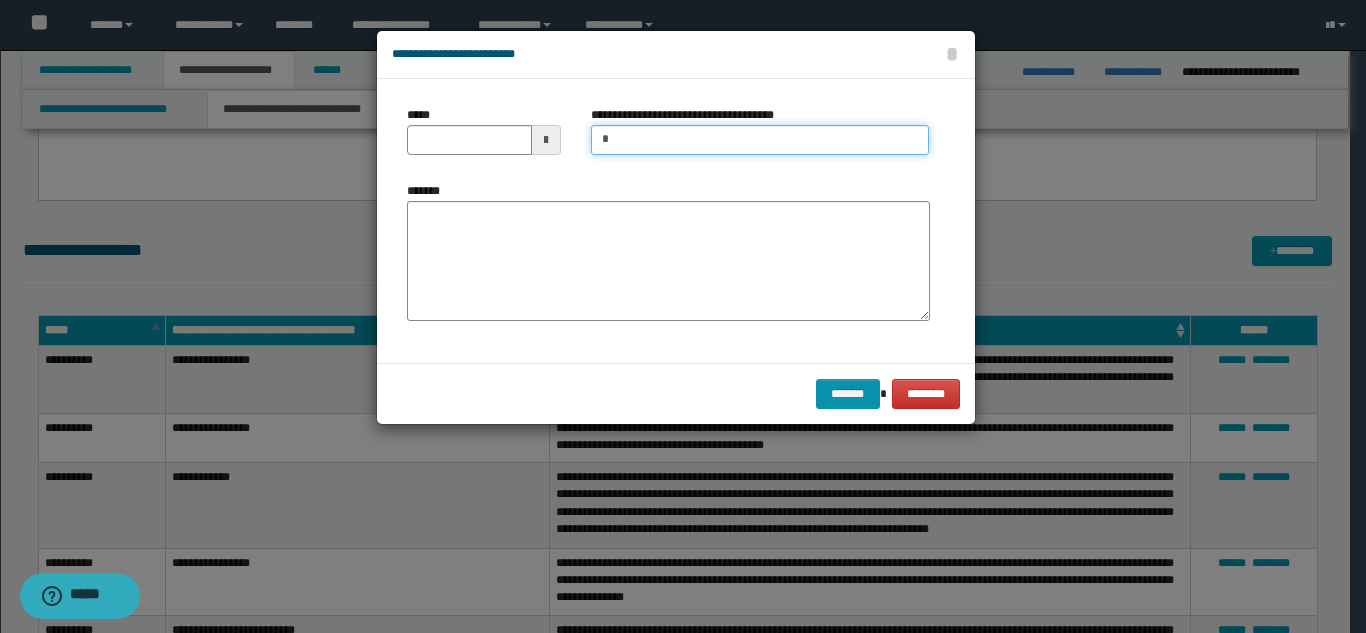 click on "*" at bounding box center (760, 140) 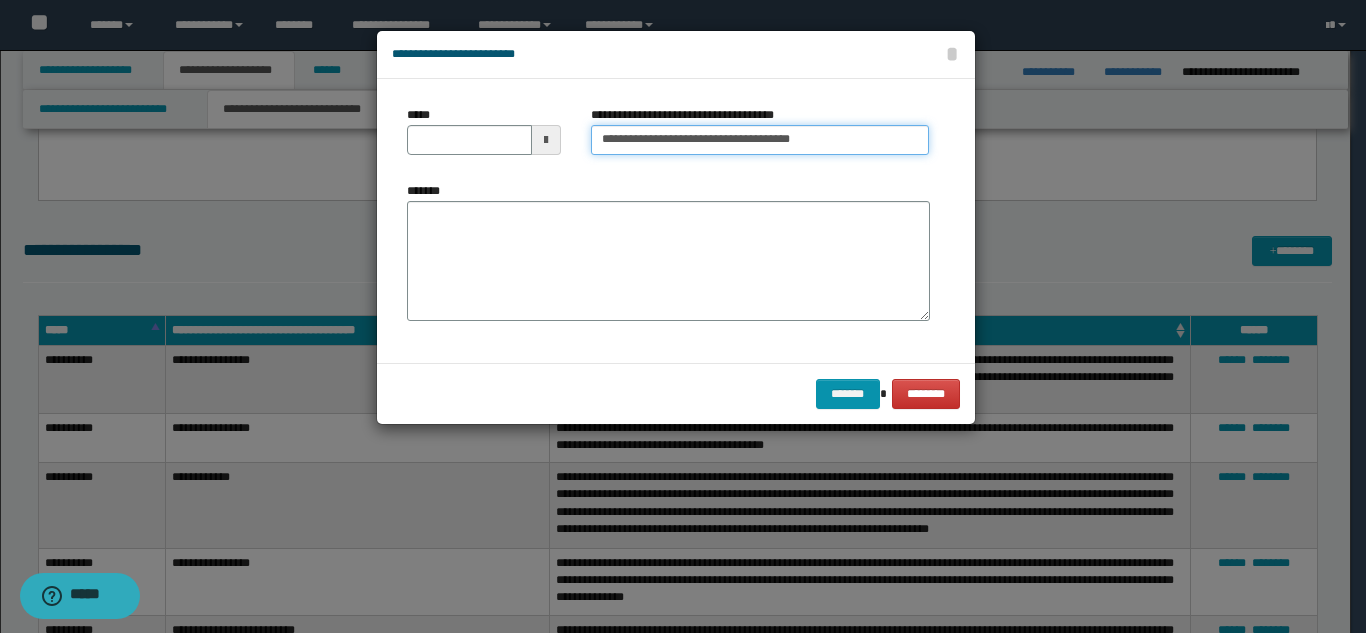 drag, startPoint x: 874, startPoint y: 133, endPoint x: 807, endPoint y: 132, distance: 67.00746 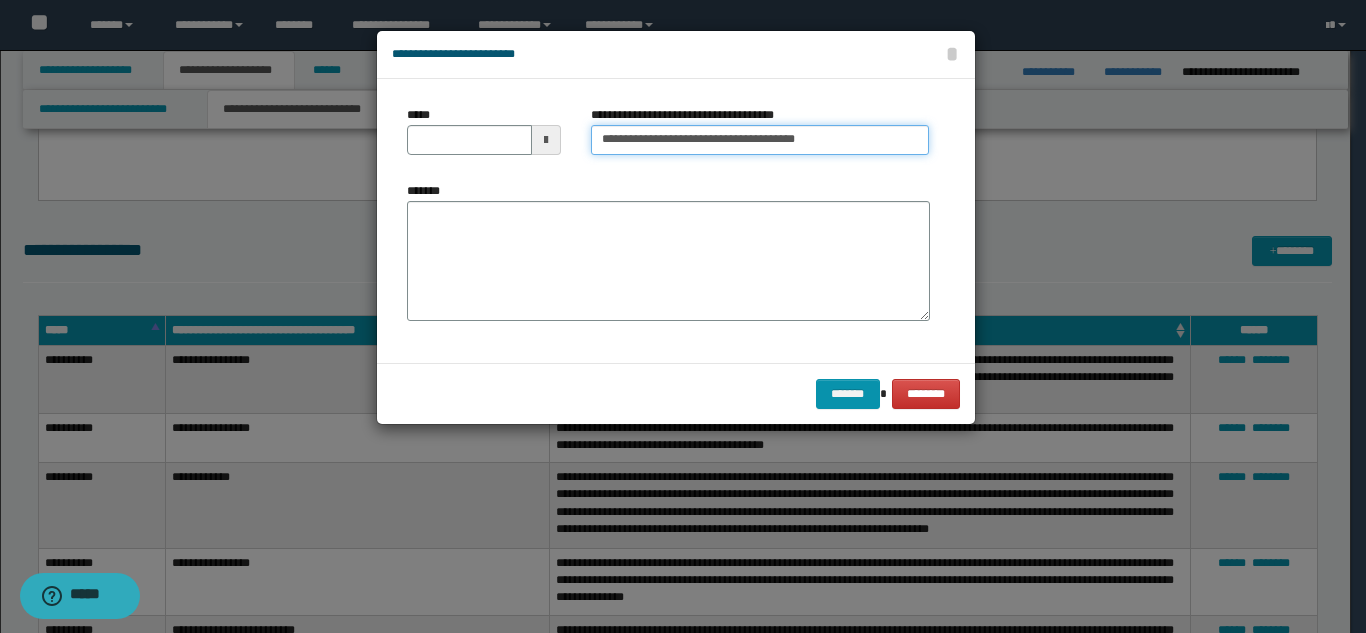 type on "**********" 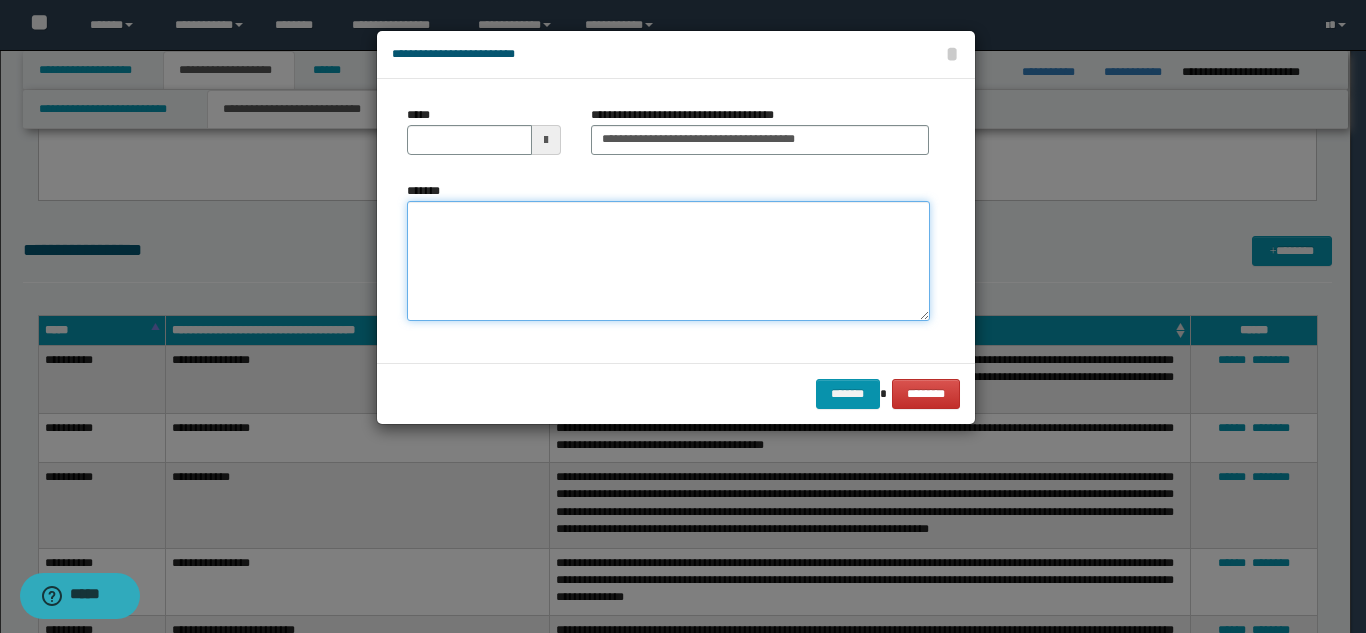 click on "*******" at bounding box center (668, 261) 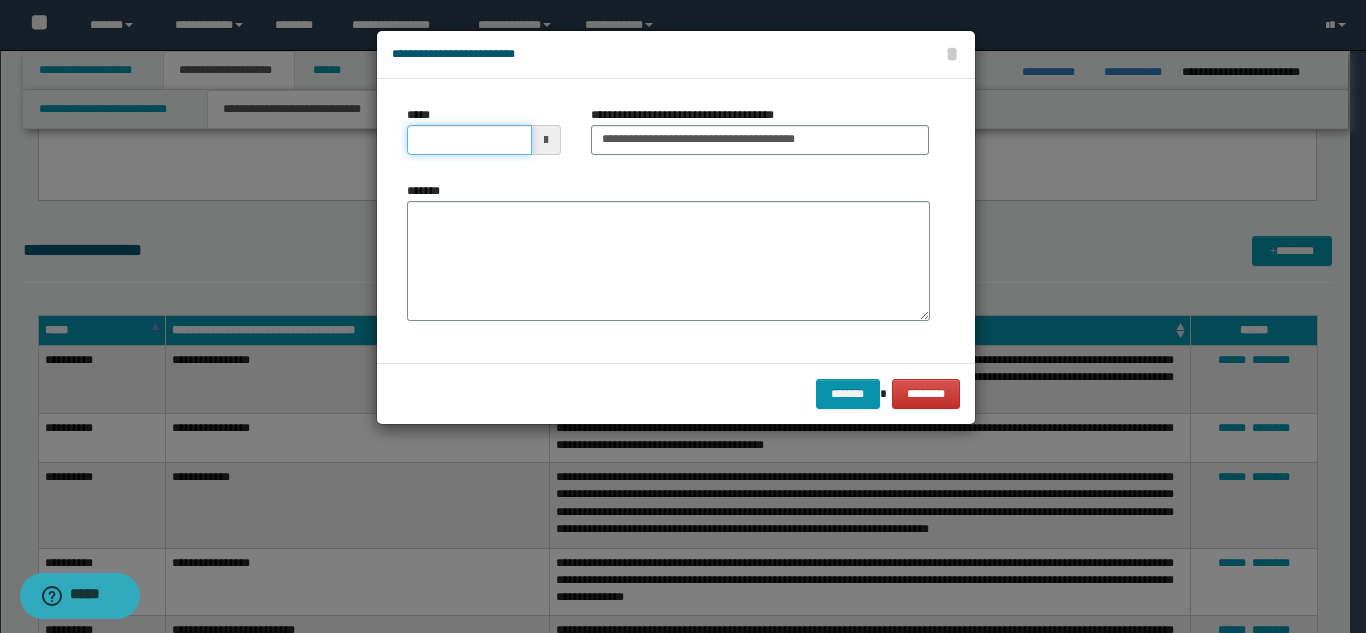 click on "*****" at bounding box center (469, 140) 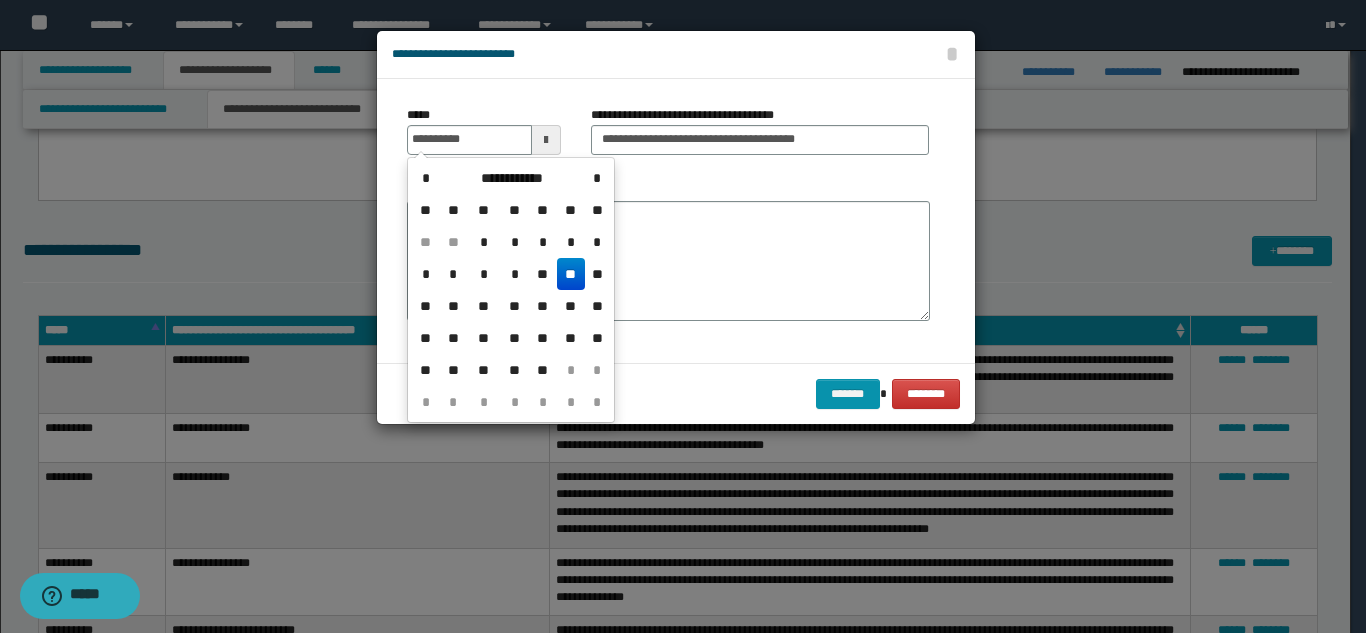 click on "**" at bounding box center [571, 274] 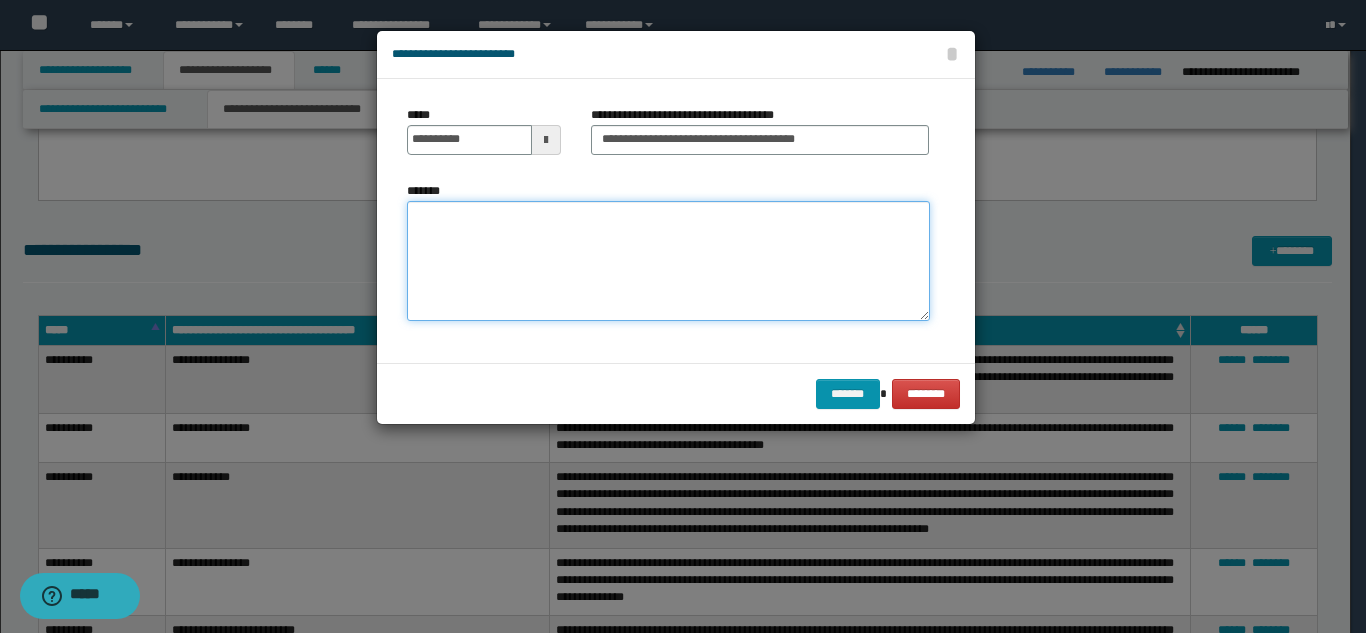 click on "*******" at bounding box center [668, 261] 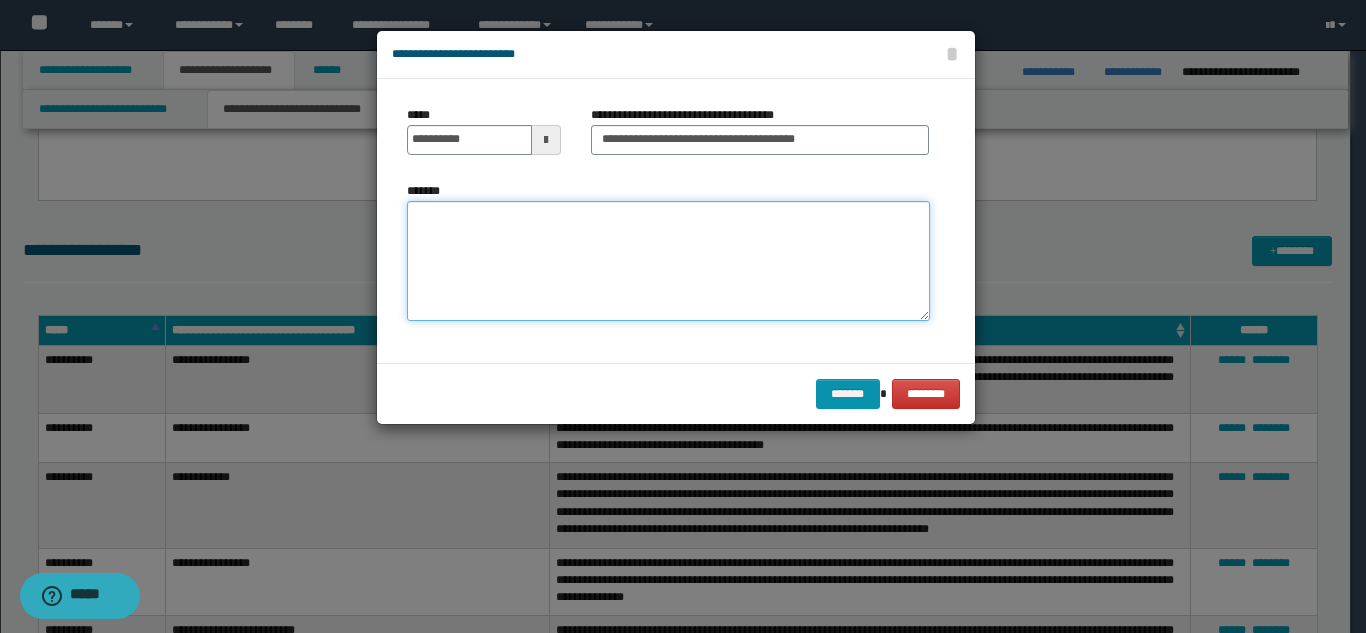 paste on "**********" 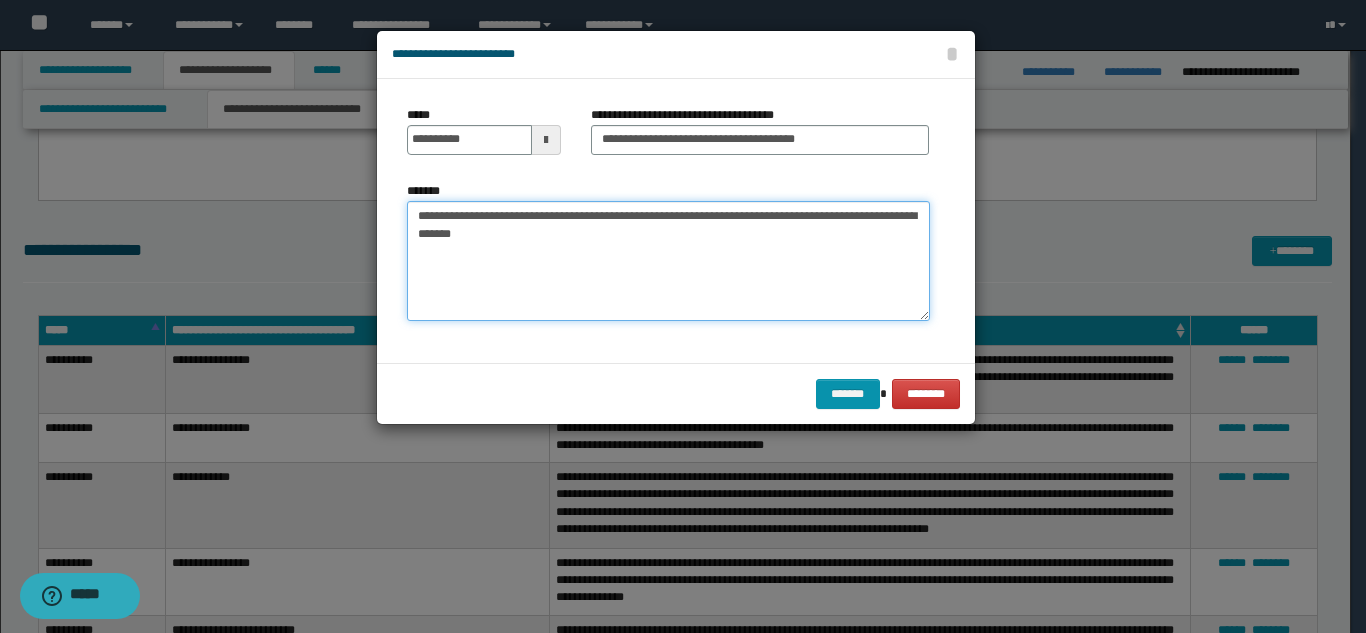 click on "**********" at bounding box center (668, 261) 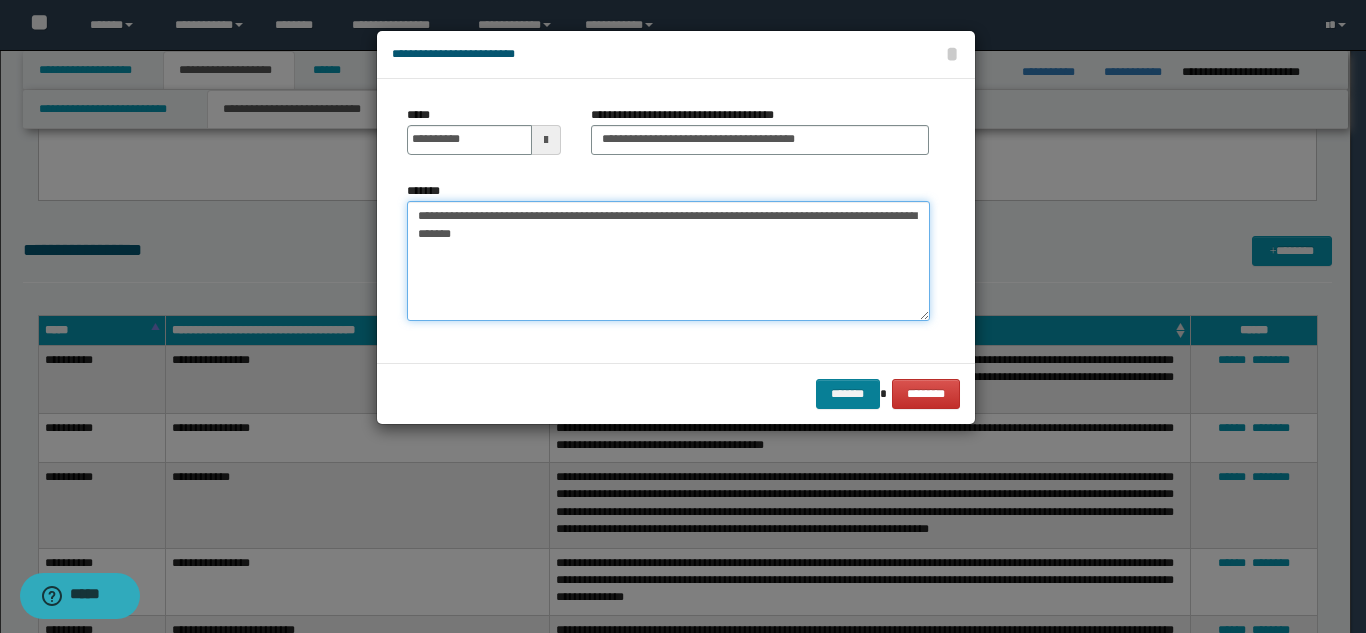 type on "**********" 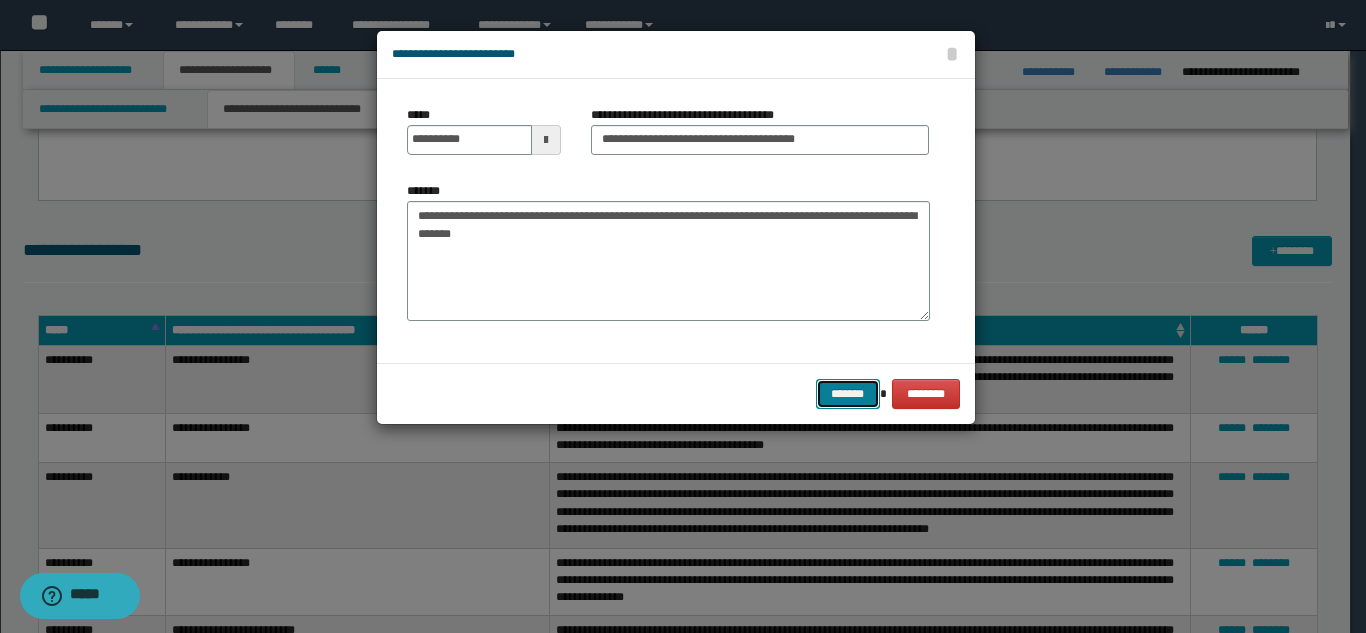 click on "*******" at bounding box center [848, 394] 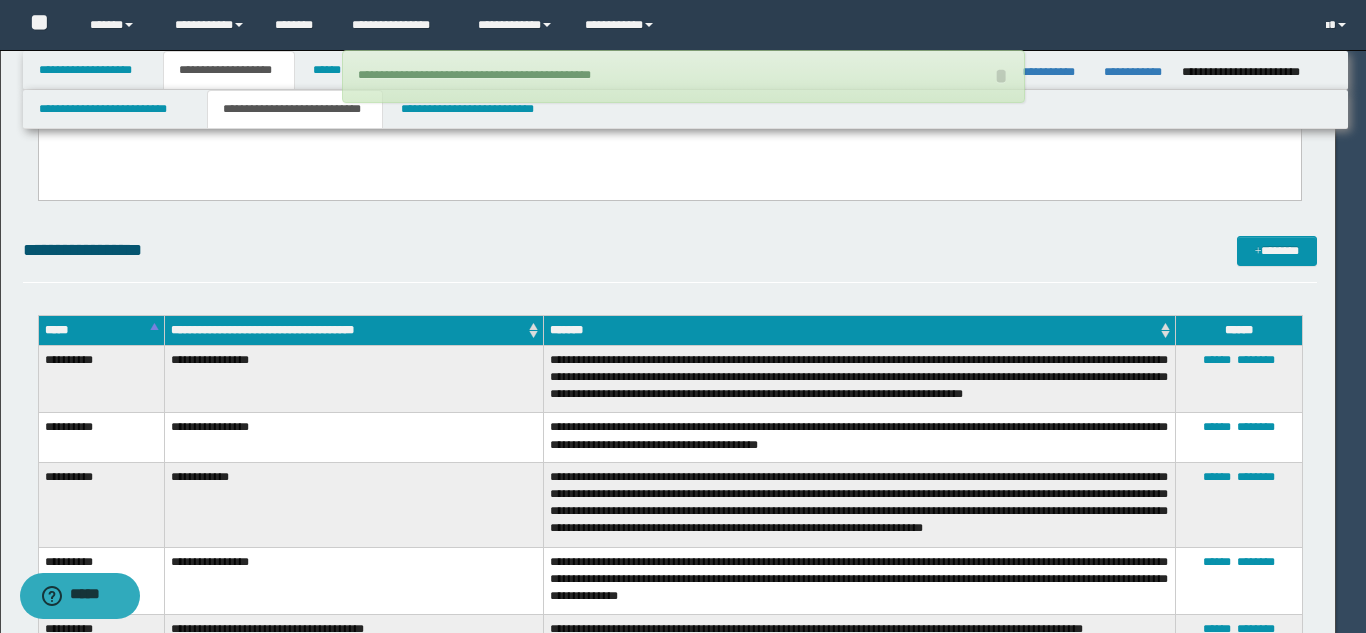 type 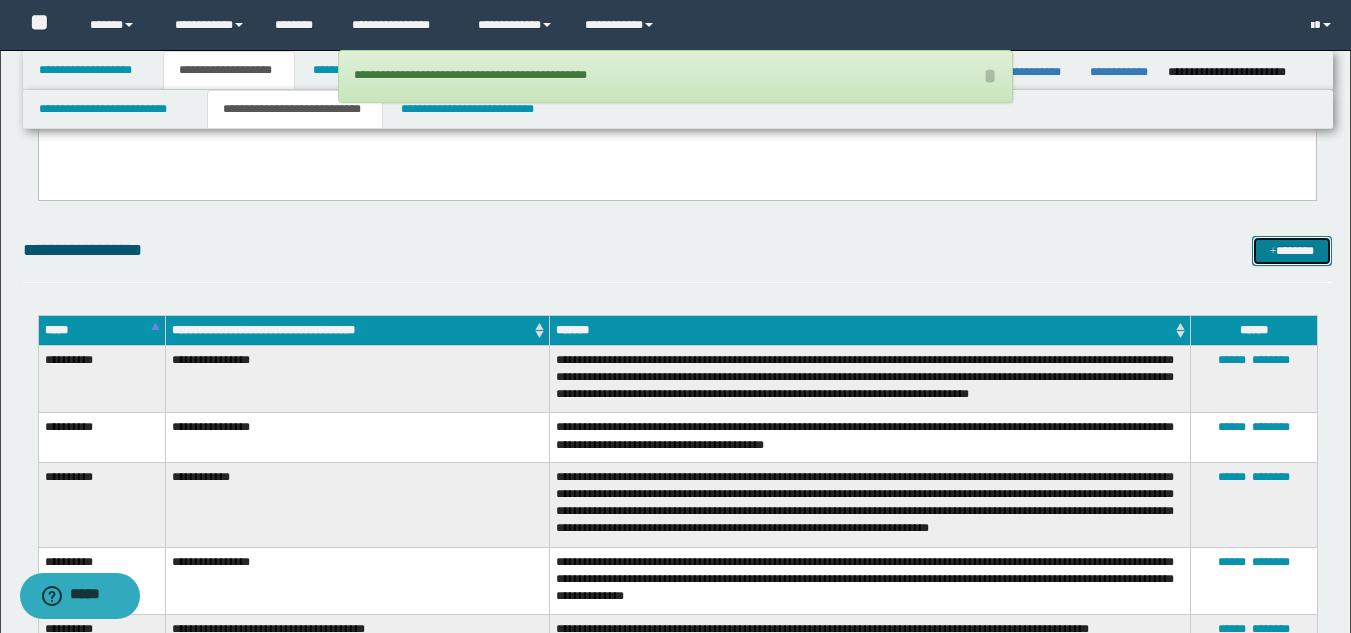 click on "*******" at bounding box center (1292, 251) 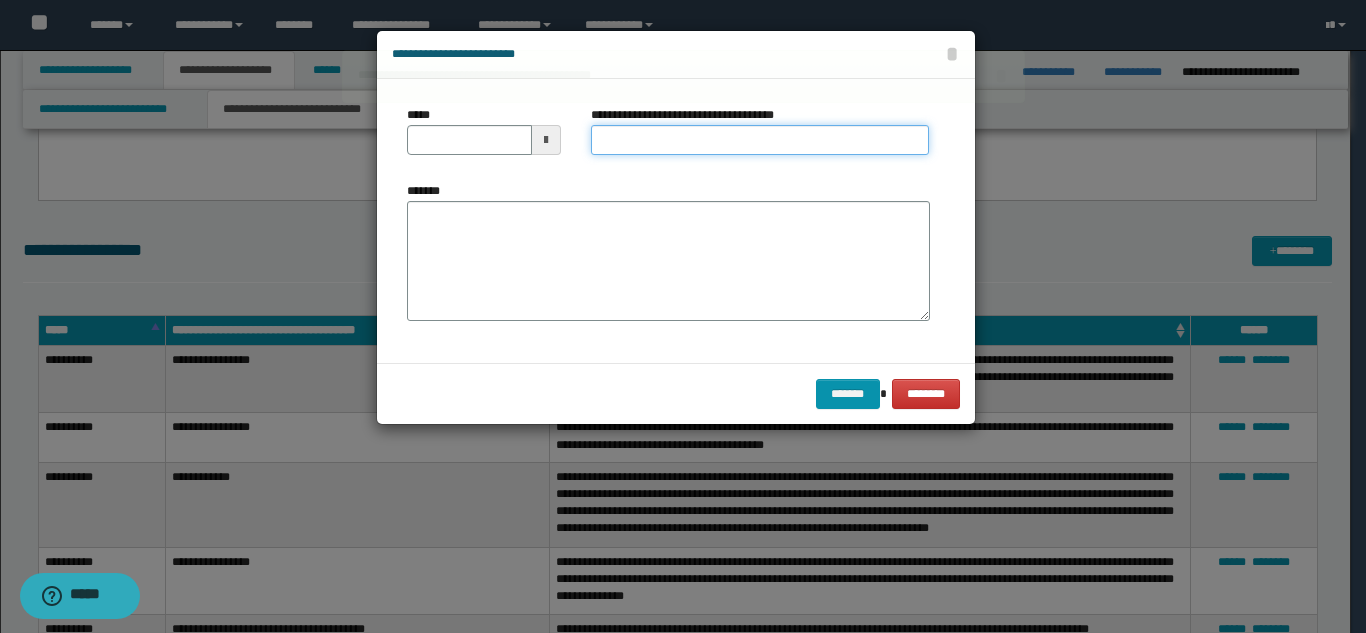 click on "**********" at bounding box center (760, 140) 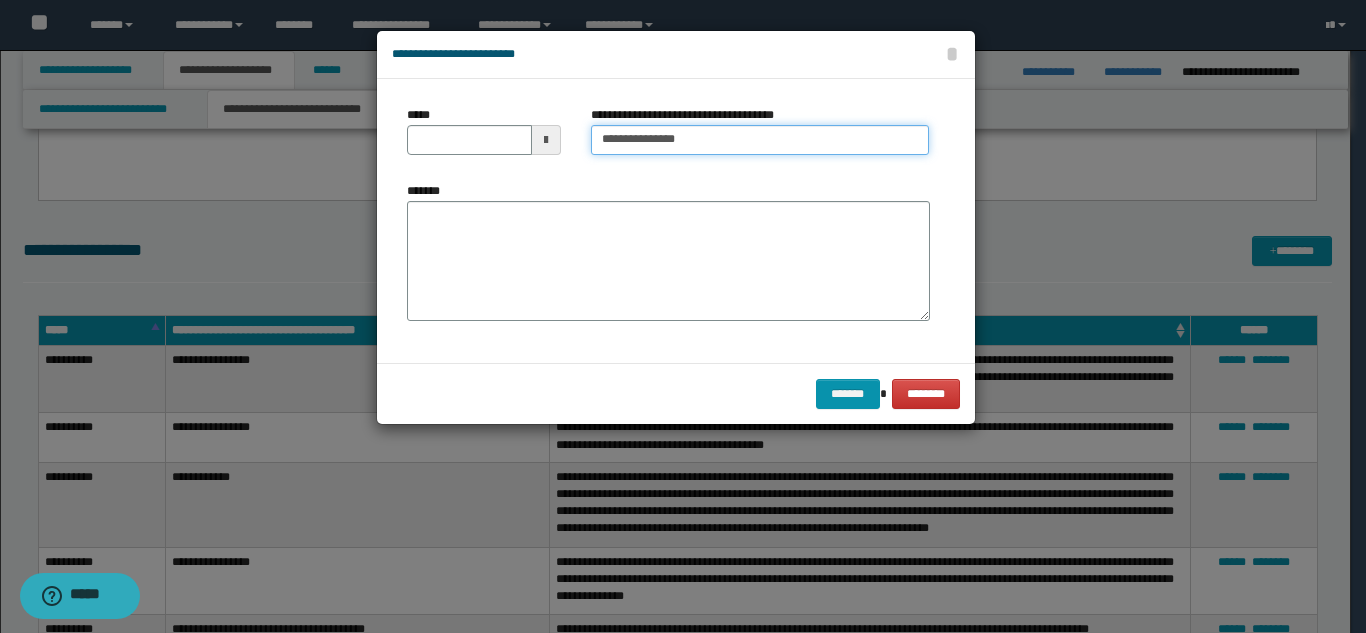 type on "**********" 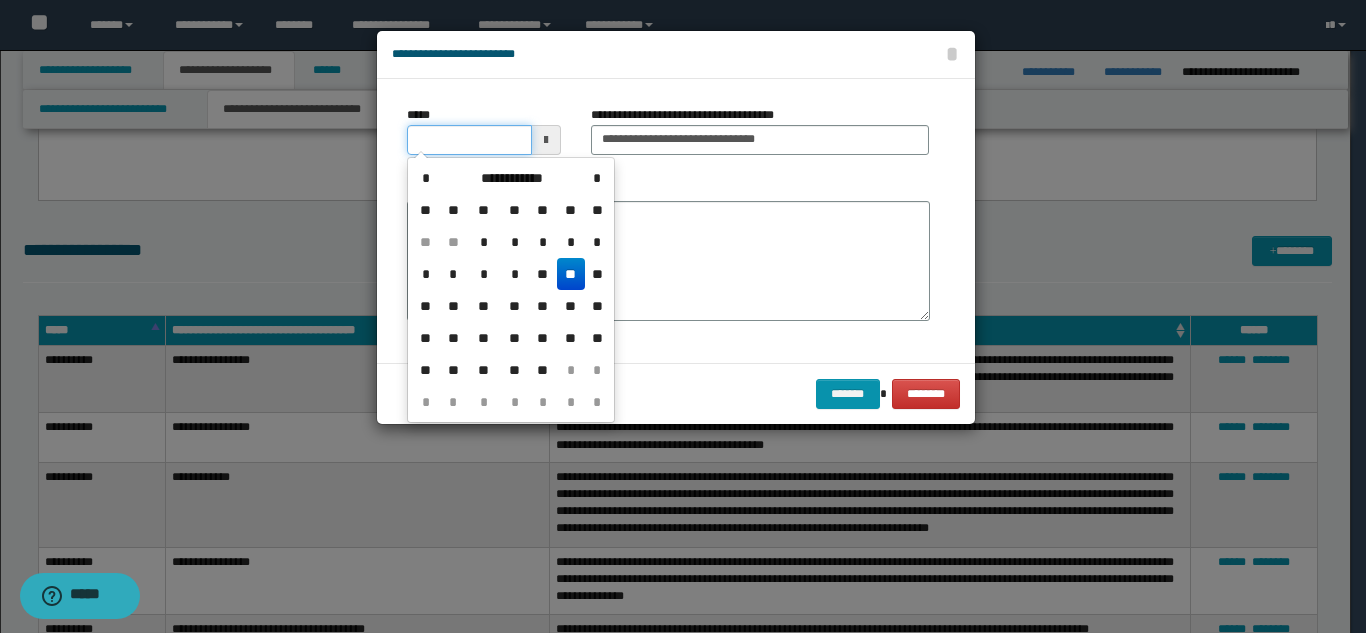 click on "*****" at bounding box center (469, 140) 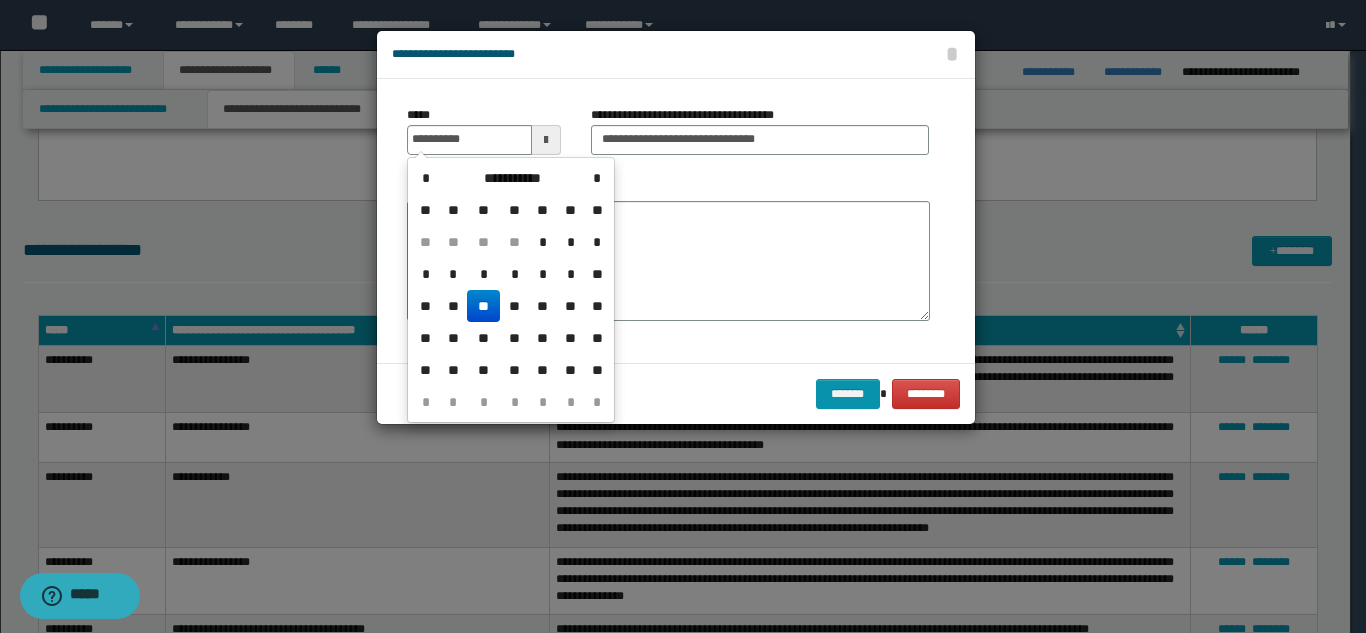 click on "**" at bounding box center [483, 306] 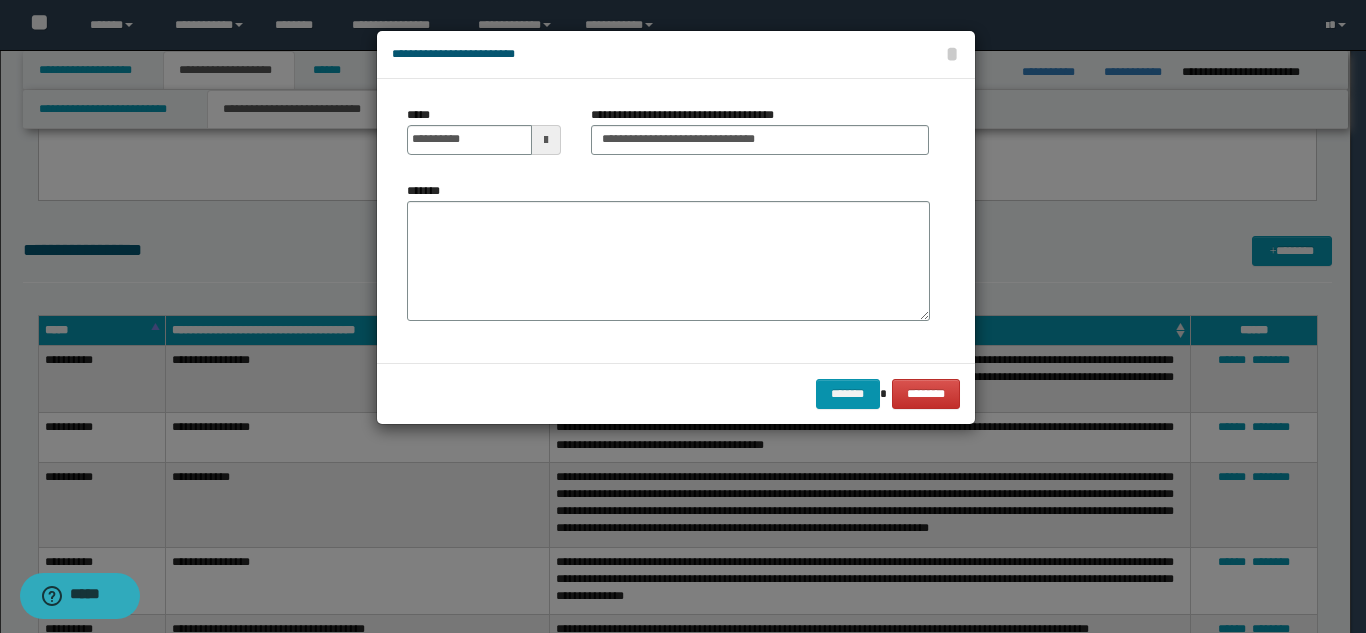 type on "**********" 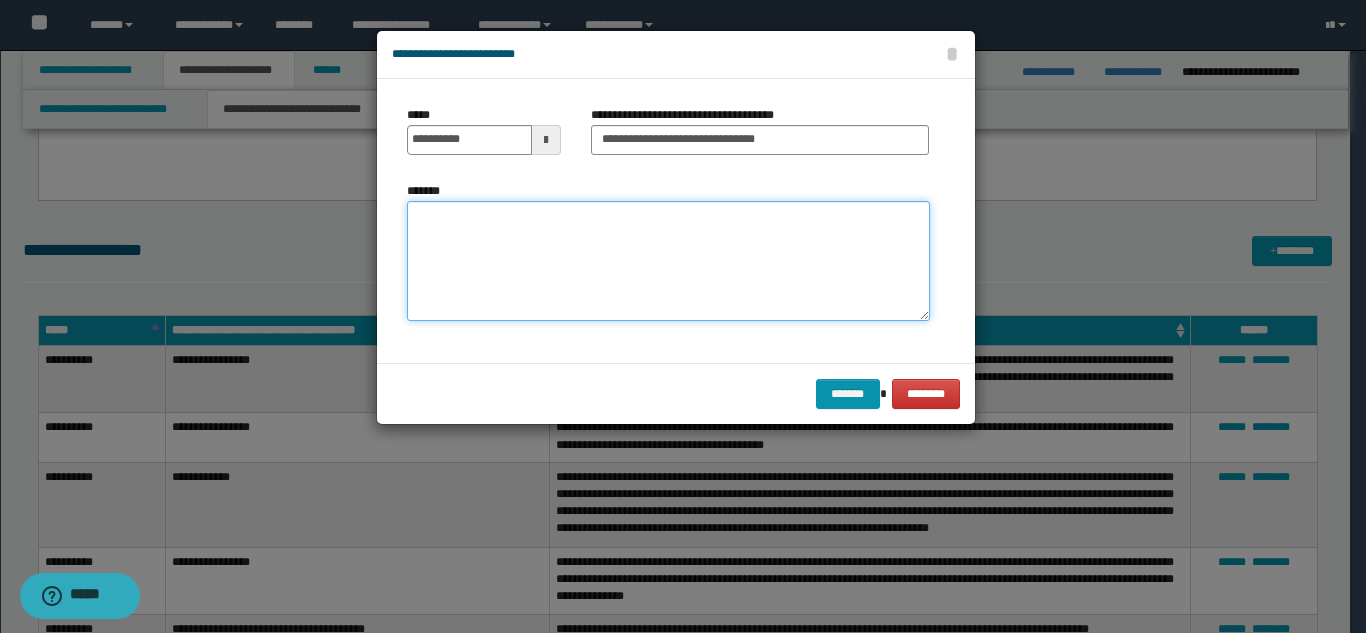 click on "*******" at bounding box center (668, 261) 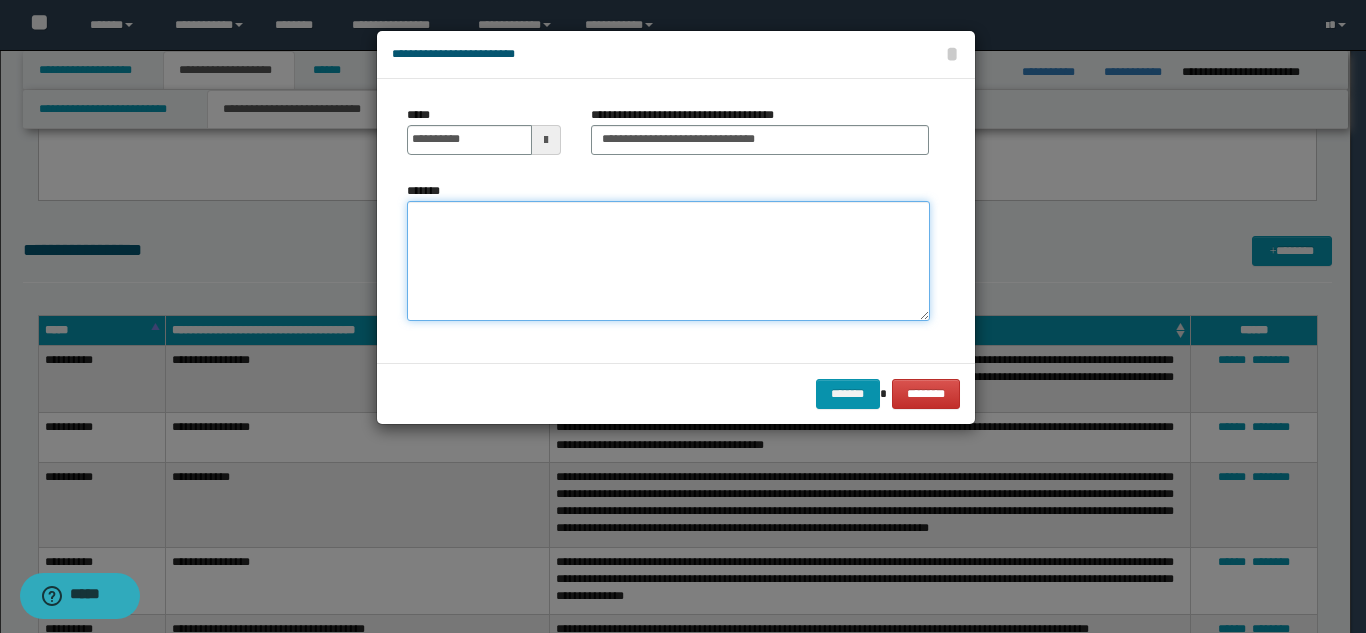 paste on "**********" 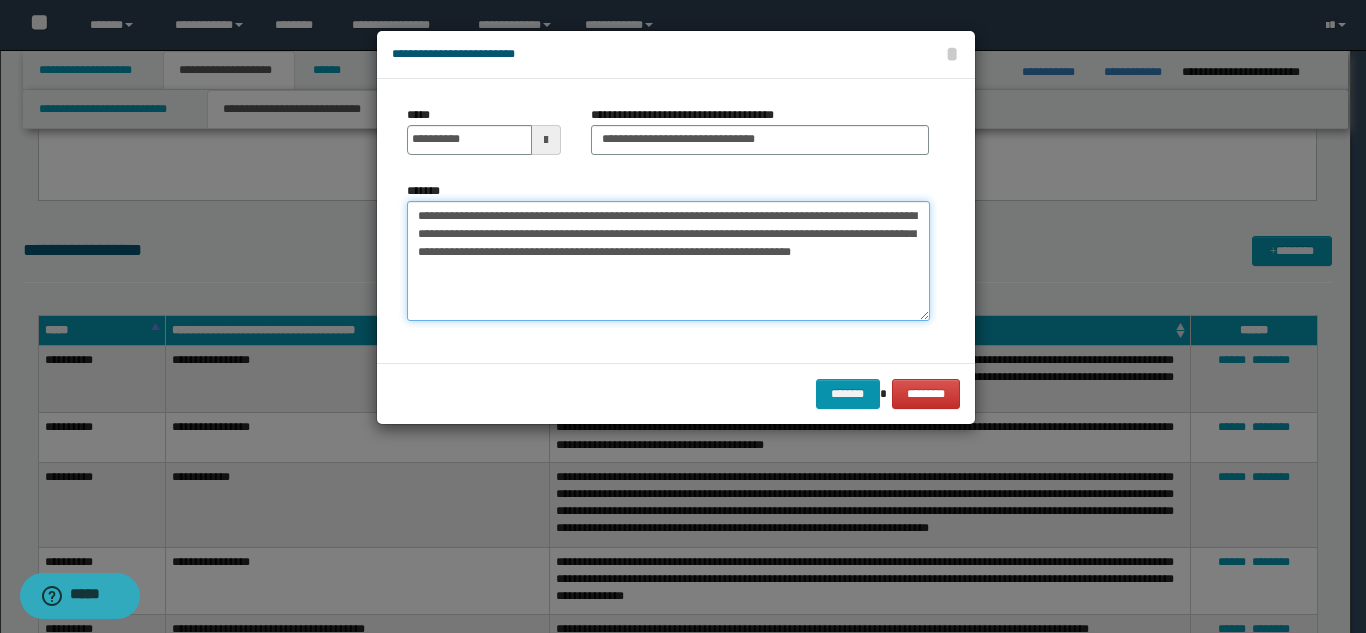 click on "**********" at bounding box center [668, 261] 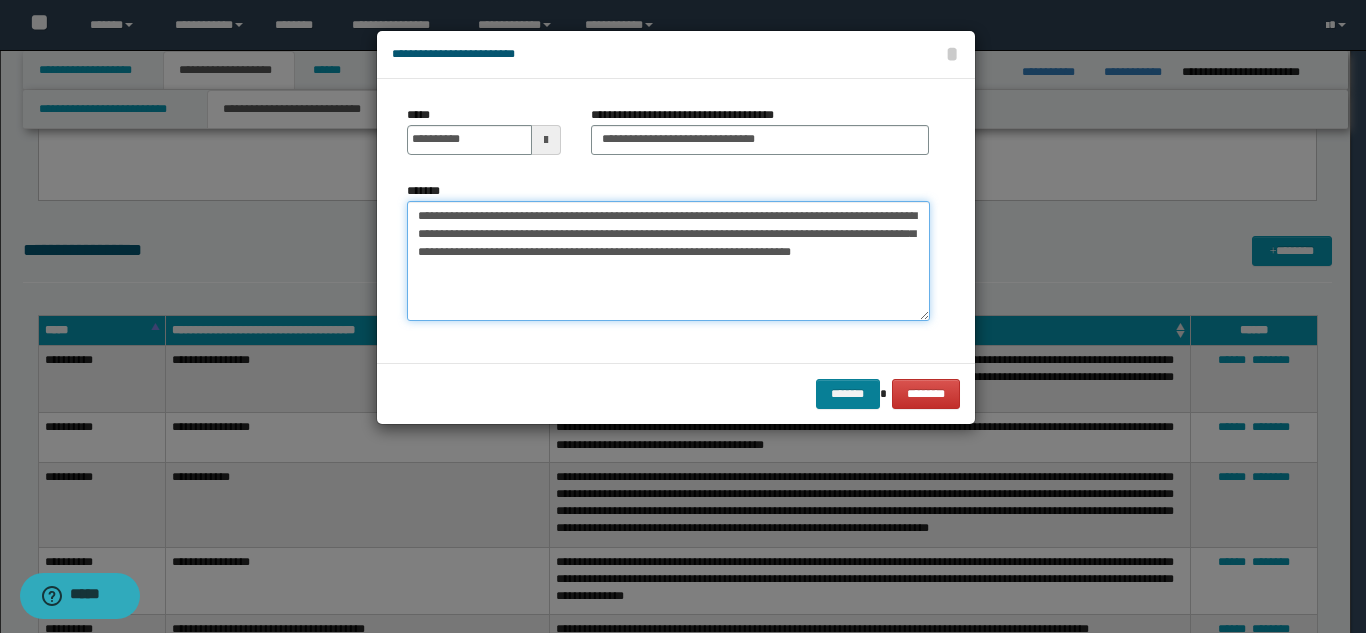 type on "**********" 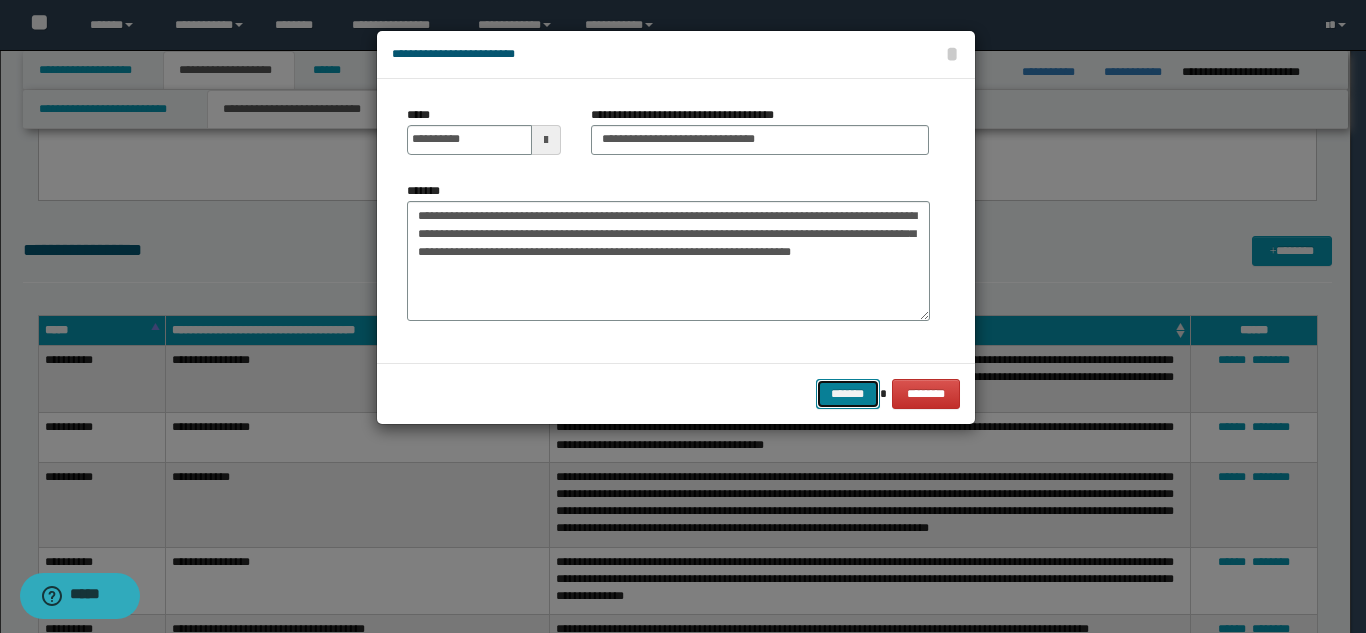 click on "*******" at bounding box center (848, 394) 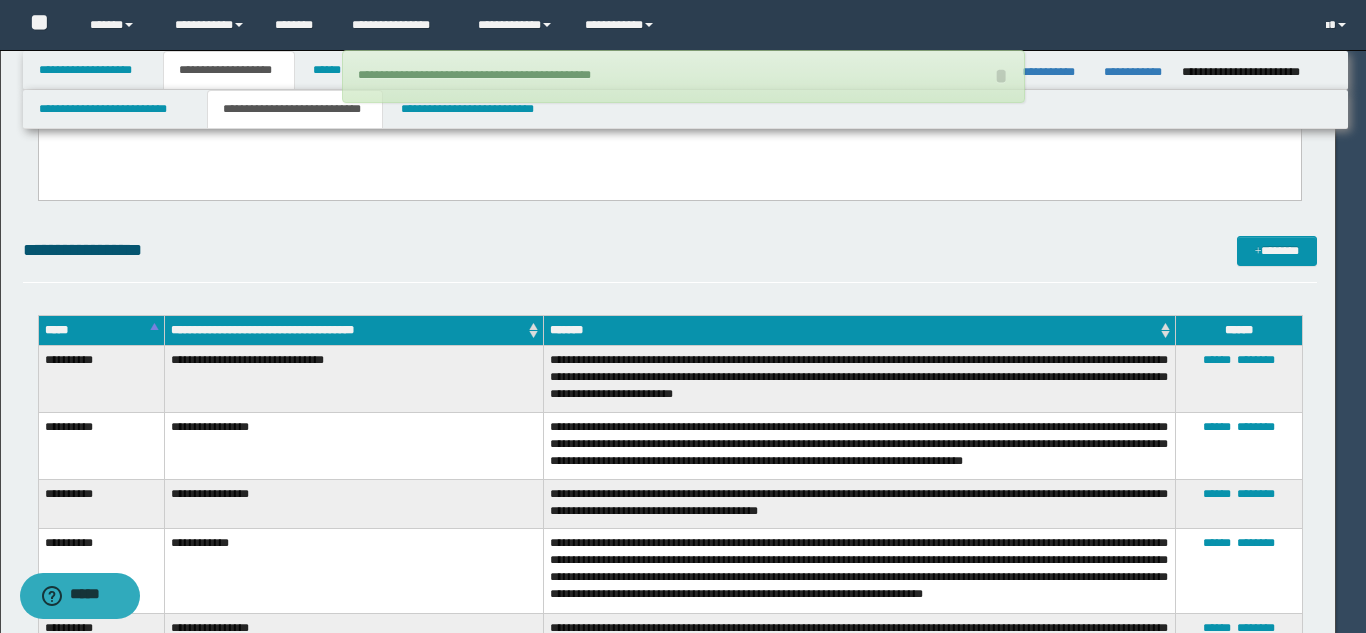 type 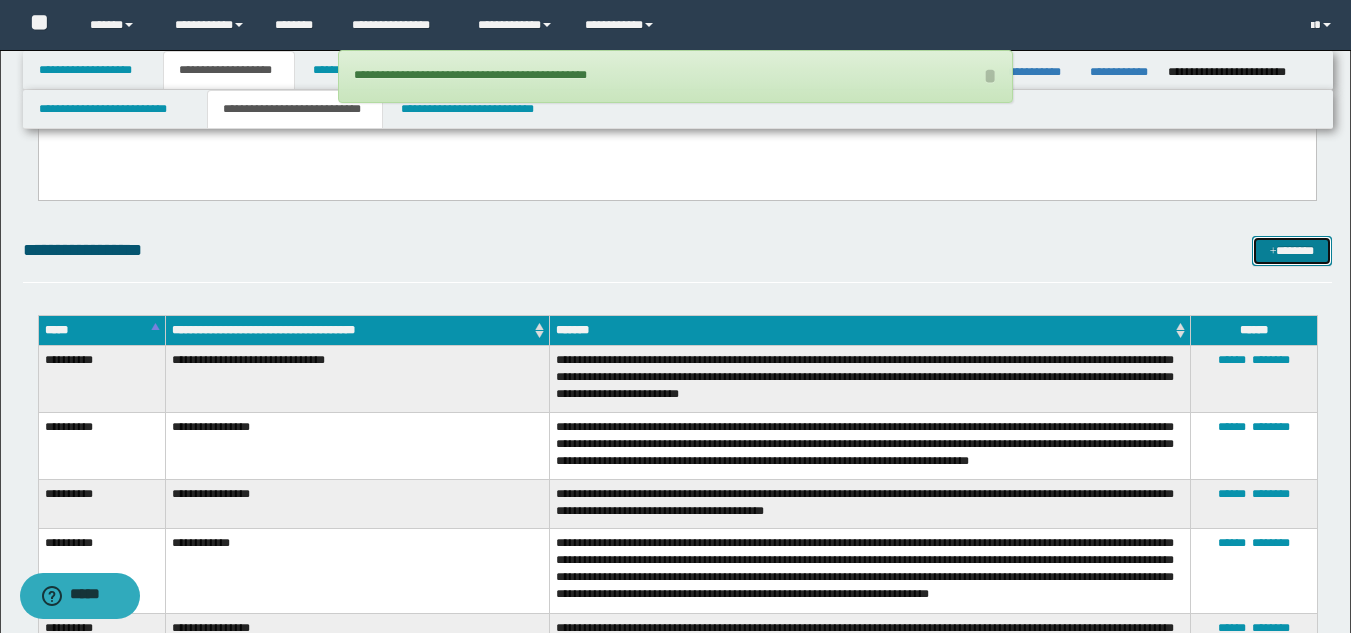 click at bounding box center [1273, 252] 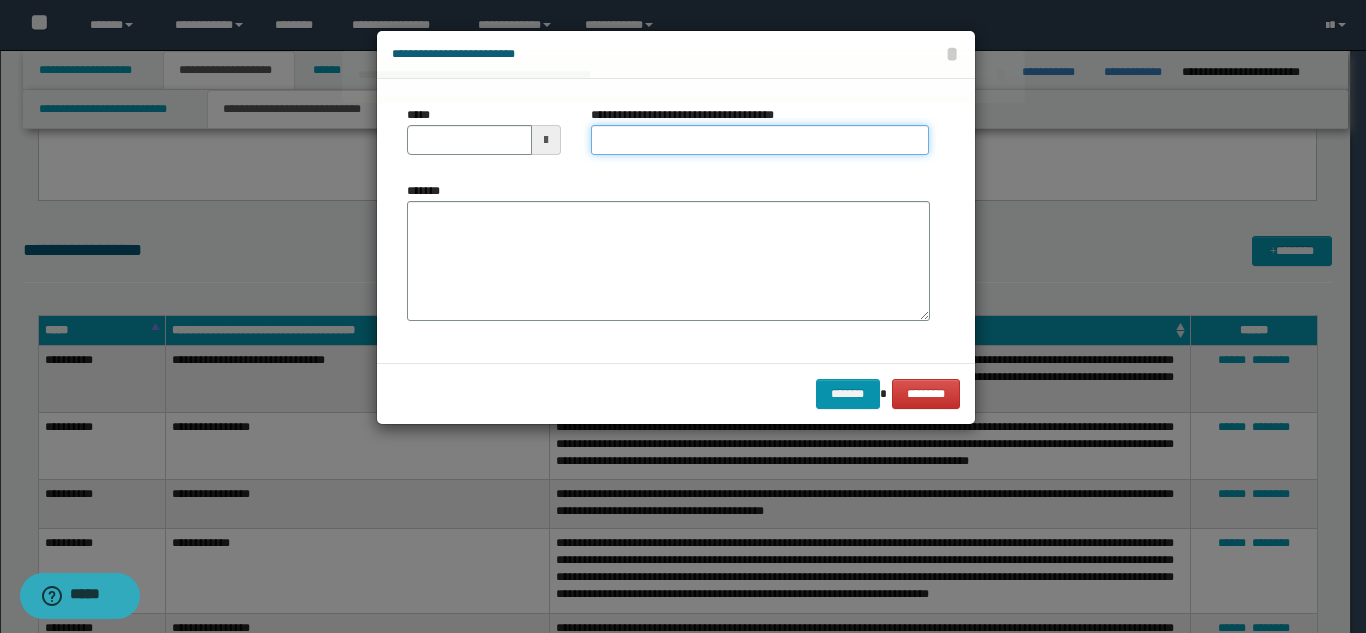 click on "**********" at bounding box center [760, 140] 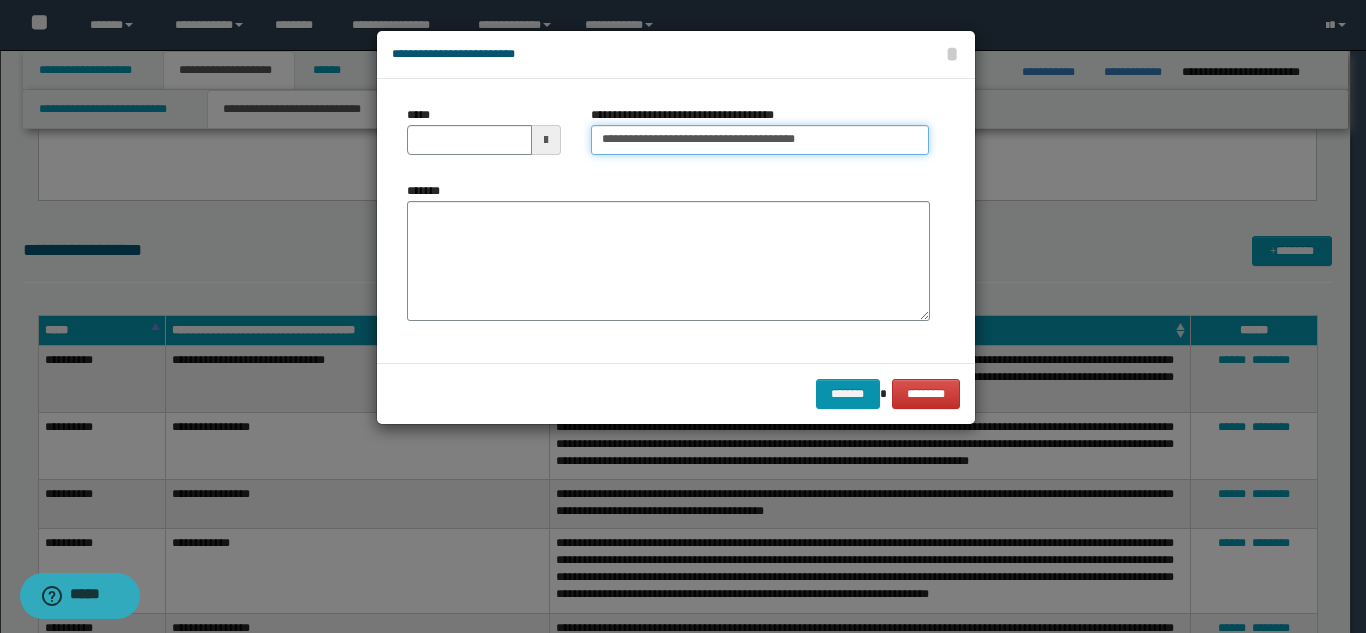 drag, startPoint x: 888, startPoint y: 138, endPoint x: 820, endPoint y: 143, distance: 68.18358 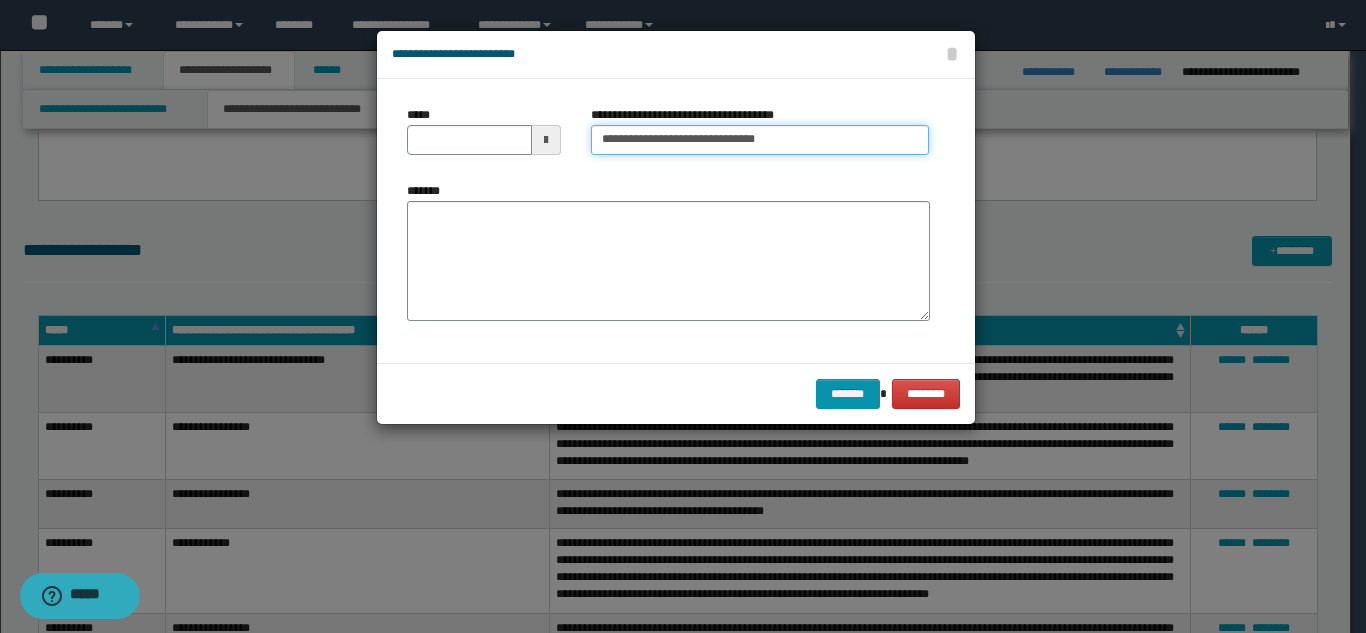 type on "**********" 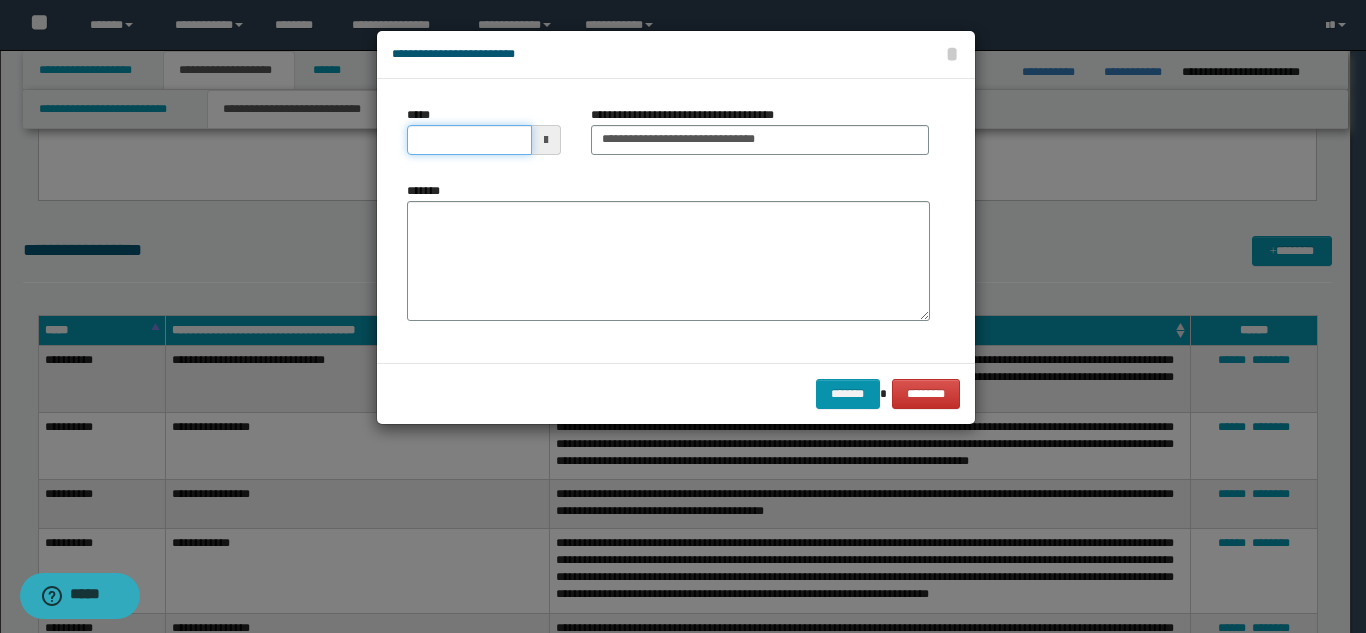 click on "*****" at bounding box center (469, 140) 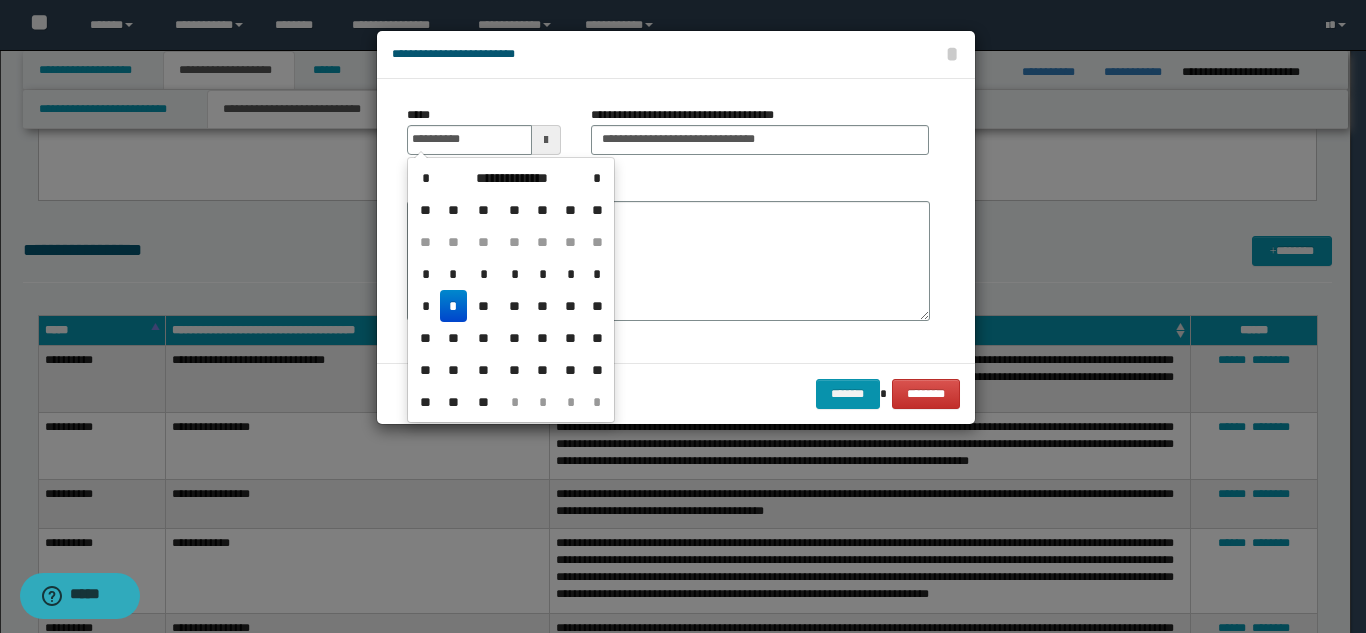 click on "*" at bounding box center (454, 306) 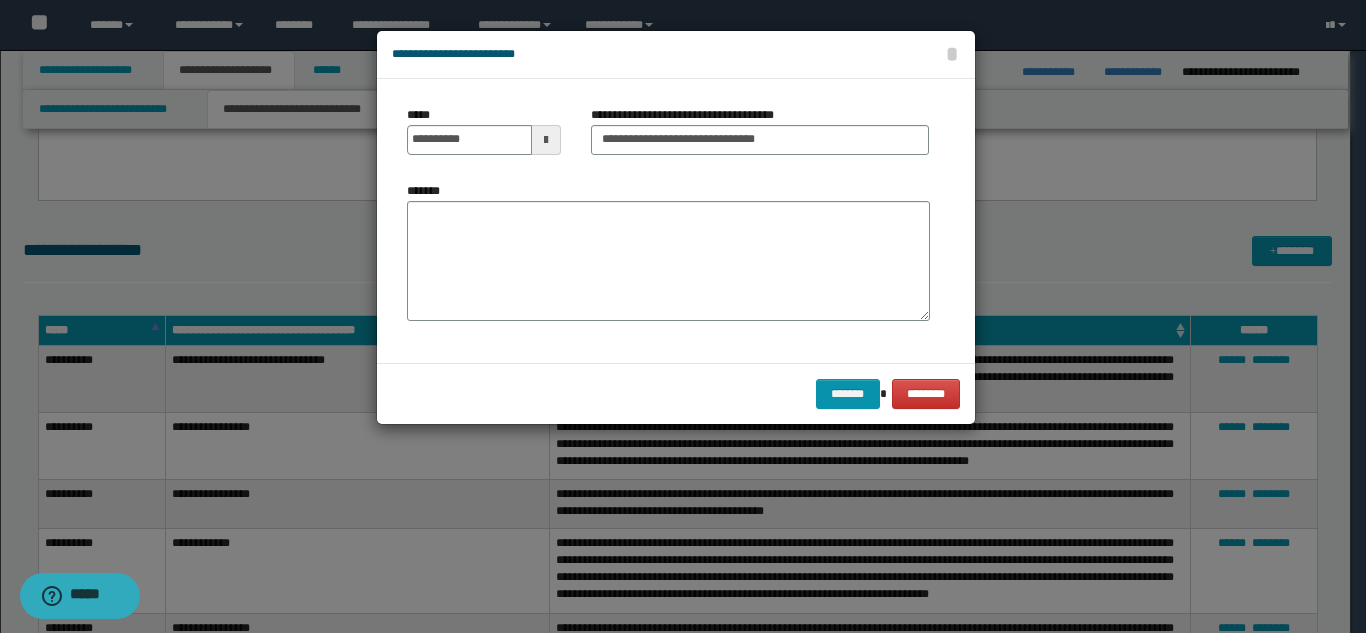 drag, startPoint x: 482, startPoint y: 266, endPoint x: 493, endPoint y: 264, distance: 11.18034 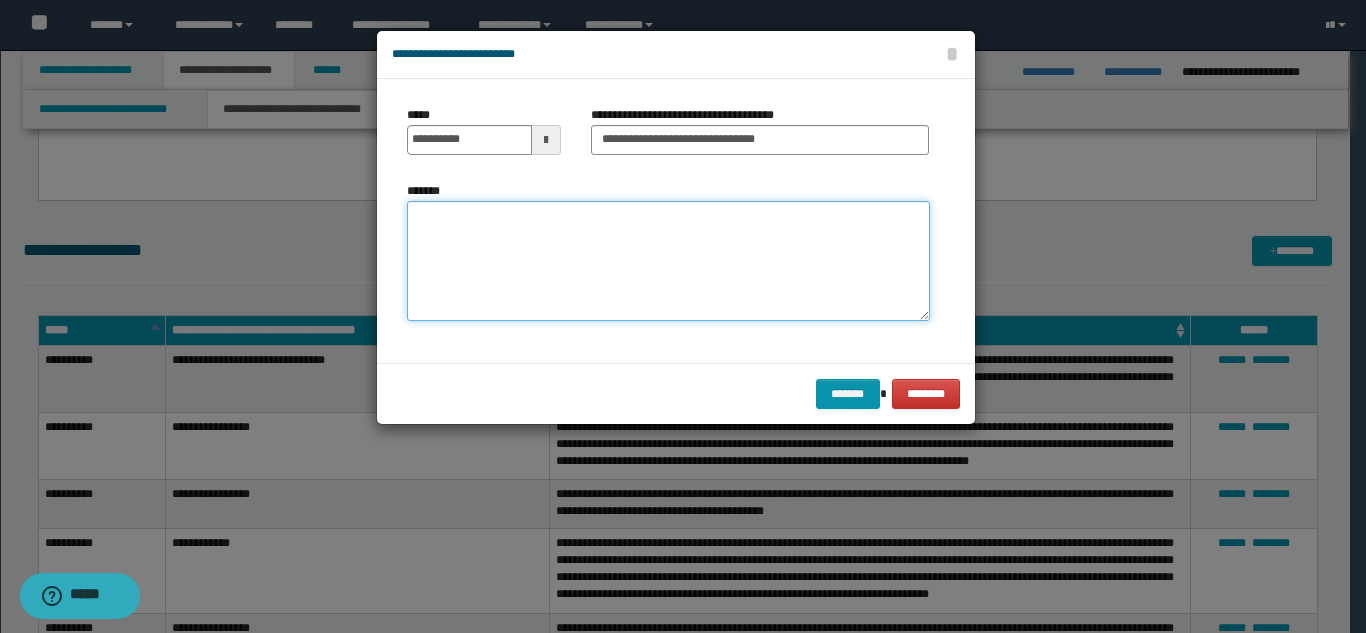paste on "**********" 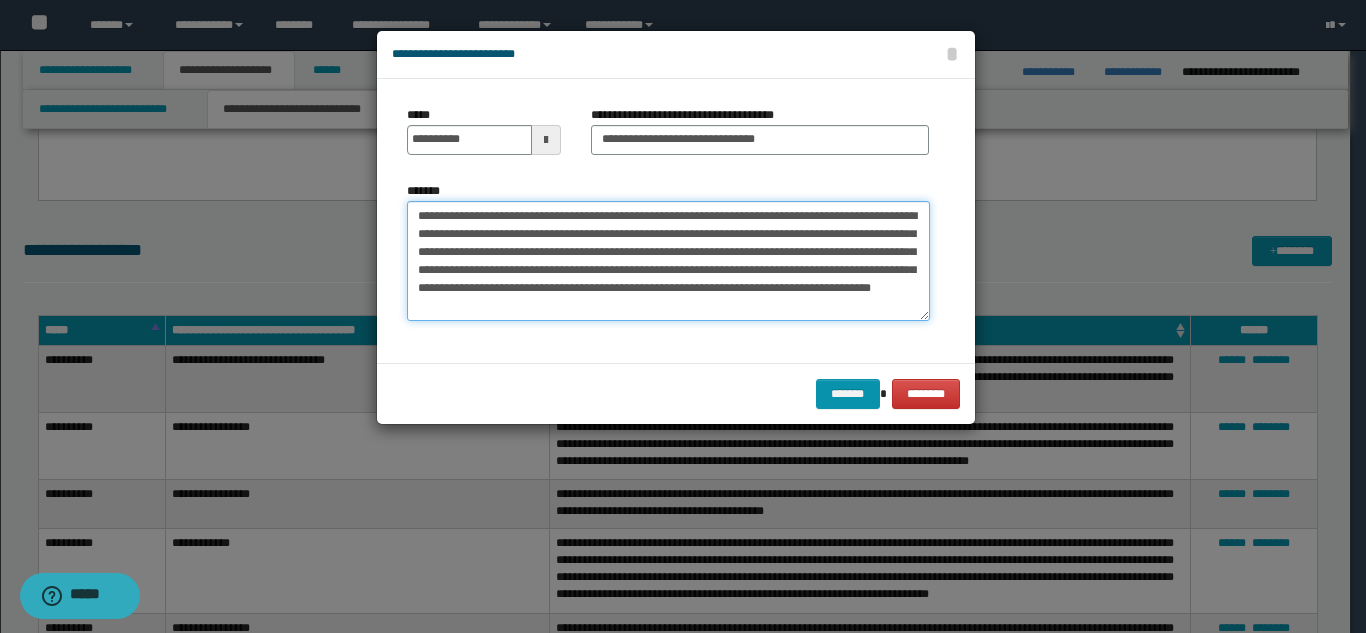 click on "**********" at bounding box center [668, 261] 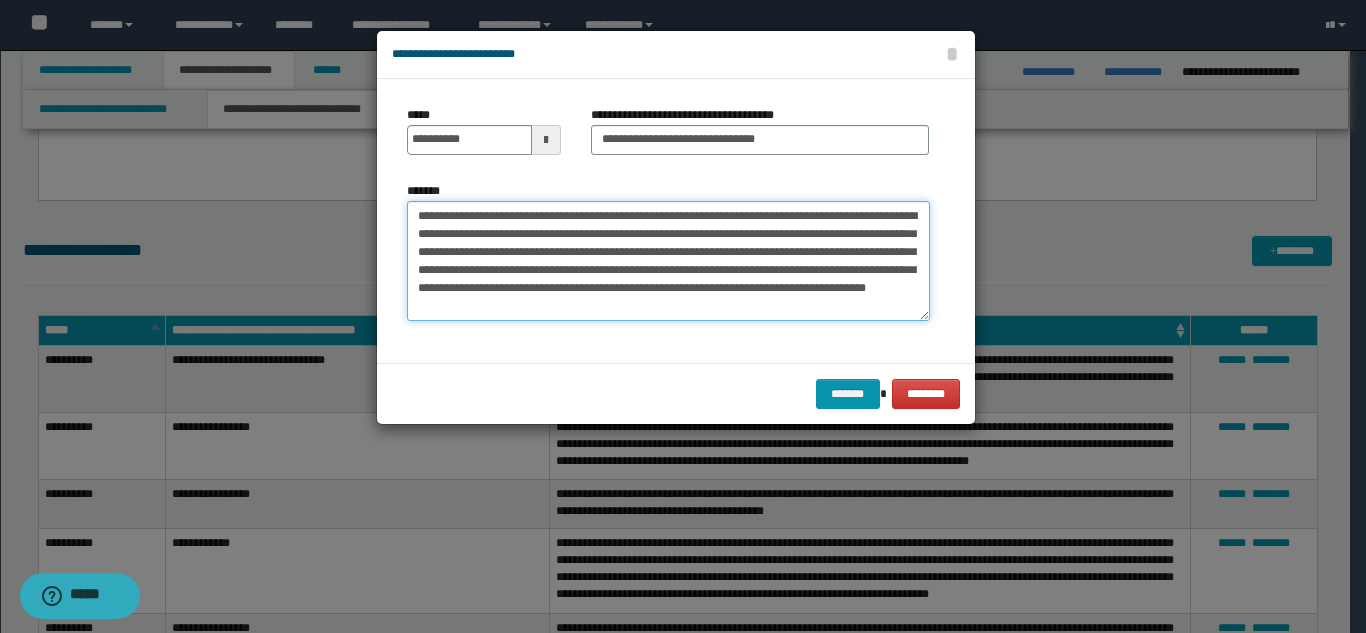 click on "**********" at bounding box center (668, 261) 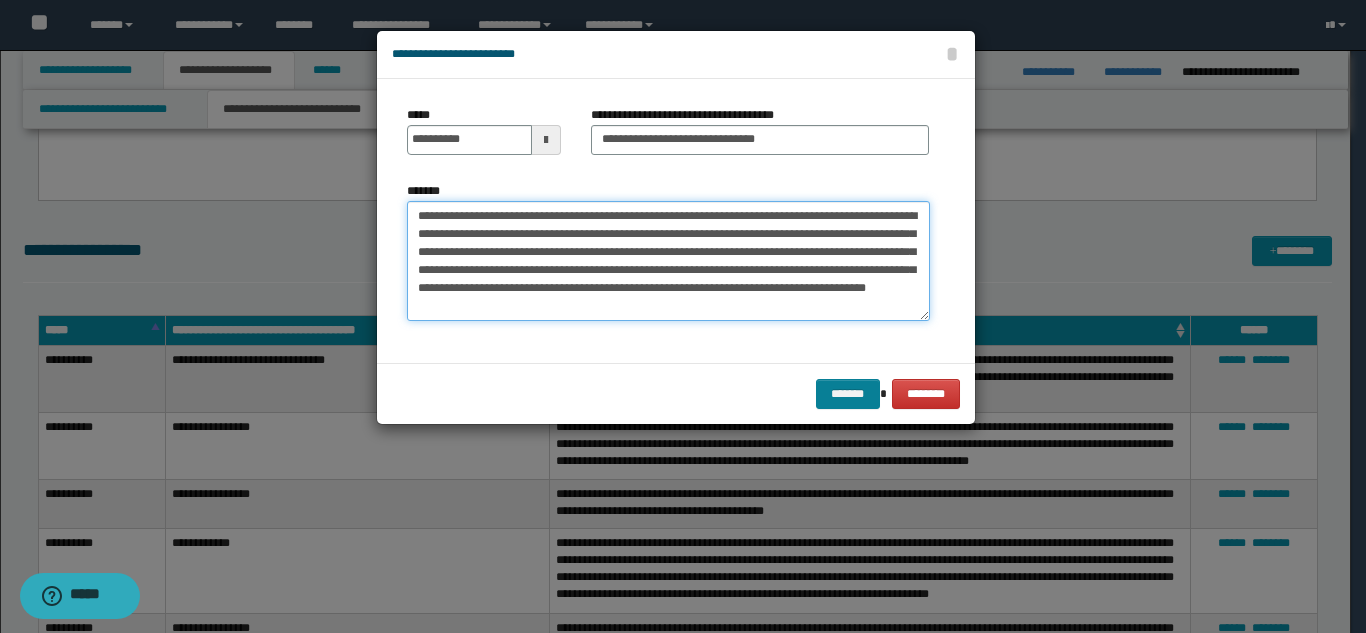 type on "**********" 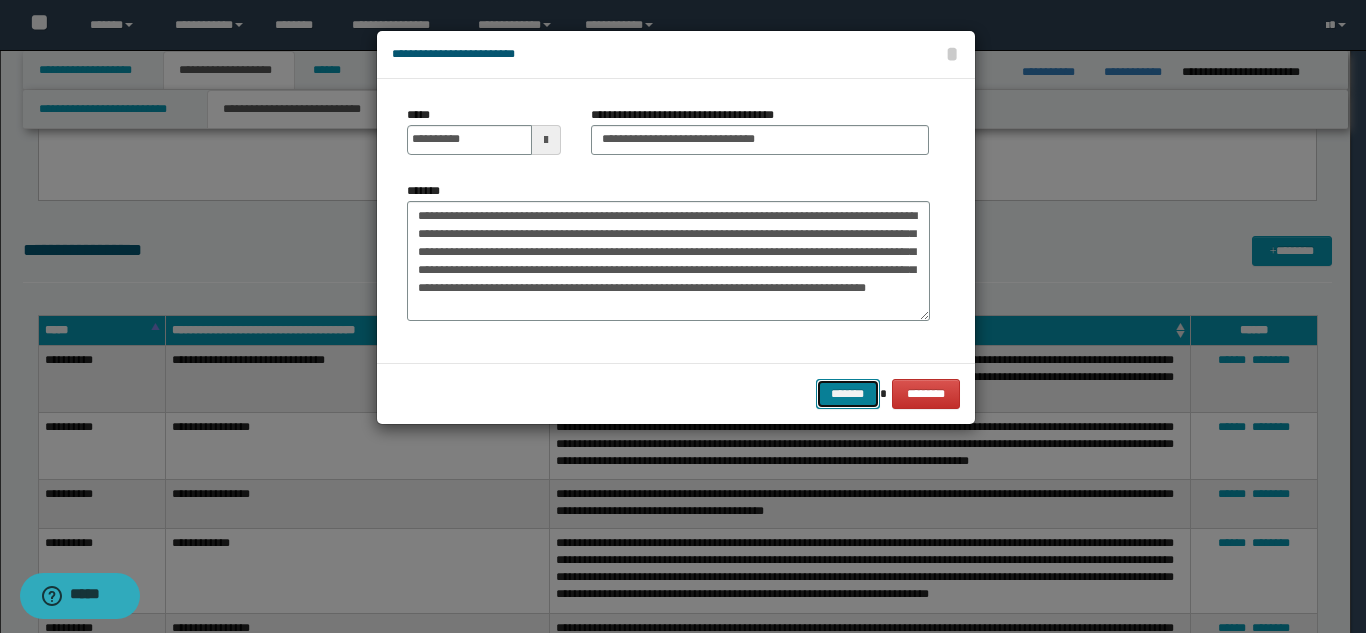 click on "*******" at bounding box center (848, 394) 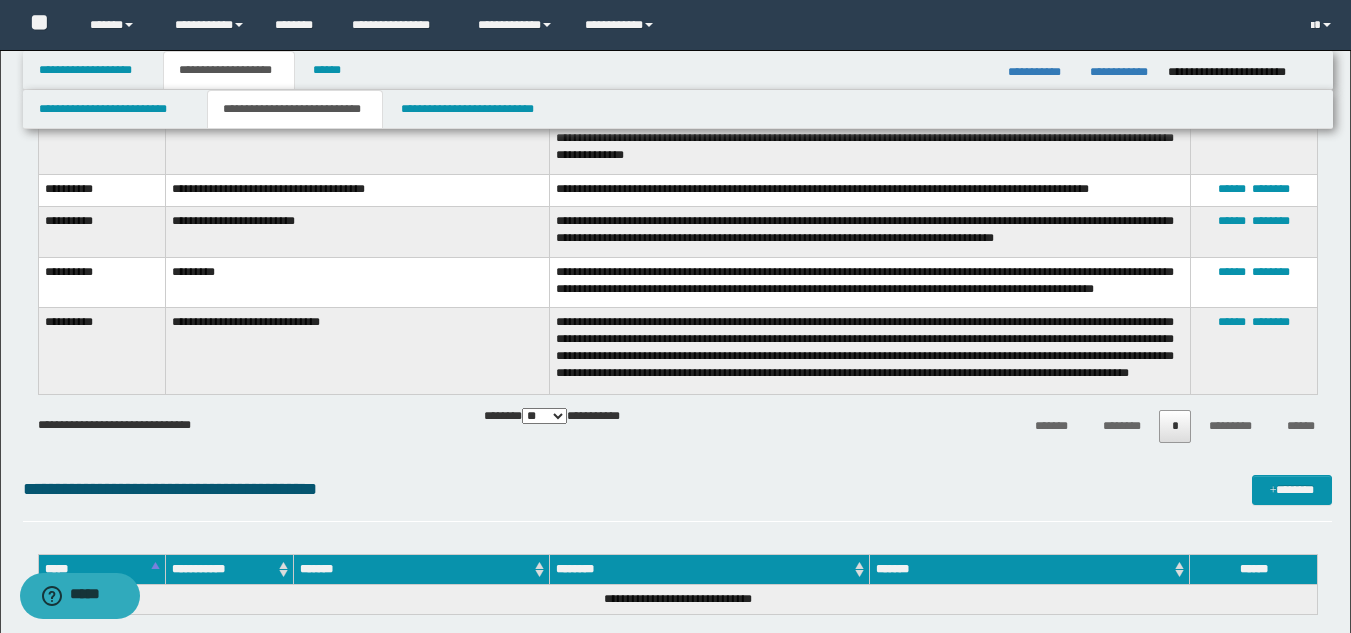 scroll, scrollTop: 1614, scrollLeft: 0, axis: vertical 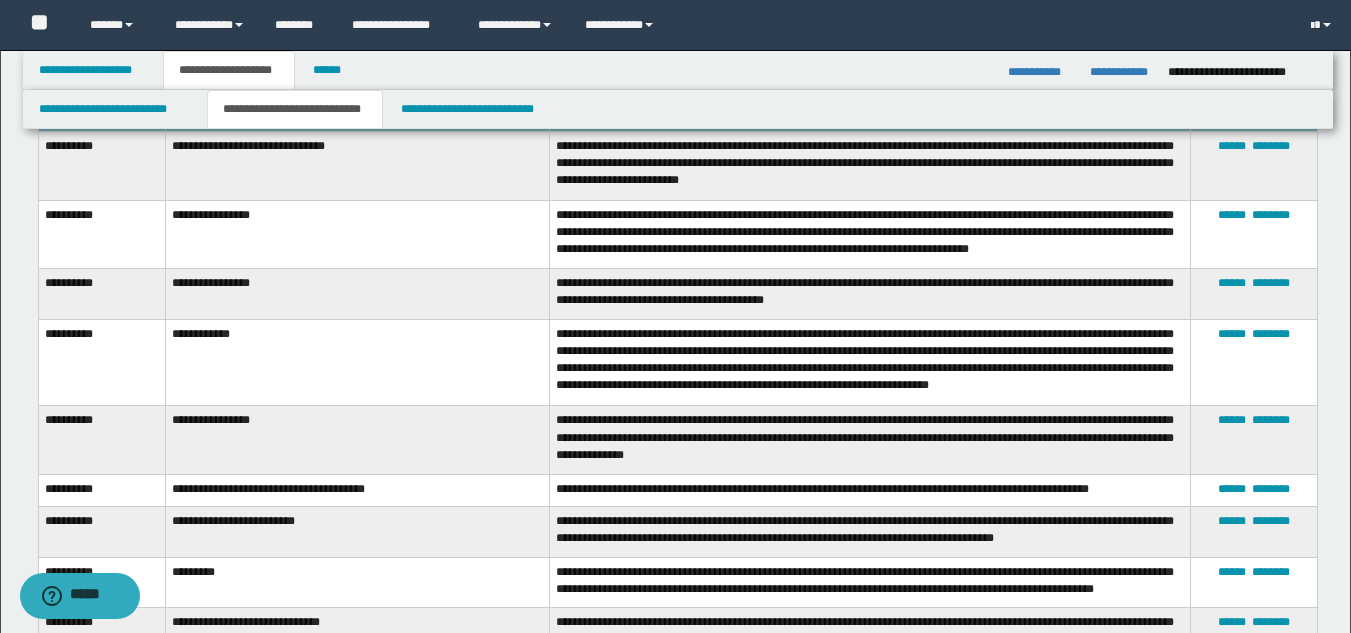 click on "**********" at bounding box center (869, 532) 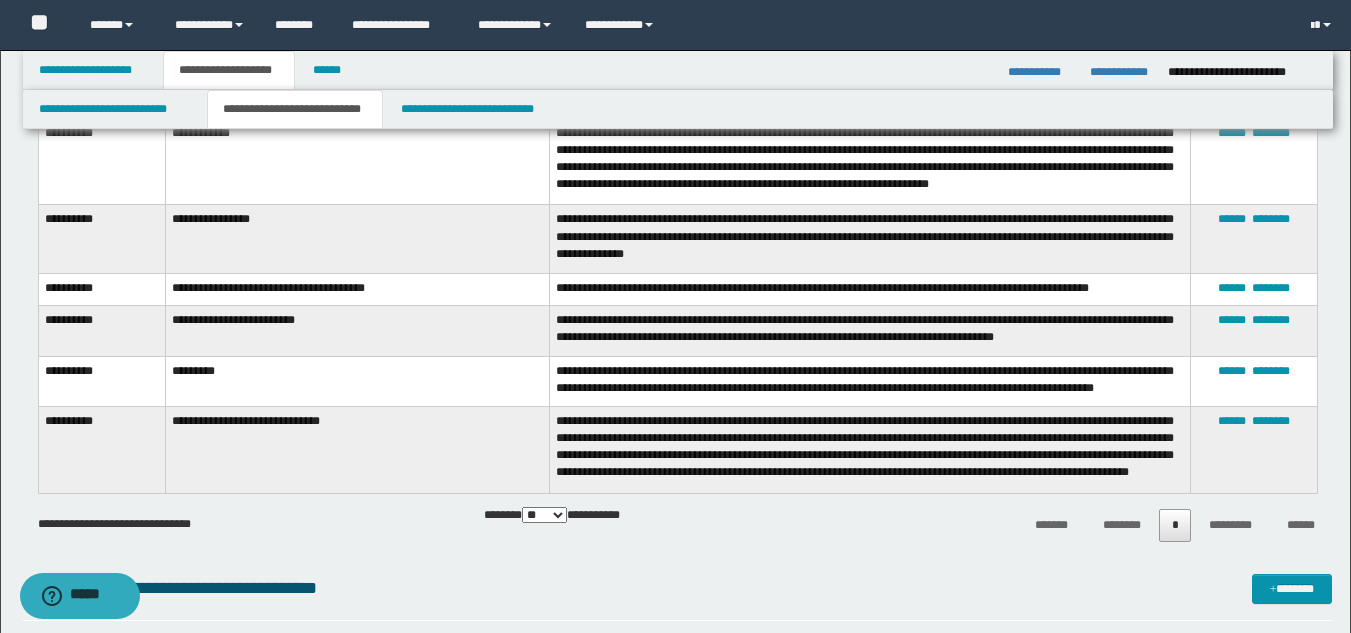 scroll, scrollTop: 1814, scrollLeft: 0, axis: vertical 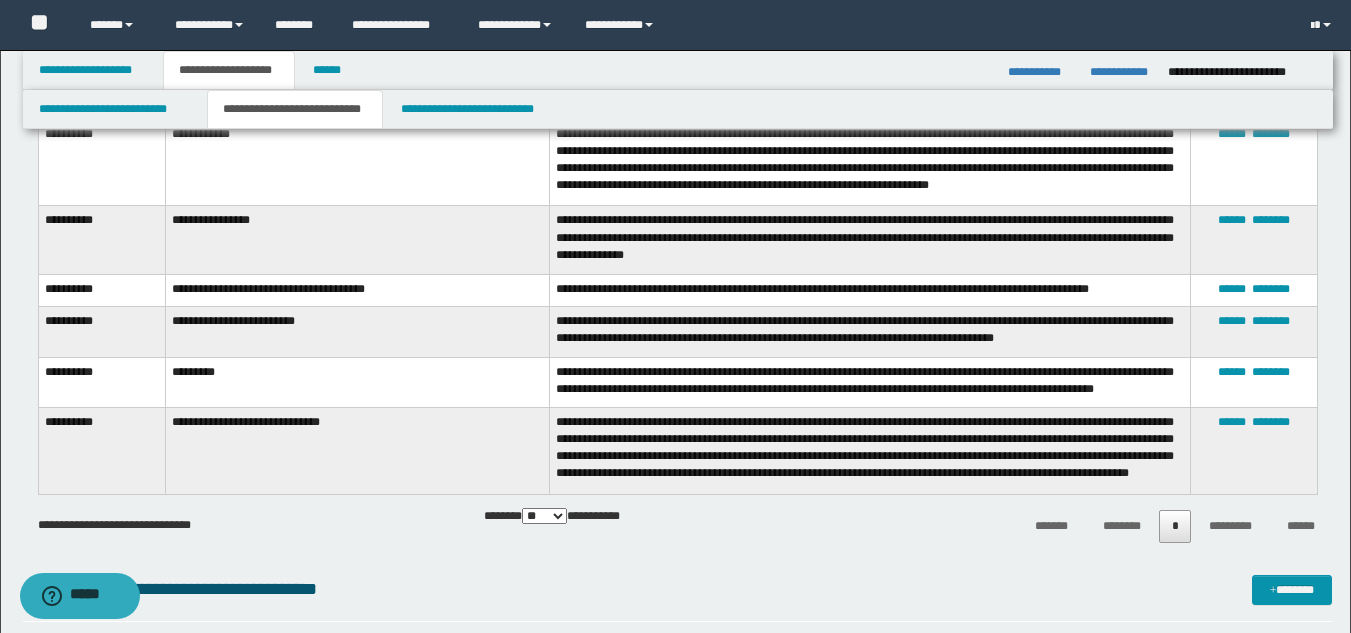 click on "**********" at bounding box center (869, 450) 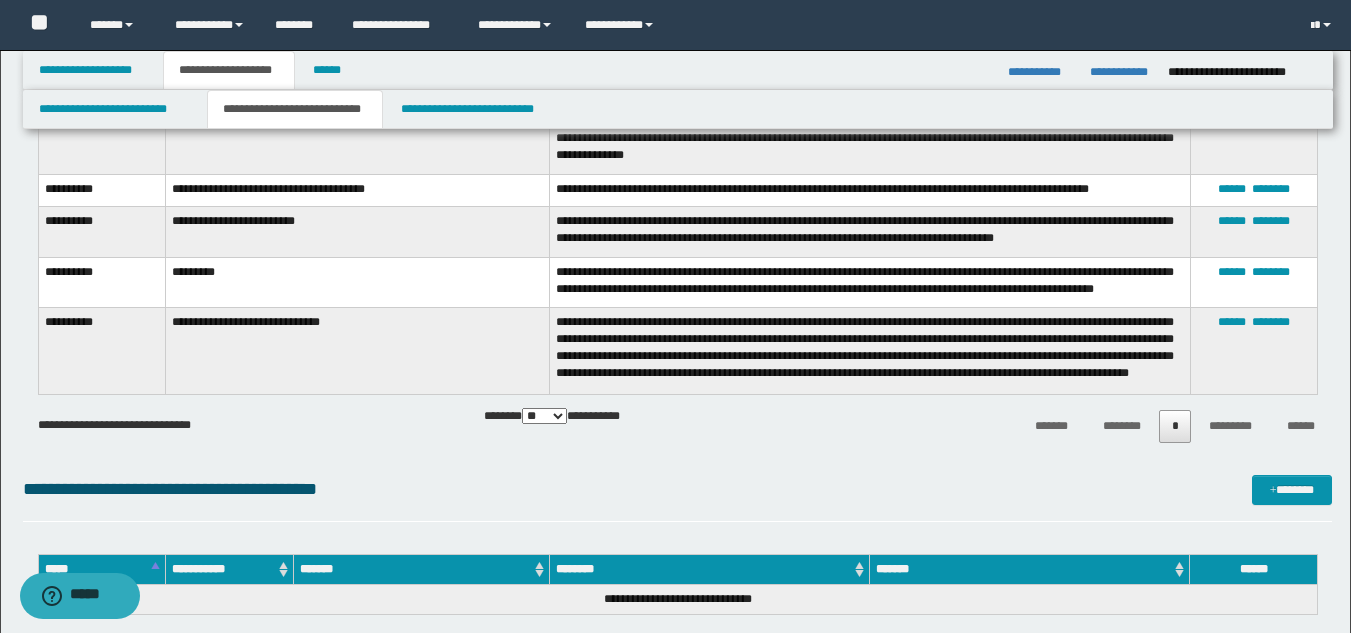 scroll, scrollTop: 1714, scrollLeft: 0, axis: vertical 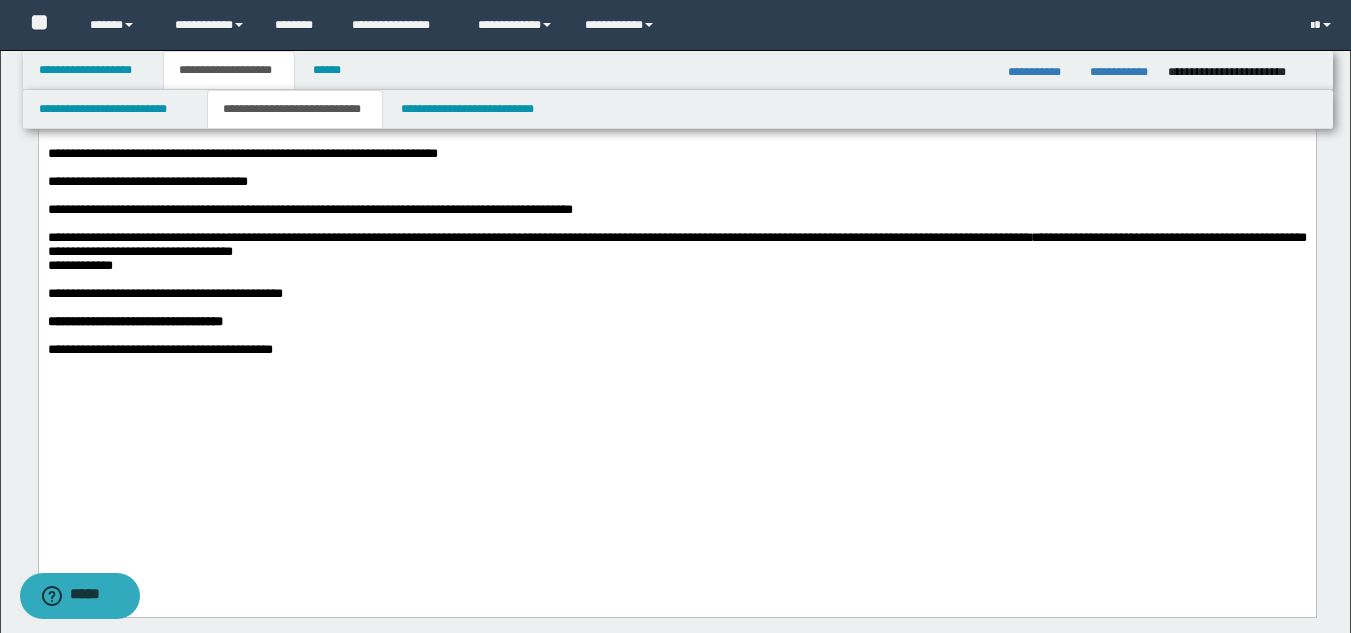 drag, startPoint x: 423, startPoint y: 458, endPoint x: 446, endPoint y: 461, distance: 23.194826 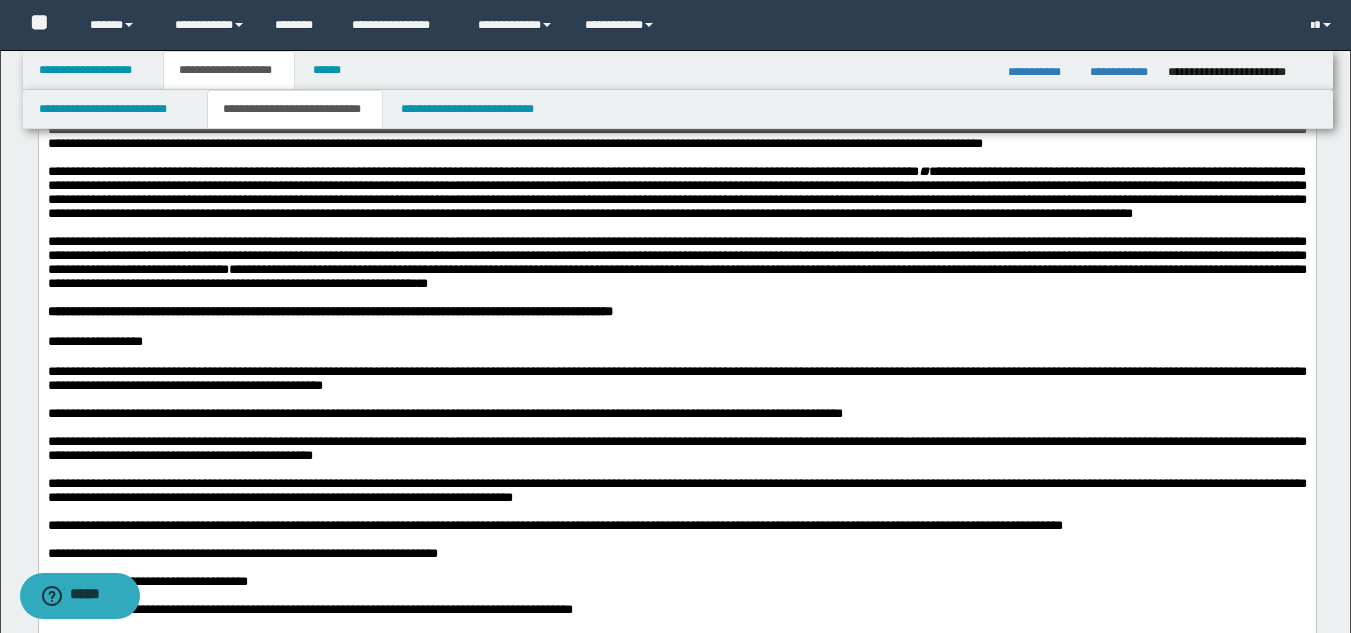 click on "**********" at bounding box center [676, 378] 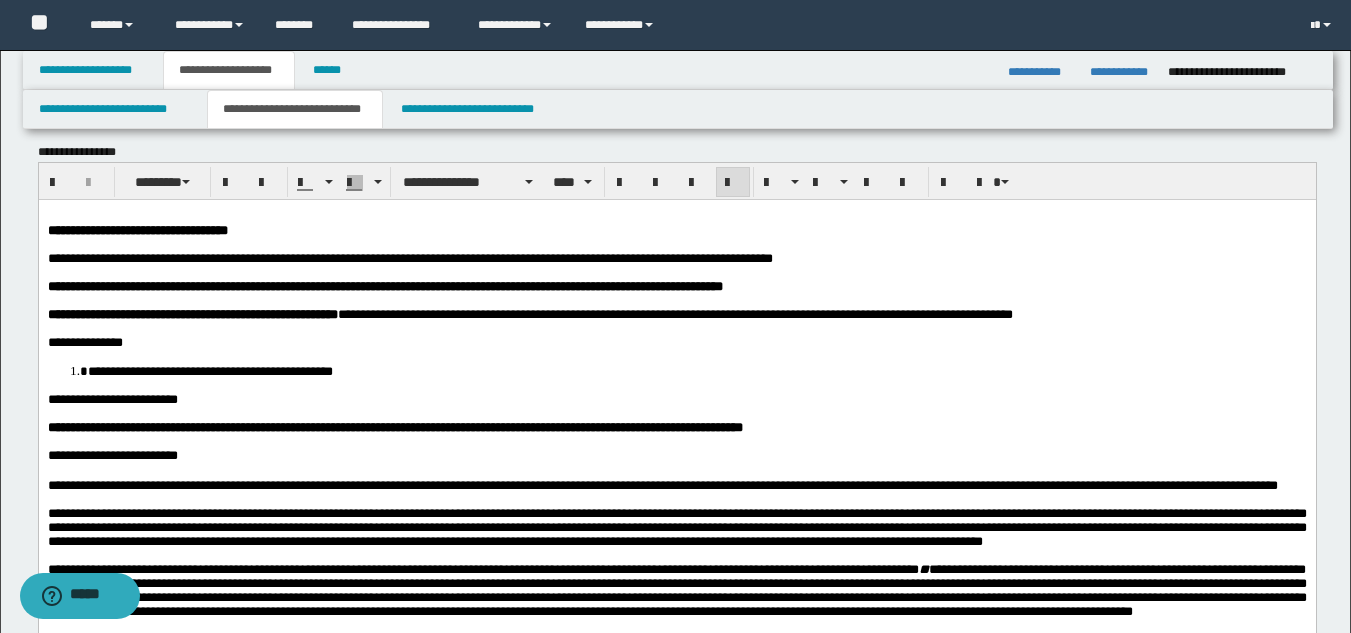 scroll, scrollTop: 0, scrollLeft: 0, axis: both 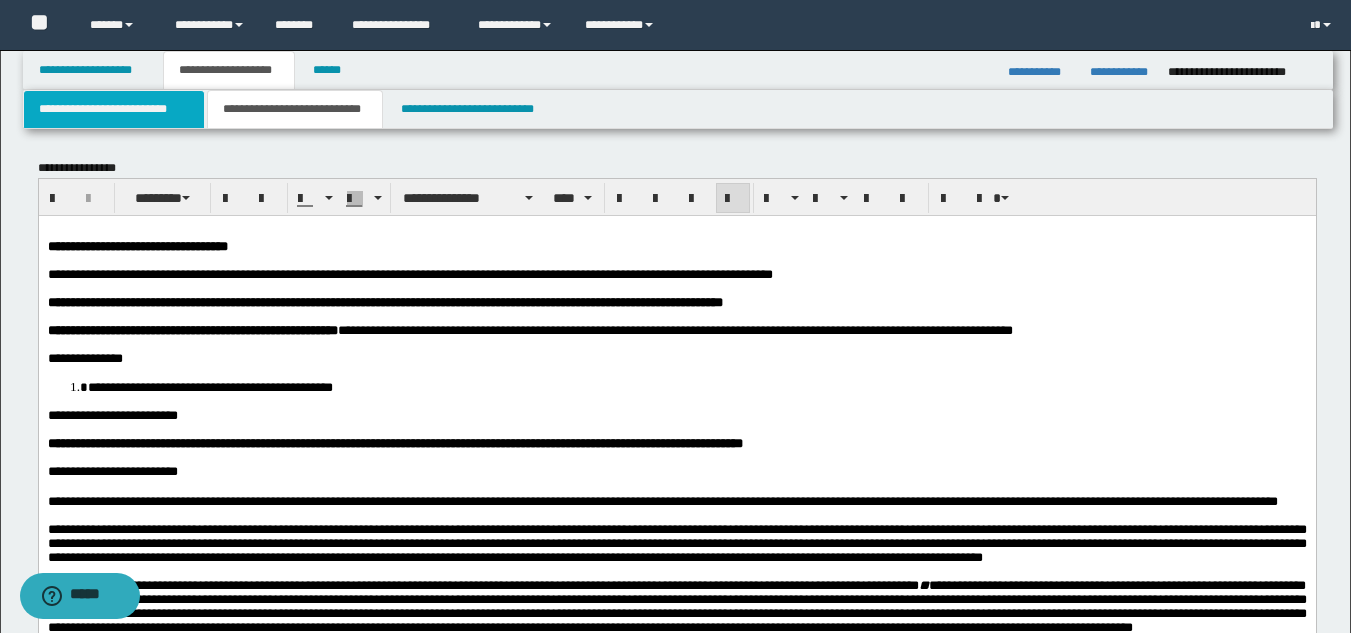 click on "**********" at bounding box center (114, 109) 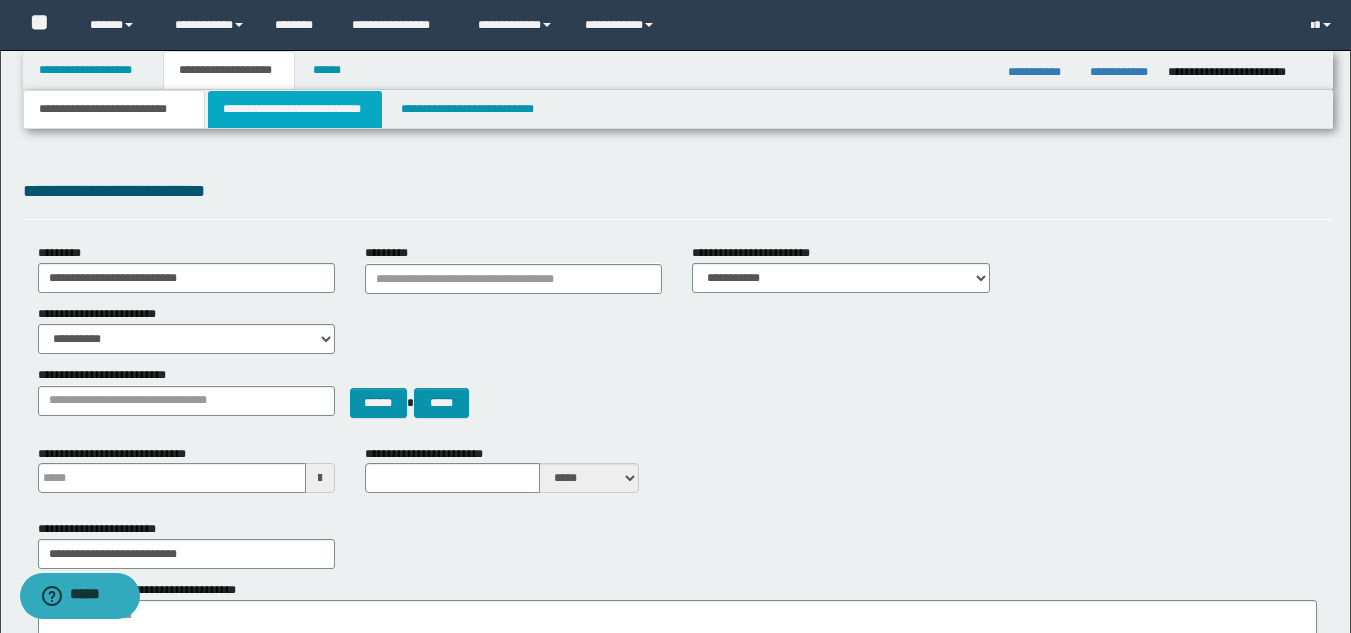 click on "**********" at bounding box center (295, 109) 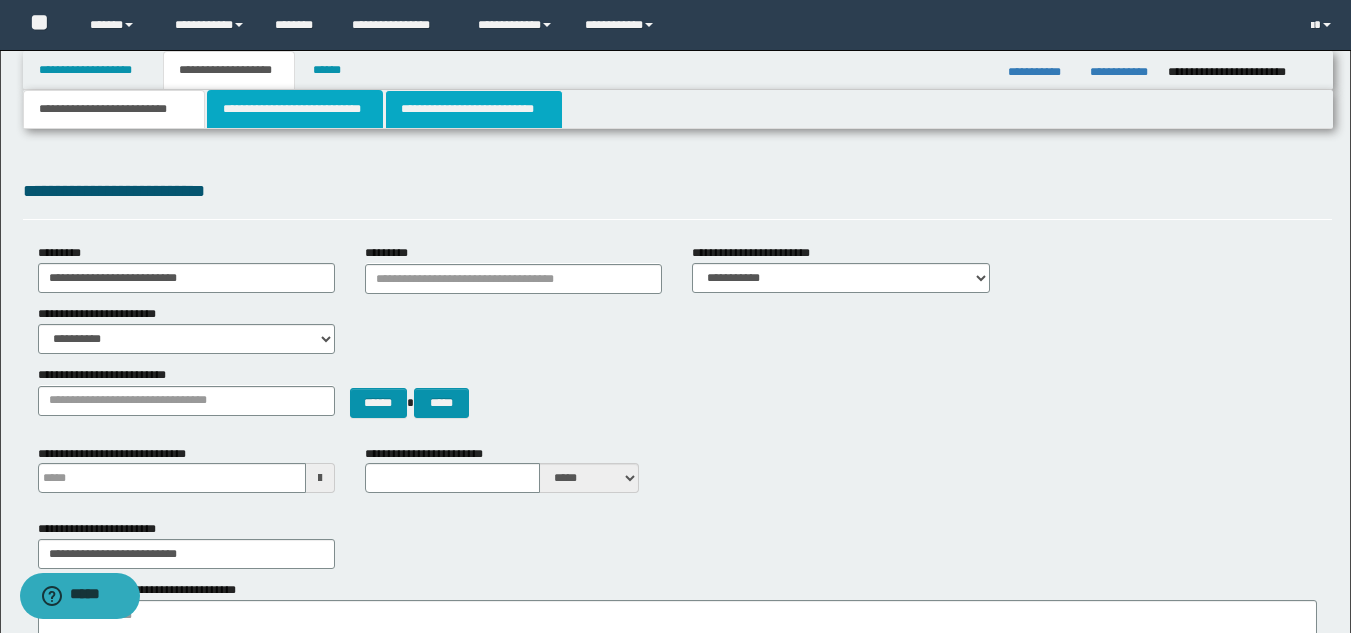 type 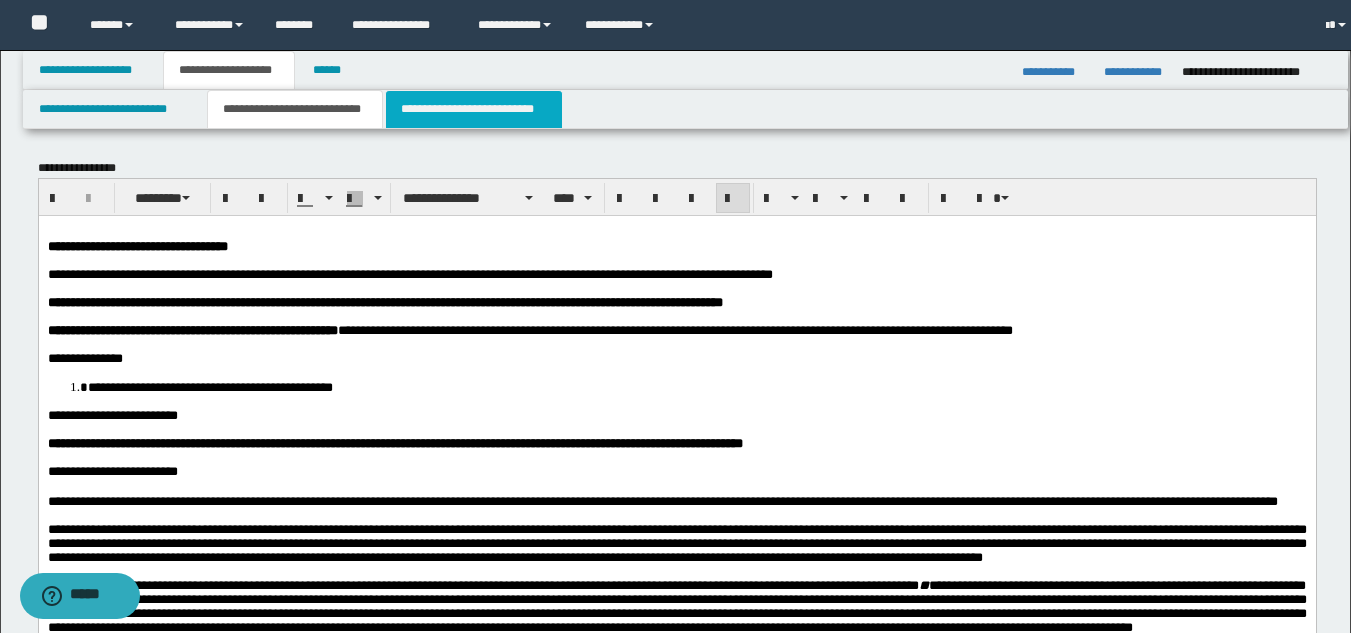 click on "**********" at bounding box center (474, 109) 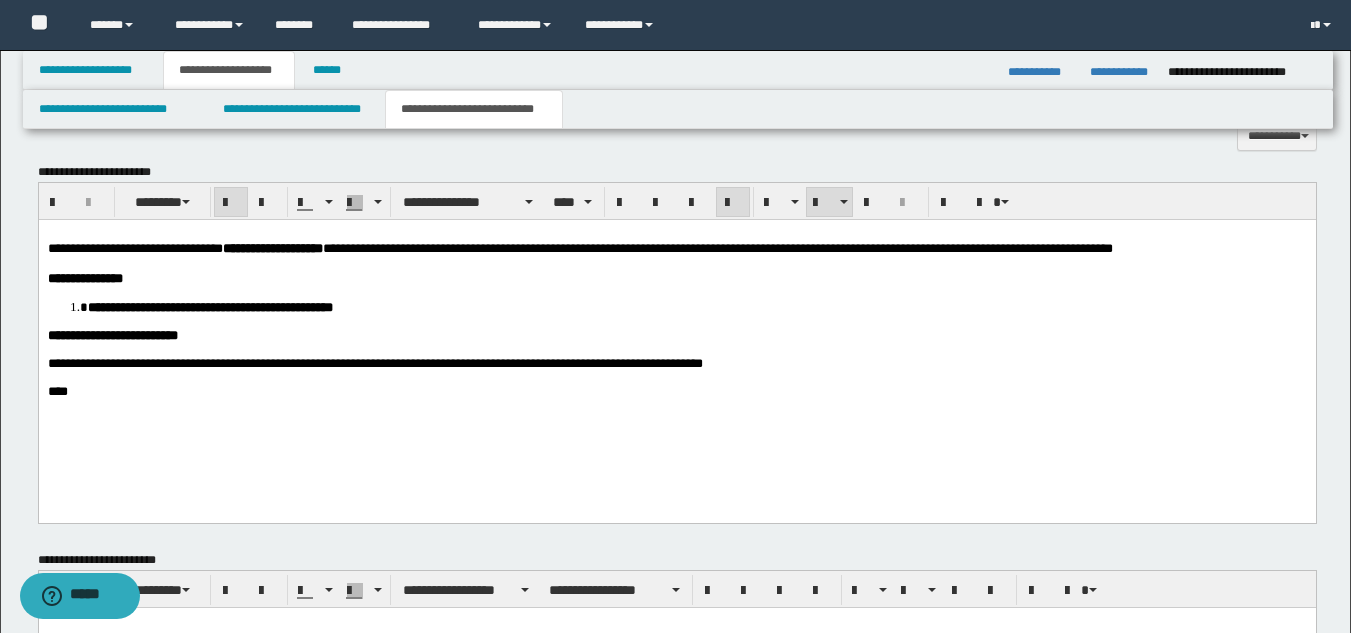 click on "**********" at bounding box center [676, 337] 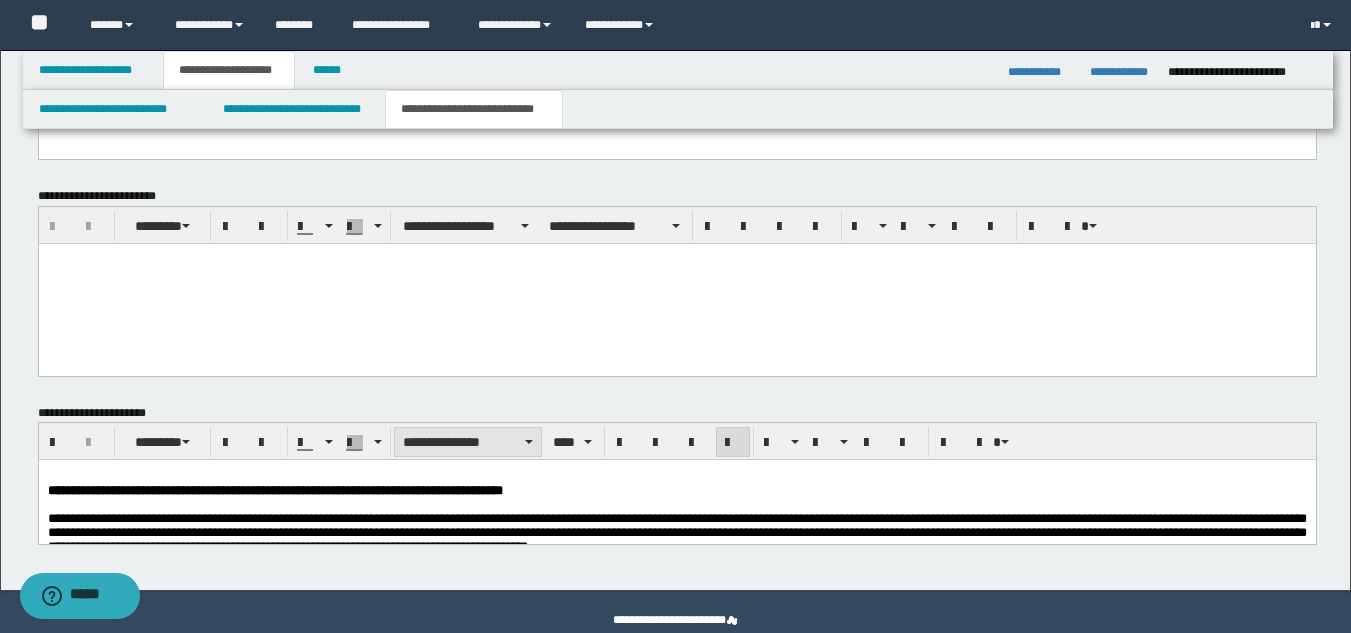 scroll, scrollTop: 1369, scrollLeft: 0, axis: vertical 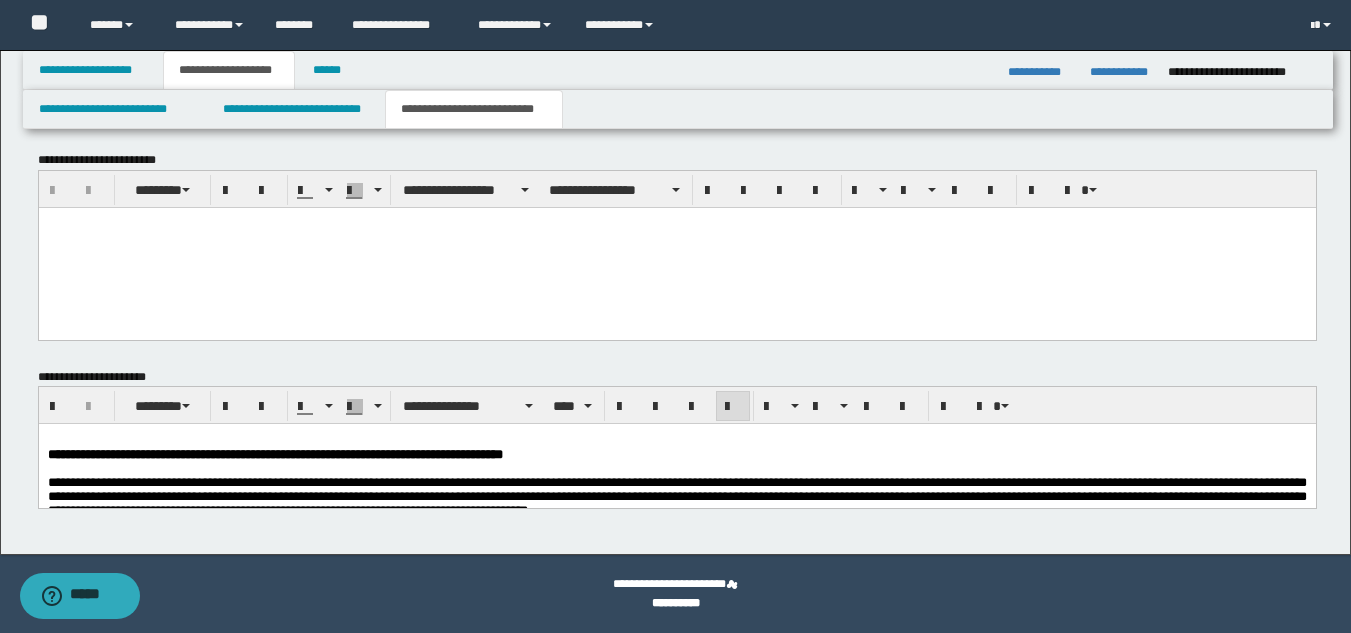 click on "**********" at bounding box center (676, 496) 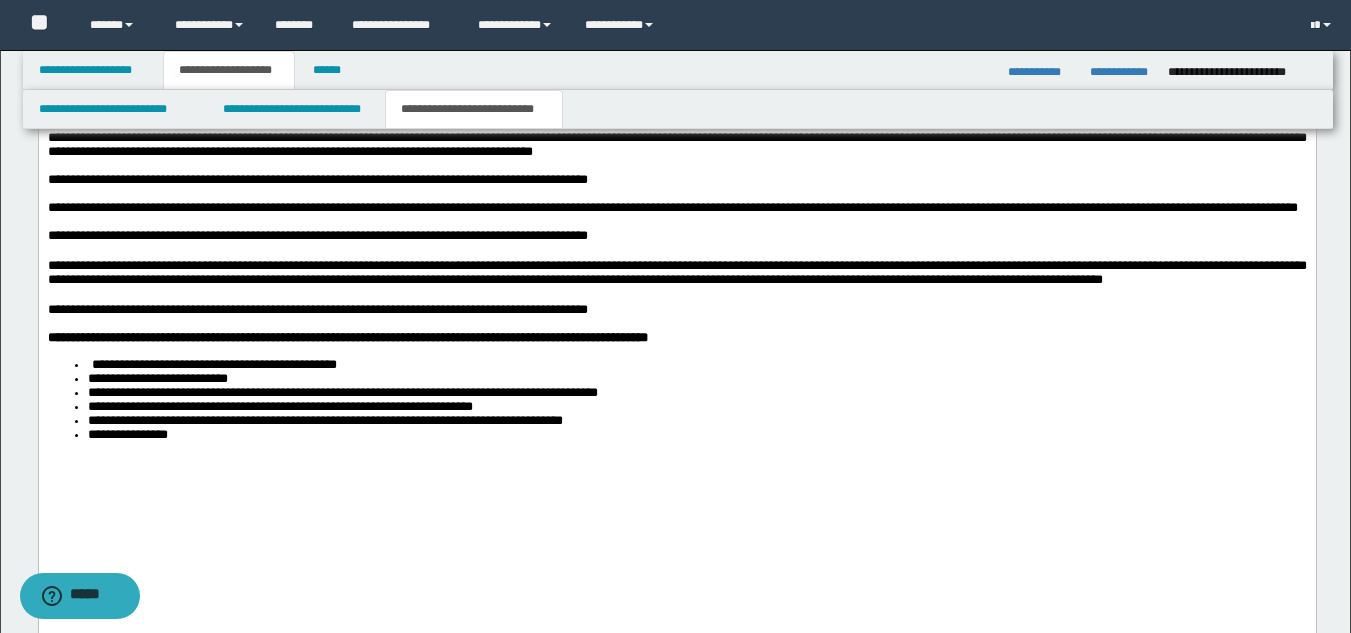 scroll, scrollTop: 1956, scrollLeft: 0, axis: vertical 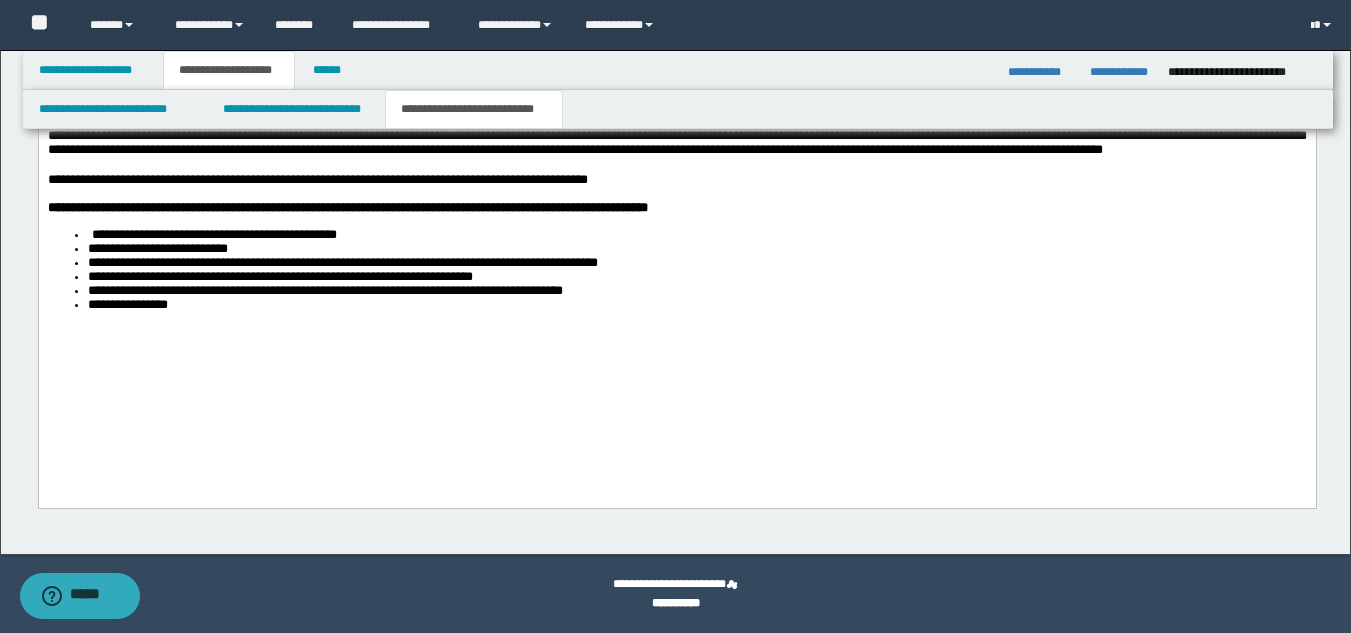 click on "**********" at bounding box center [696, 306] 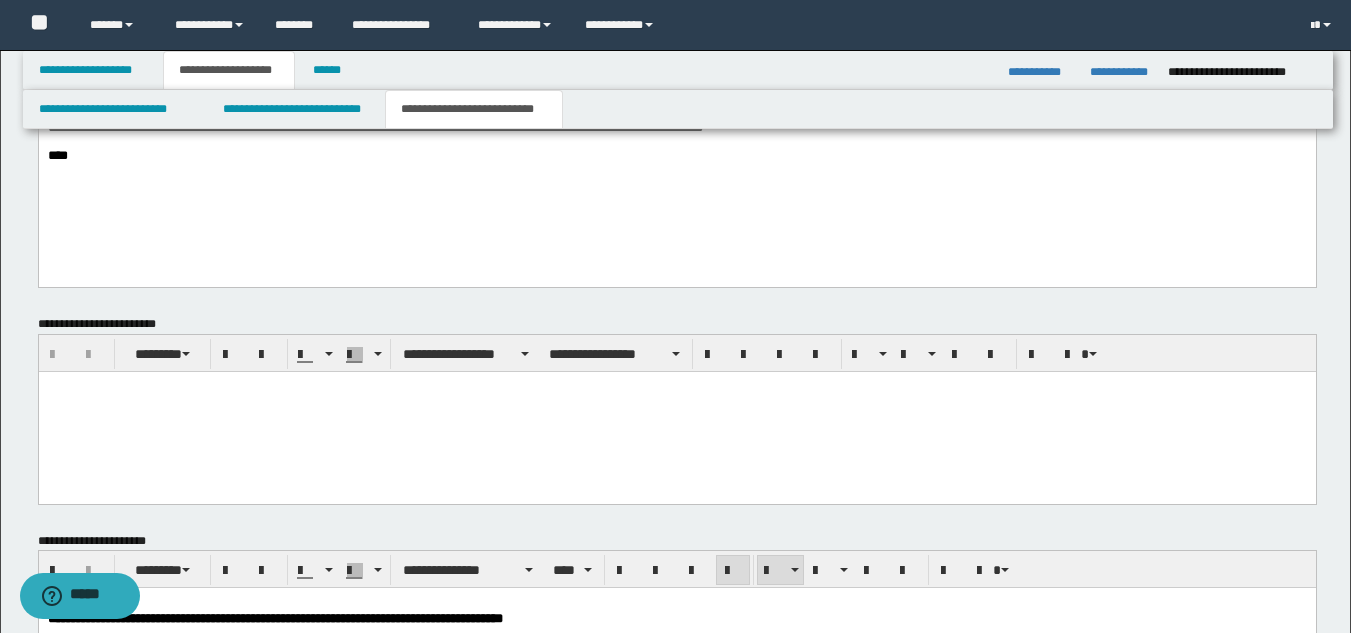 scroll, scrollTop: 1156, scrollLeft: 0, axis: vertical 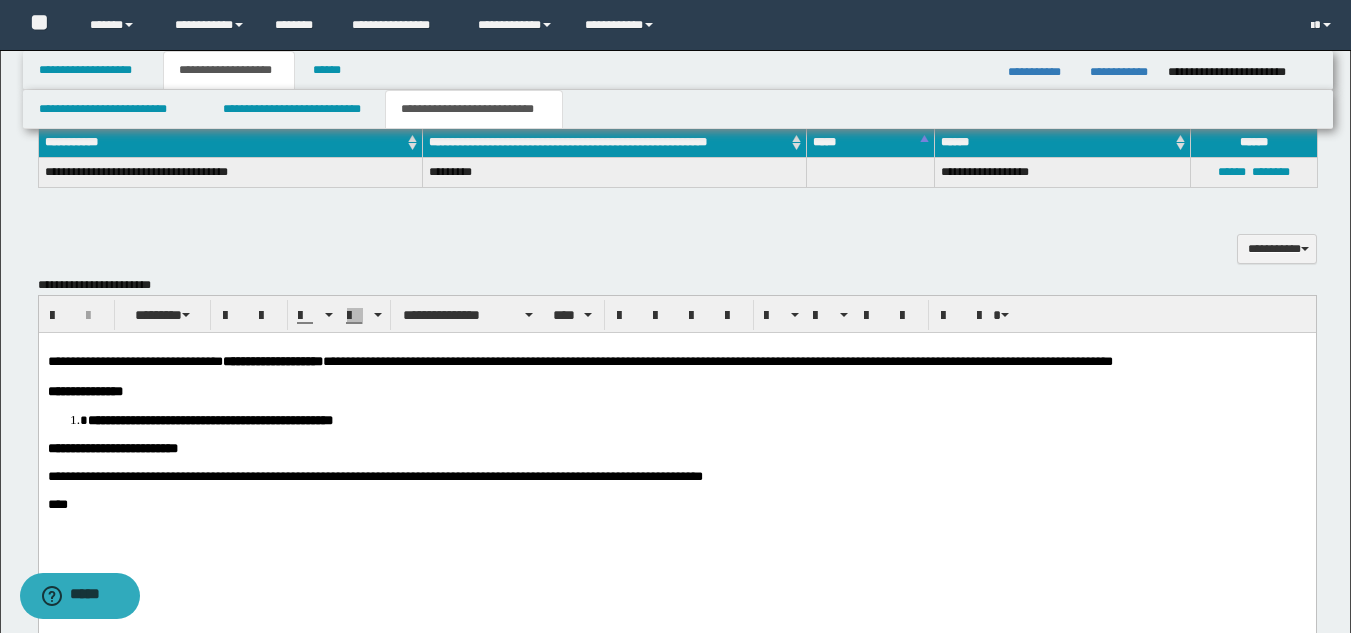 click at bounding box center [676, 462] 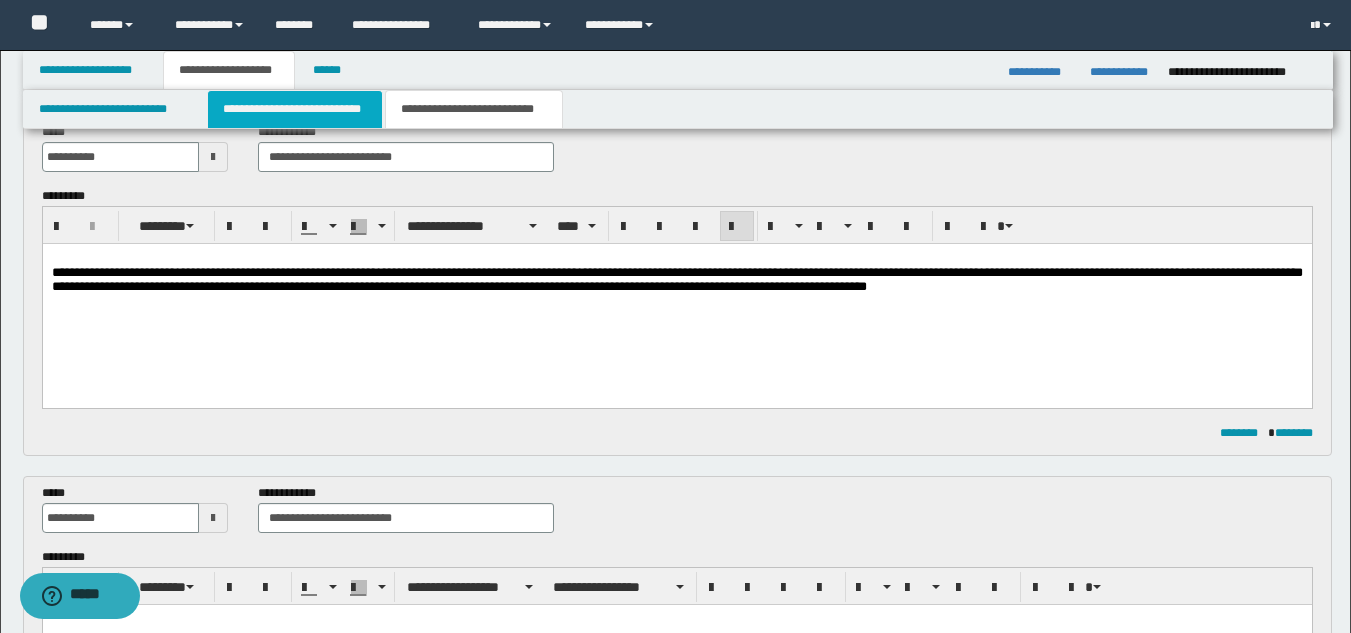 scroll, scrollTop: 0, scrollLeft: 0, axis: both 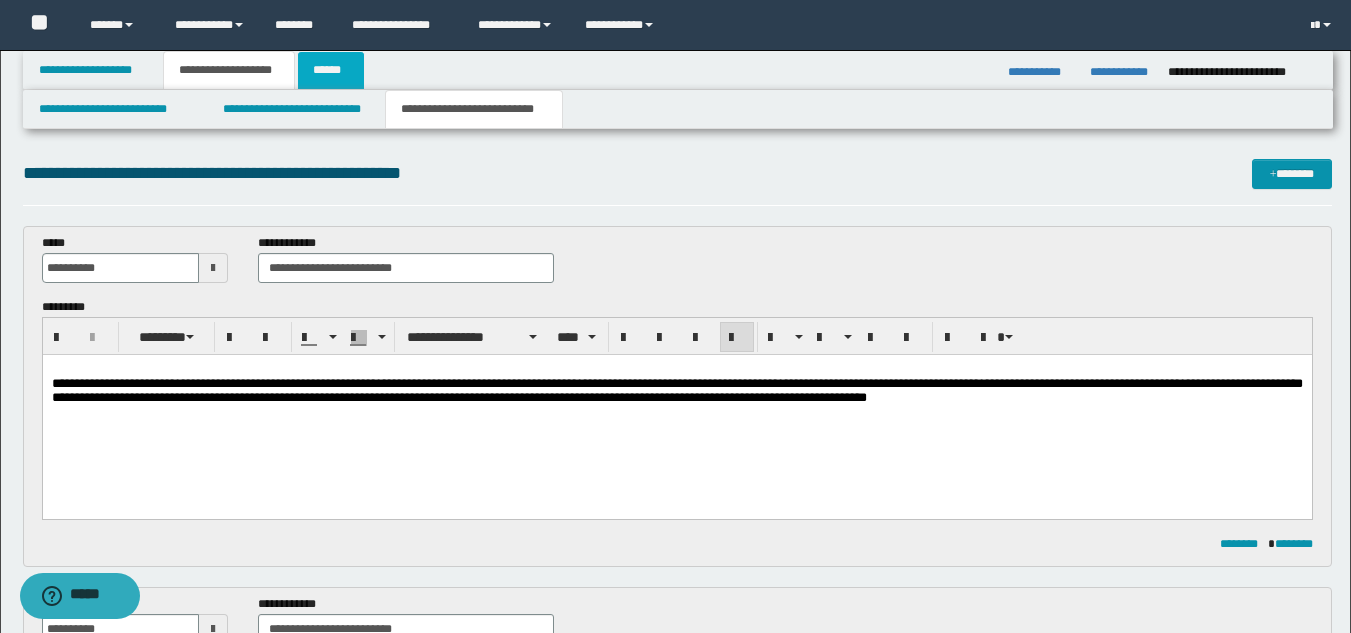 click on "******" at bounding box center [331, 70] 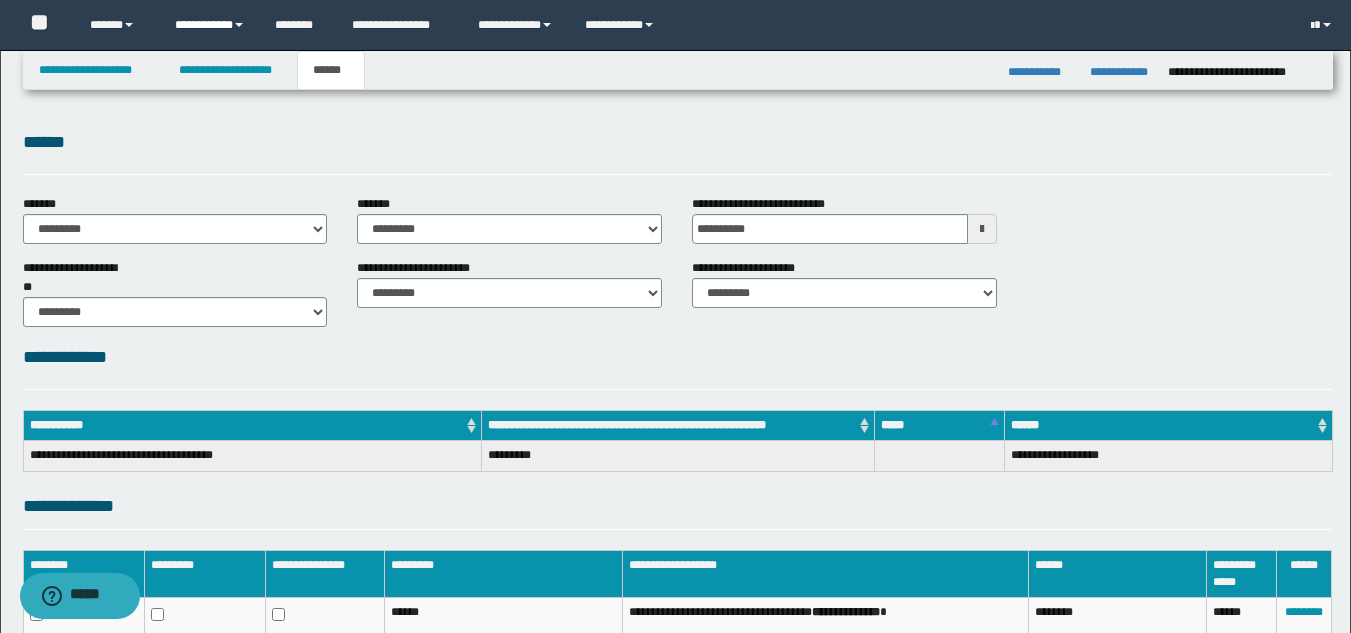 click on "**********" at bounding box center [210, 25] 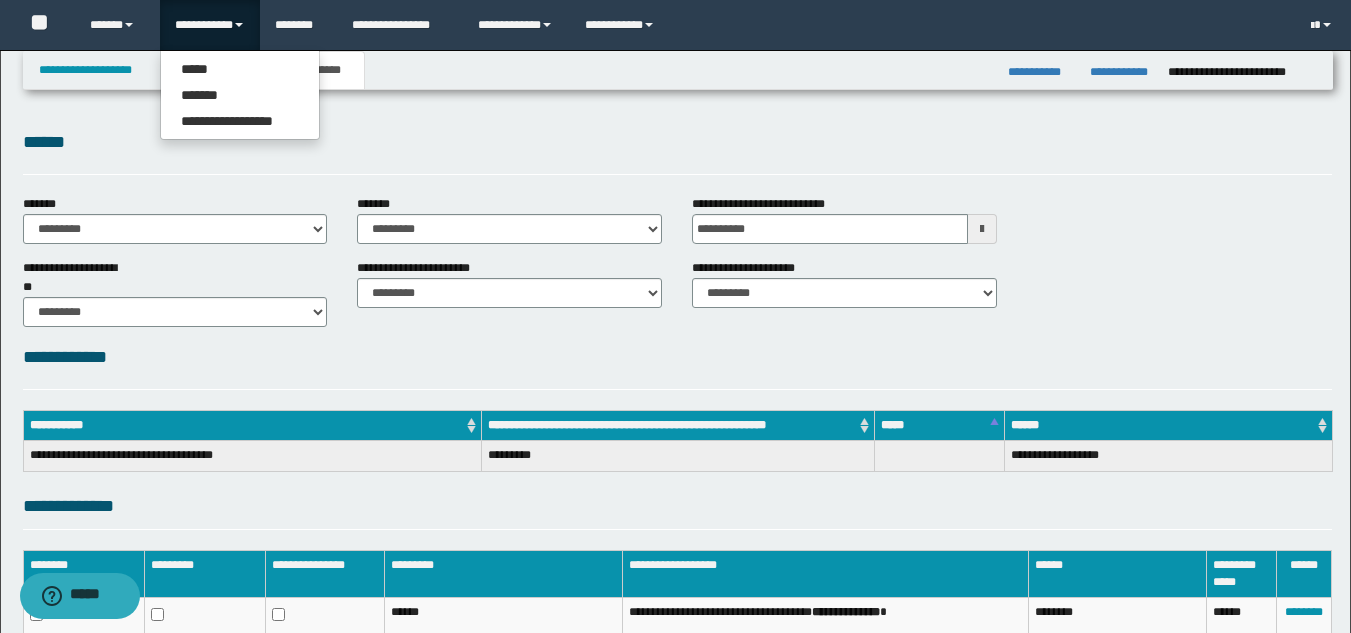 click on "**********" at bounding box center [675, 419] 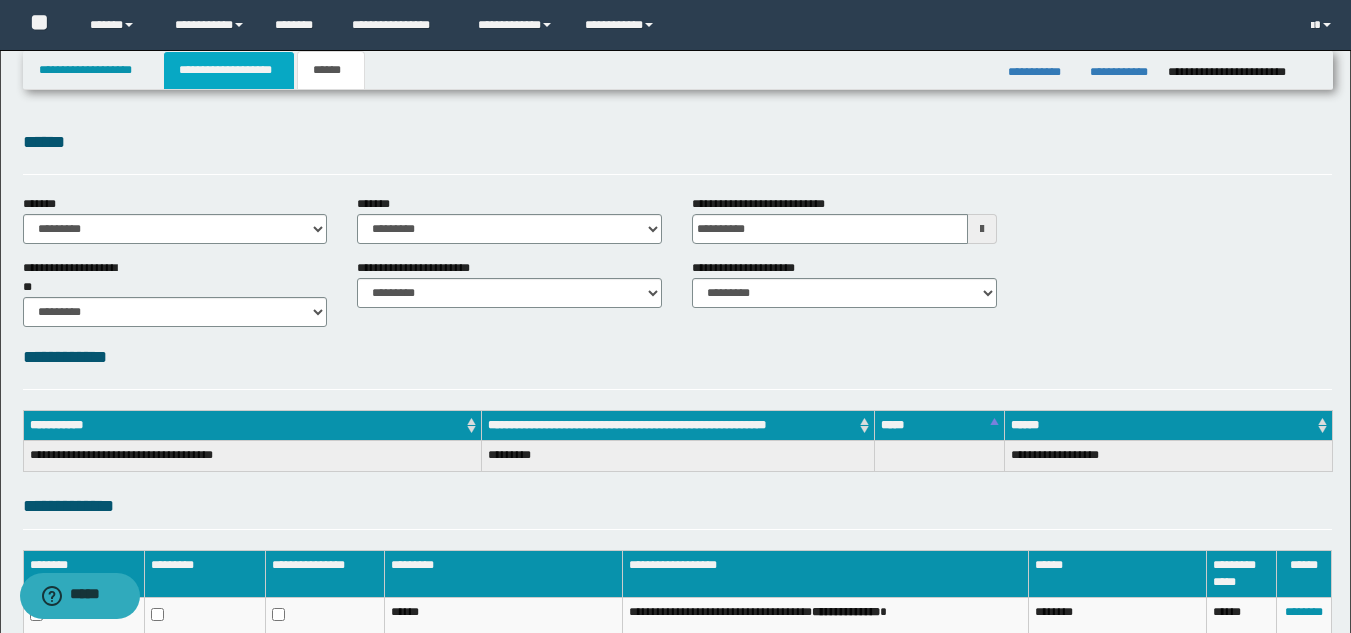 click on "**********" at bounding box center [229, 70] 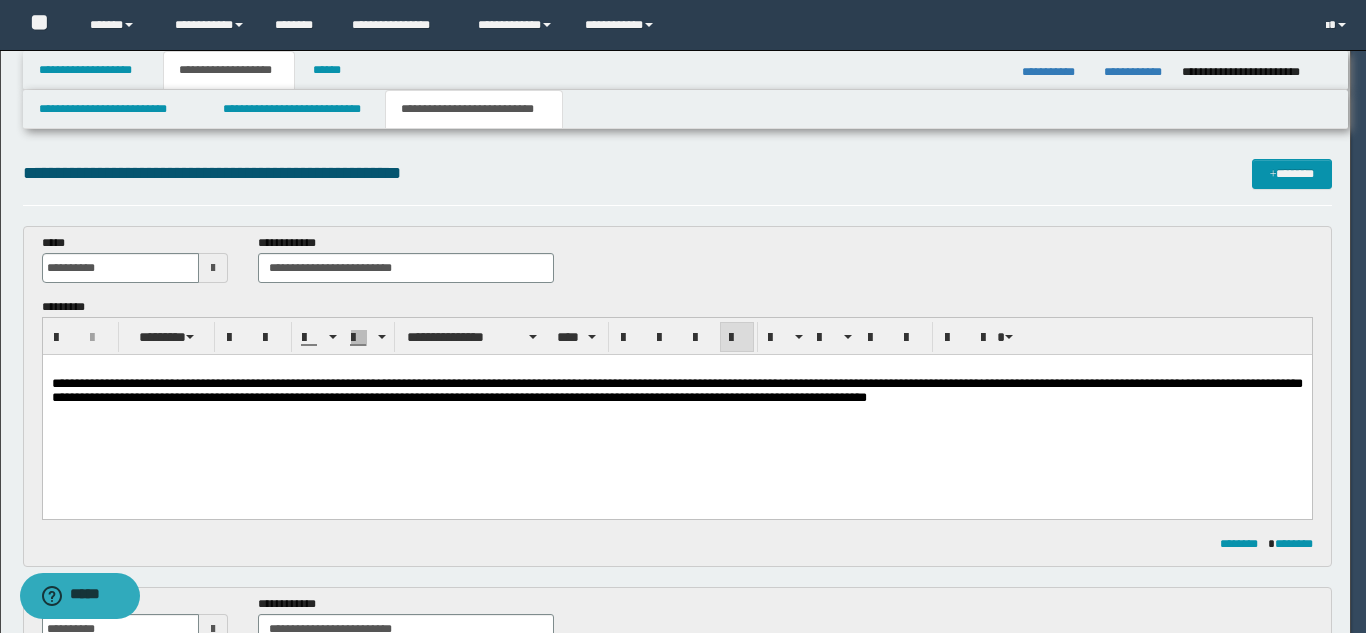 type 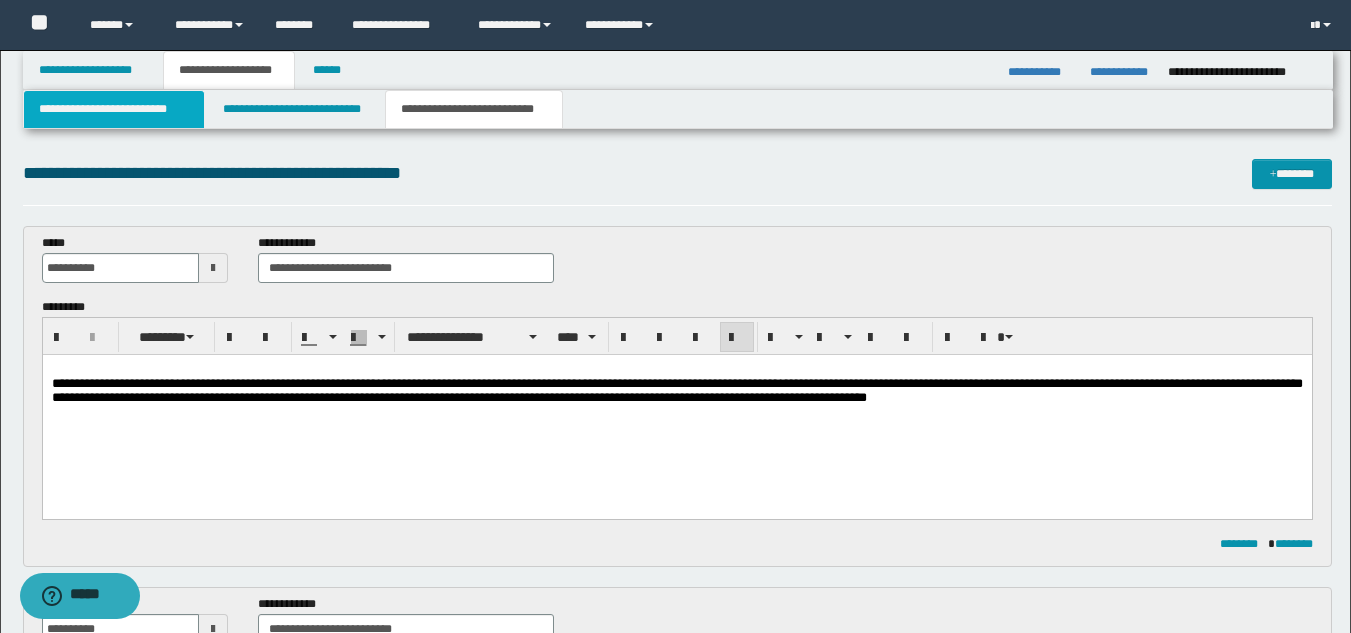 click on "**********" at bounding box center [114, 109] 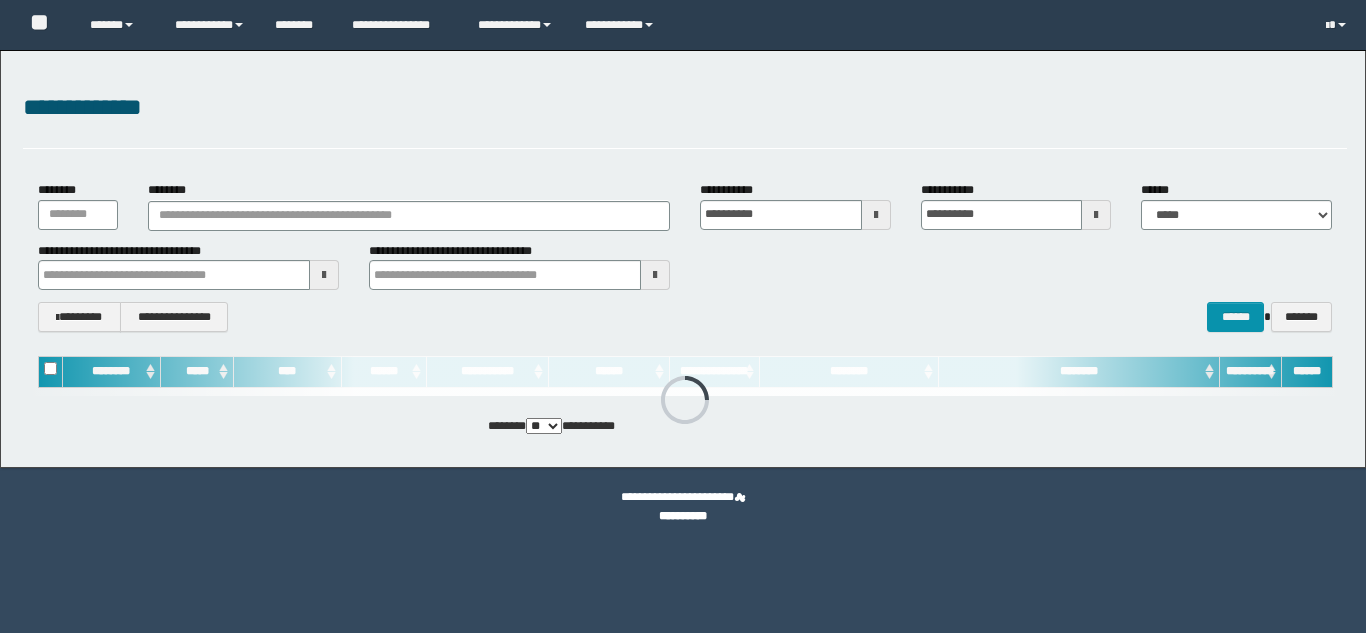 scroll, scrollTop: 0, scrollLeft: 0, axis: both 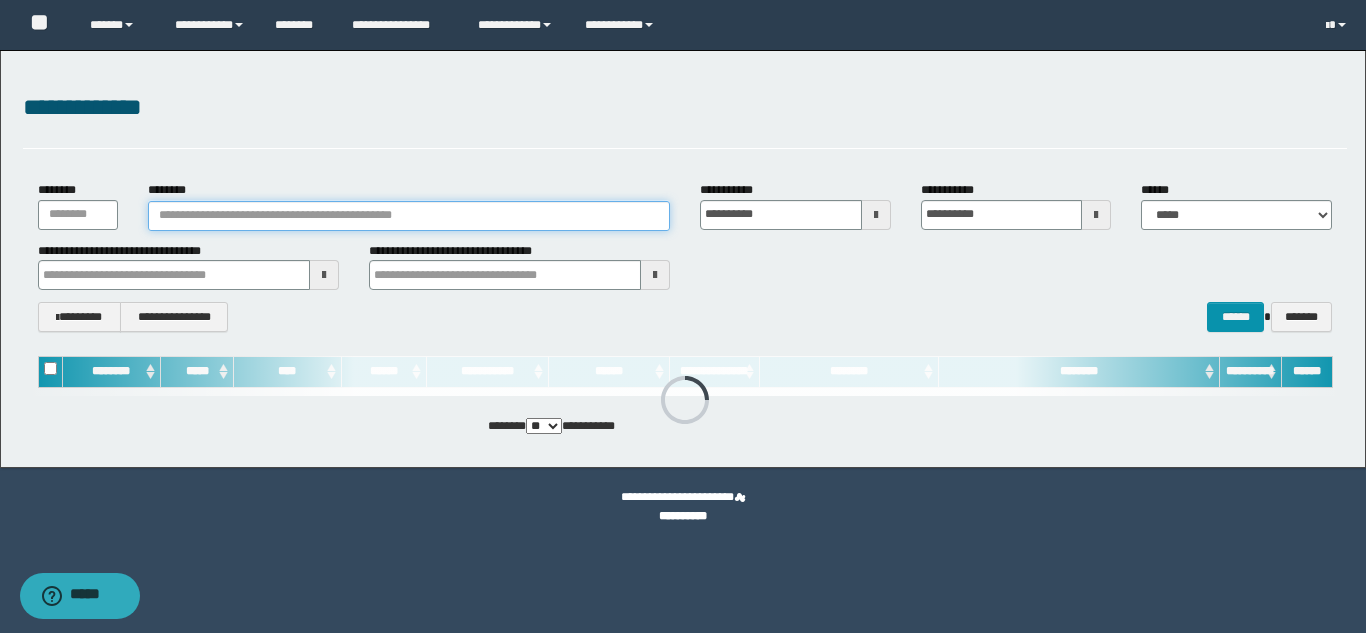 click on "********" at bounding box center (409, 216) 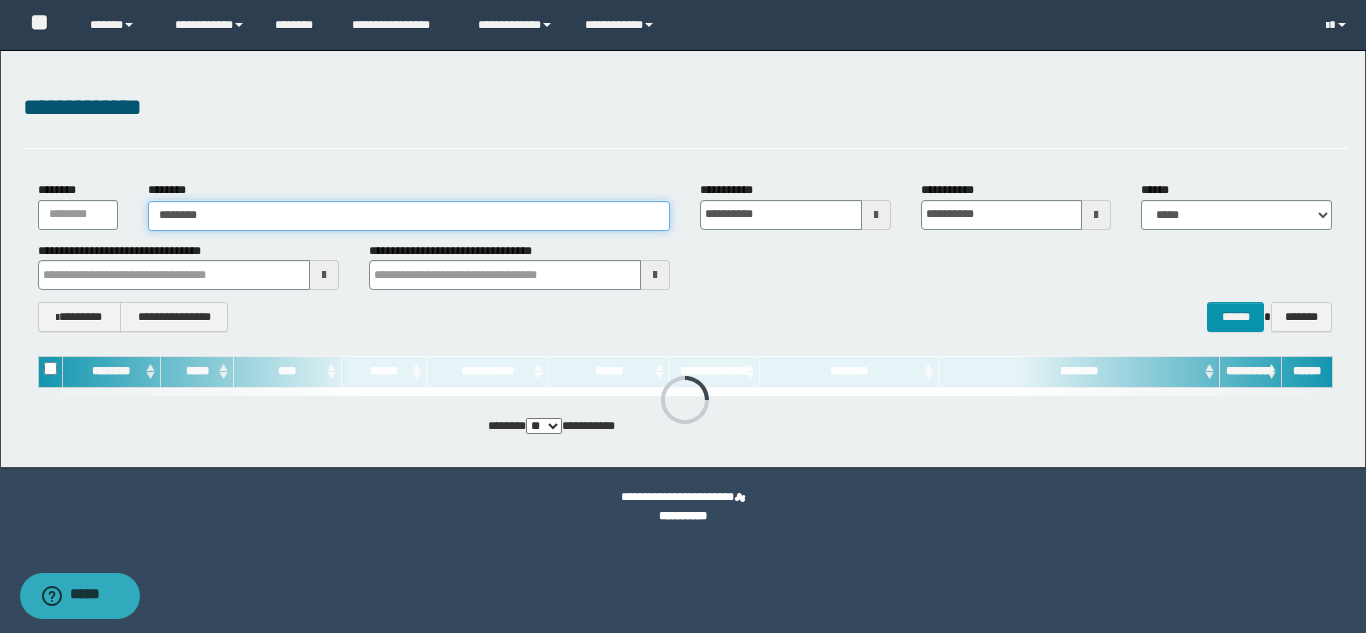 type on "********" 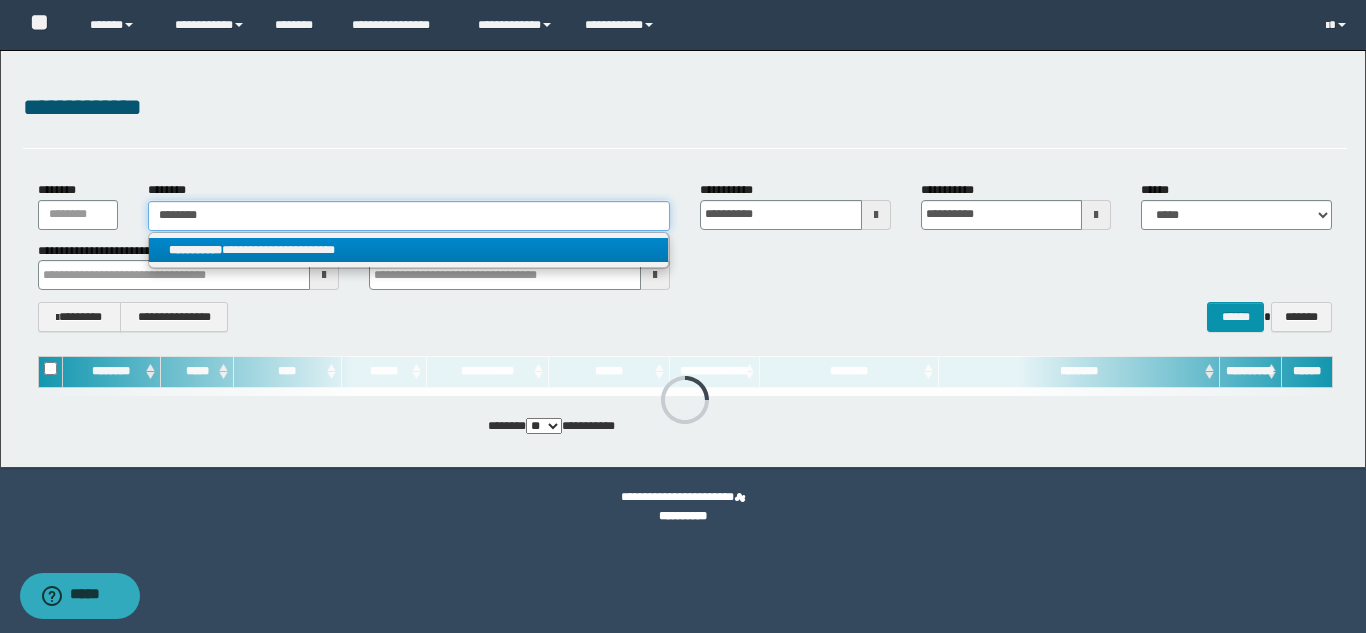 type on "********" 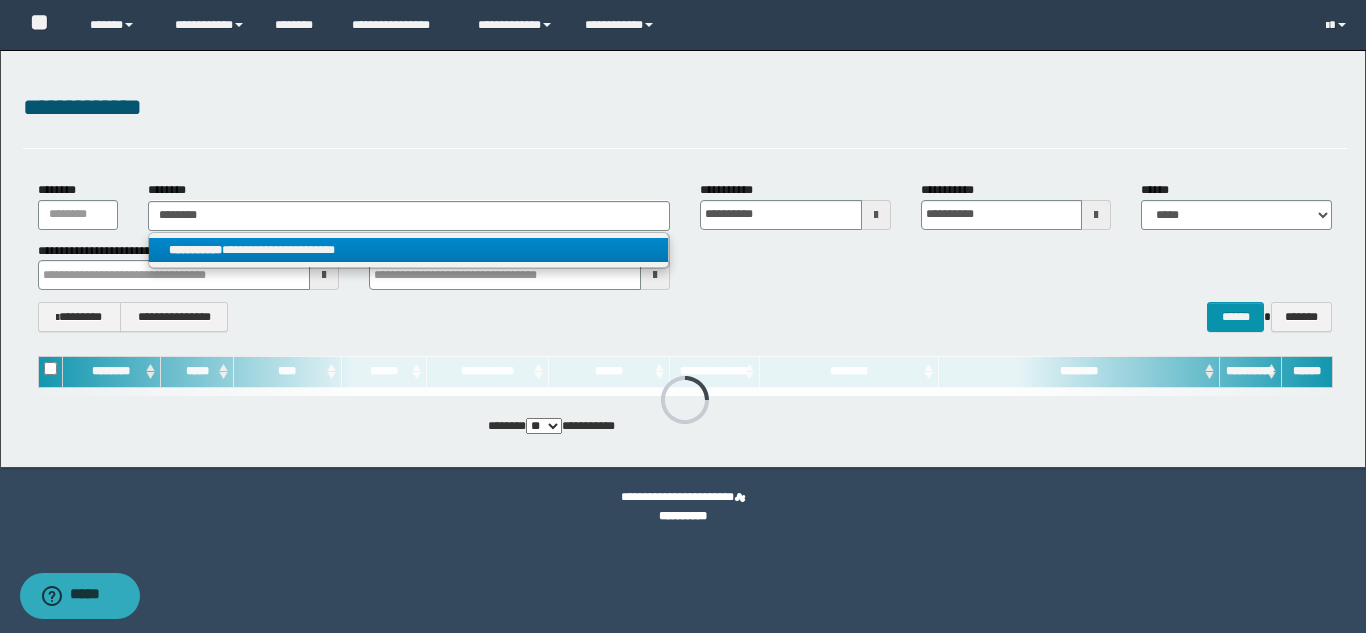 click on "**********" at bounding box center (408, 250) 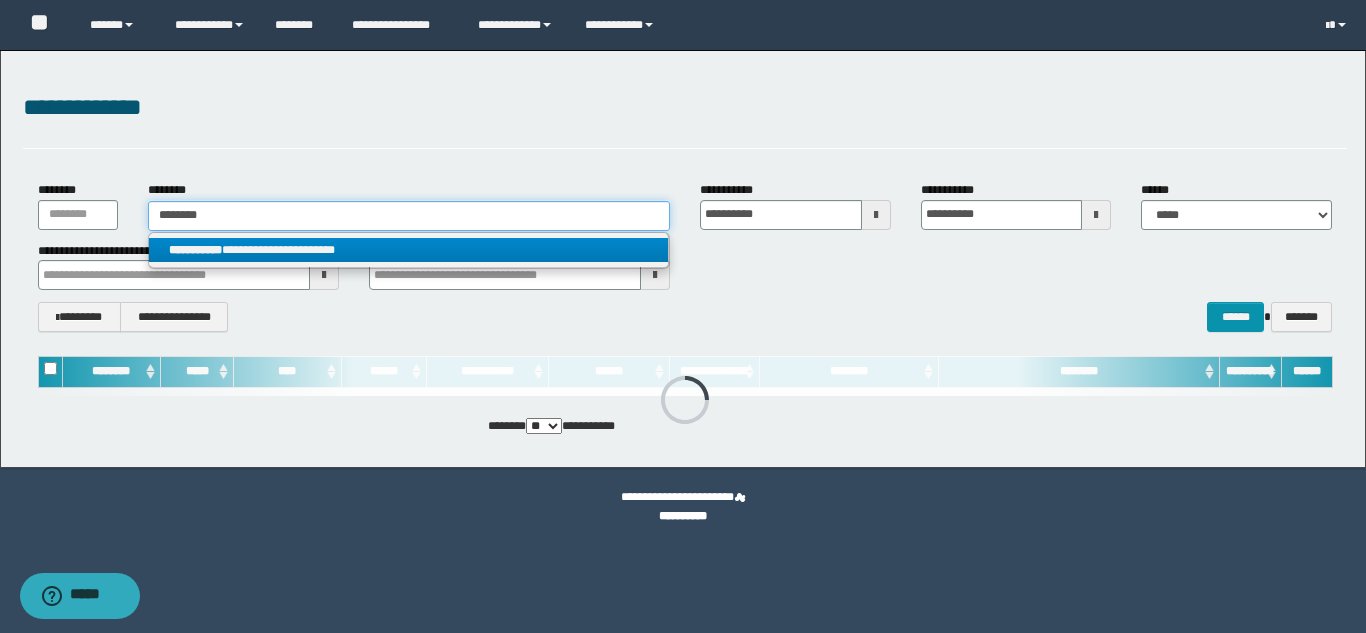 type 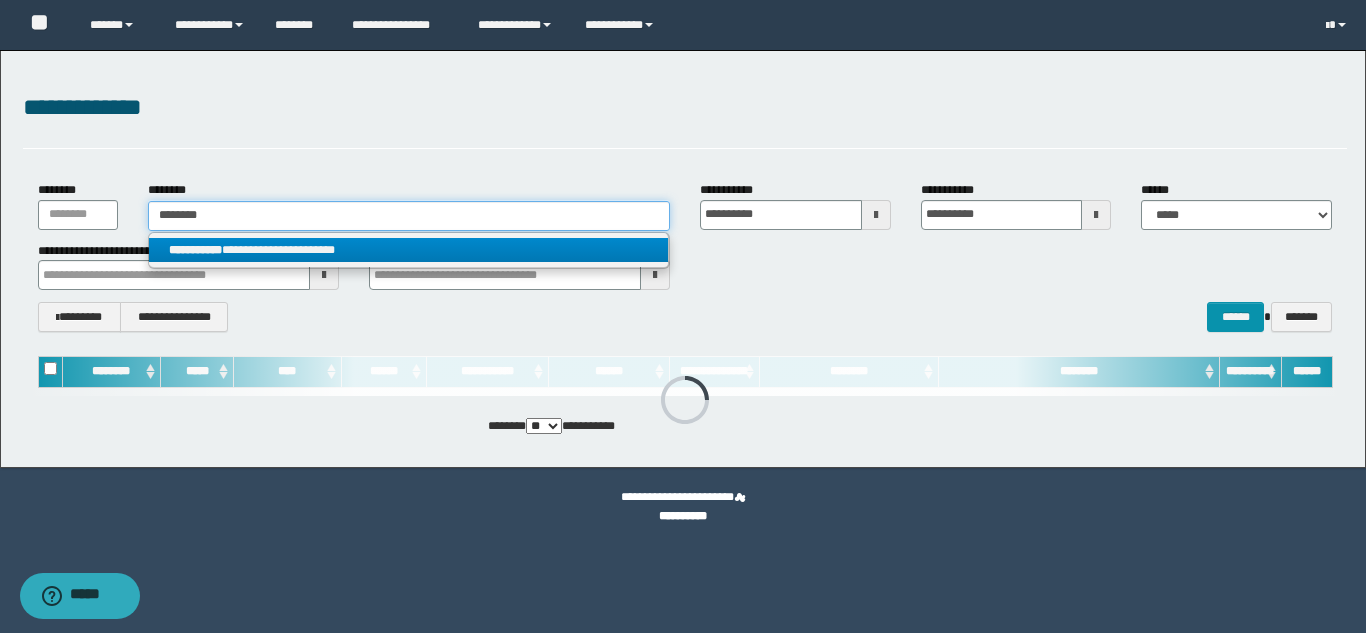type on "**********" 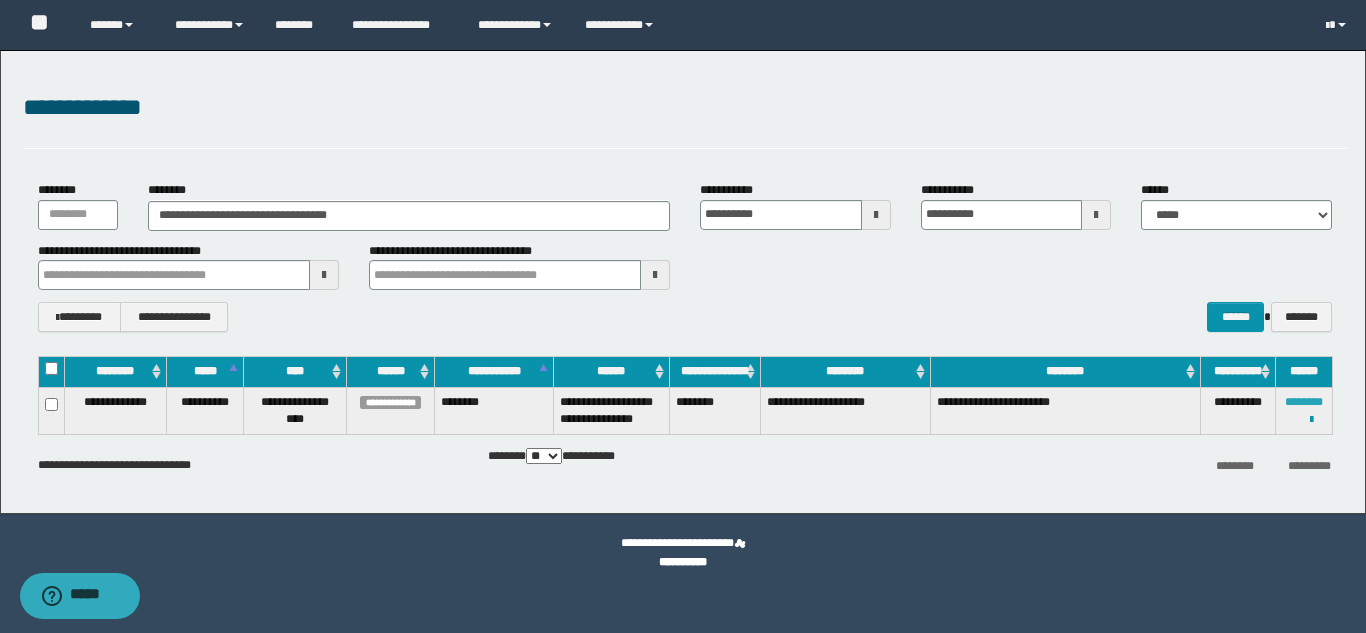 click on "********" at bounding box center [1304, 402] 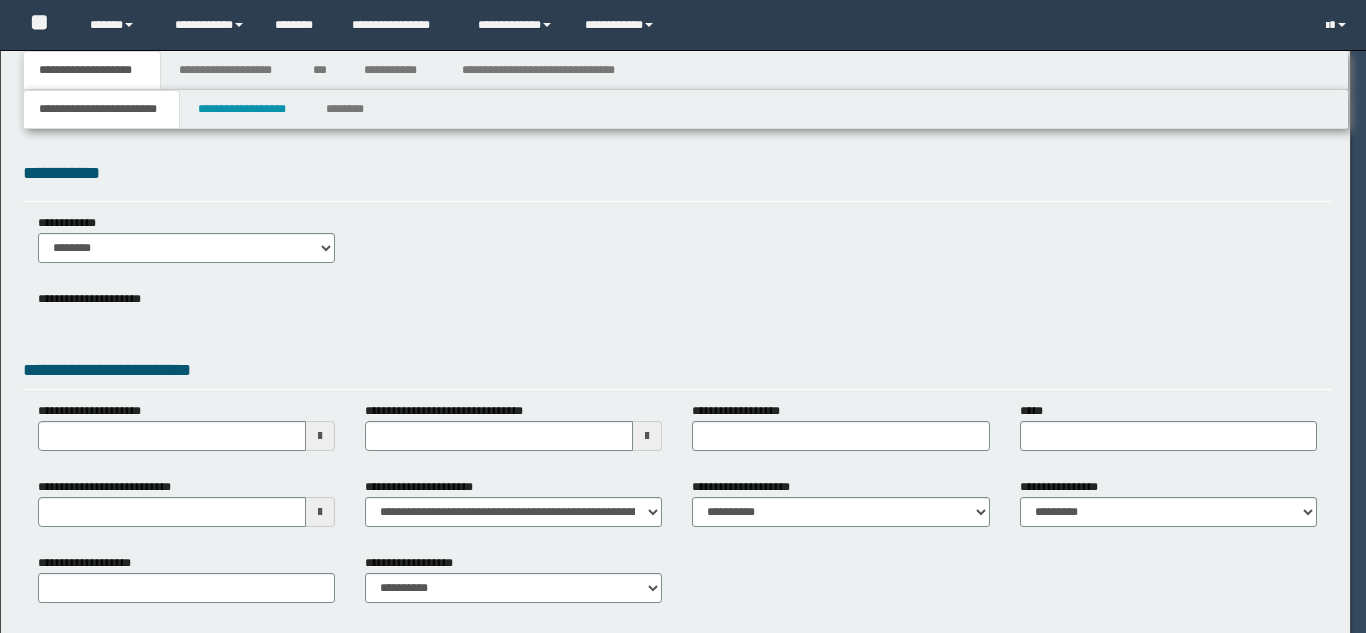 scroll, scrollTop: 0, scrollLeft: 0, axis: both 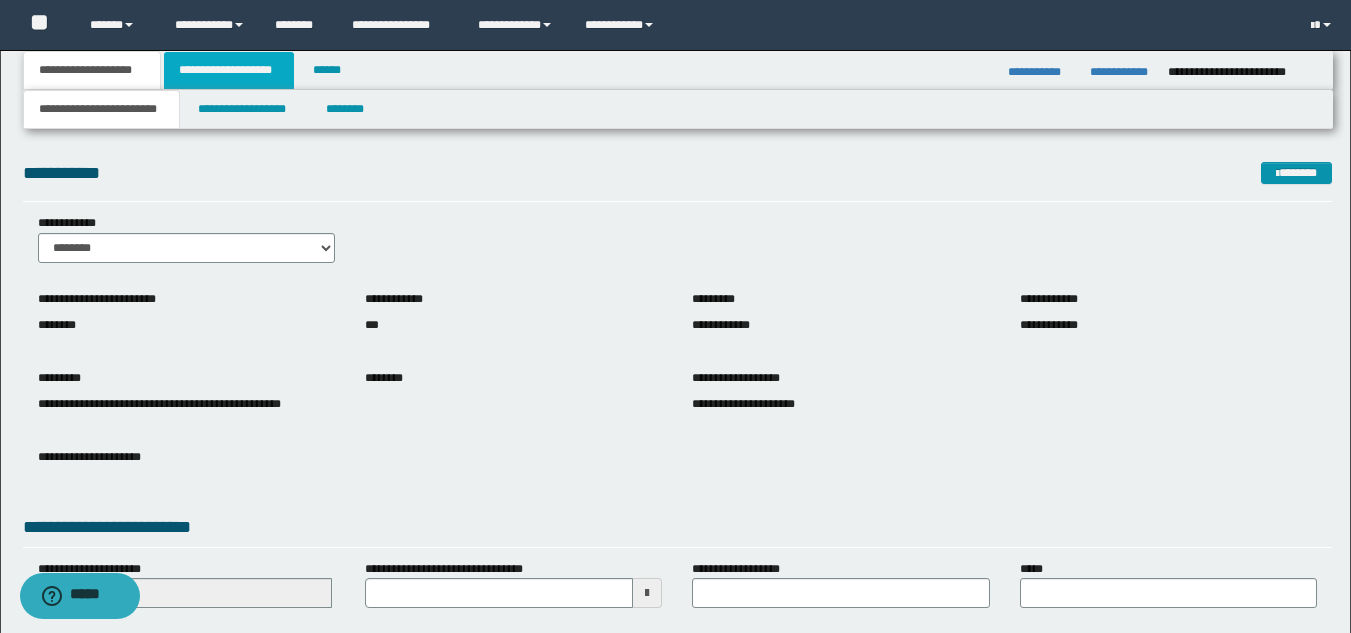 click on "**********" at bounding box center (229, 70) 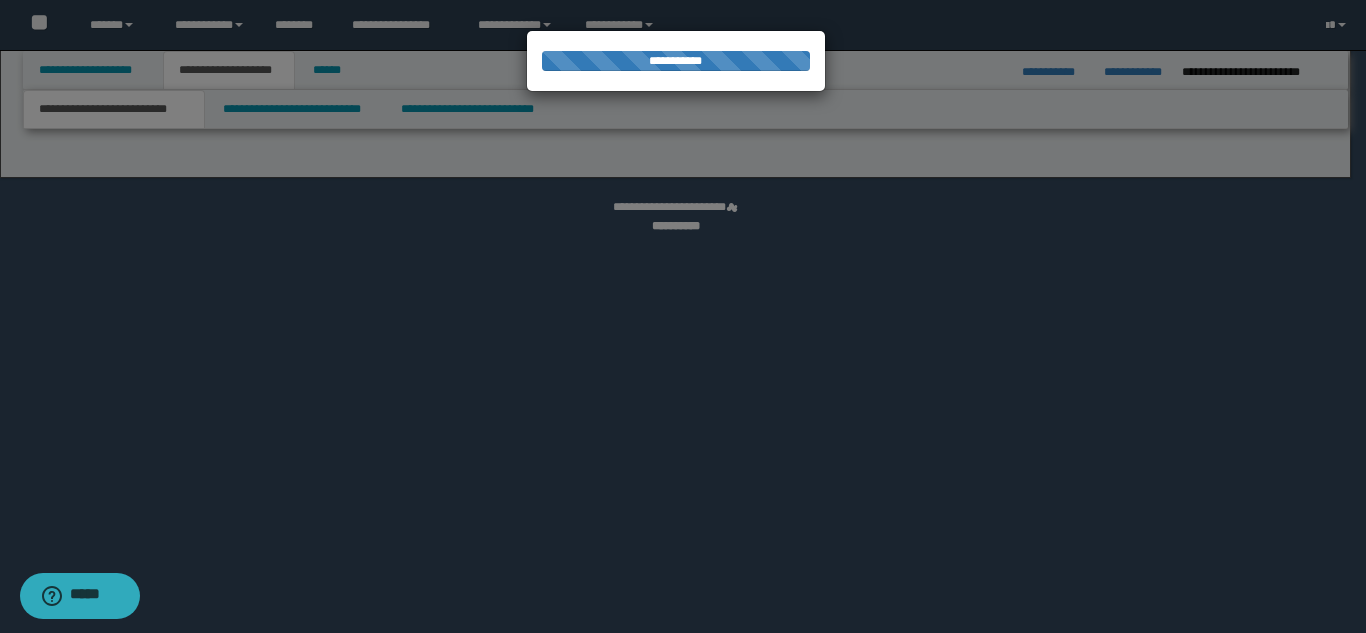 click at bounding box center (683, 316) 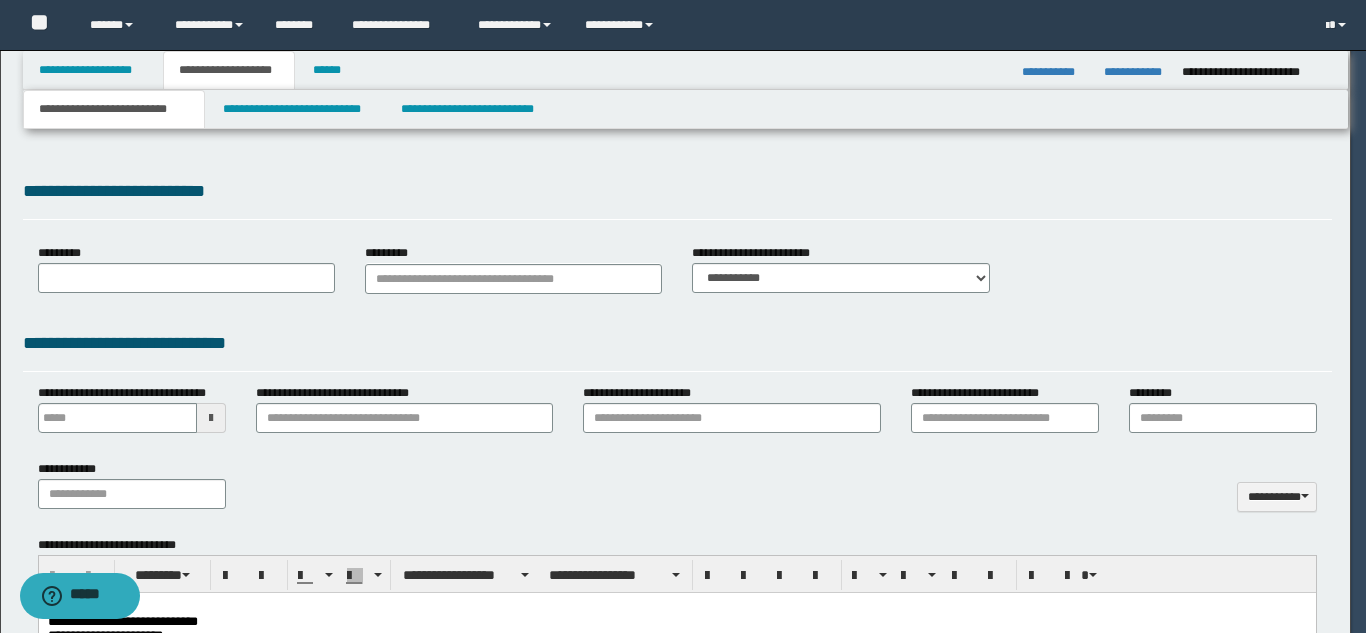 type on "**********" 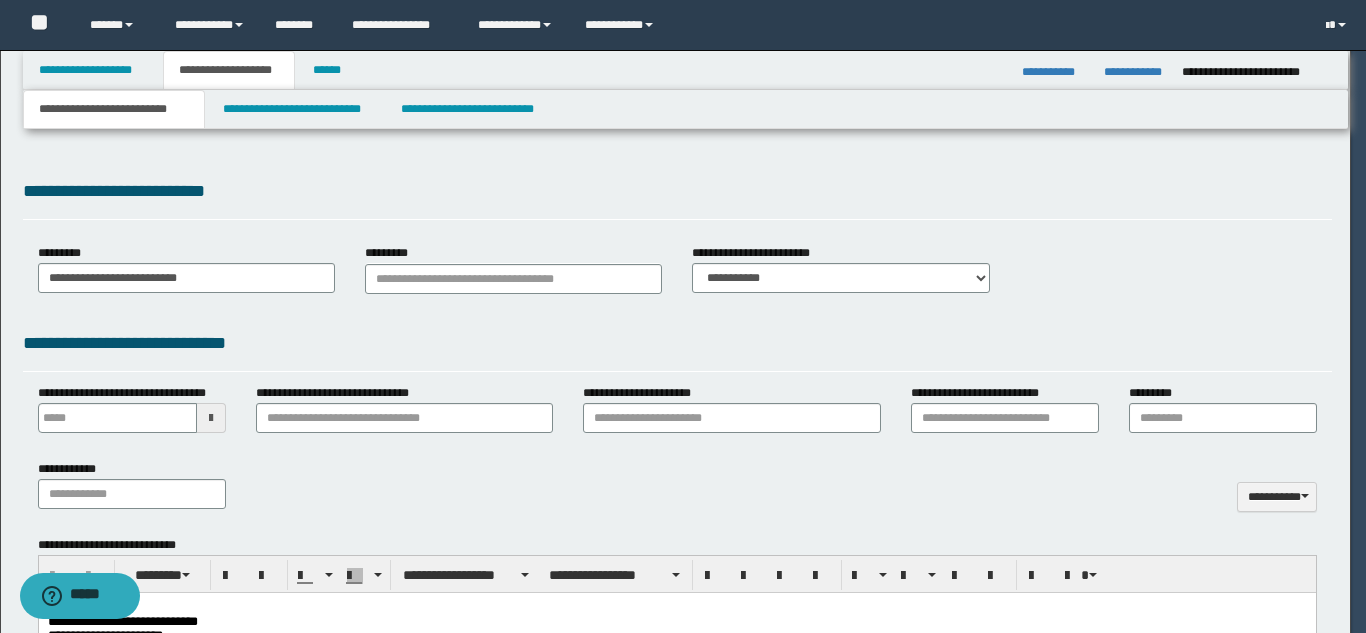 scroll, scrollTop: 0, scrollLeft: 0, axis: both 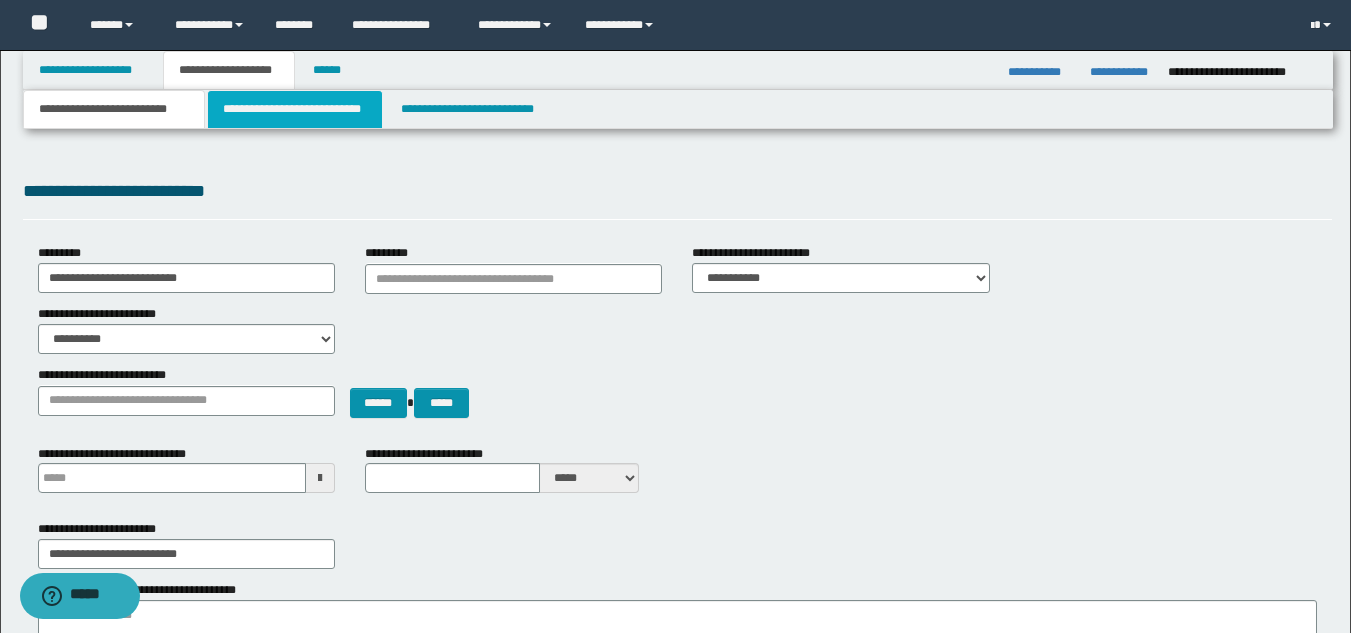 click on "**********" at bounding box center [295, 109] 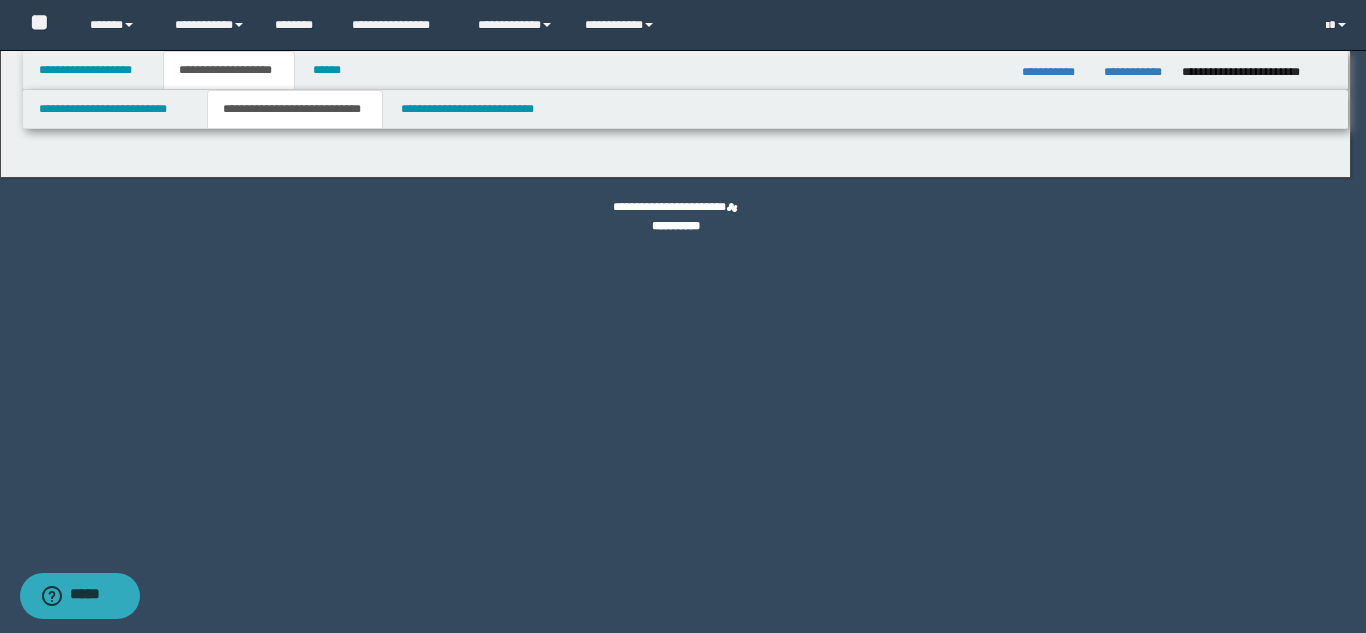 select on "*" 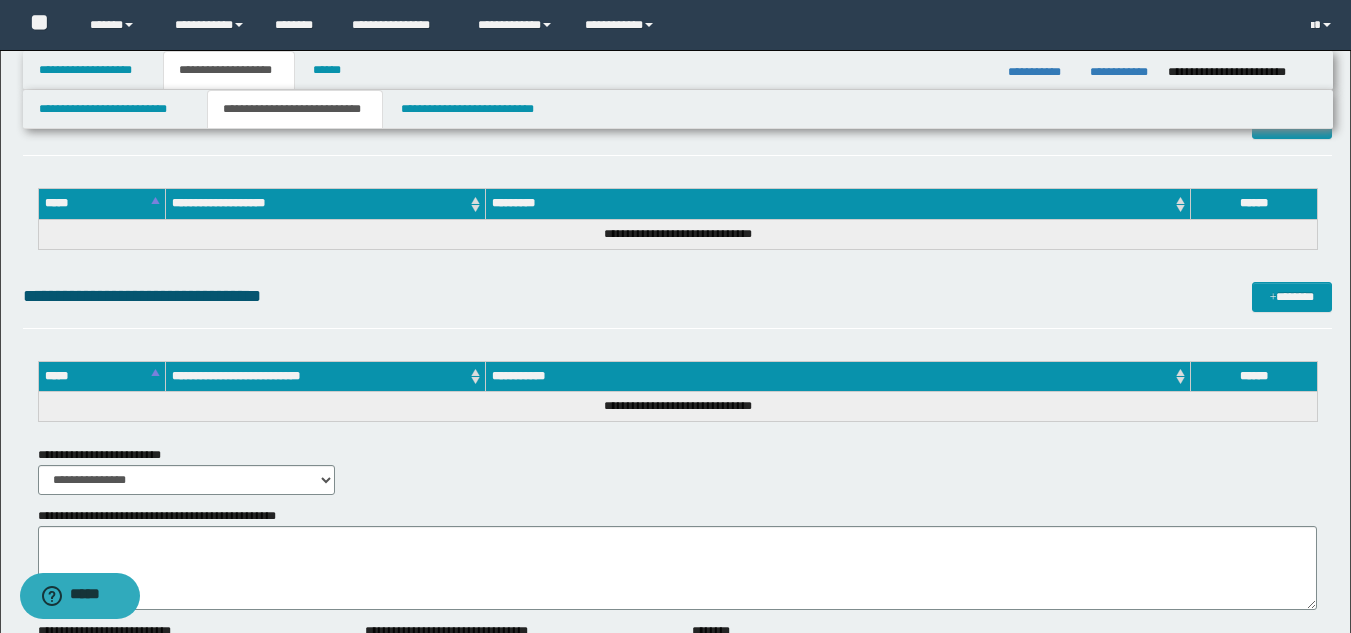 scroll, scrollTop: 2662, scrollLeft: 0, axis: vertical 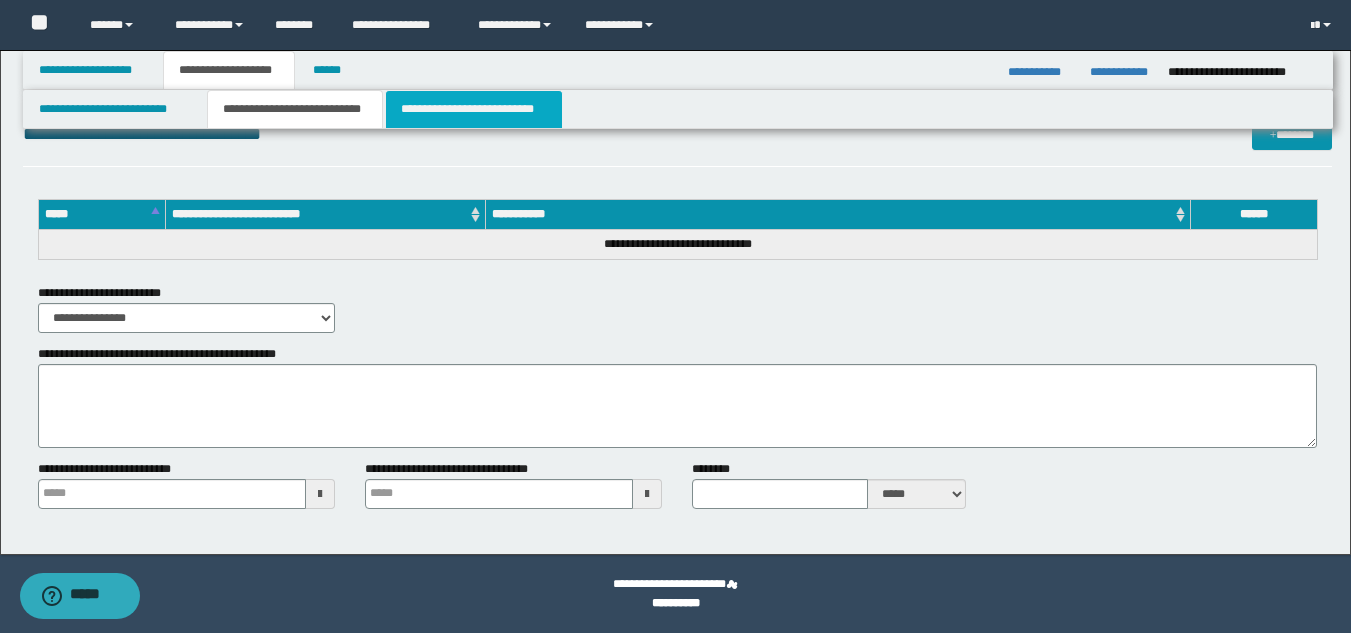 click on "**********" at bounding box center (474, 109) 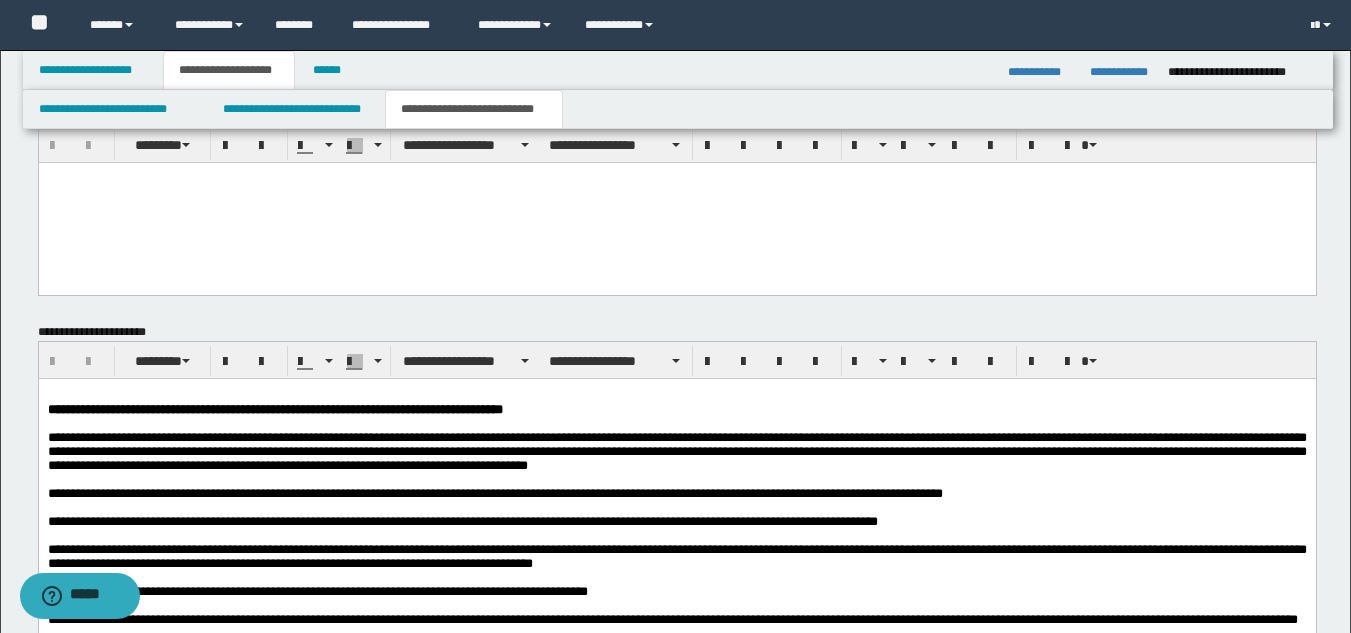 scroll, scrollTop: 1600, scrollLeft: 0, axis: vertical 